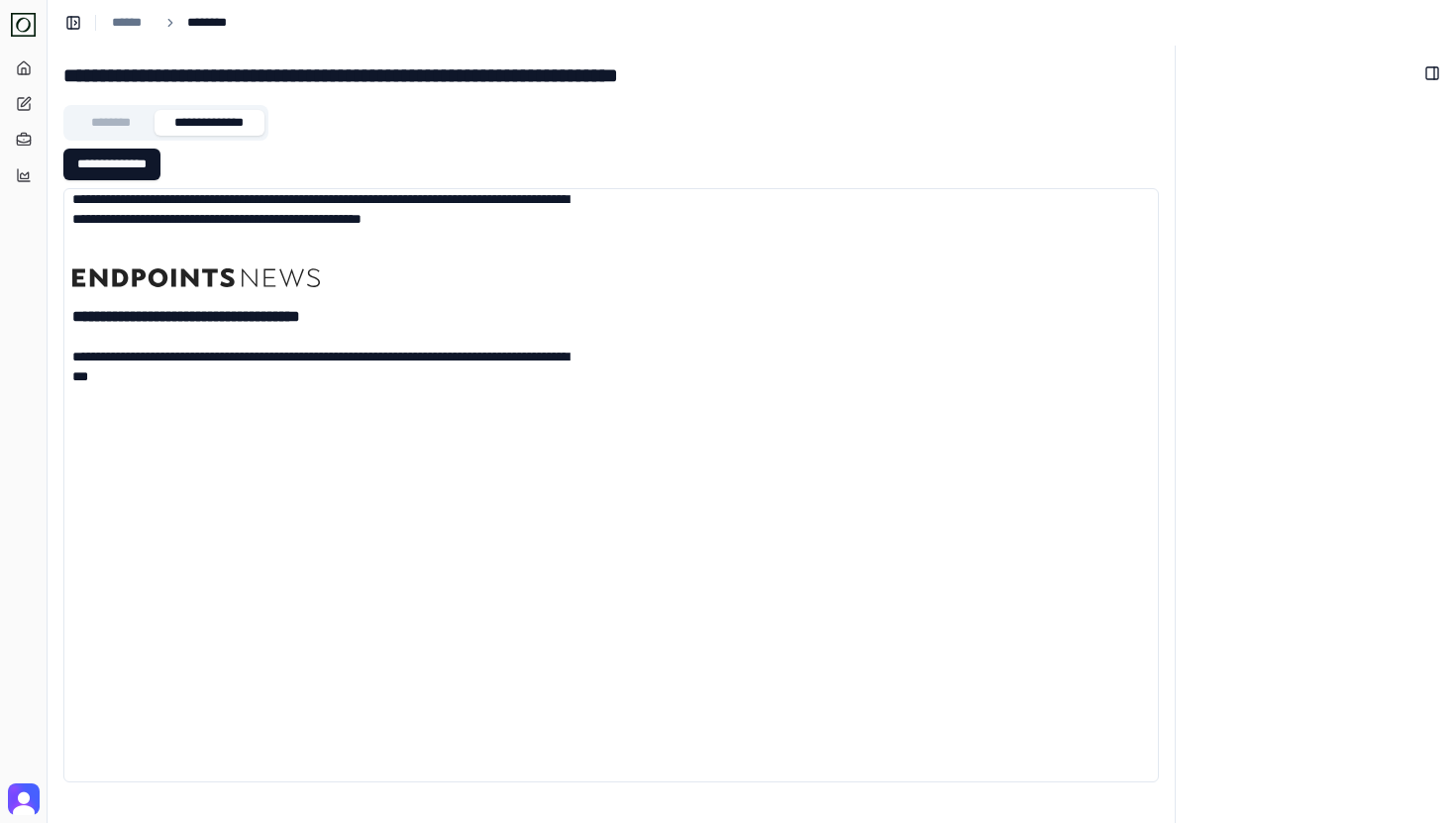 scroll, scrollTop: 0, scrollLeft: 0, axis: both 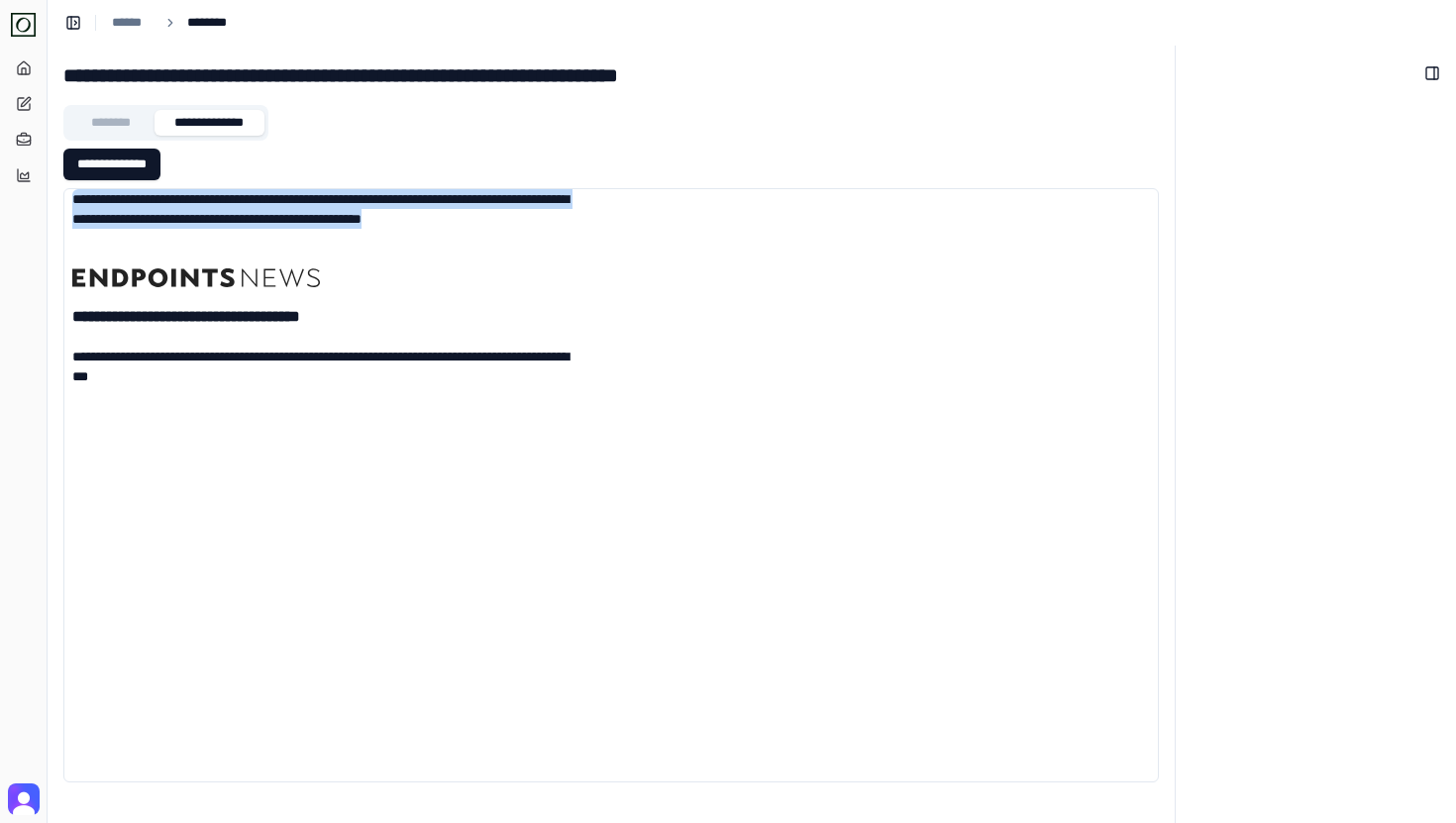 drag, startPoint x: 282, startPoint y: 185, endPoint x: 405, endPoint y: 239, distance: 134.33168 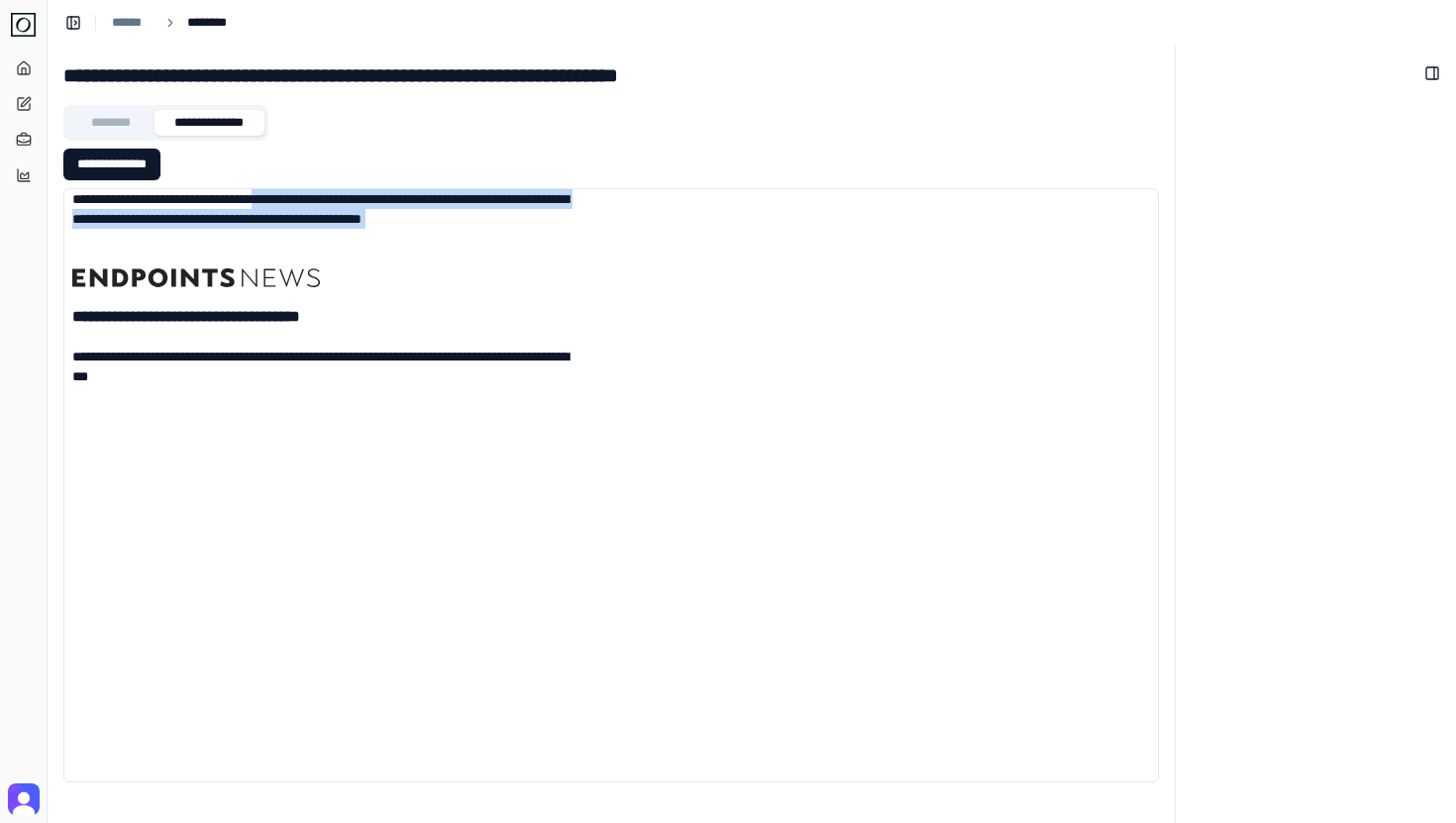 drag, startPoint x: 405, startPoint y: 239, endPoint x: 358, endPoint y: 190, distance: 67.897 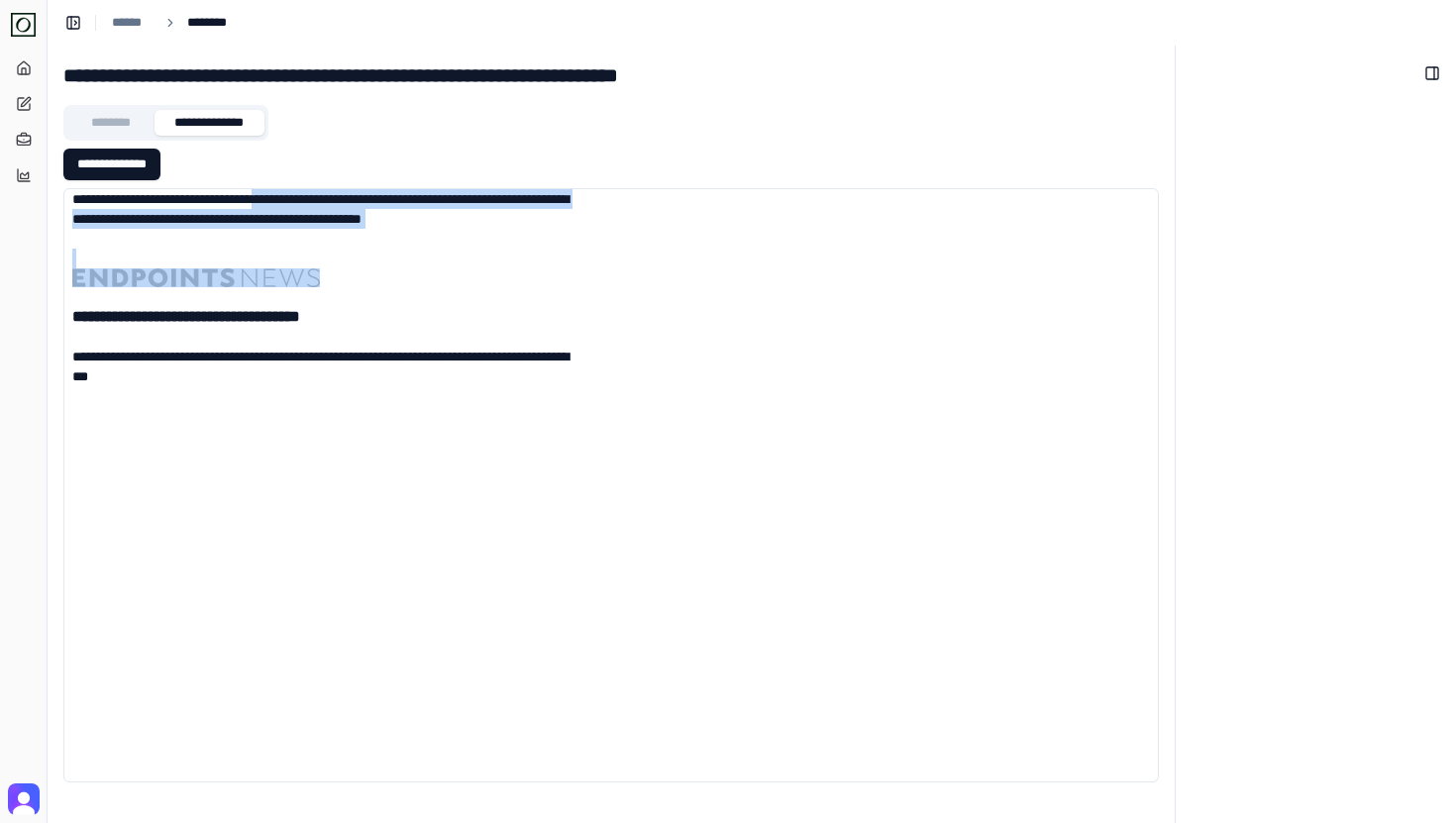 click on "**********" at bounding box center (326, 287) 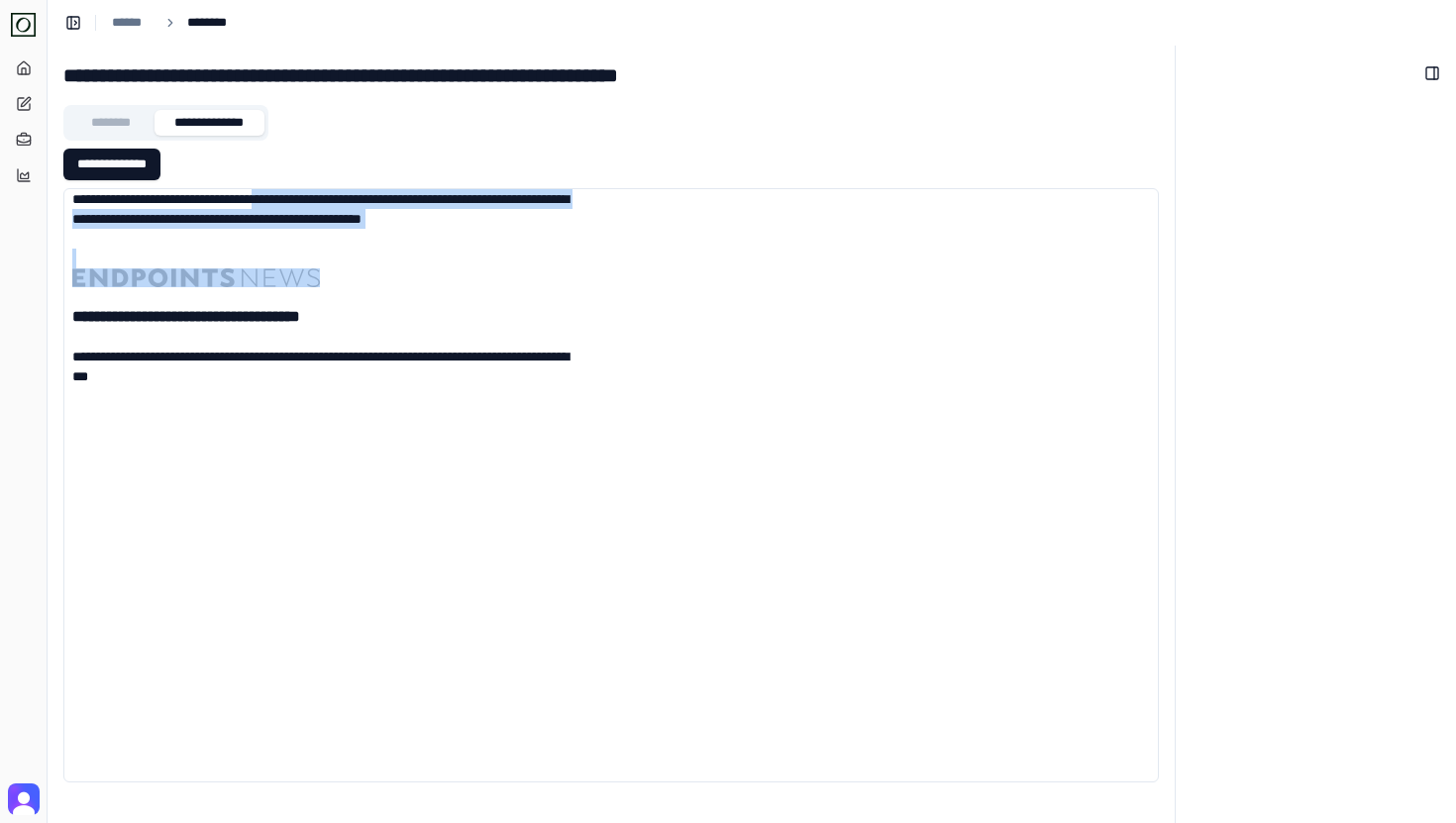 drag, startPoint x: 423, startPoint y: 253, endPoint x: 357, endPoint y: 204, distance: 82.20097 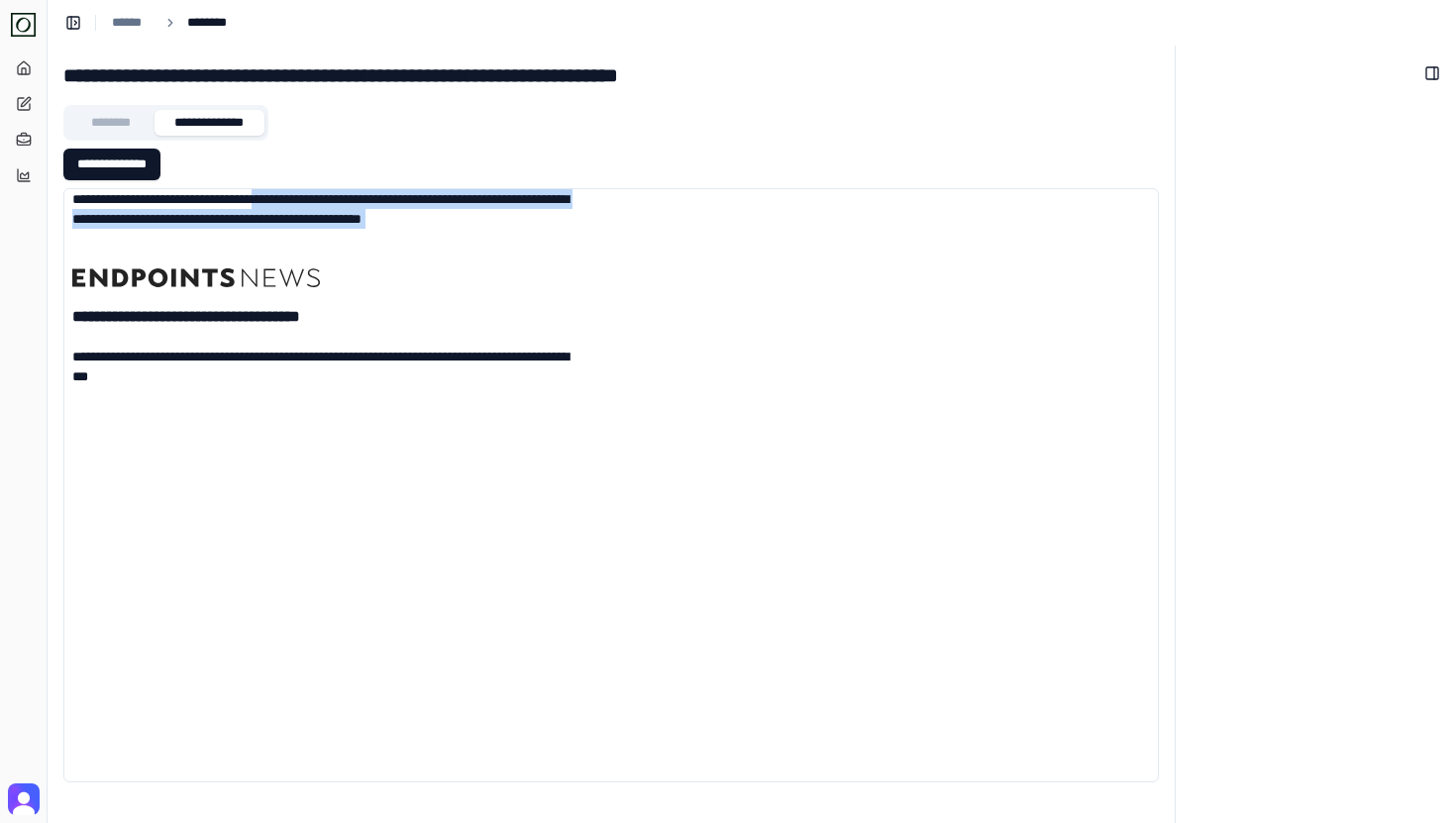 drag, startPoint x: 357, startPoint y: 204, endPoint x: 407, endPoint y: 244, distance: 64.031242 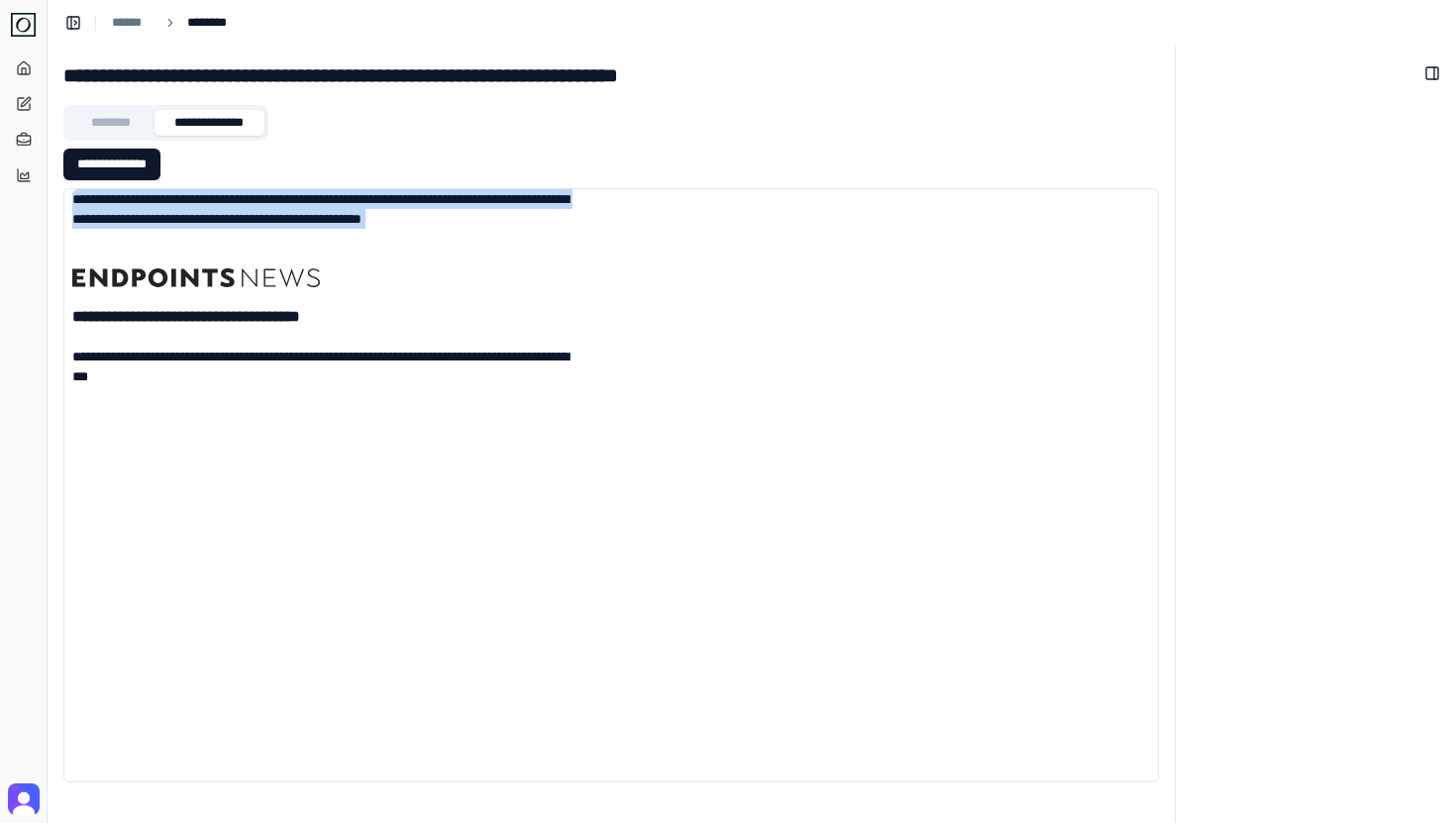 drag, startPoint x: 407, startPoint y: 244, endPoint x: 338, endPoint y: 176, distance: 96.87621 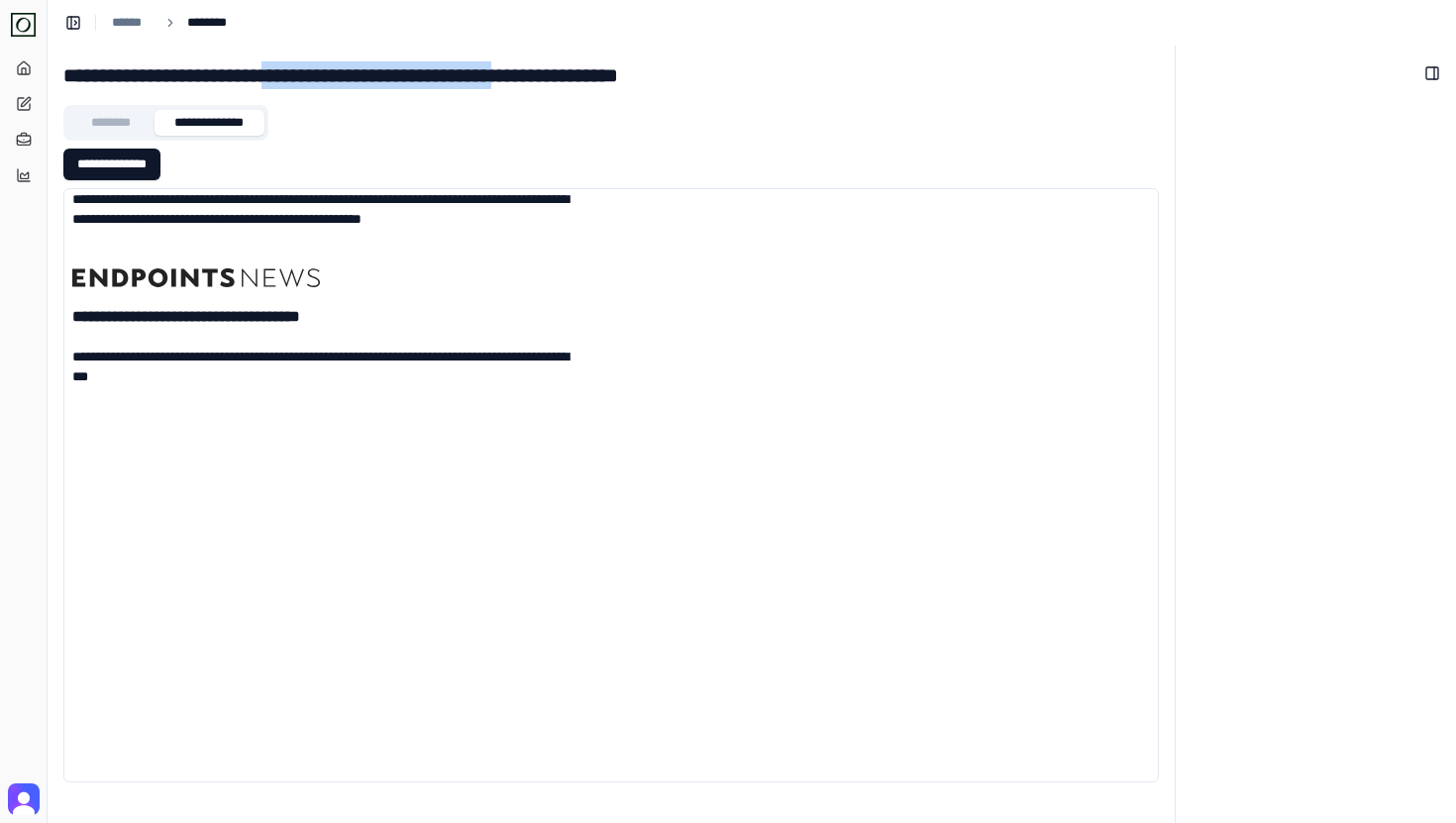 drag, startPoint x: 323, startPoint y: 61, endPoint x: 591, endPoint y: 82, distance: 268.8215 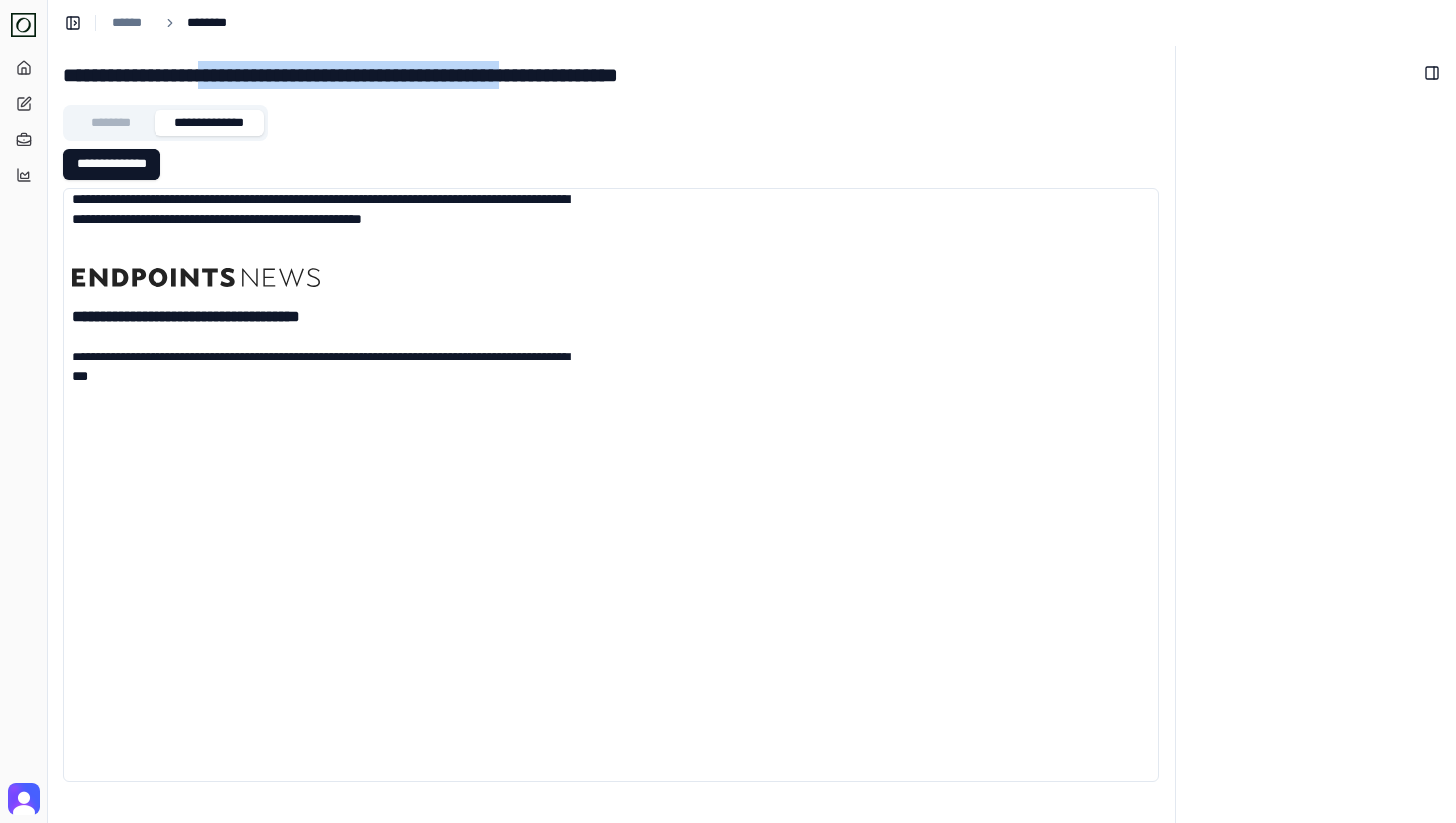 drag, startPoint x: 591, startPoint y: 82, endPoint x: 239, endPoint y: 65, distance: 352.41027 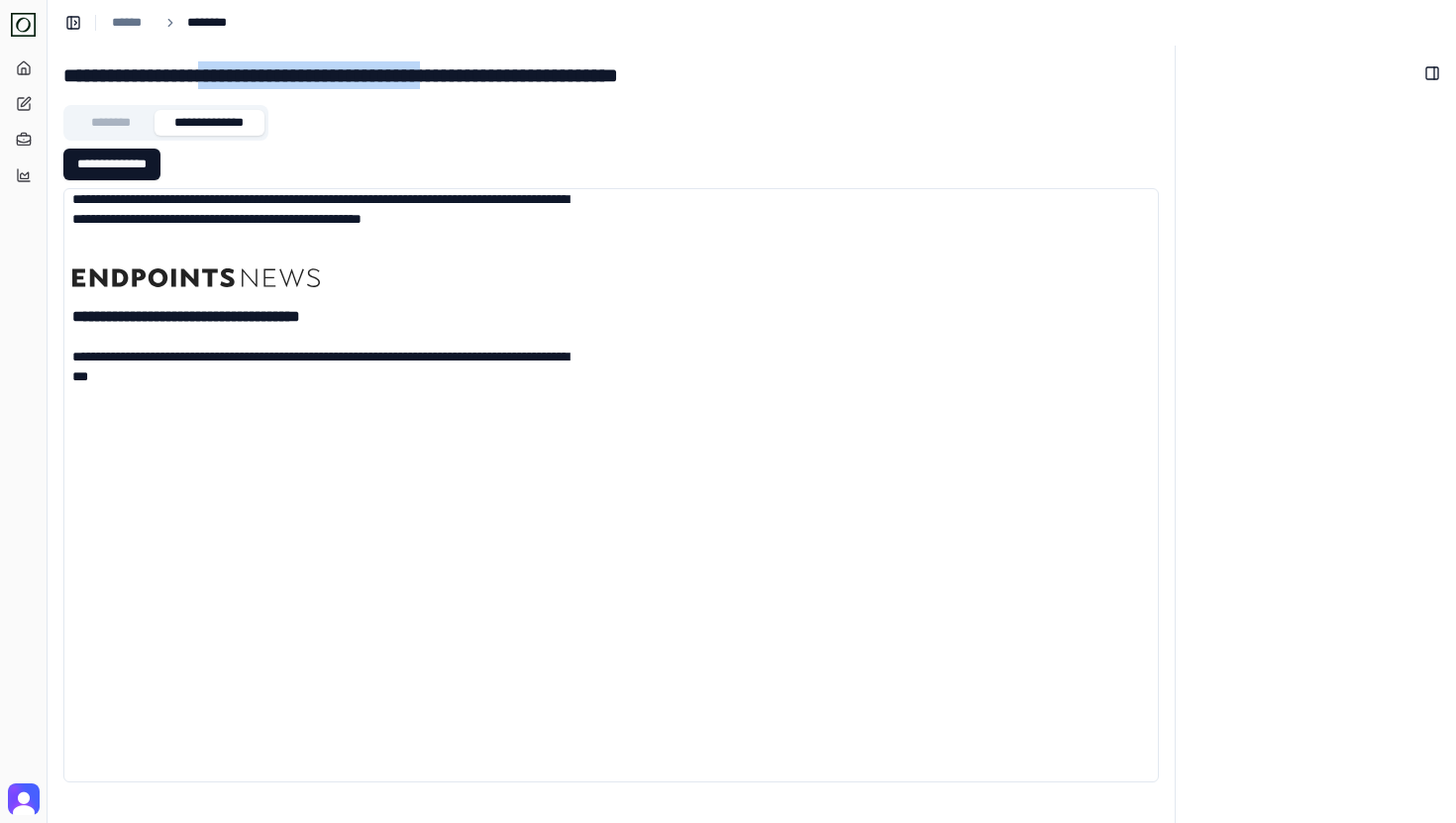 drag, startPoint x: 239, startPoint y: 65, endPoint x: 422, endPoint y: 73, distance: 183.1748 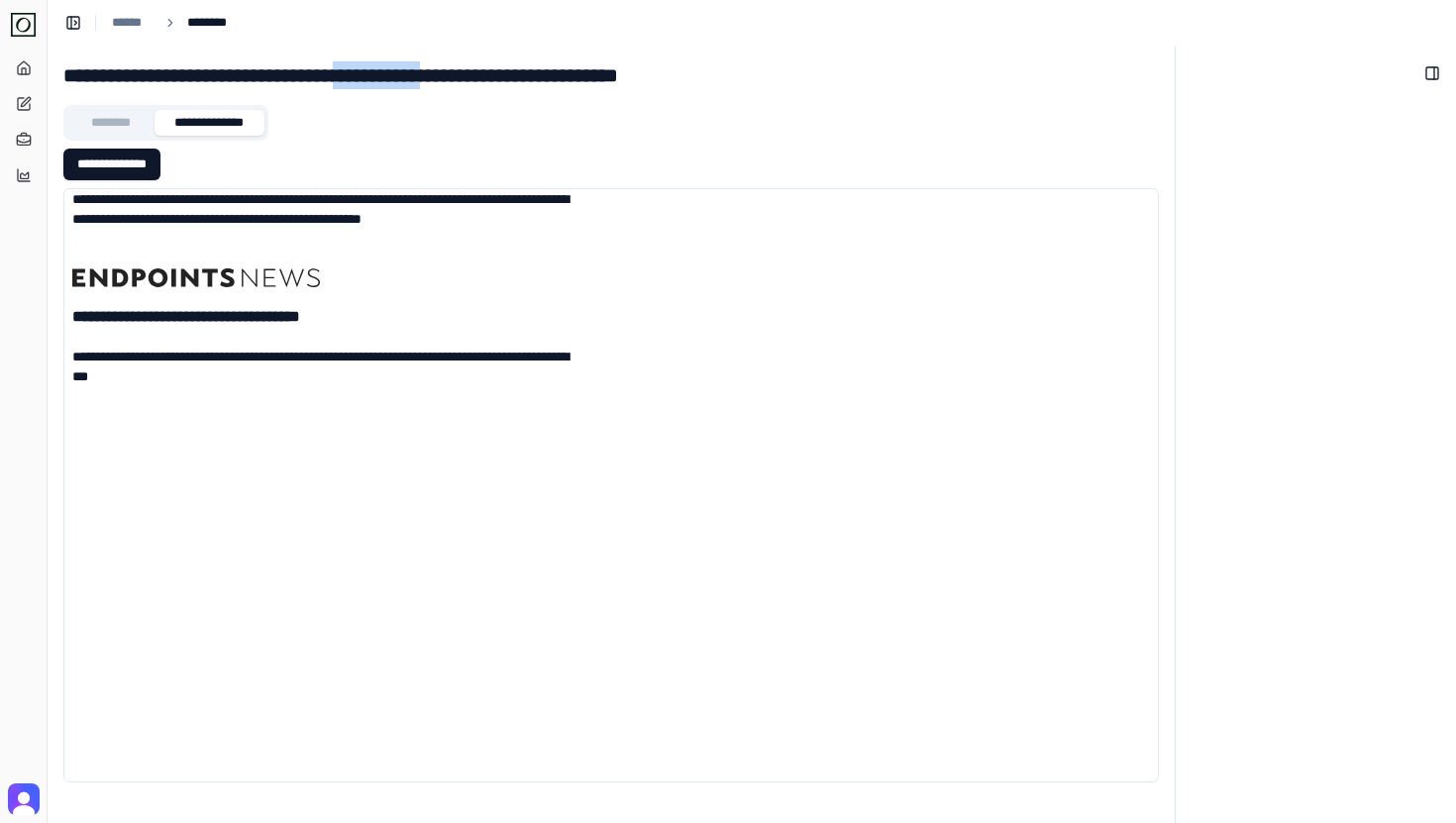 click on "**********" at bounding box center [611, 75] 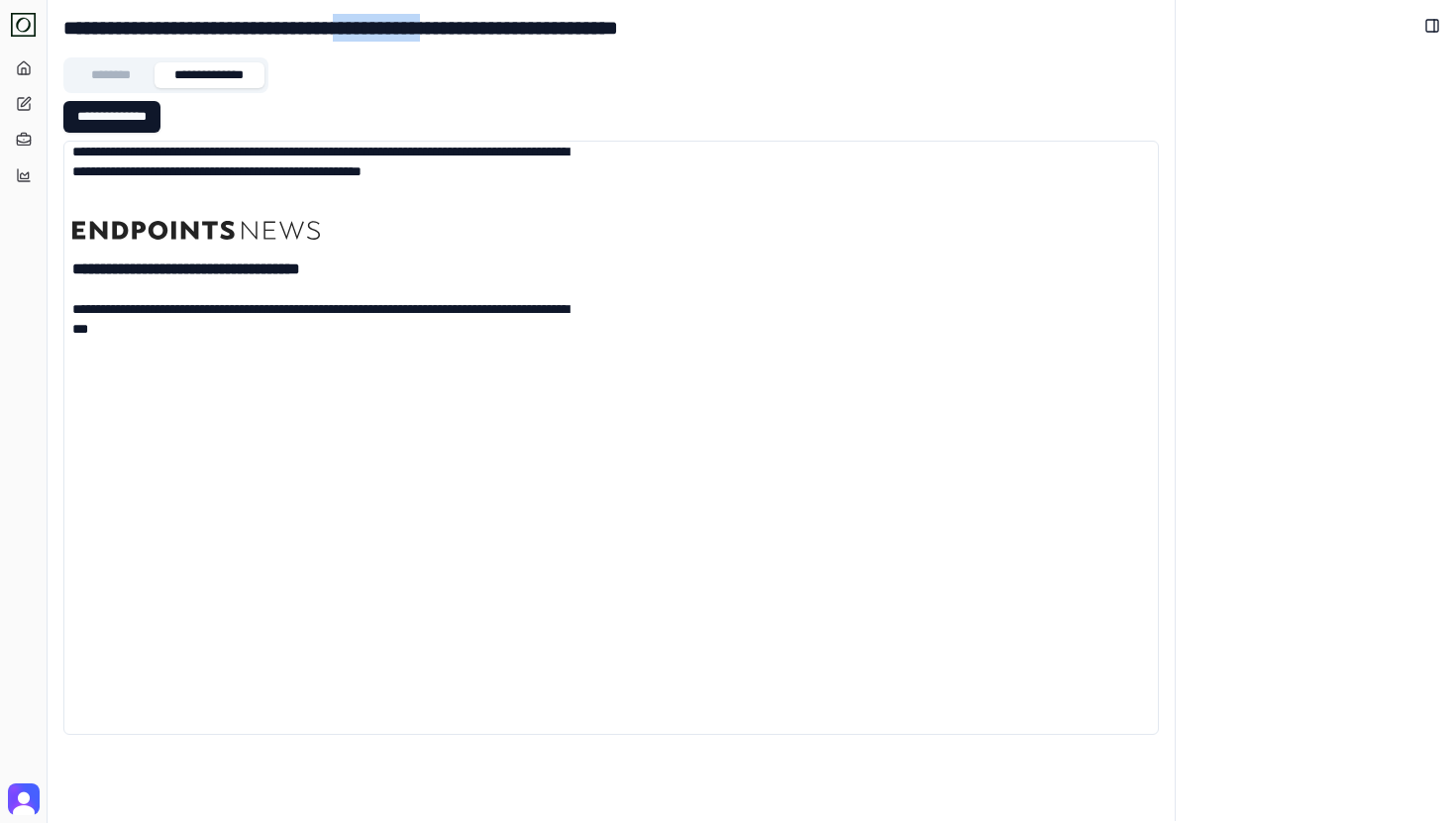 scroll, scrollTop: 0, scrollLeft: 0, axis: both 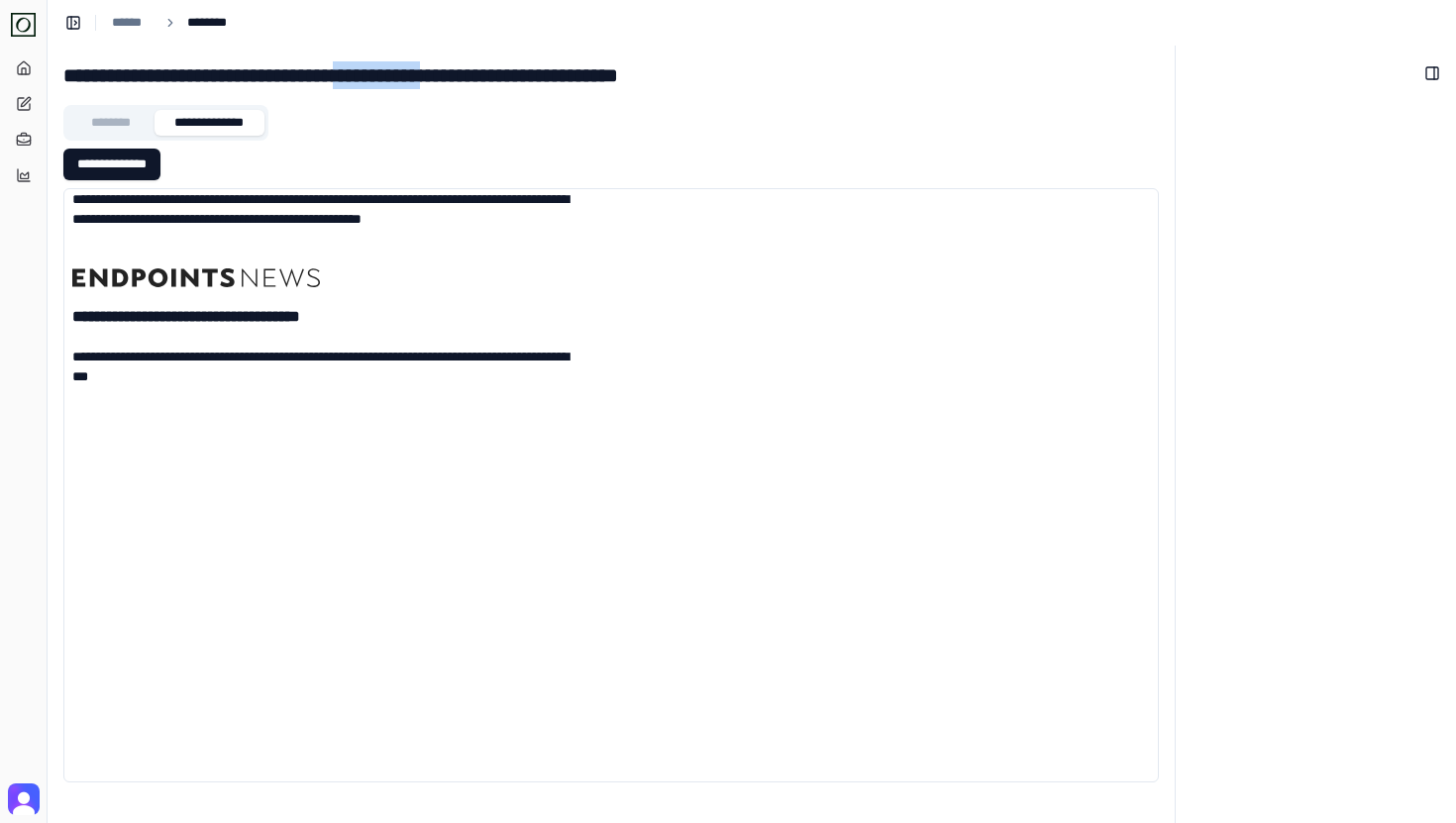 click on "**********" at bounding box center [611, 75] 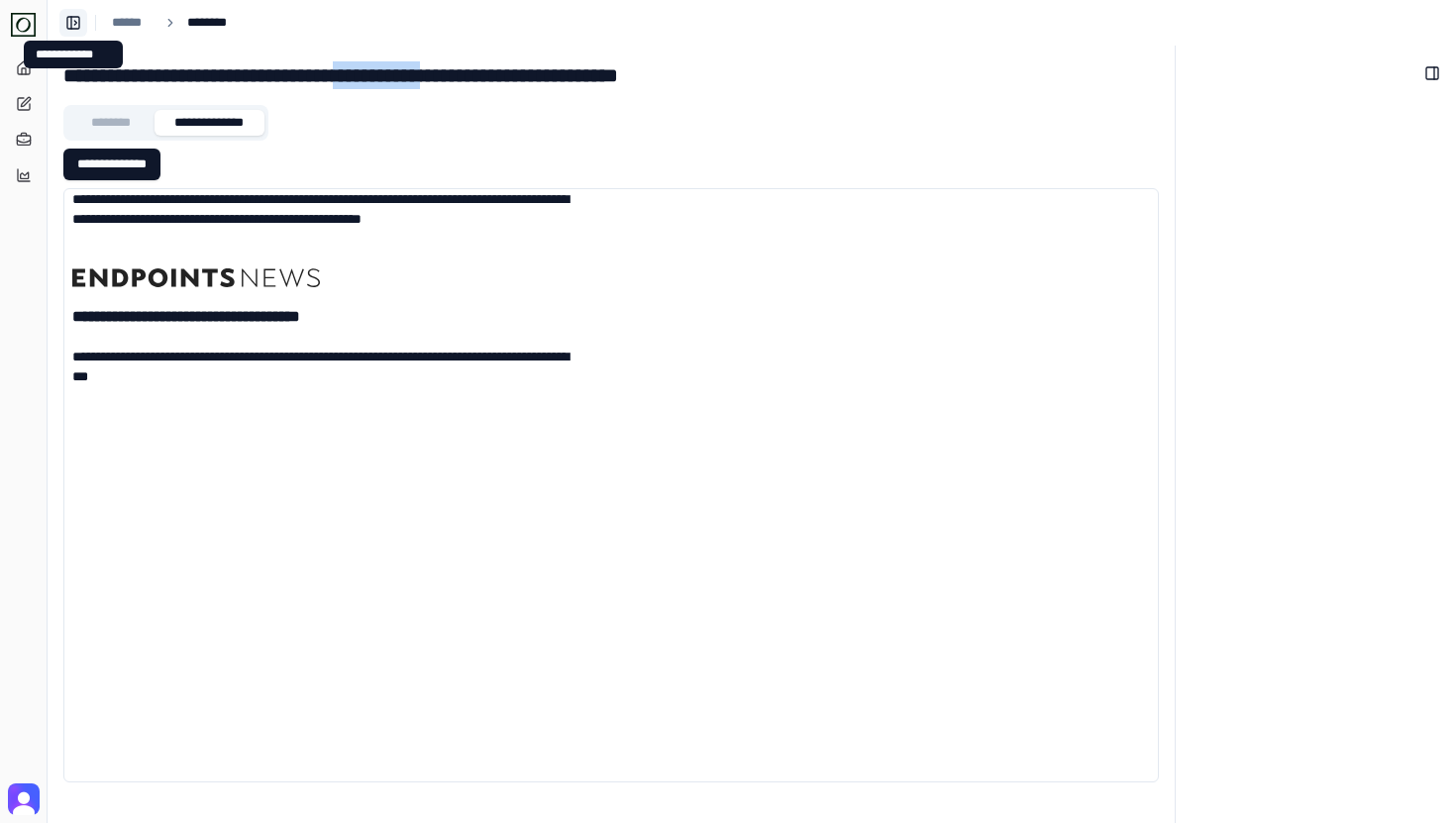 click on "**********" at bounding box center [73, 23] 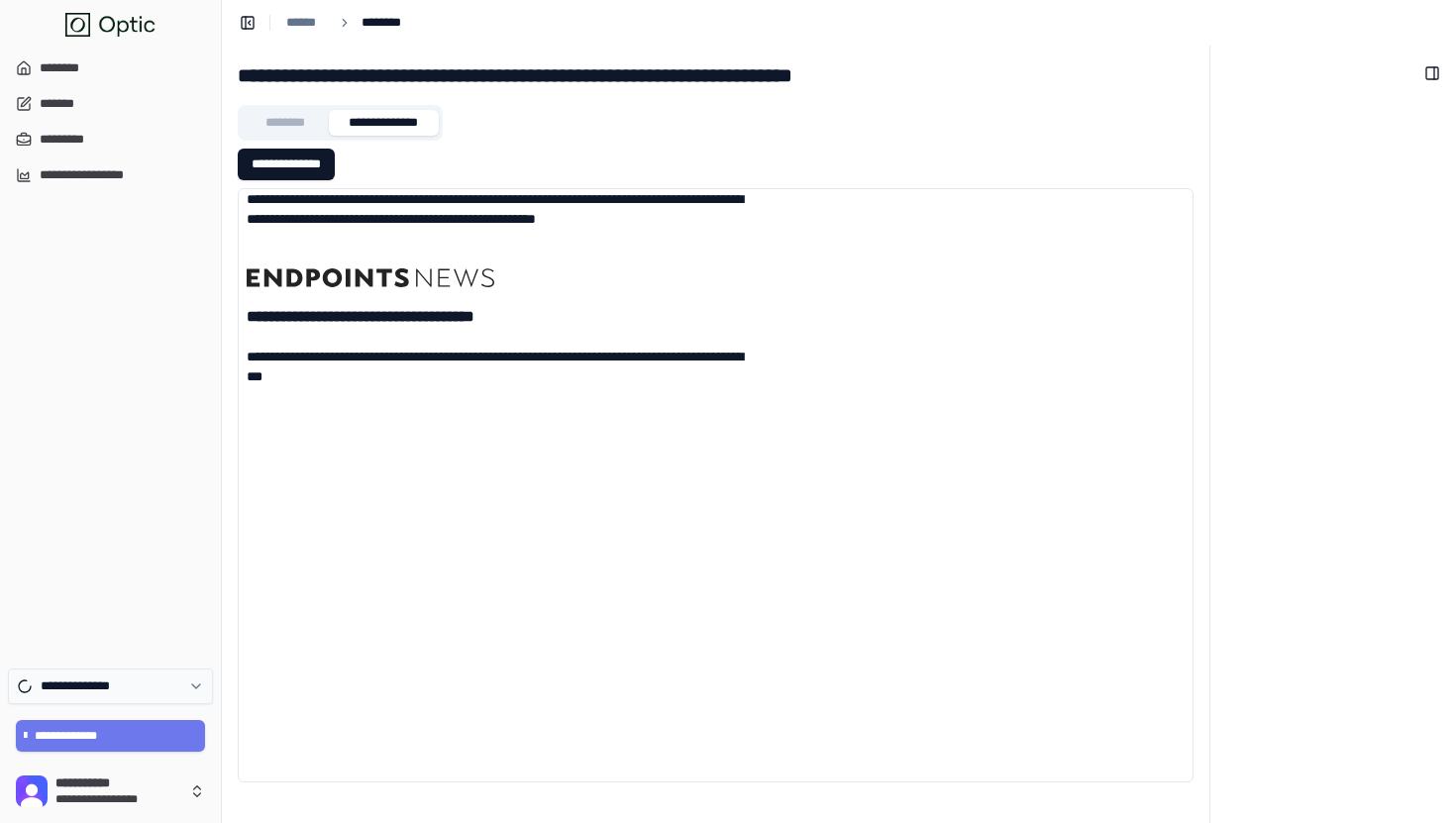 click on "**********" at bounding box center (84, 686) 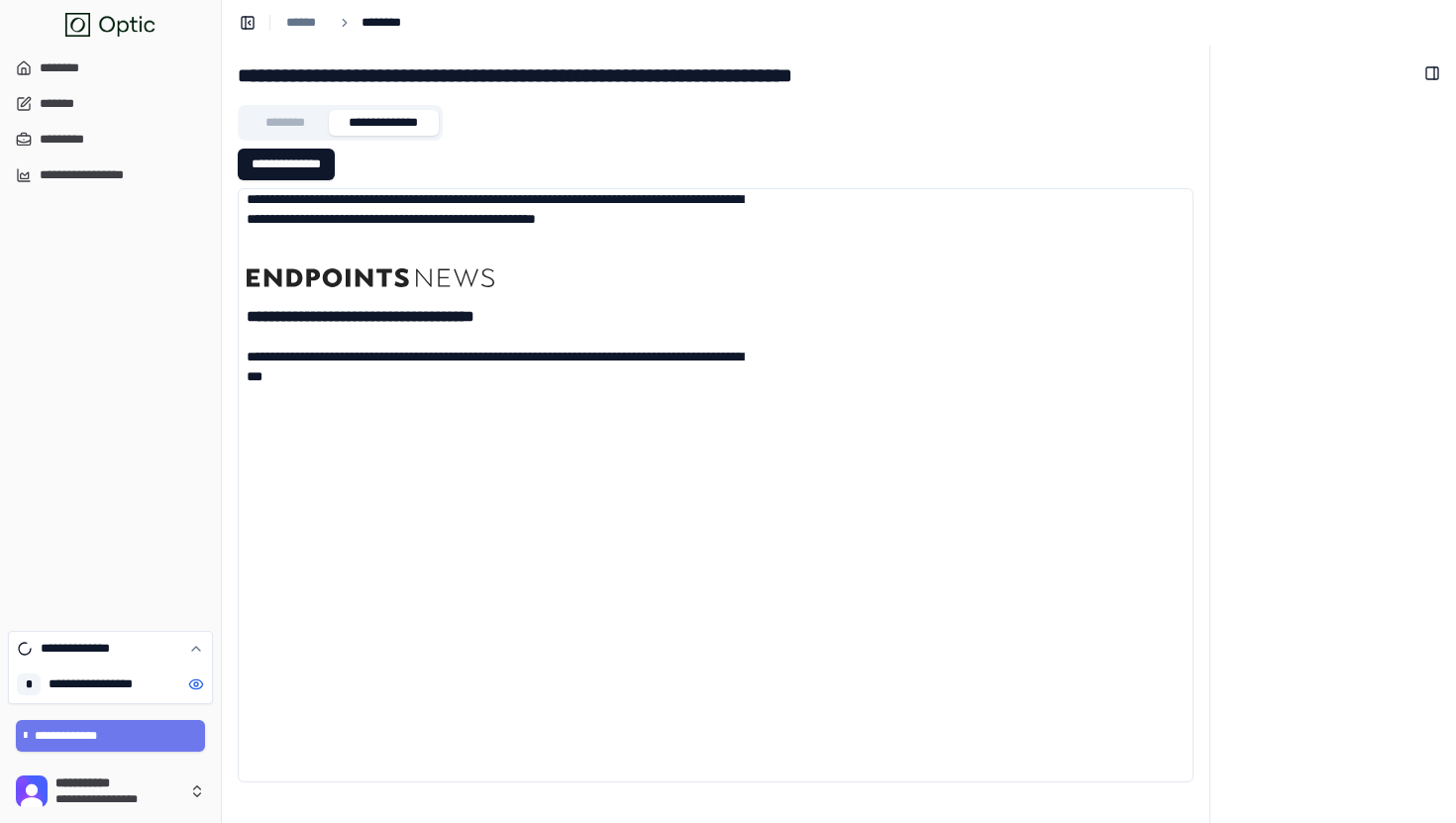 click 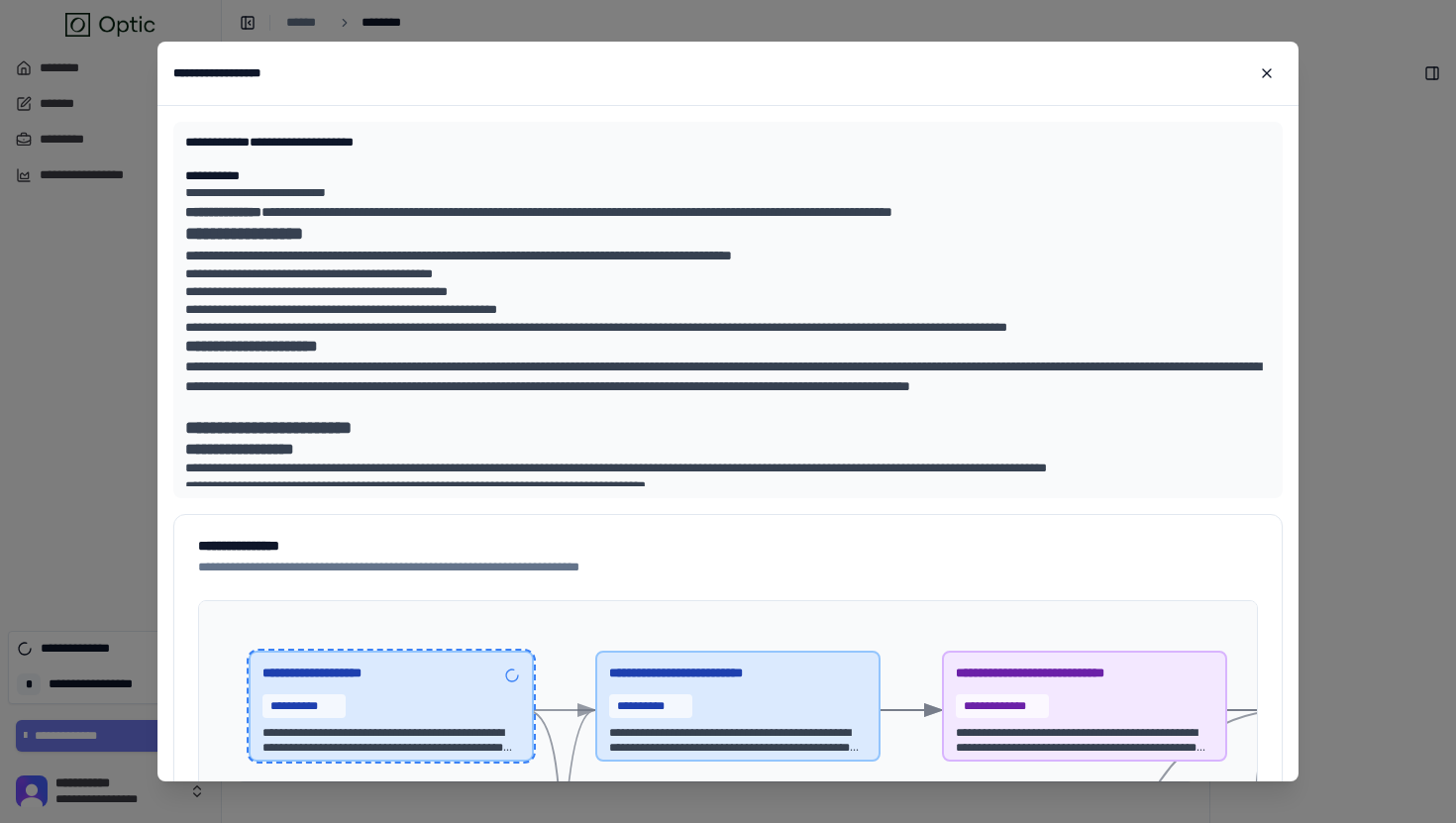 scroll, scrollTop: 0, scrollLeft: 0, axis: both 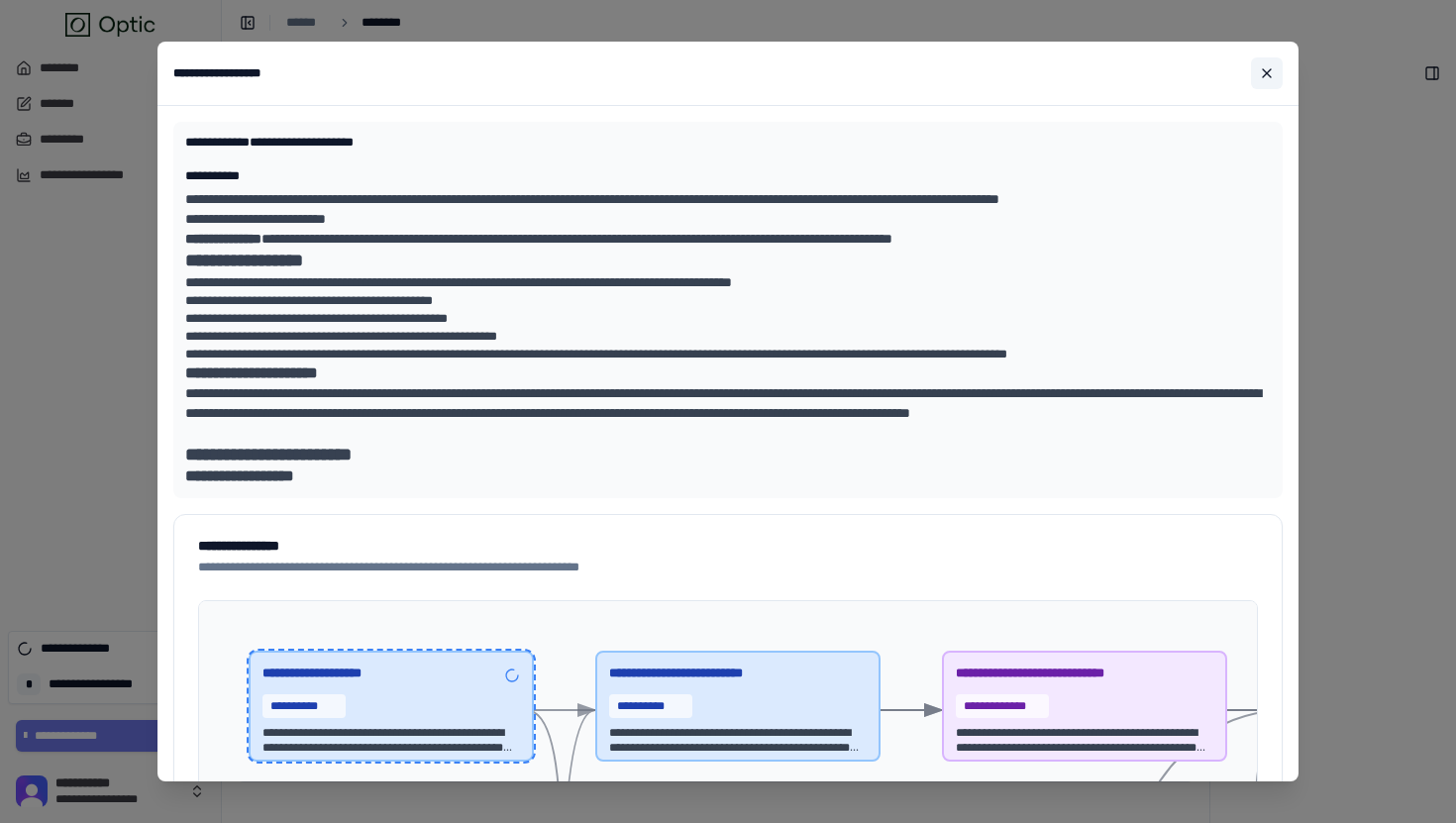 click at bounding box center [1267, 73] 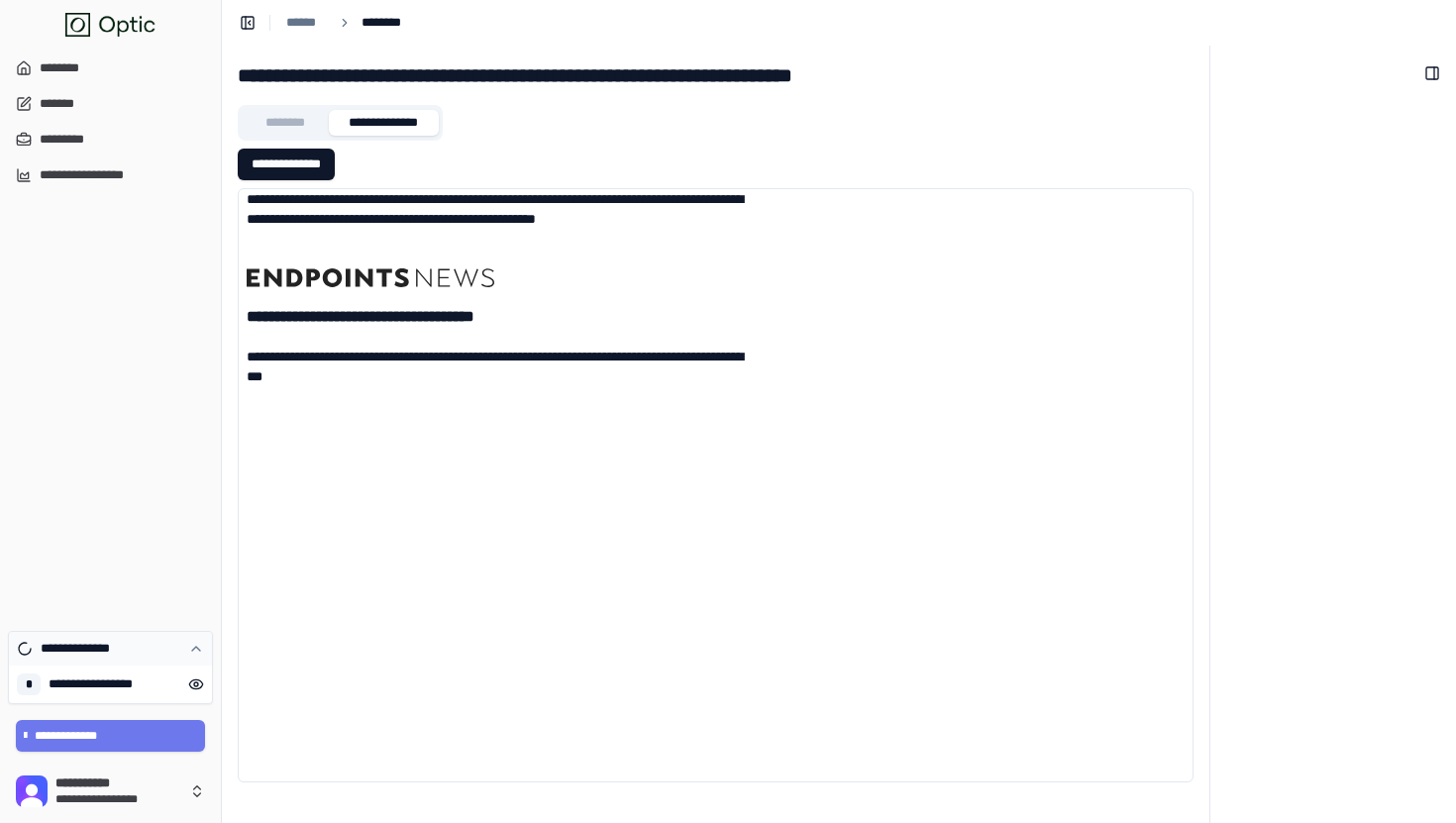click 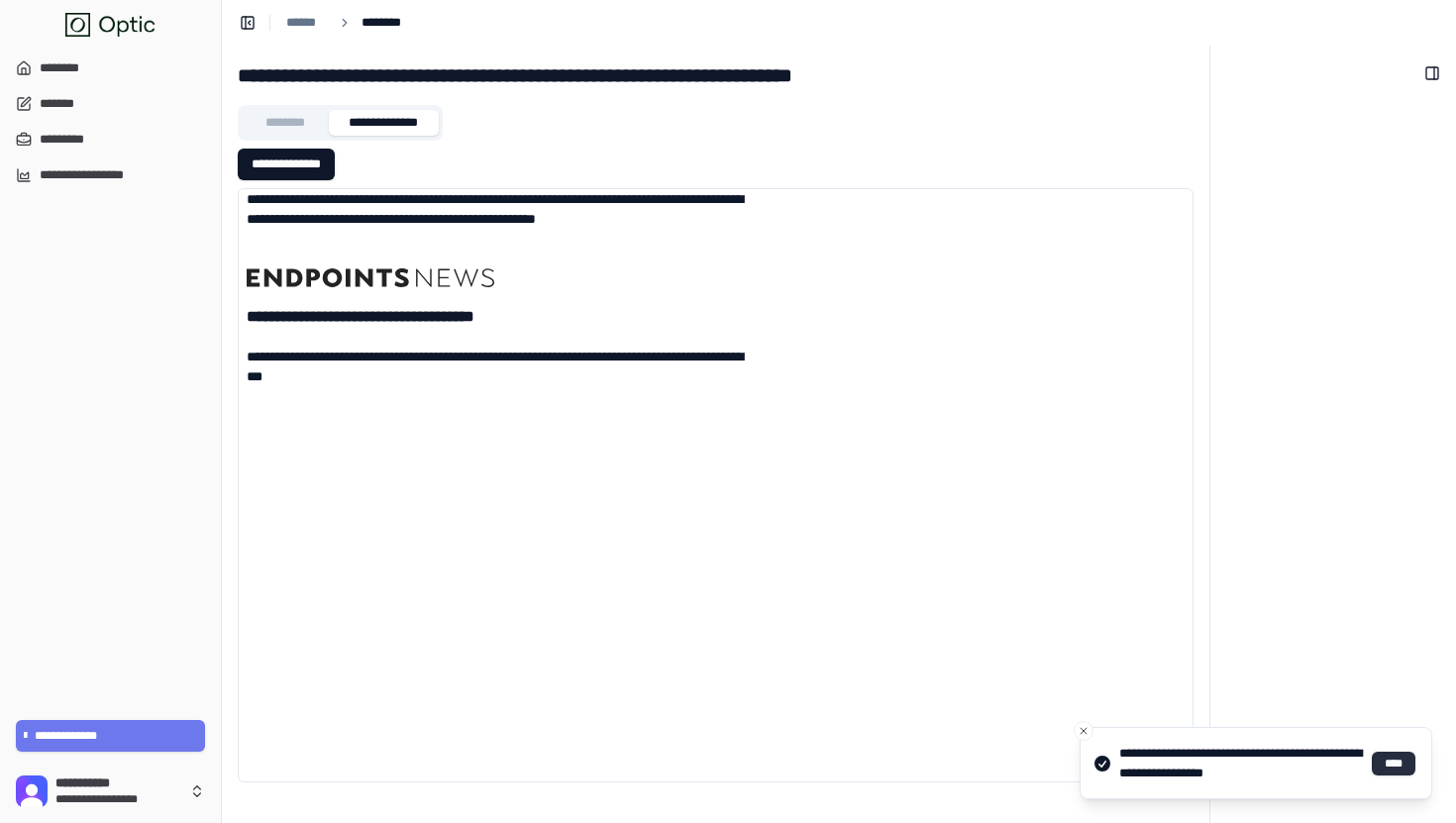 click on "****" at bounding box center (1394, 764) 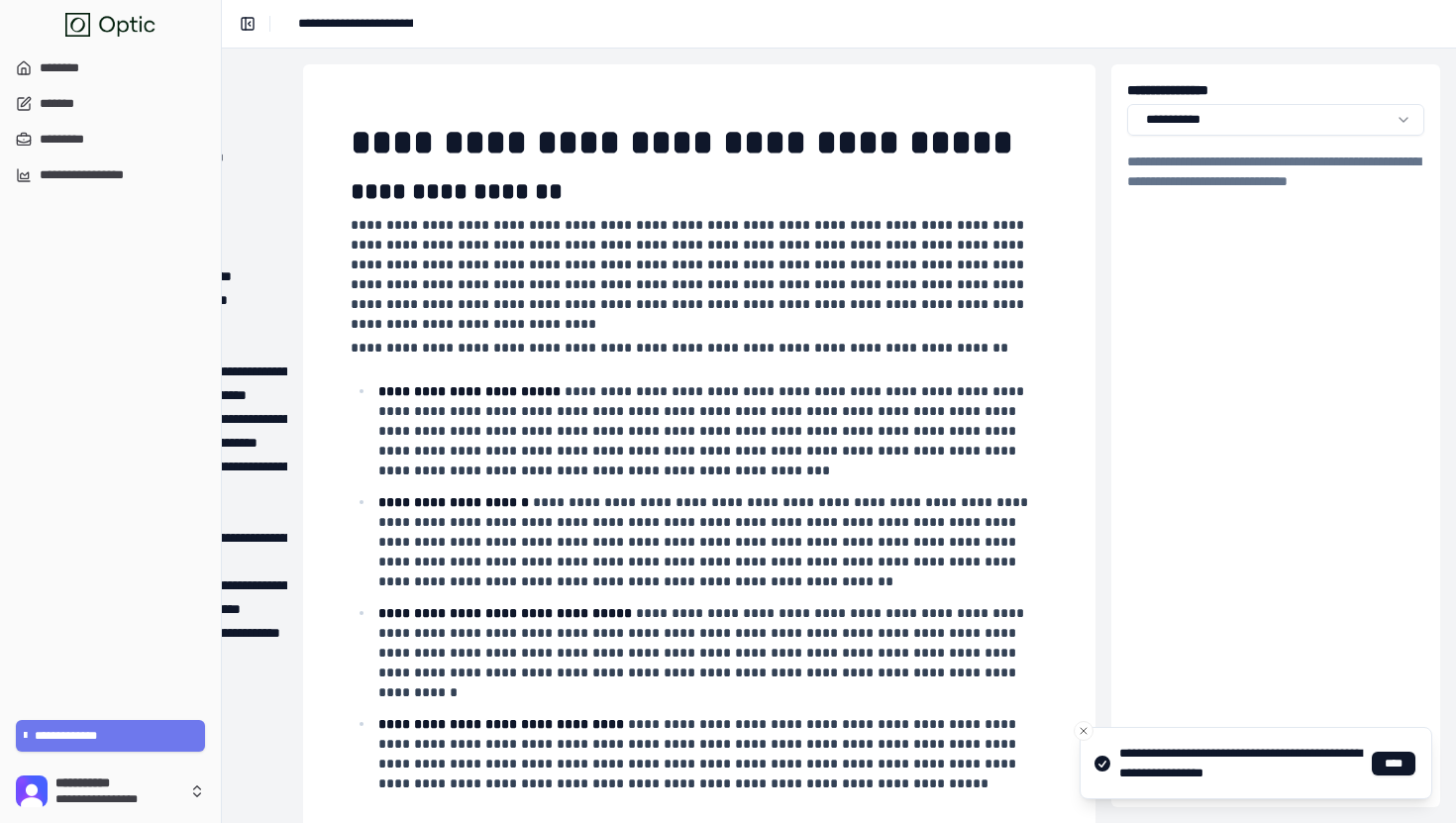 scroll, scrollTop: 7, scrollLeft: 228, axis: both 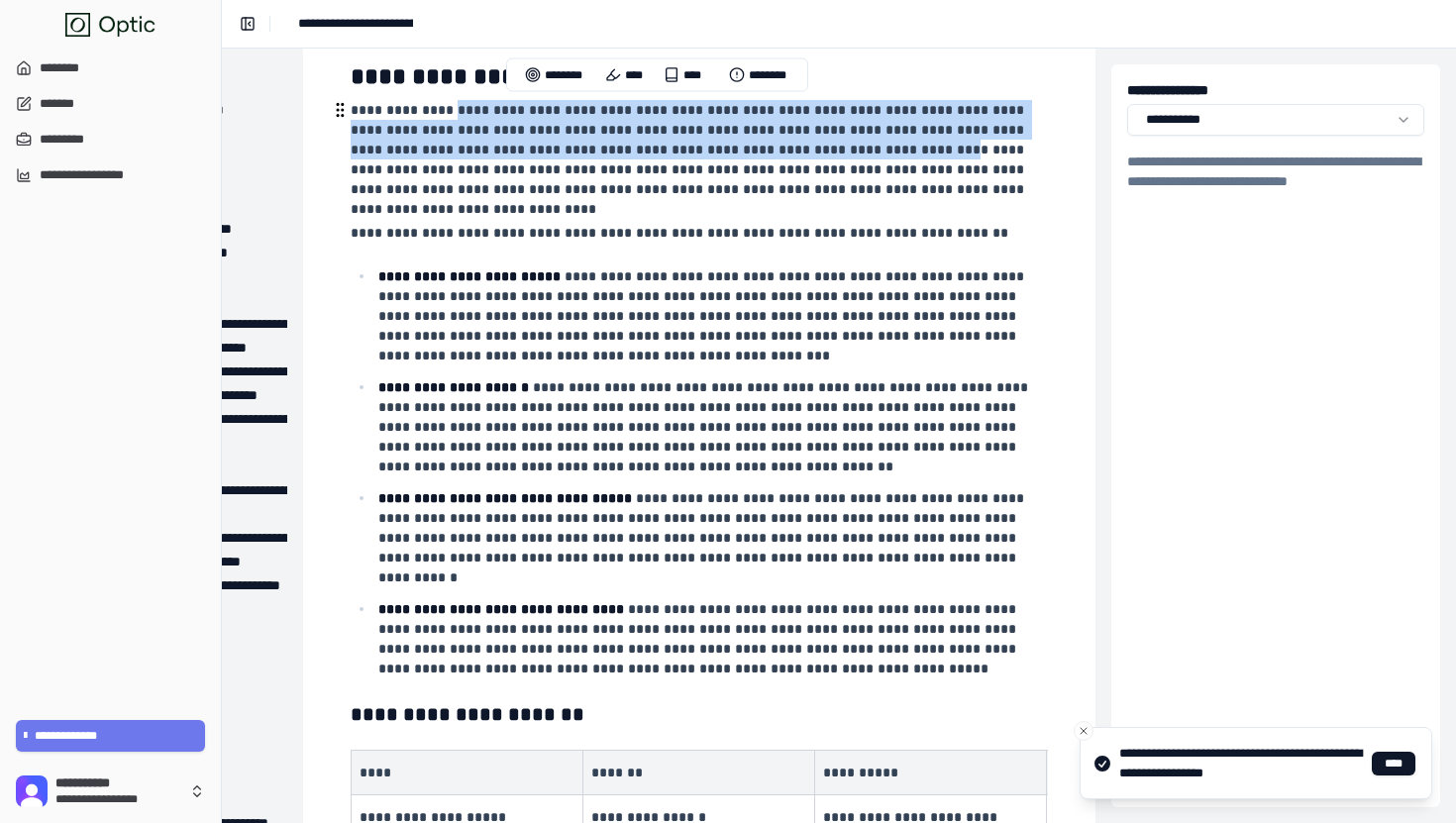 drag, startPoint x: 447, startPoint y: 107, endPoint x: 900, endPoint y: 143, distance: 454.42821 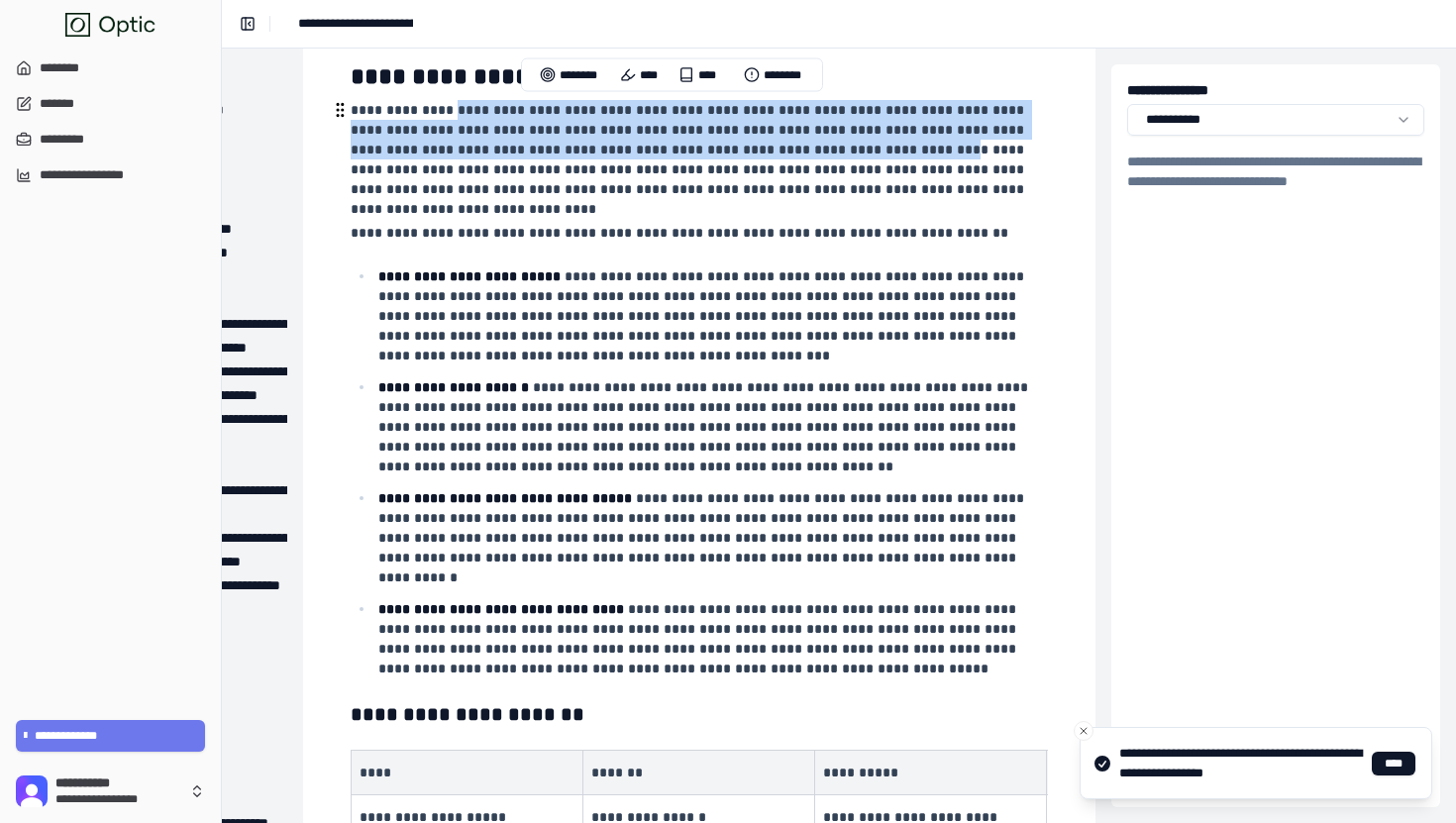 click on "**********" at bounding box center [689, 159] 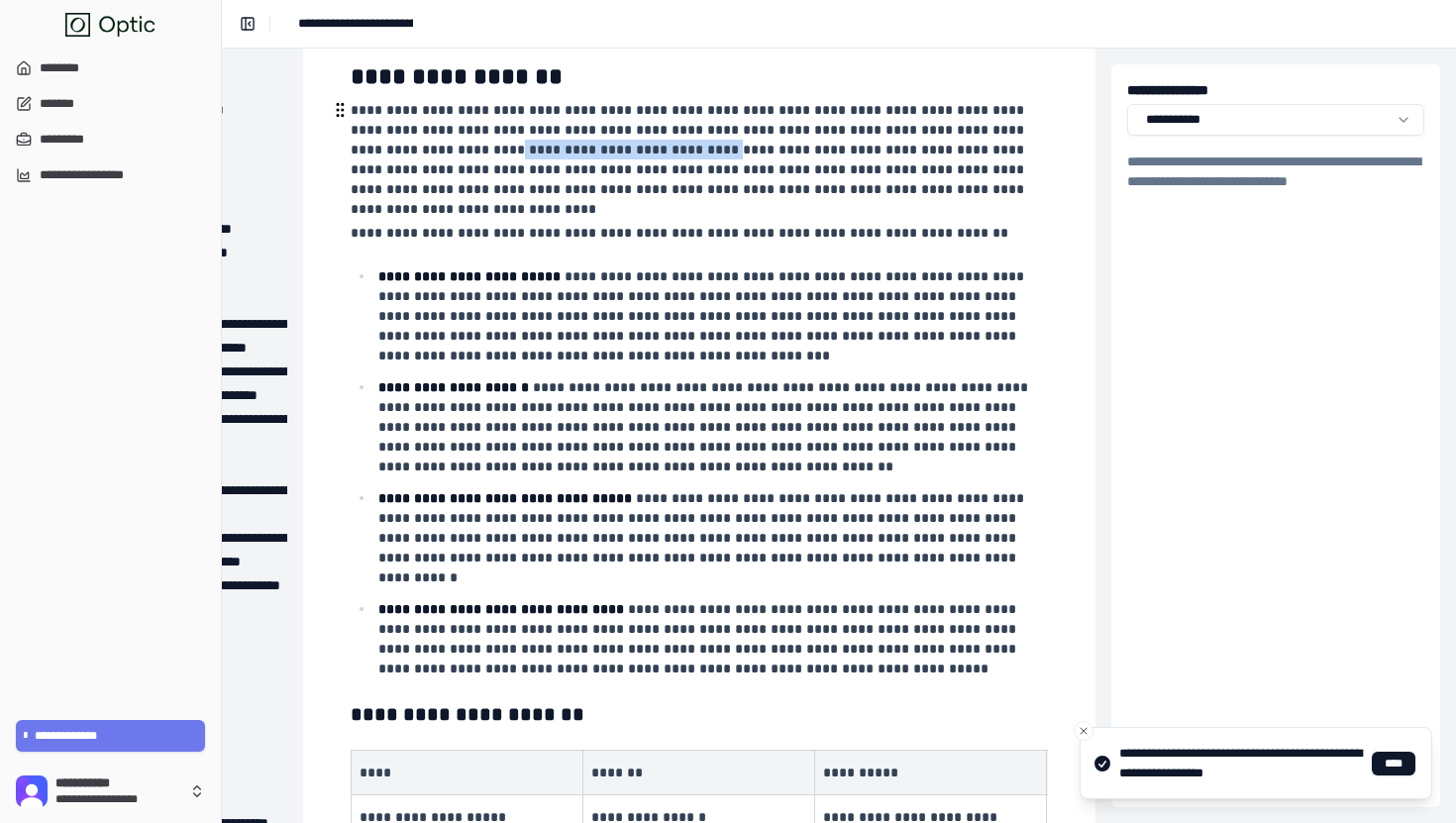 drag, startPoint x: 473, startPoint y: 148, endPoint x: 607, endPoint y: 148, distance: 134 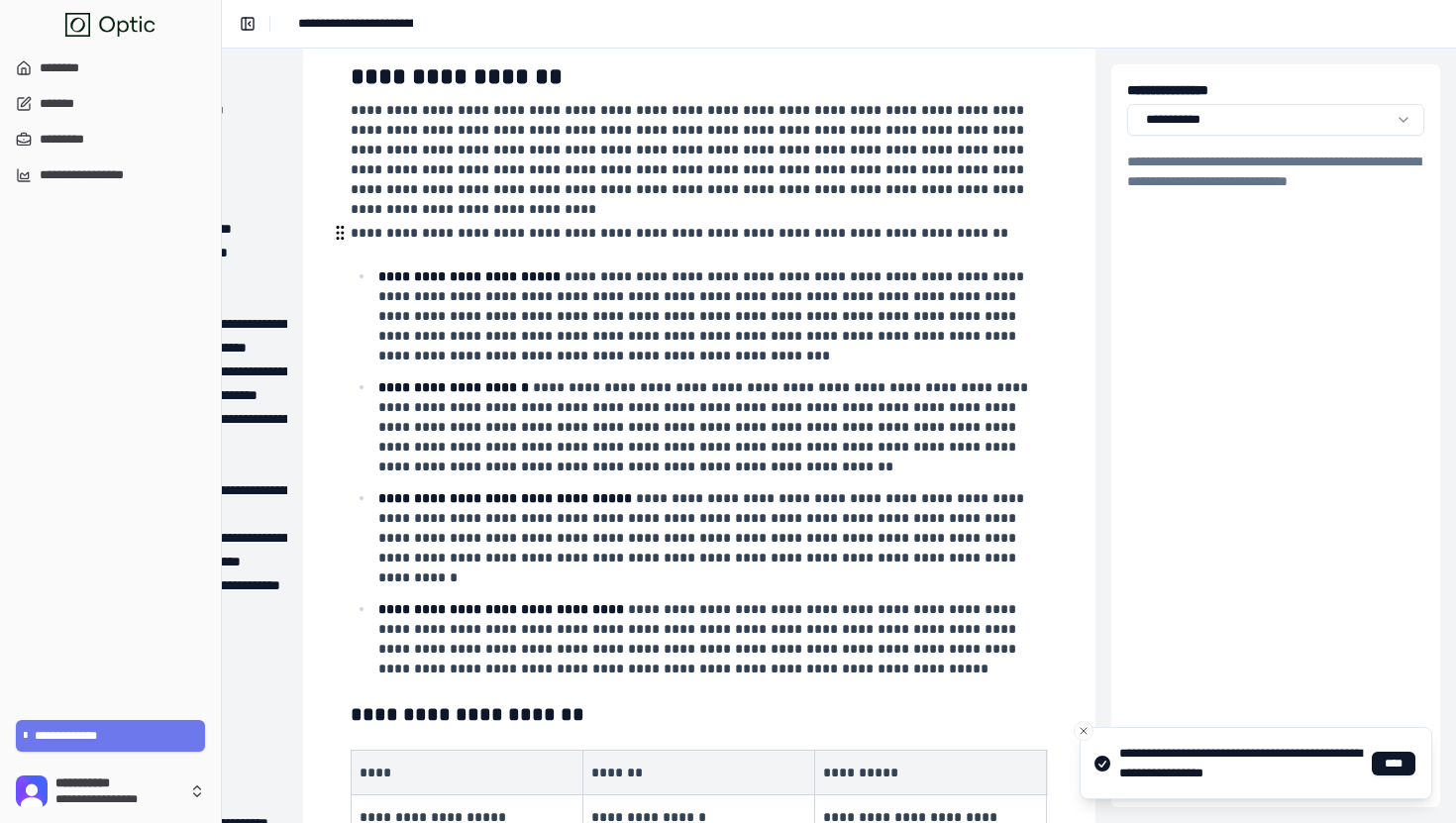 click on "**********" at bounding box center [679, 233] 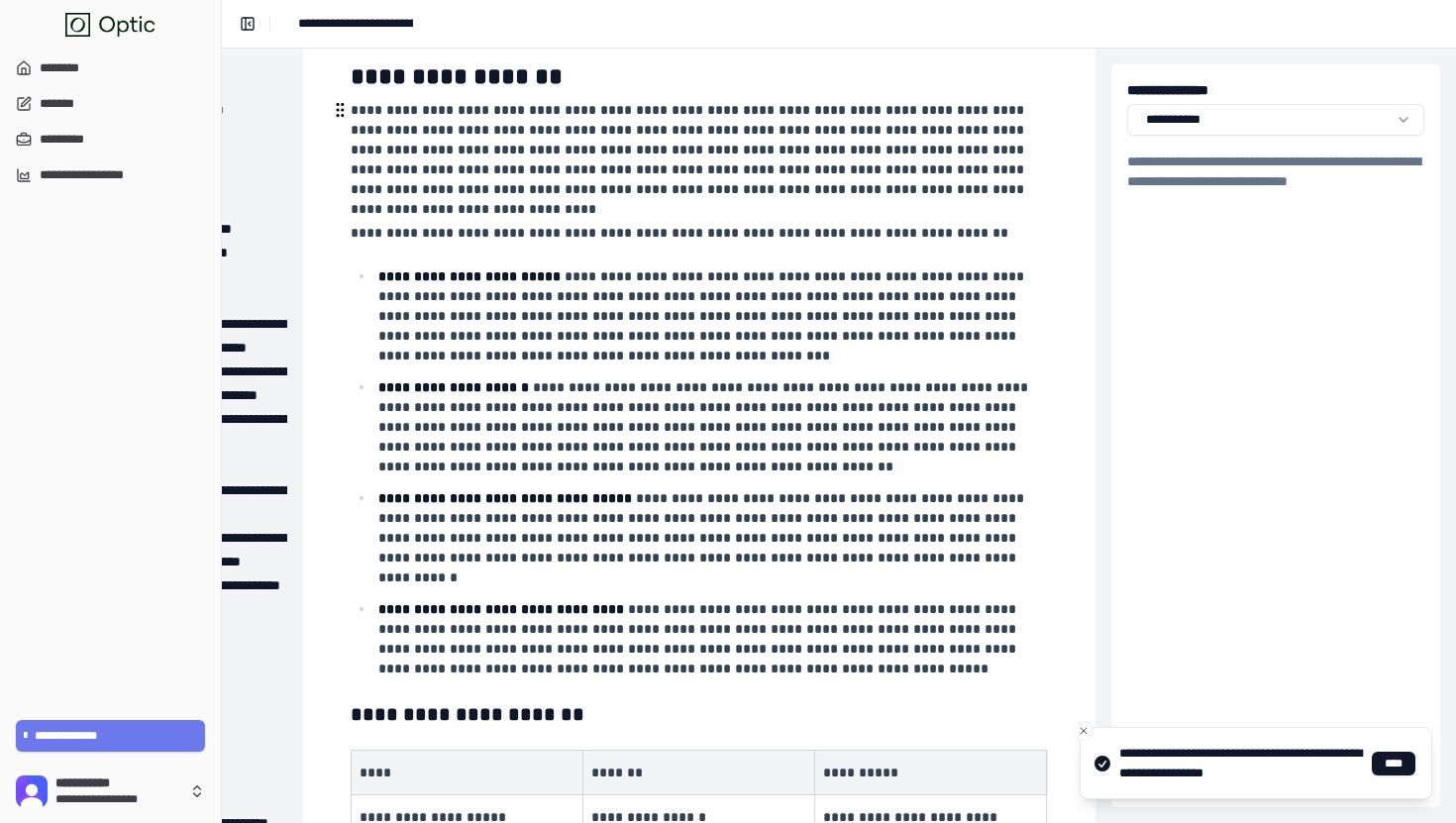 click on "**********" at bounding box center [689, 159] 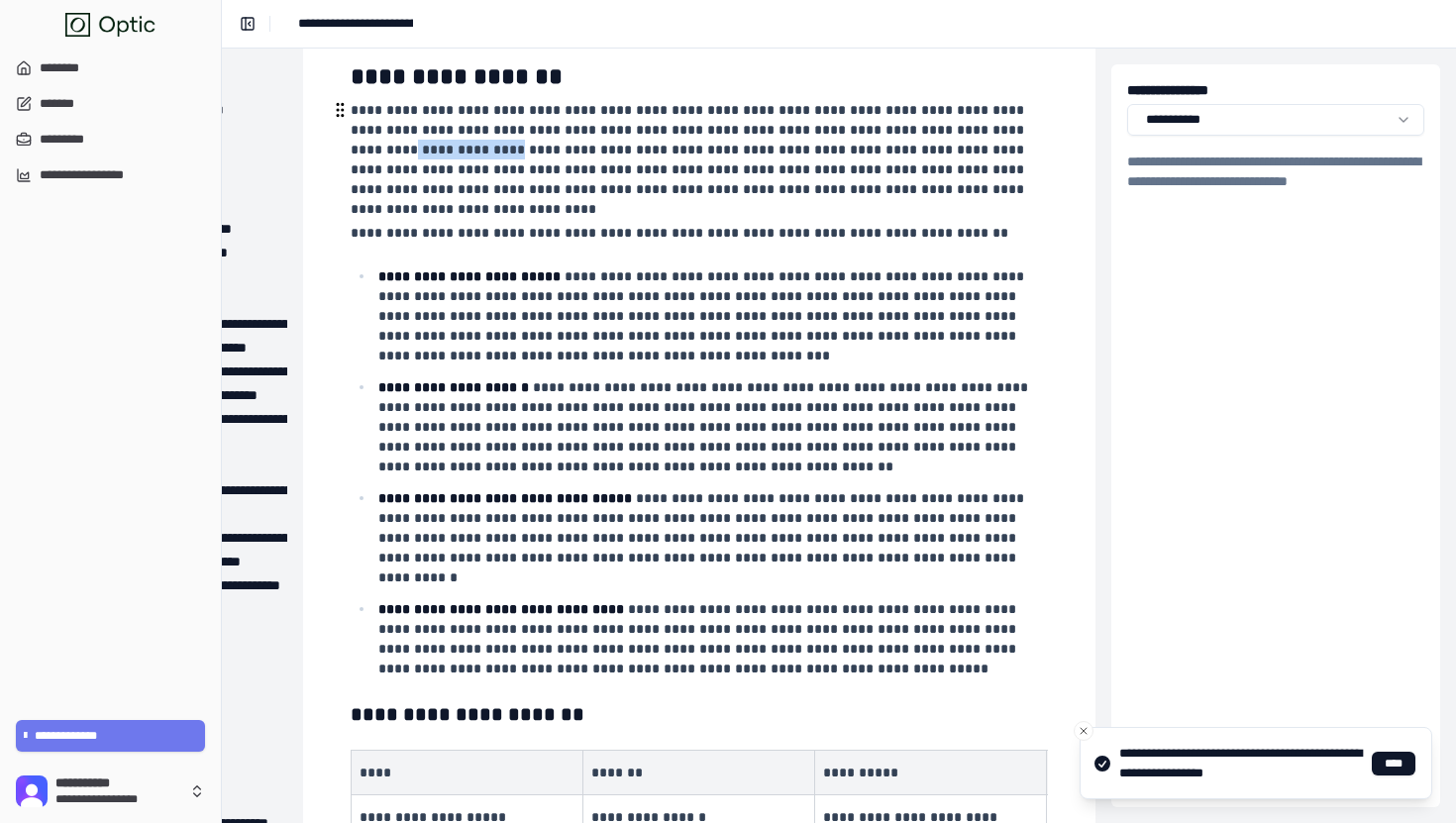 drag, startPoint x: 395, startPoint y: 147, endPoint x: 428, endPoint y: 148, distance: 33.01515 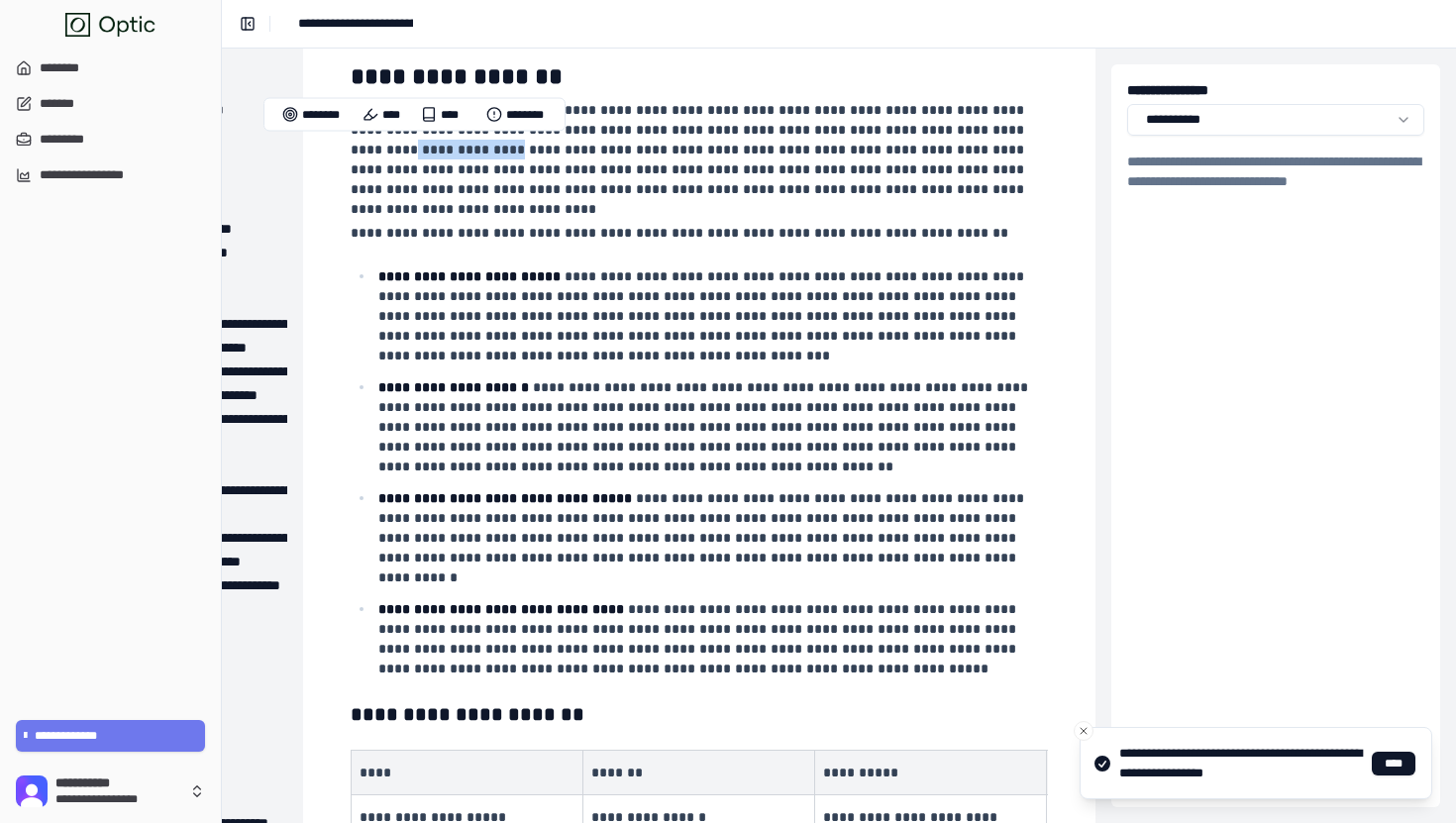copy on "**********" 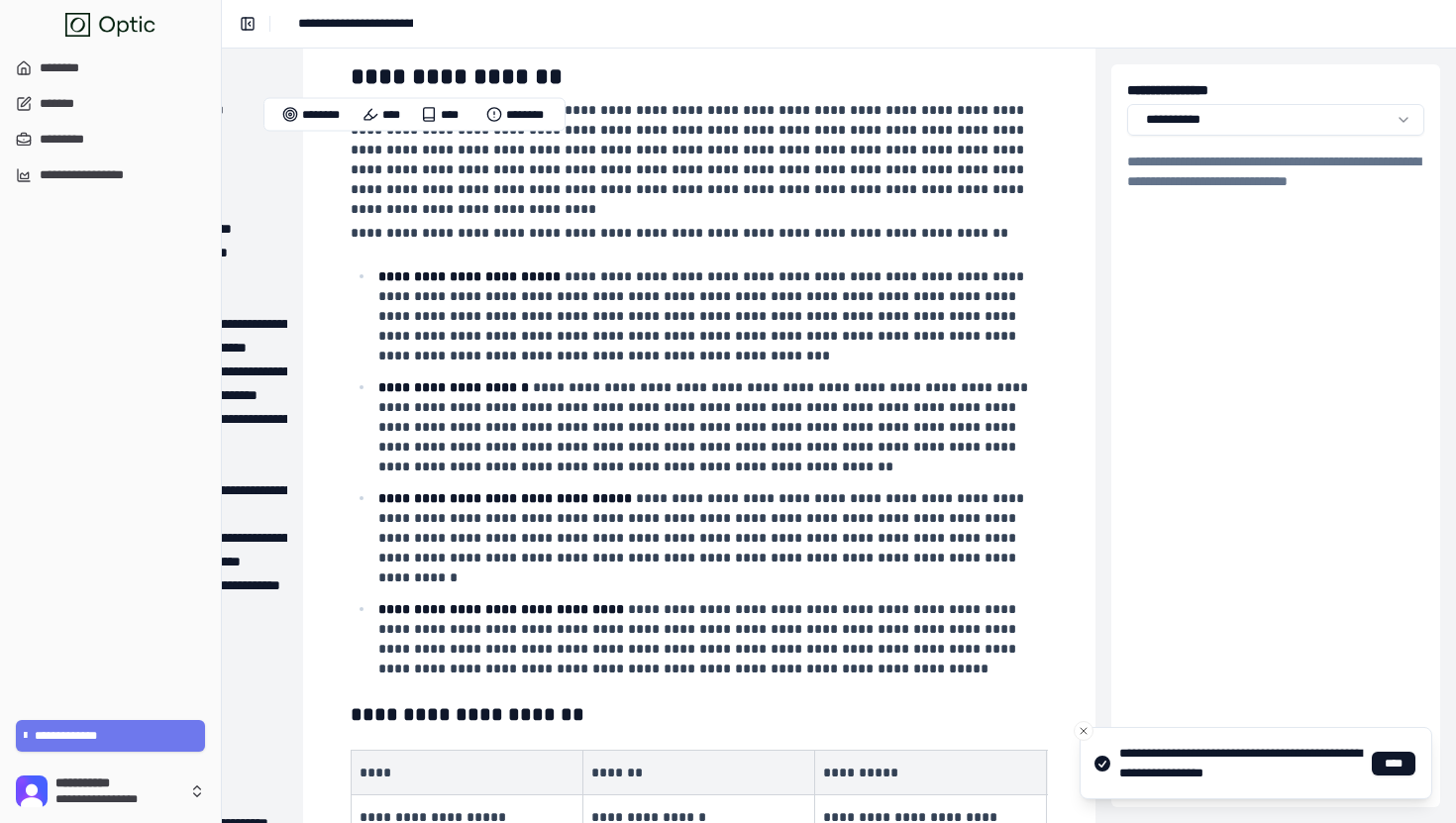click on "**********" at bounding box center (689, 159) 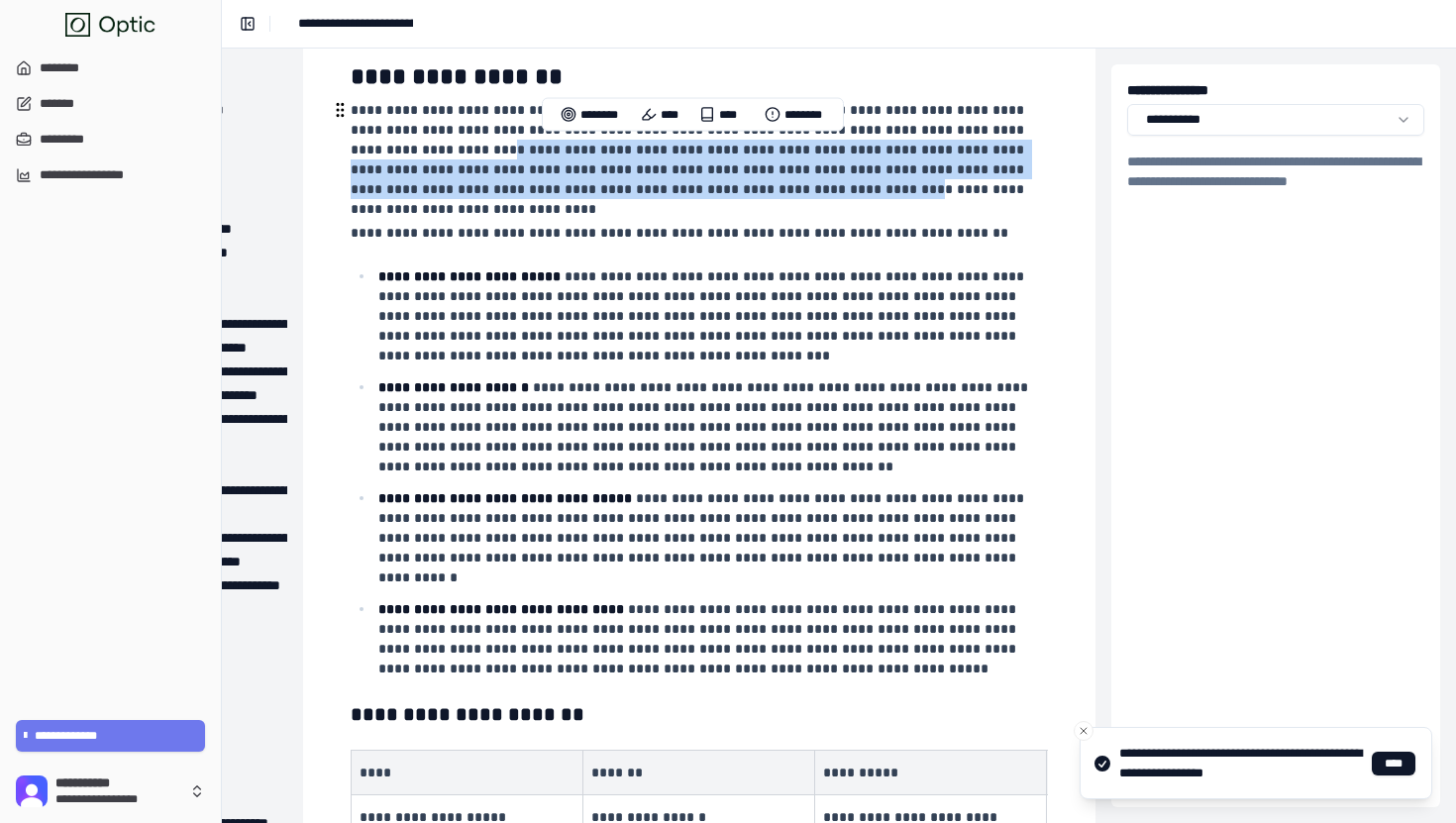 drag, startPoint x: 467, startPoint y: 154, endPoint x: 920, endPoint y: 190, distance: 454.4282 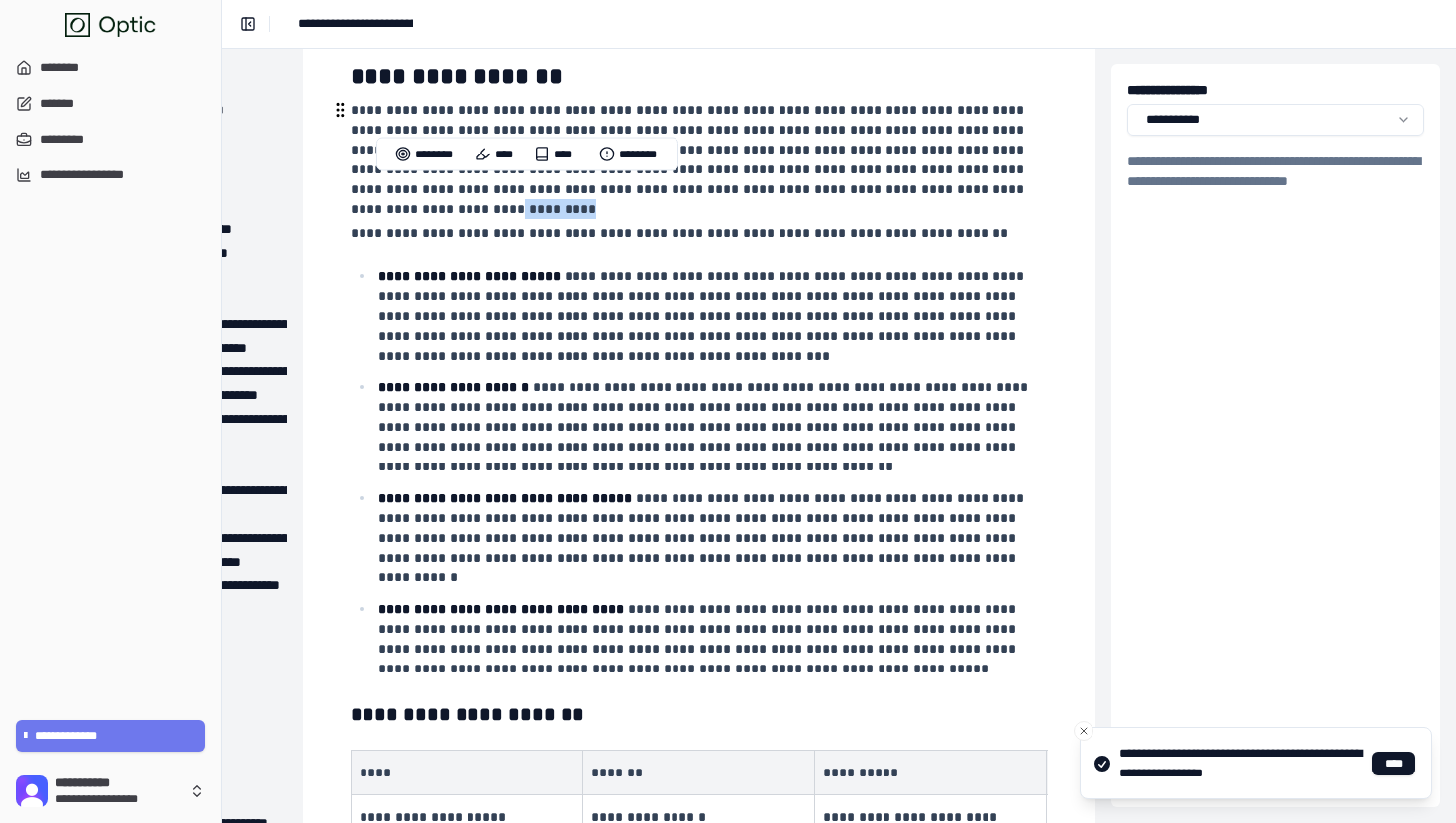 drag, startPoint x: 879, startPoint y: 208, endPoint x: 493, endPoint y: 201, distance: 386.063 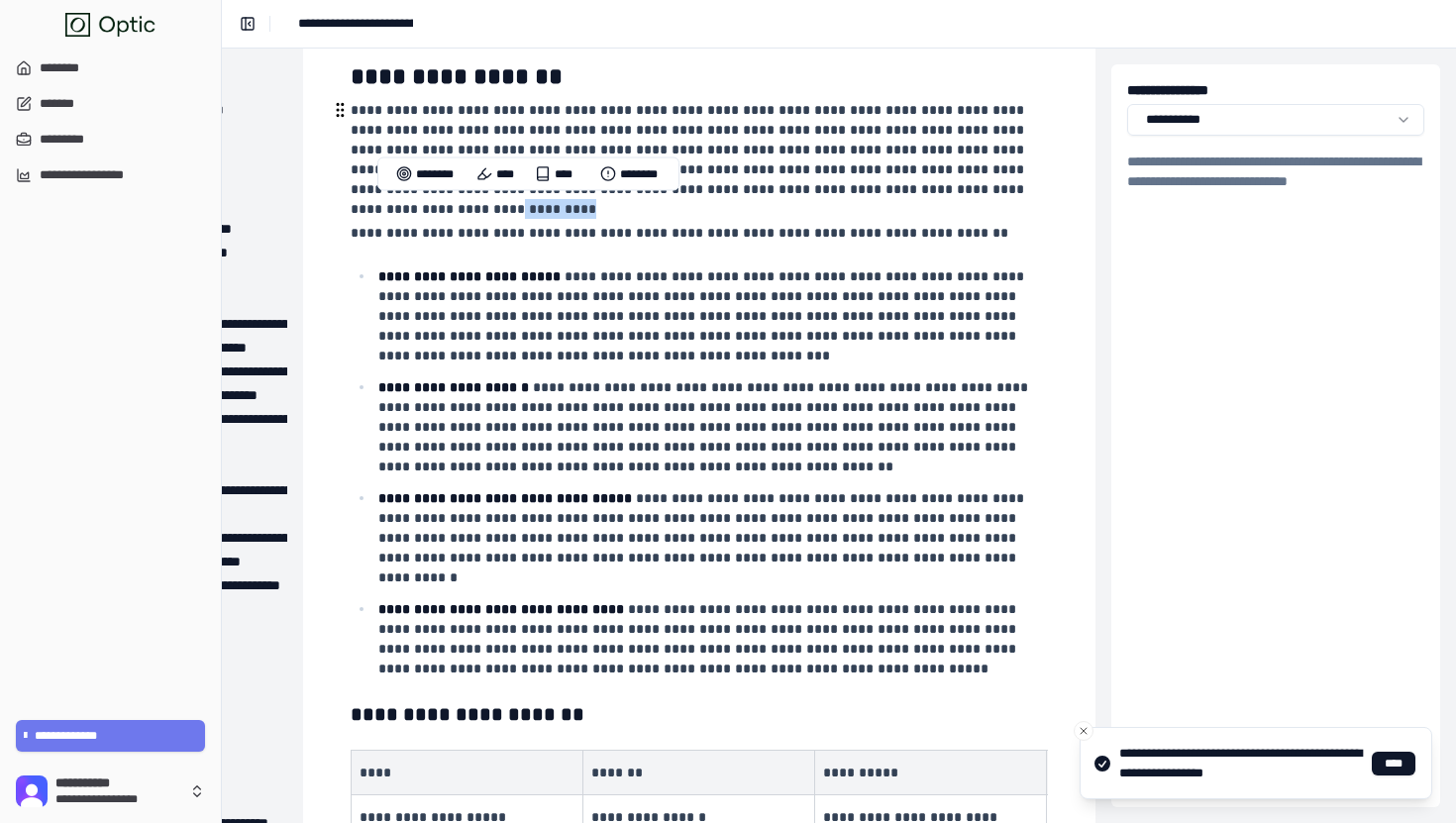 click on "**********" at bounding box center (697, 159) 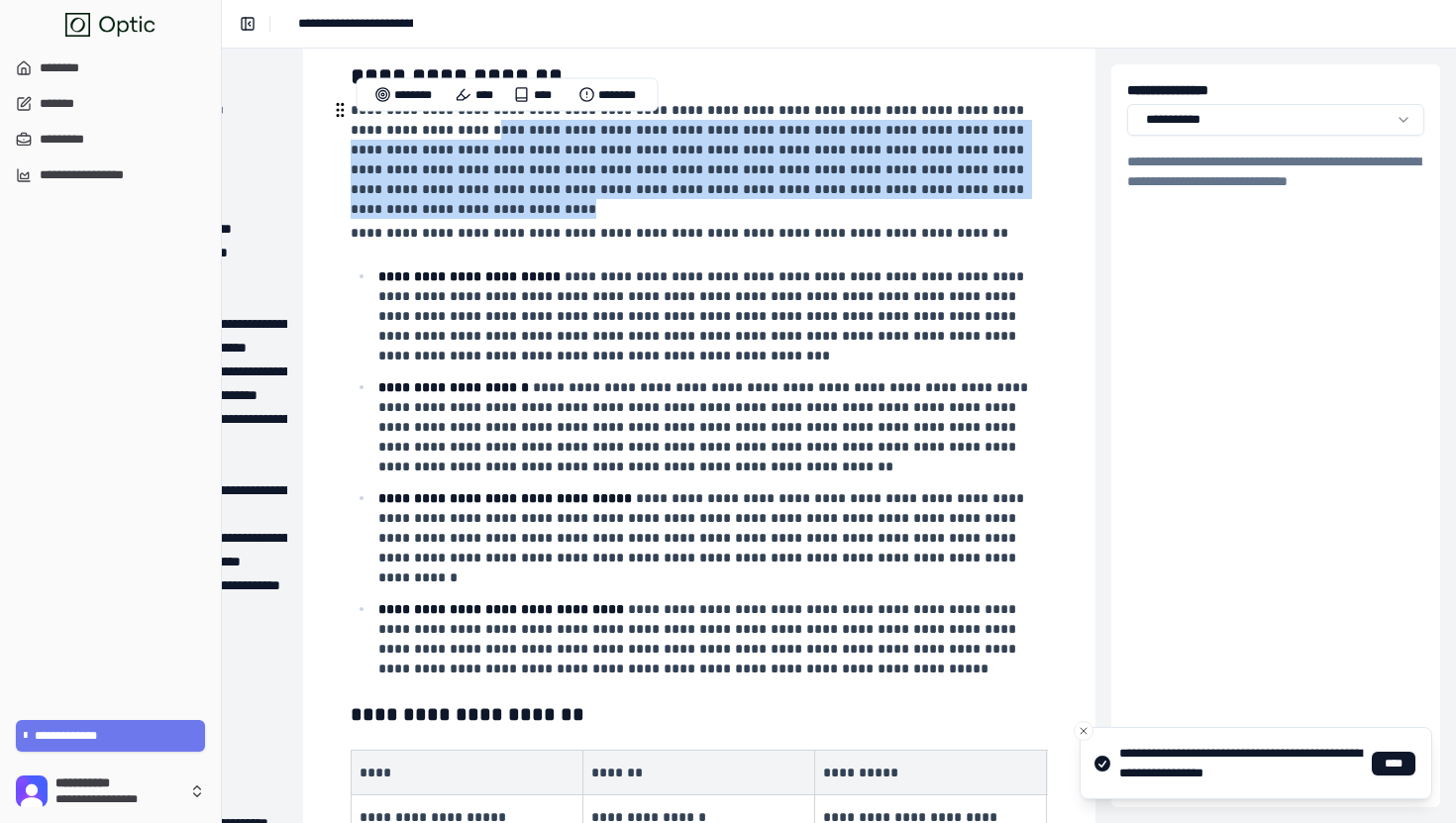 drag, startPoint x: 619, startPoint y: 213, endPoint x: 446, endPoint y: 122, distance: 195.47378 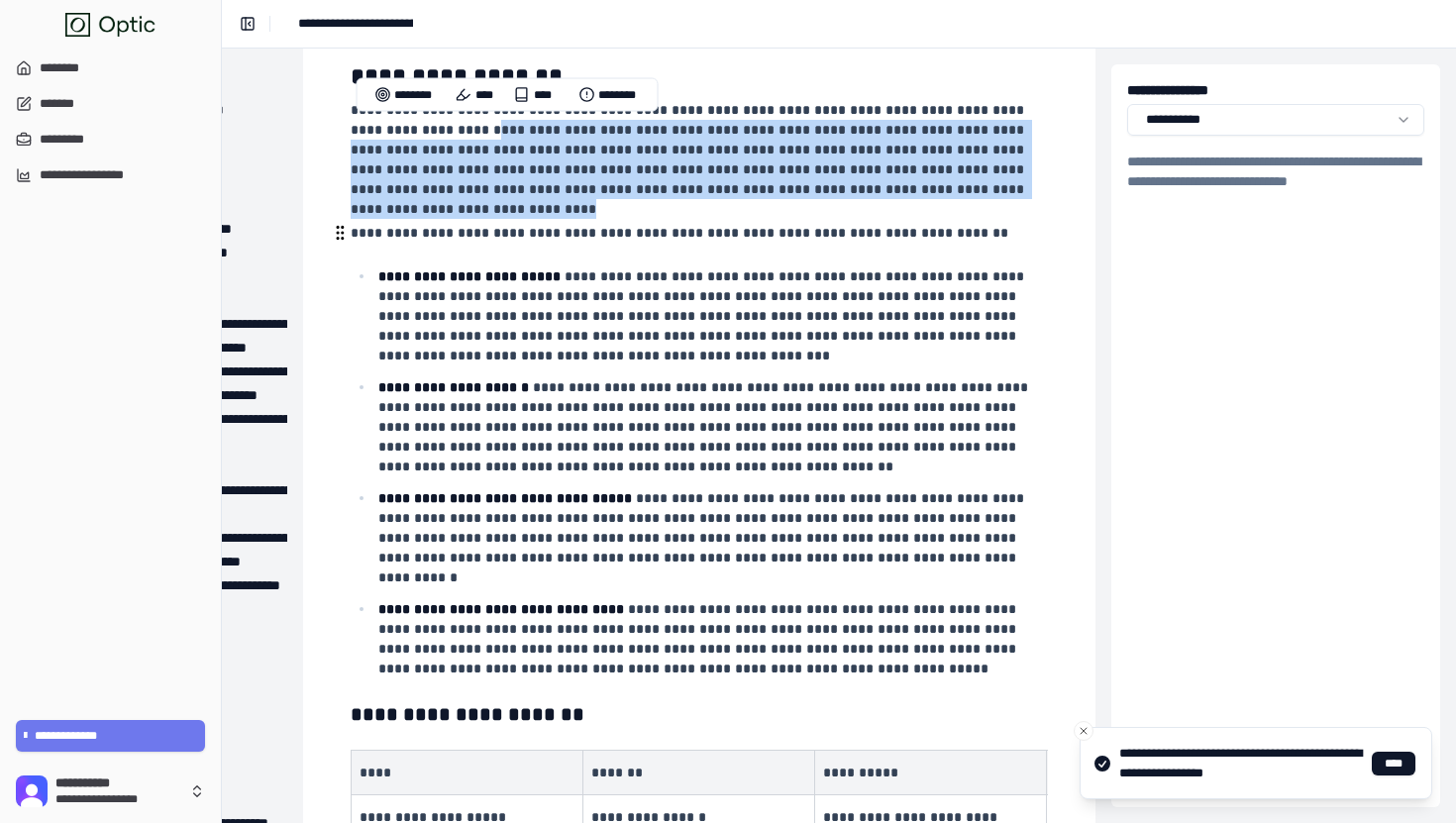 click on "**********" at bounding box center [679, 233] 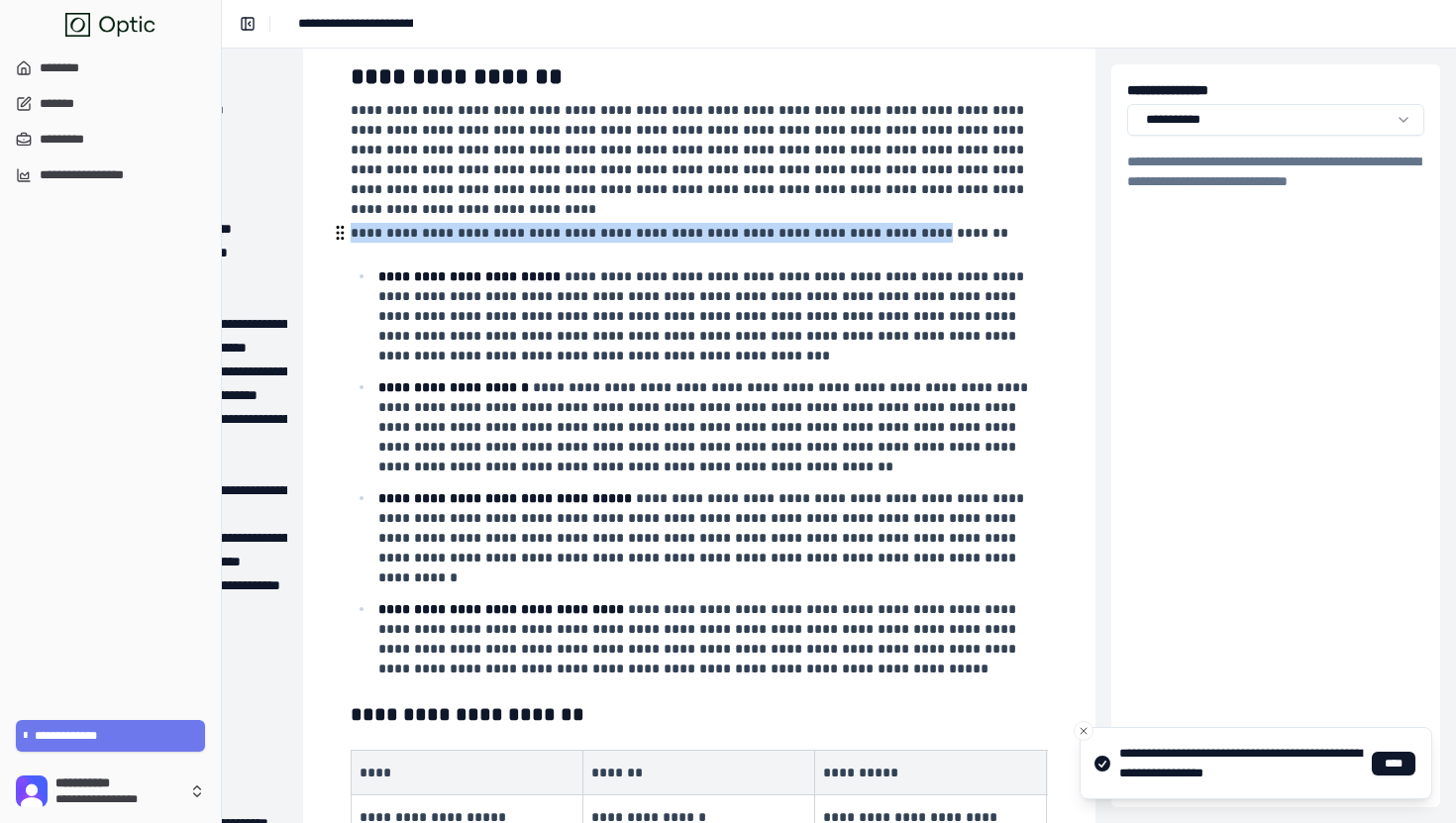 drag, startPoint x: 376, startPoint y: 227, endPoint x: 864, endPoint y: 229, distance: 488.0041 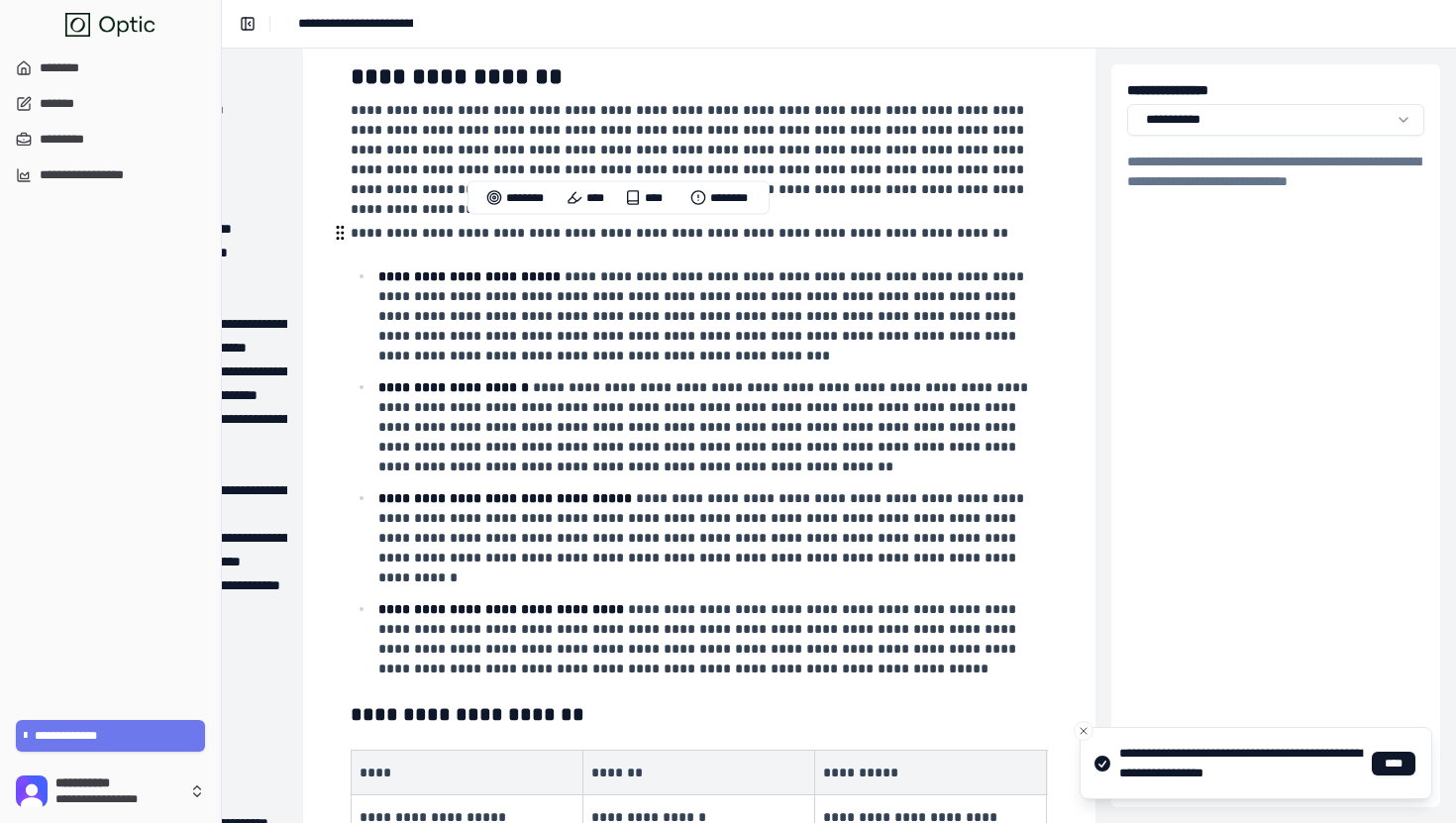click on "**********" at bounding box center [679, 233] 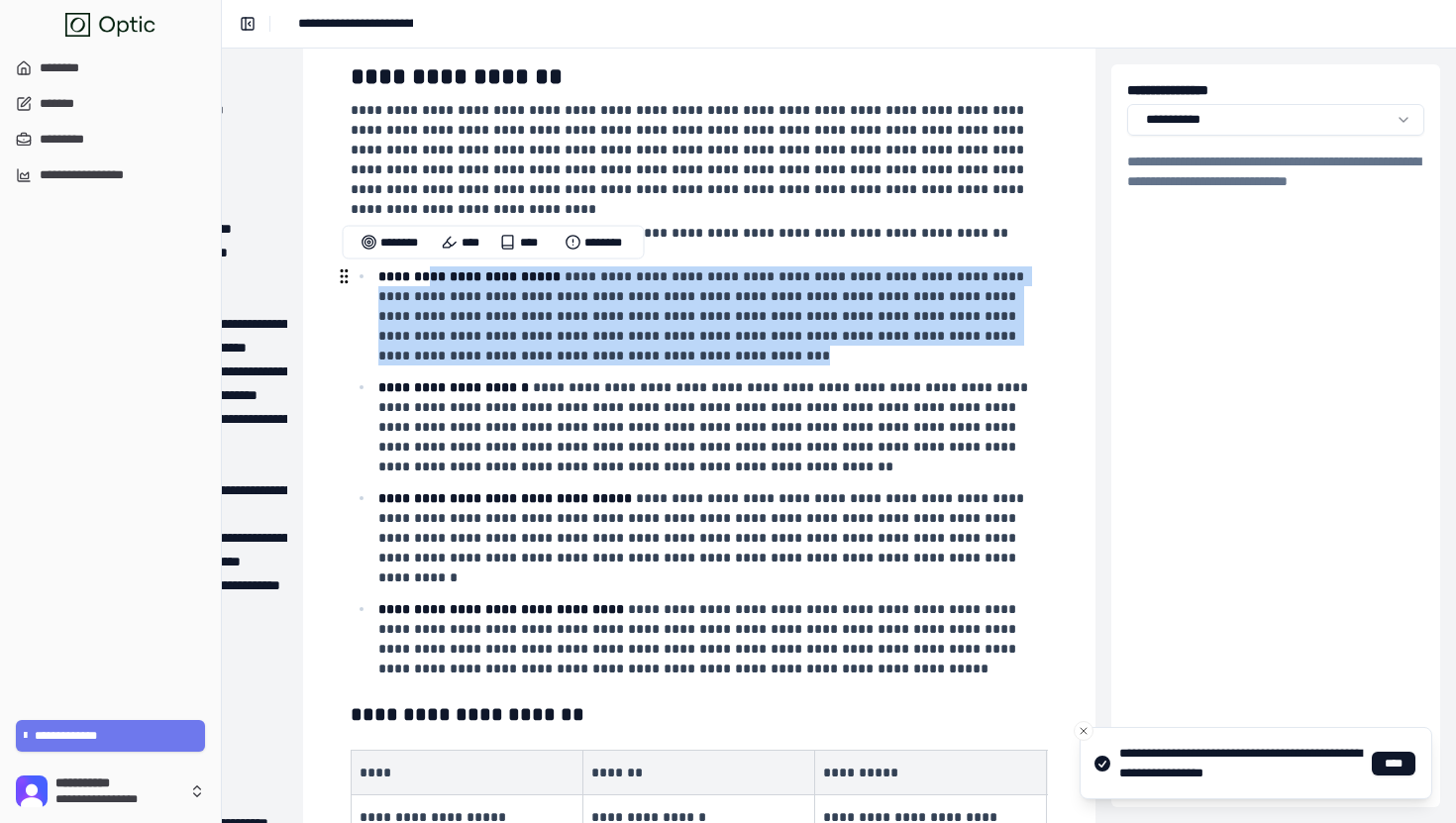drag, startPoint x: 432, startPoint y: 274, endPoint x: 924, endPoint y: 362, distance: 499.80796 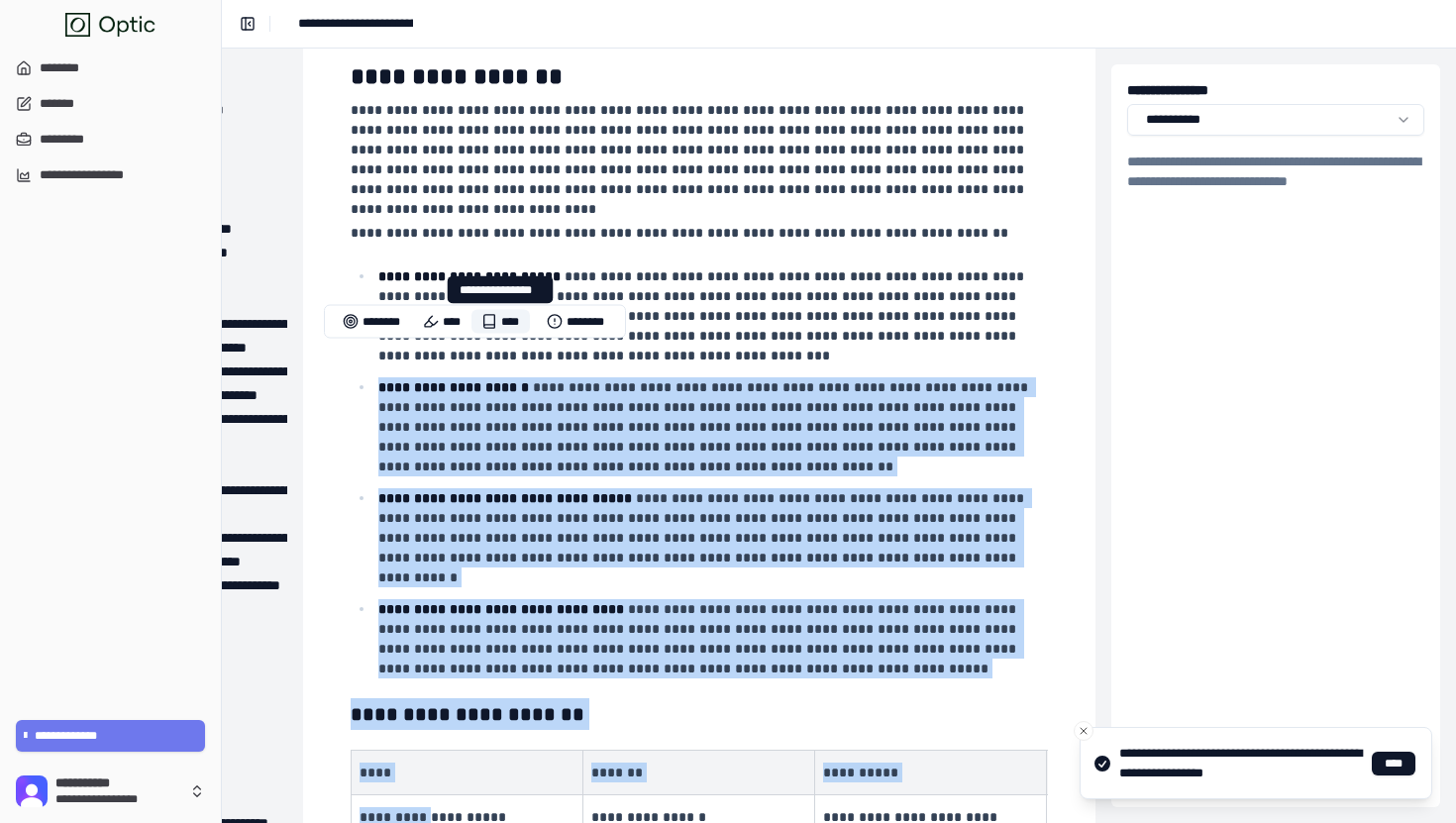 drag, startPoint x: 924, startPoint y: 362, endPoint x: 486, endPoint y: 313, distance: 440.73235 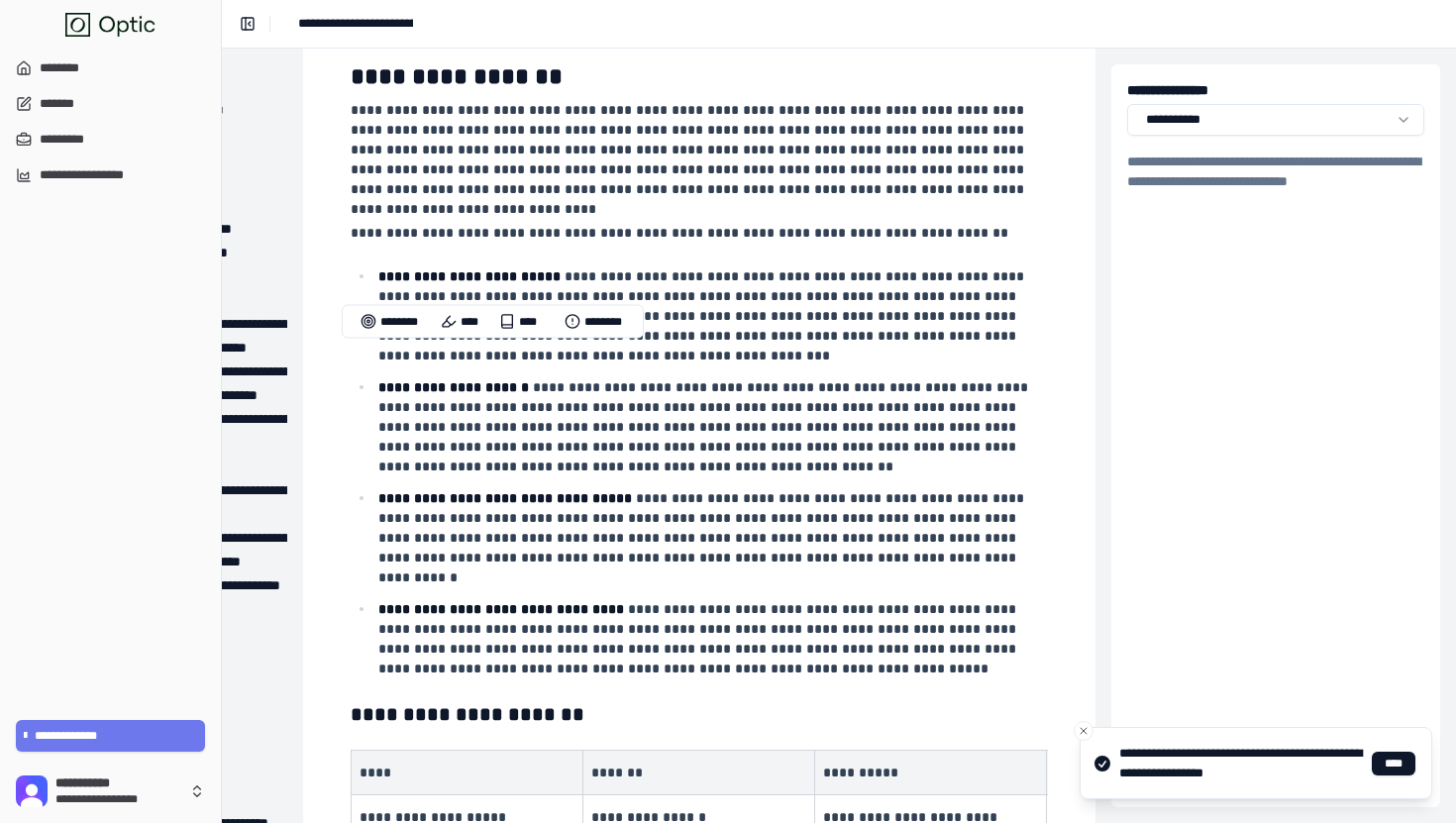 click on "**********" at bounding box center (469, 276) 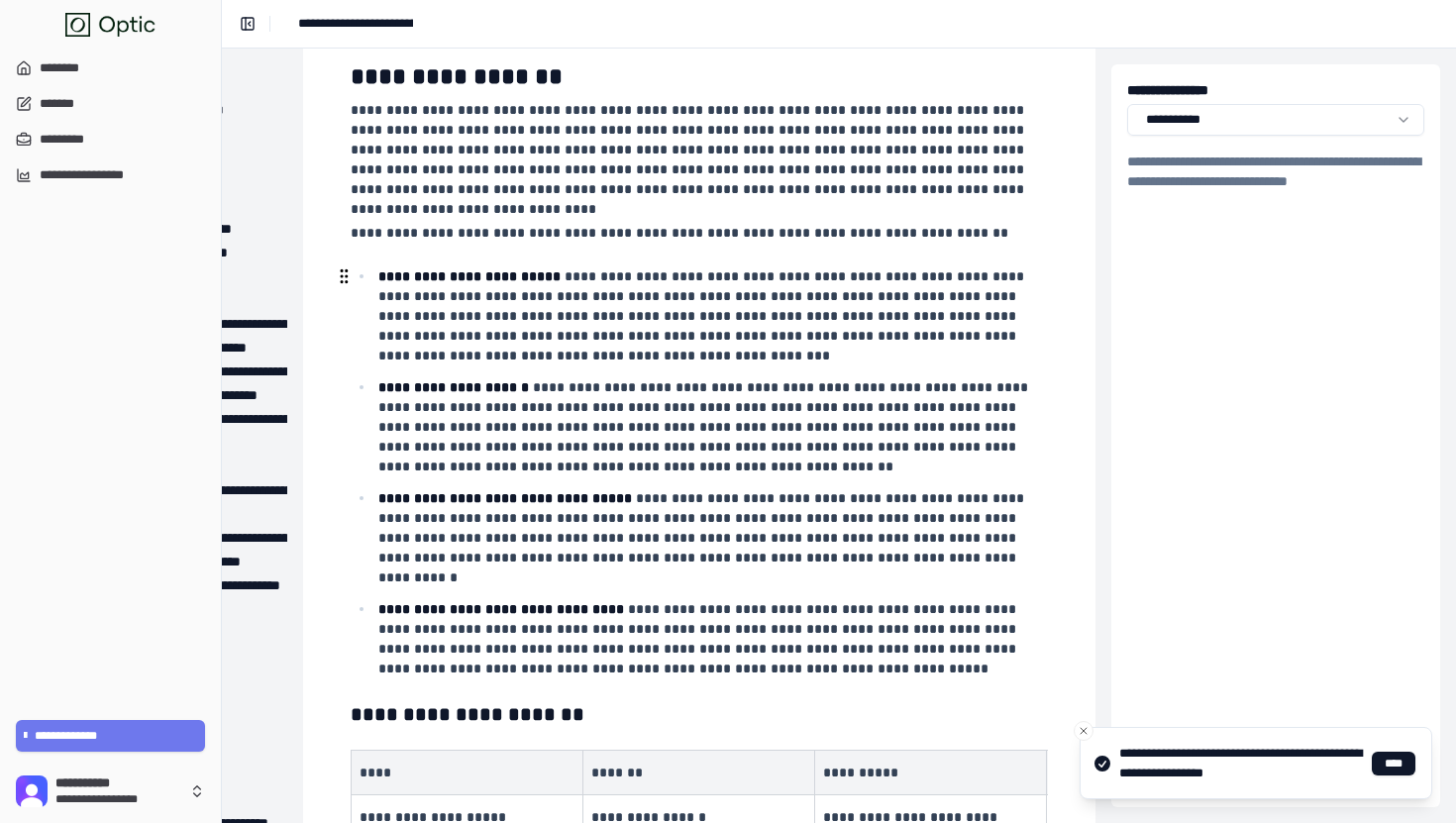 click on "**********" at bounding box center (469, 276) 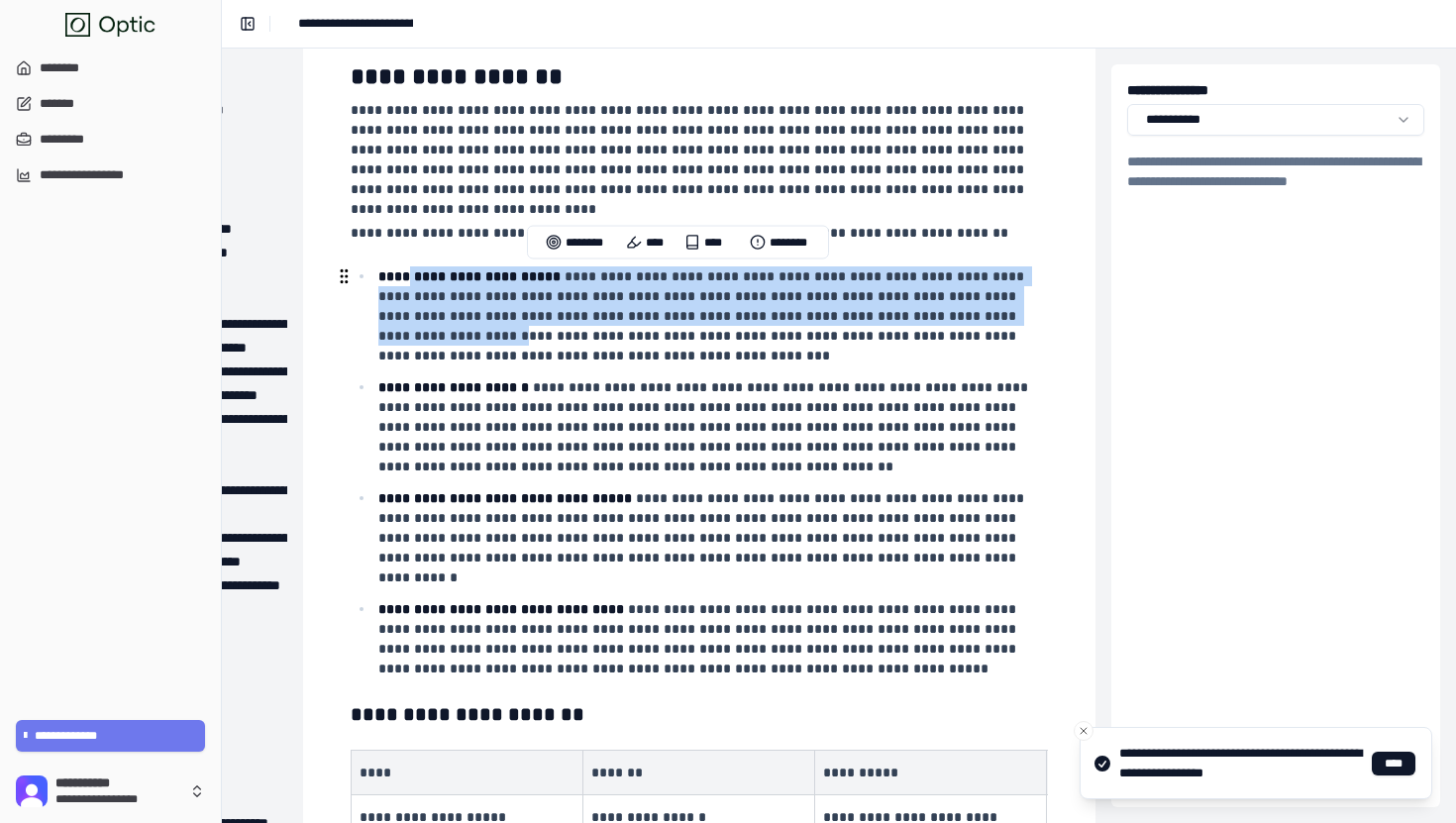 drag, startPoint x: 412, startPoint y: 281, endPoint x: 925, endPoint y: 309, distance: 513.7636 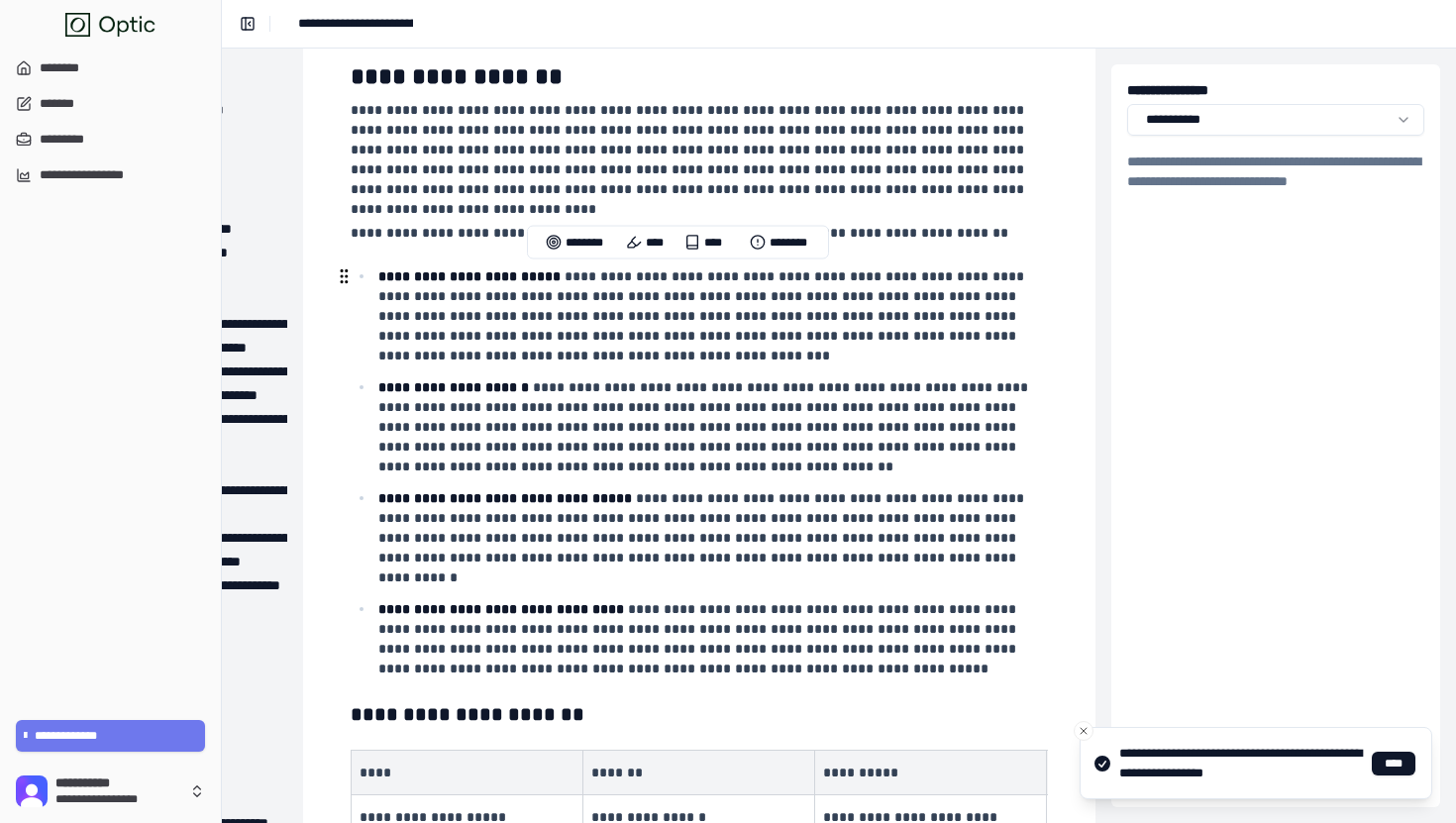 click on "**********" at bounding box center [711, 316] 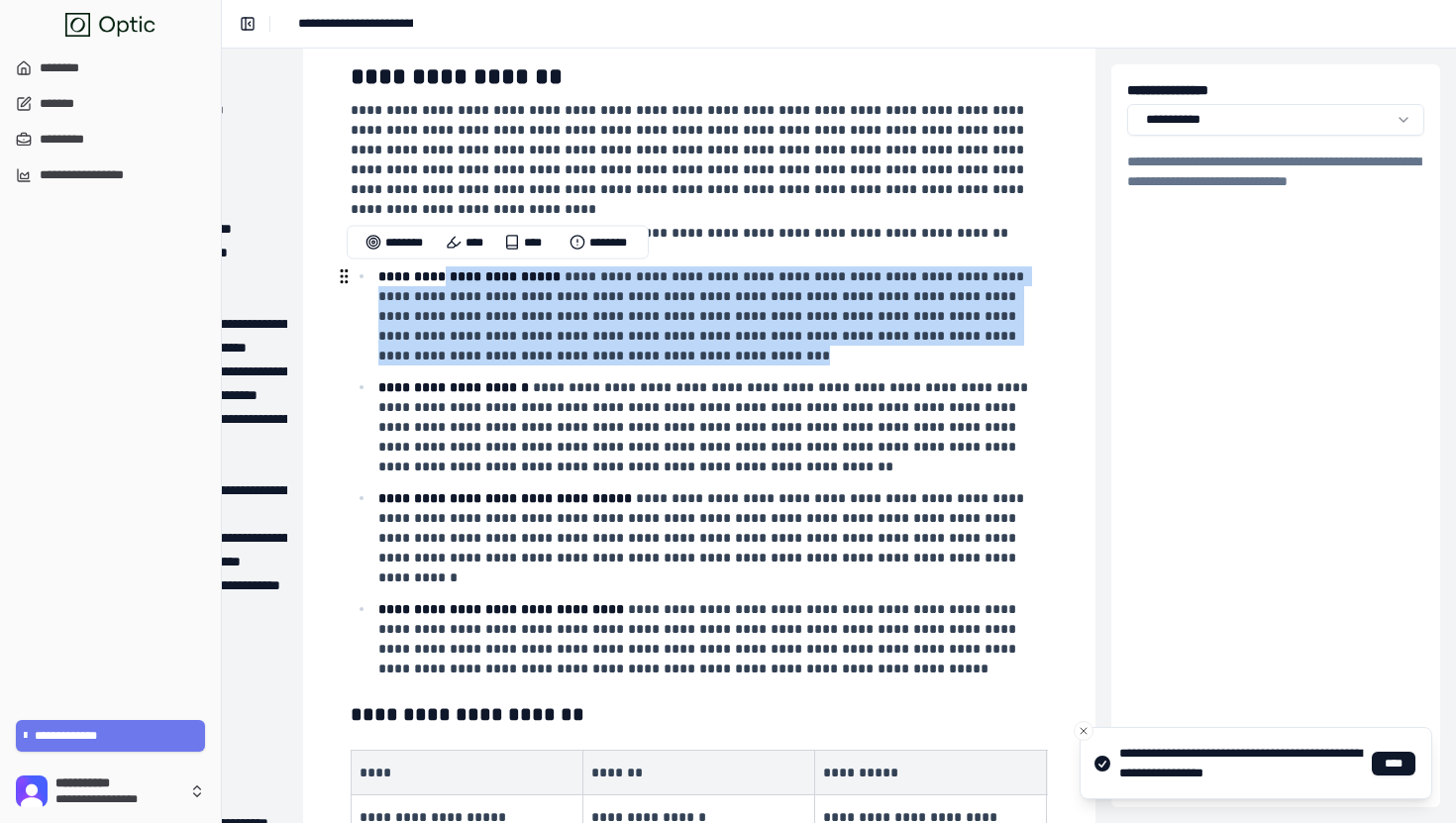 drag, startPoint x: 573, startPoint y: 357, endPoint x: 442, endPoint y: 280, distance: 151.95394 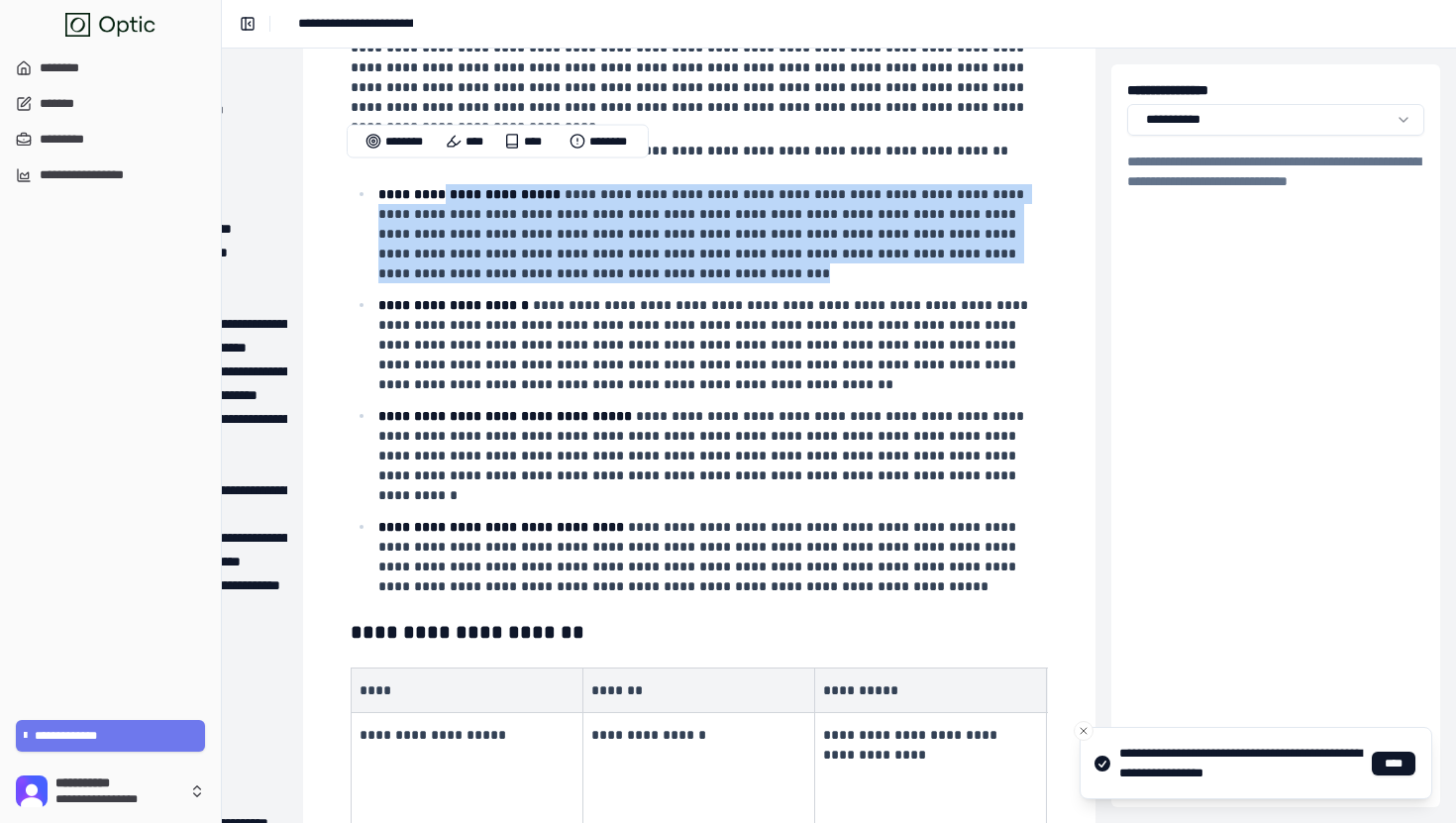scroll, scrollTop: 217, scrollLeft: 228, axis: both 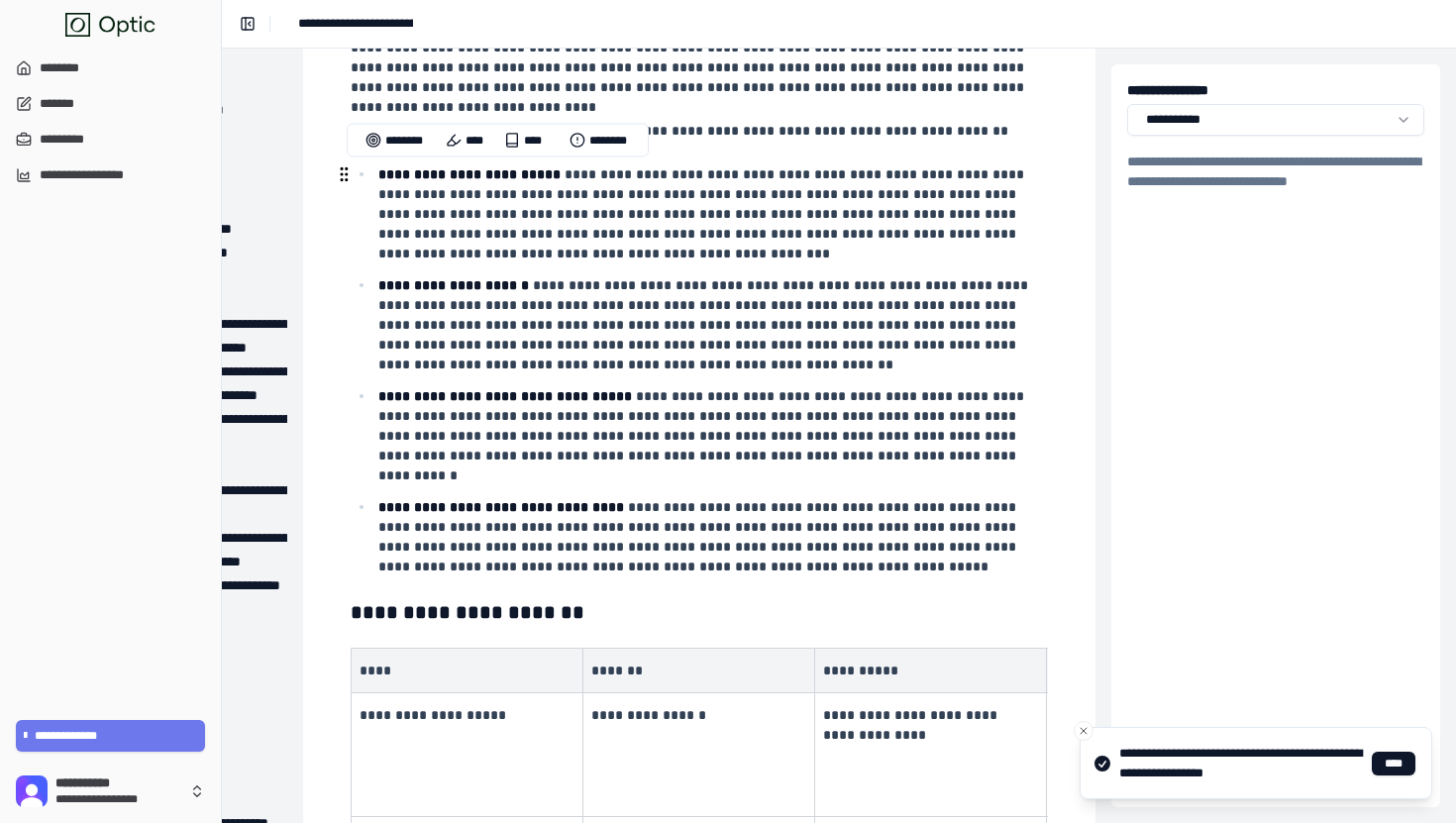 click on "**********" at bounding box center [703, 214] 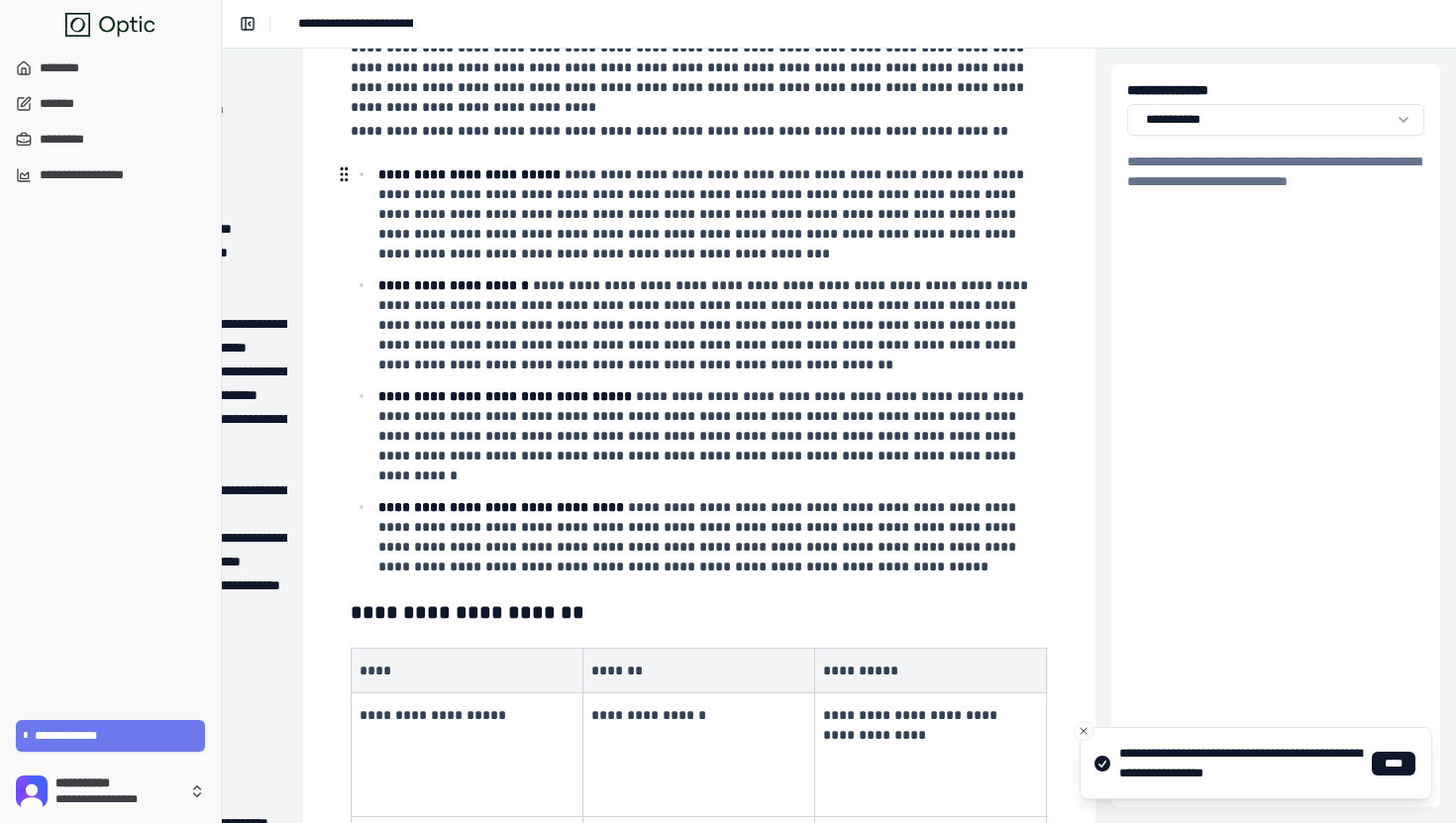 click on "**********" at bounding box center [469, 174] 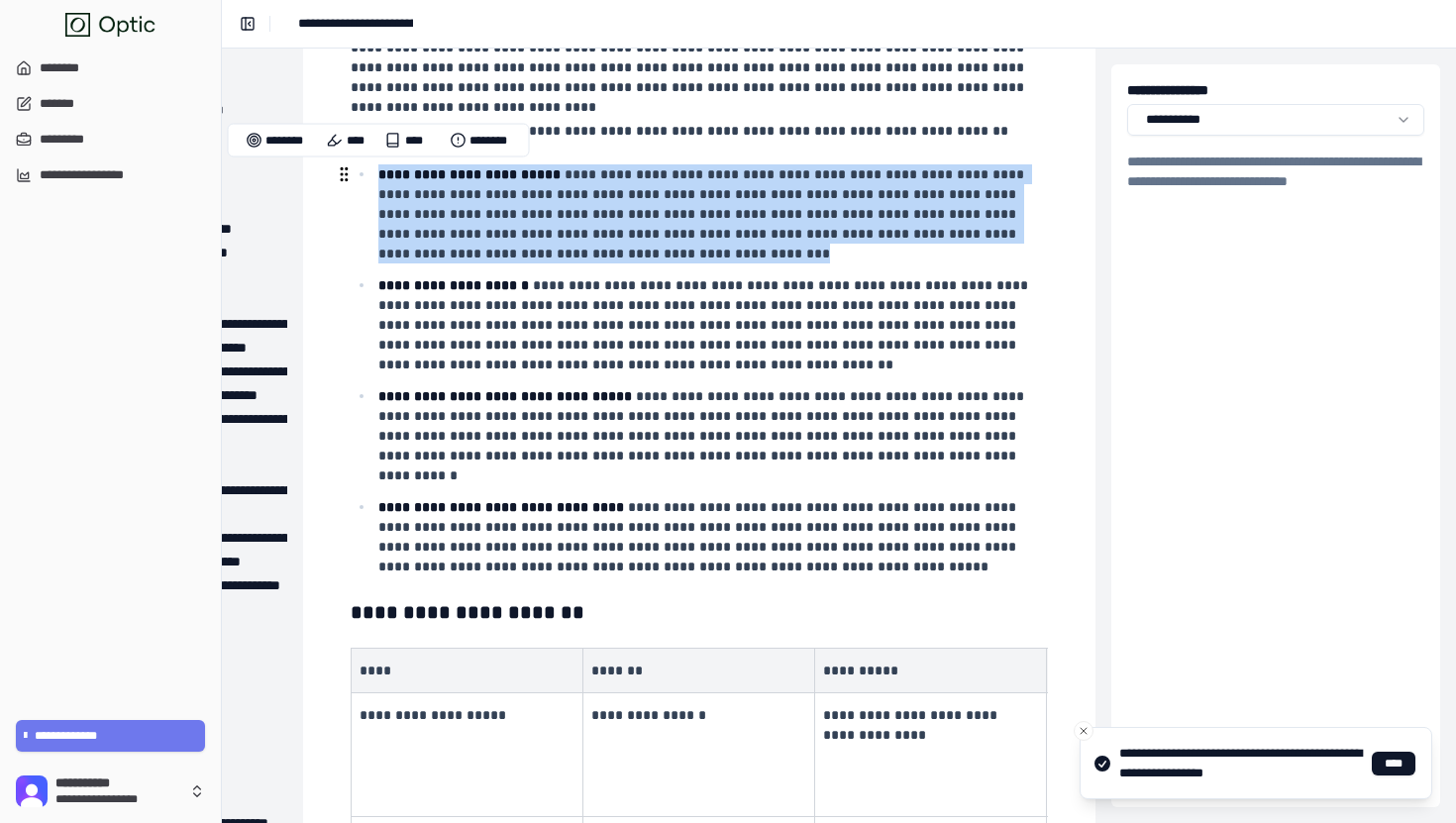 drag, startPoint x: 398, startPoint y: 177, endPoint x: 694, endPoint y: 257, distance: 306.62029 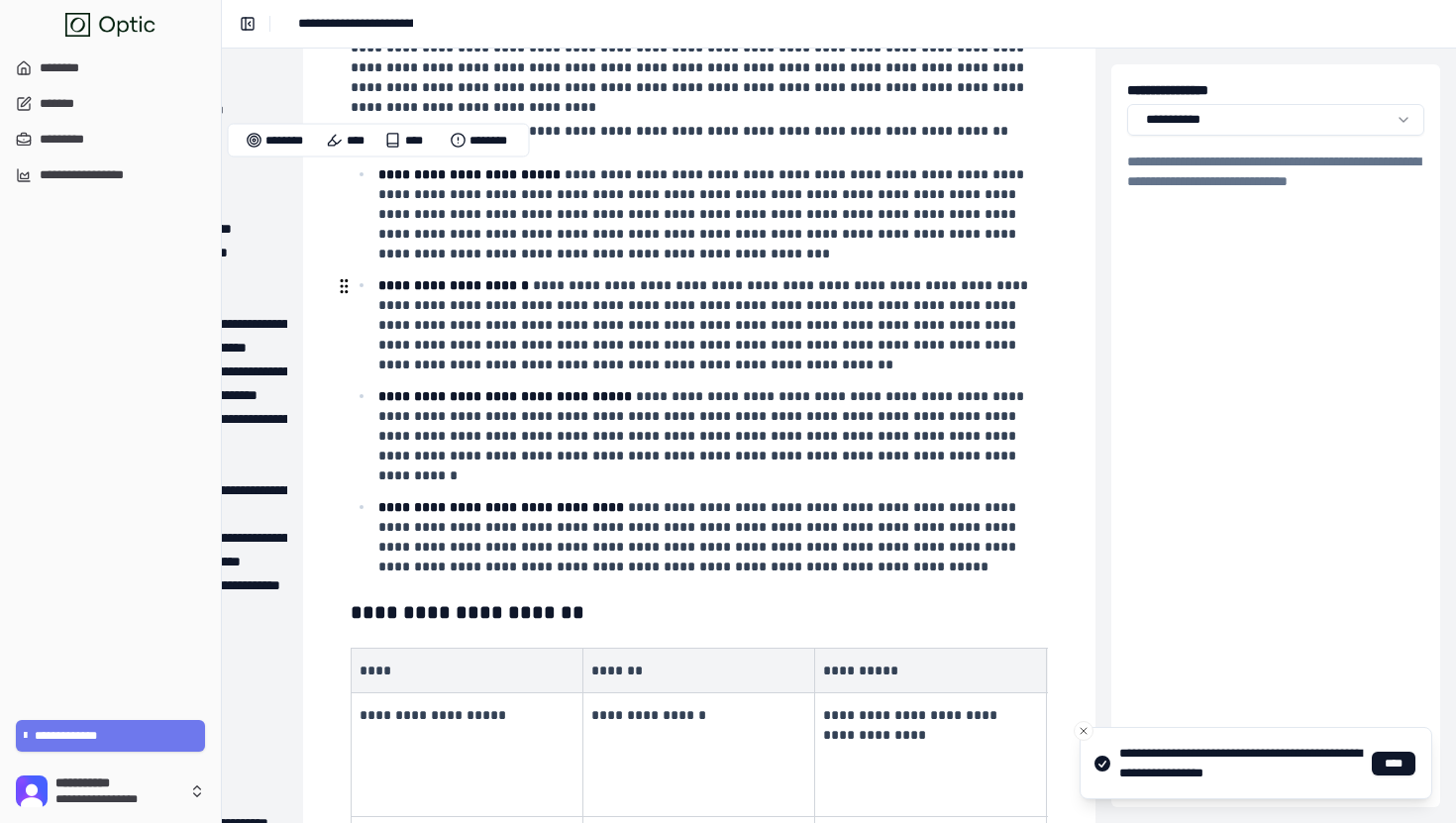 click on "**********" at bounding box center [454, 285] 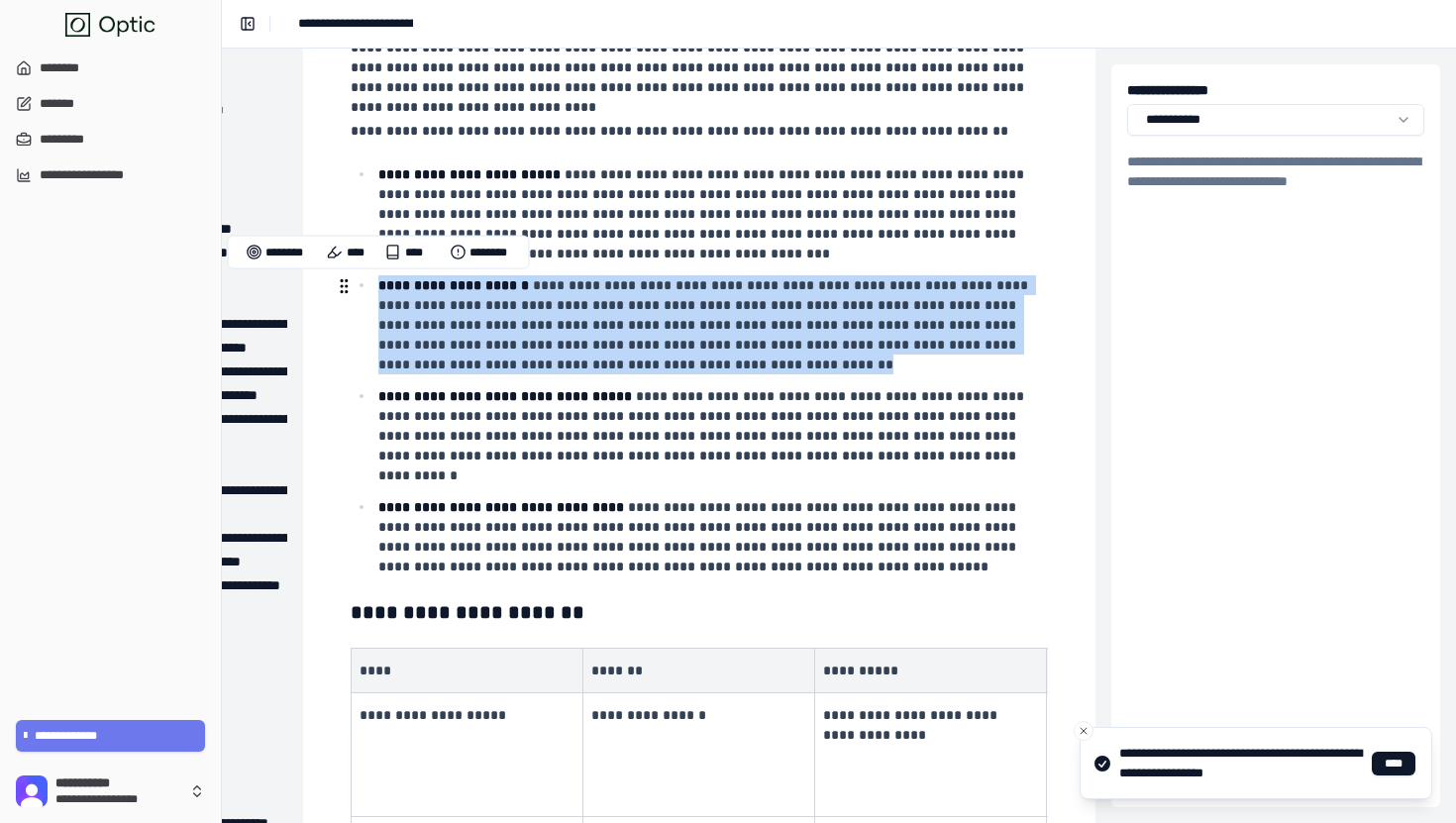 drag, startPoint x: 399, startPoint y: 286, endPoint x: 636, endPoint y: 362, distance: 248.8875 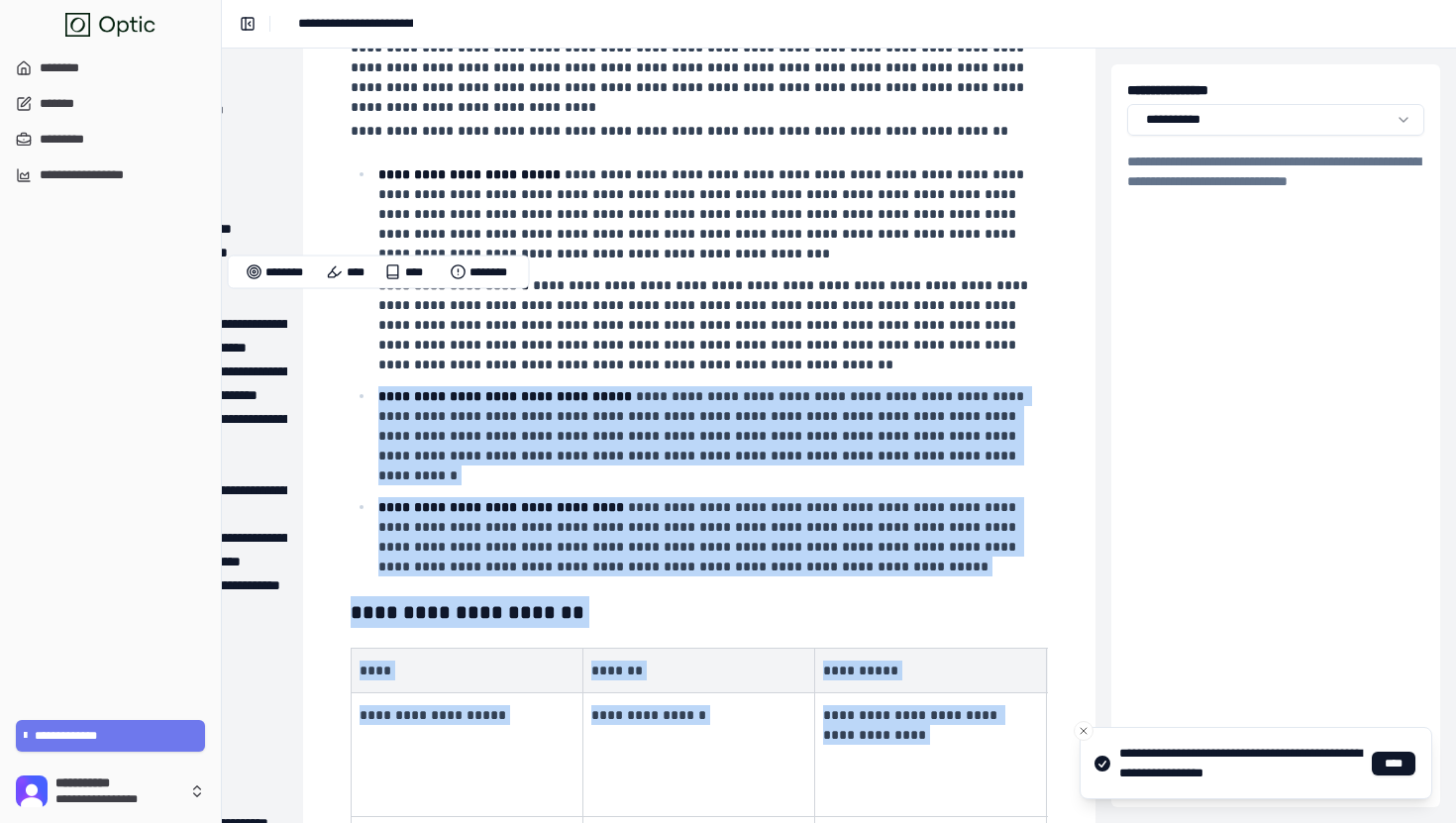 drag, startPoint x: 636, startPoint y: 362, endPoint x: 419, endPoint y: 287, distance: 229.5953 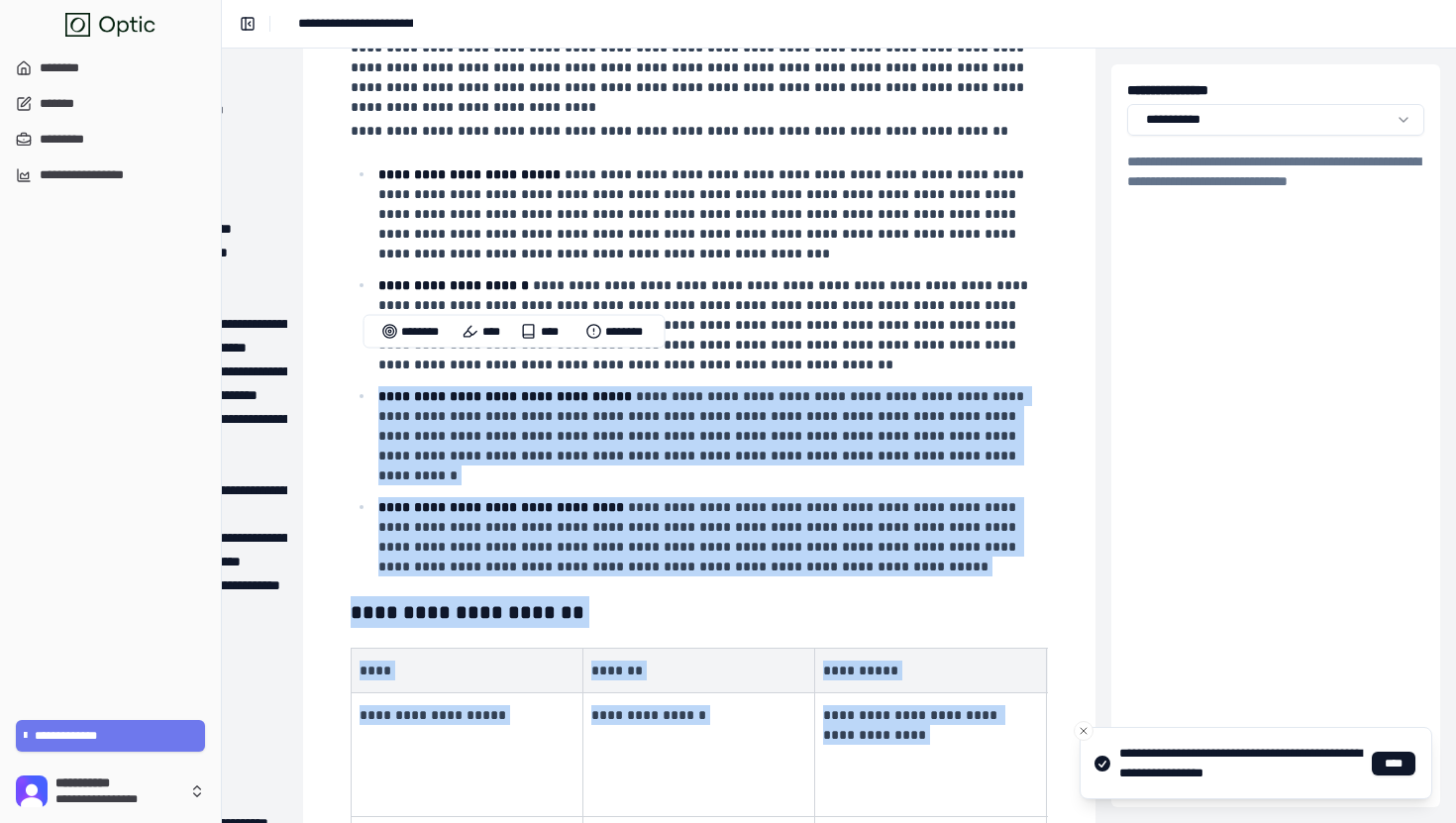 click on "**********" at bounding box center (505, 396) 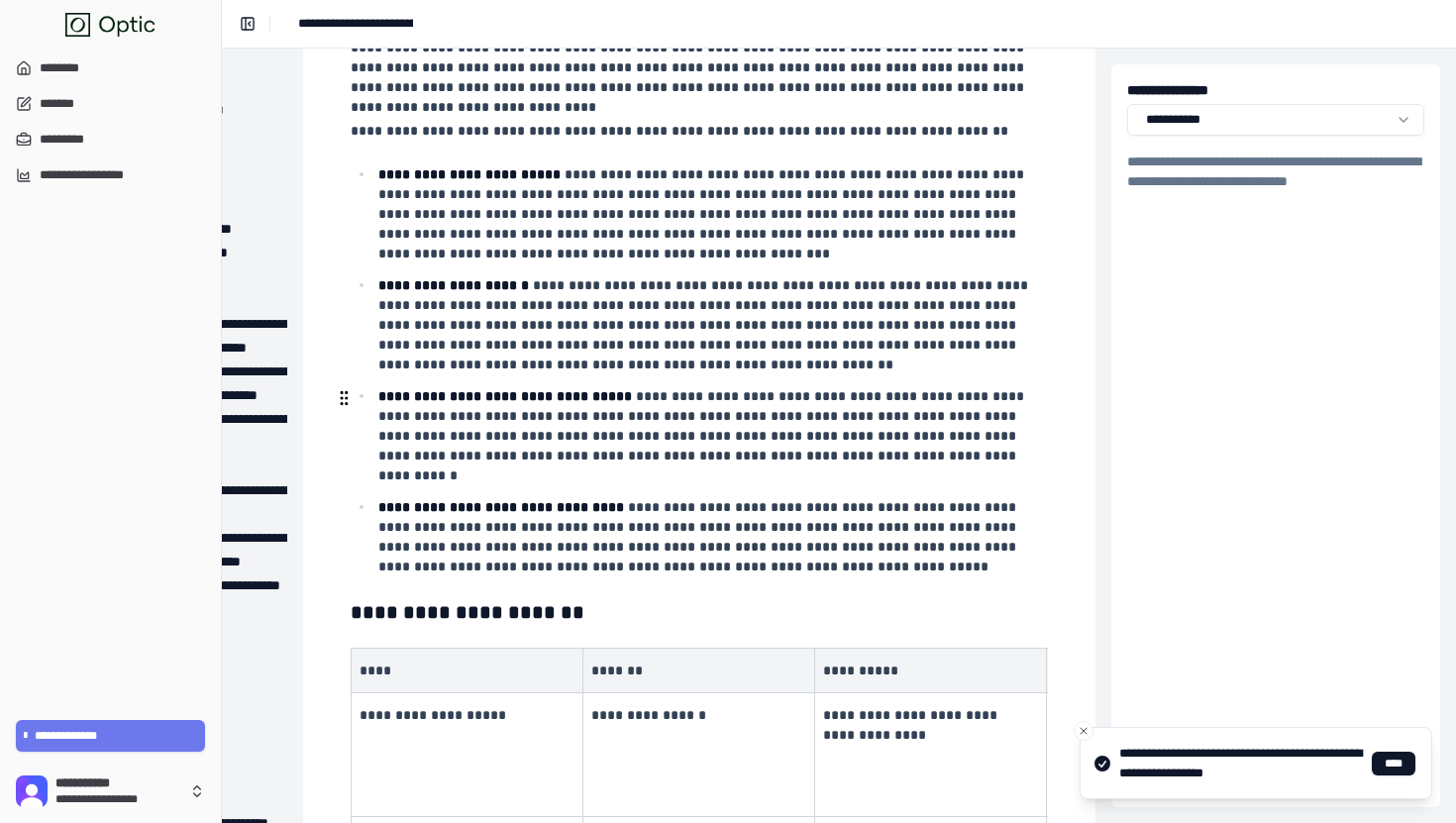 click on "**********" at bounding box center (505, 396) 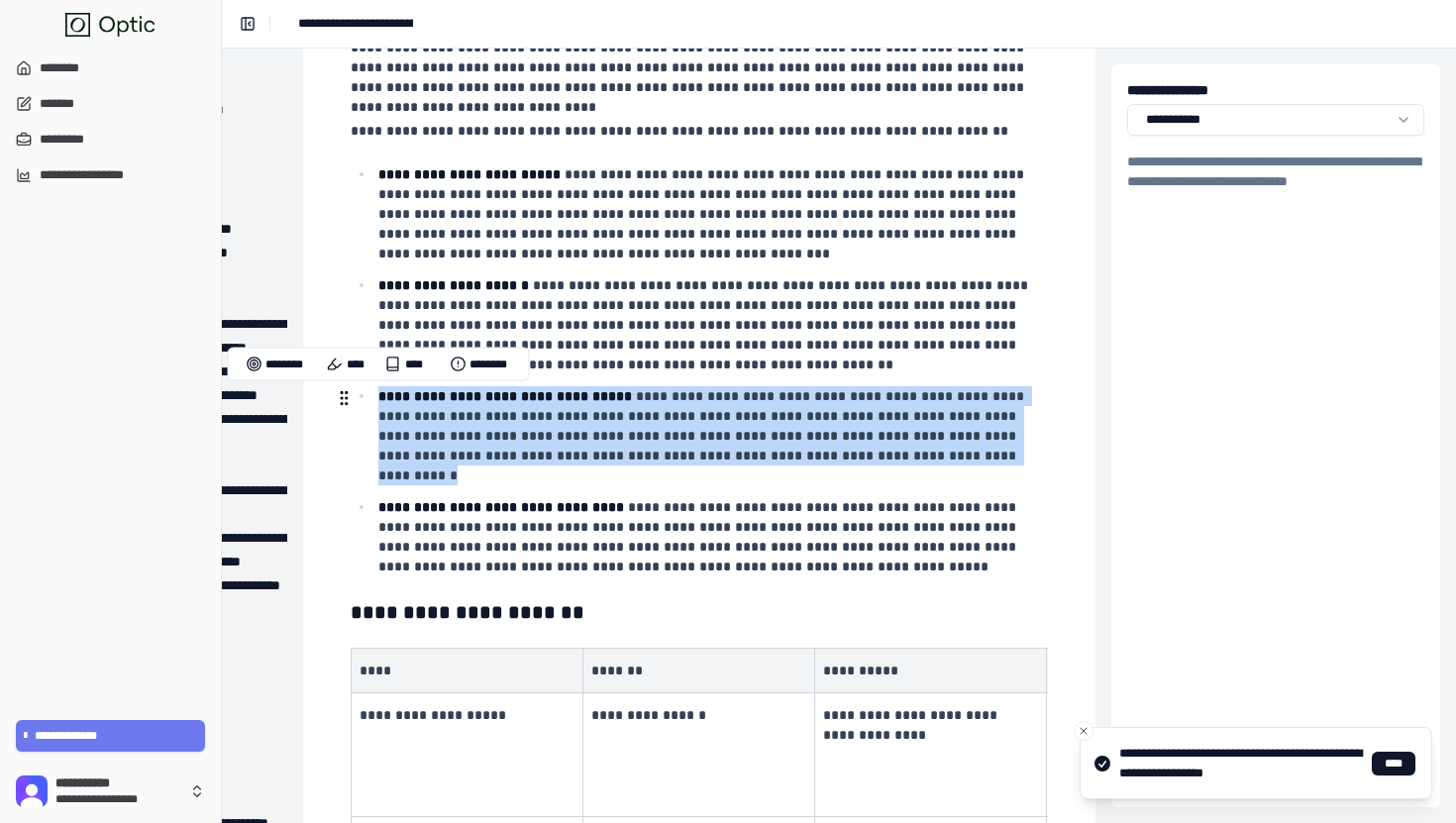 drag, startPoint x: 395, startPoint y: 399, endPoint x: 831, endPoint y: 456, distance: 439.7101 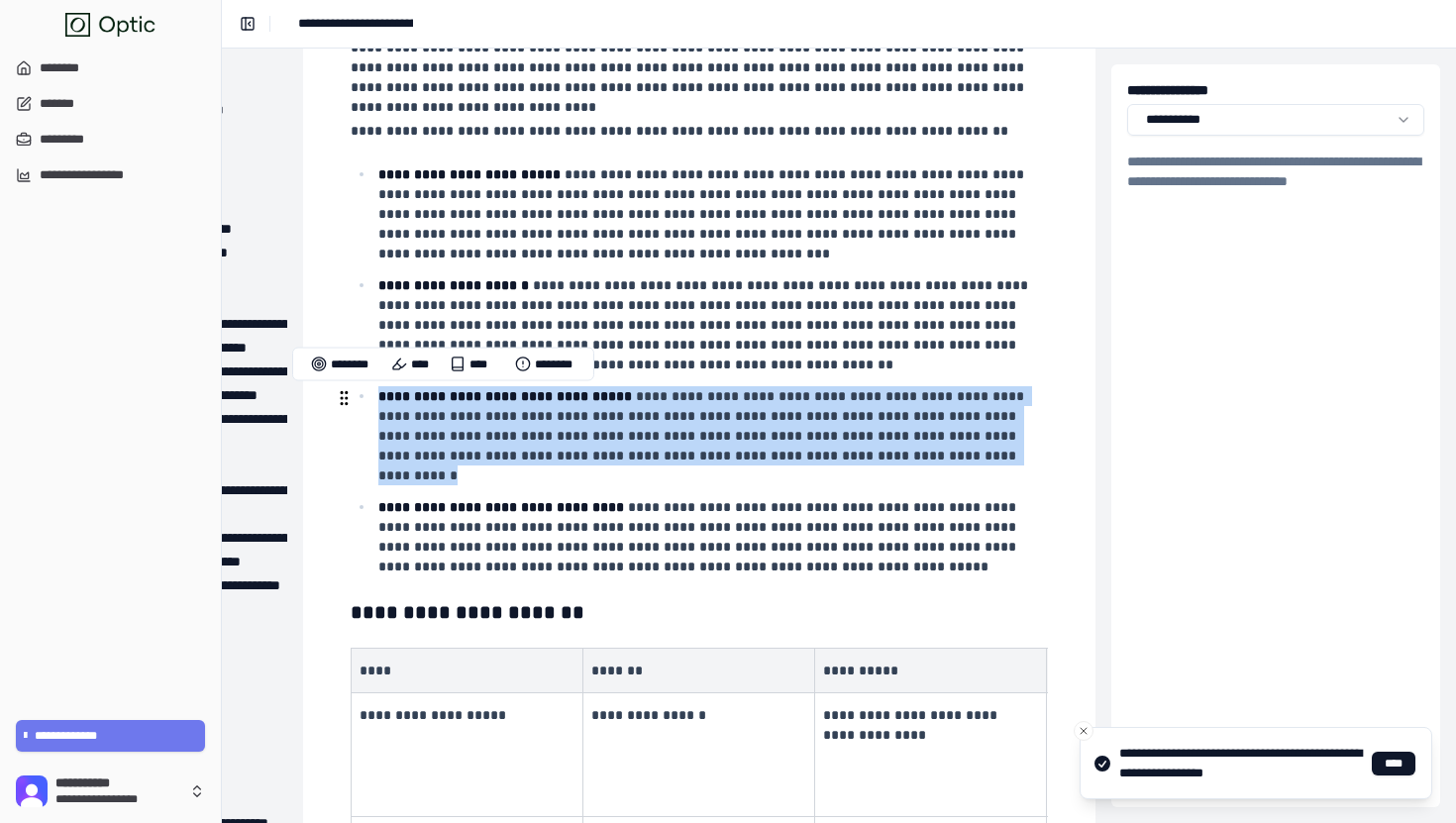 drag, startPoint x: 855, startPoint y: 456, endPoint x: 393, endPoint y: 392, distance: 466.41184 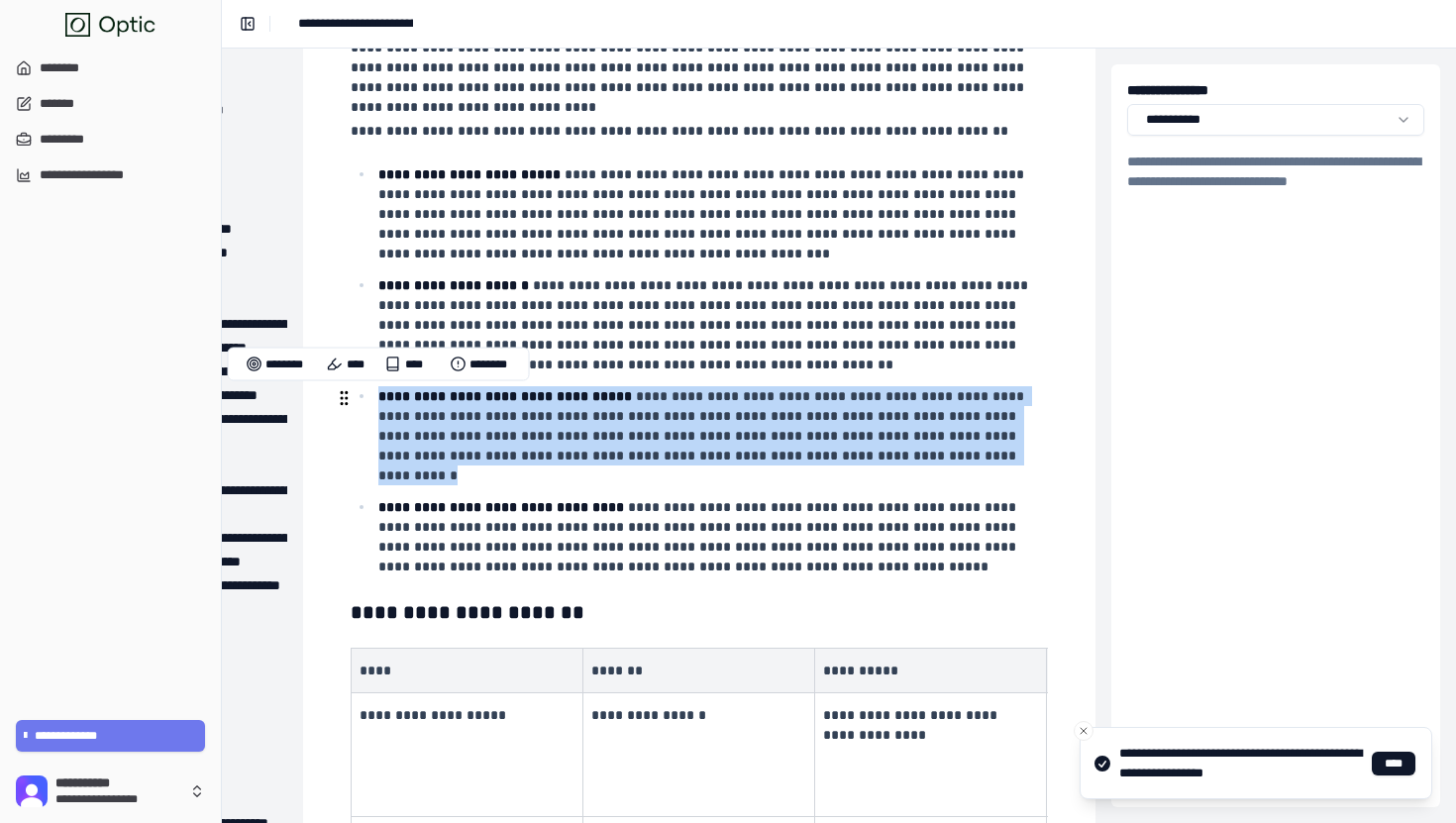 click on "**********" at bounding box center (505, 396) 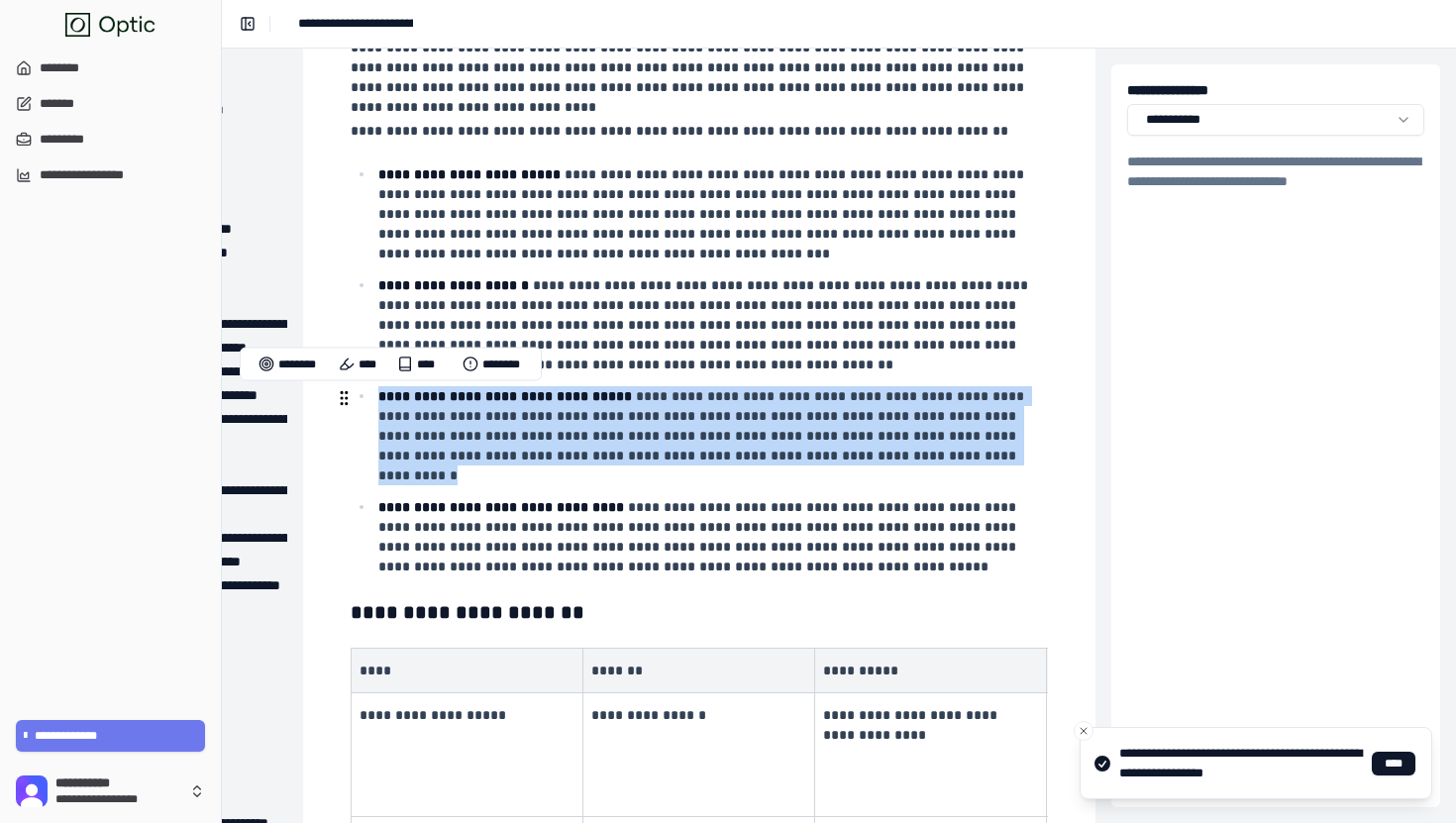 drag, startPoint x: 393, startPoint y: 392, endPoint x: 845, endPoint y: 460, distance: 457.0864 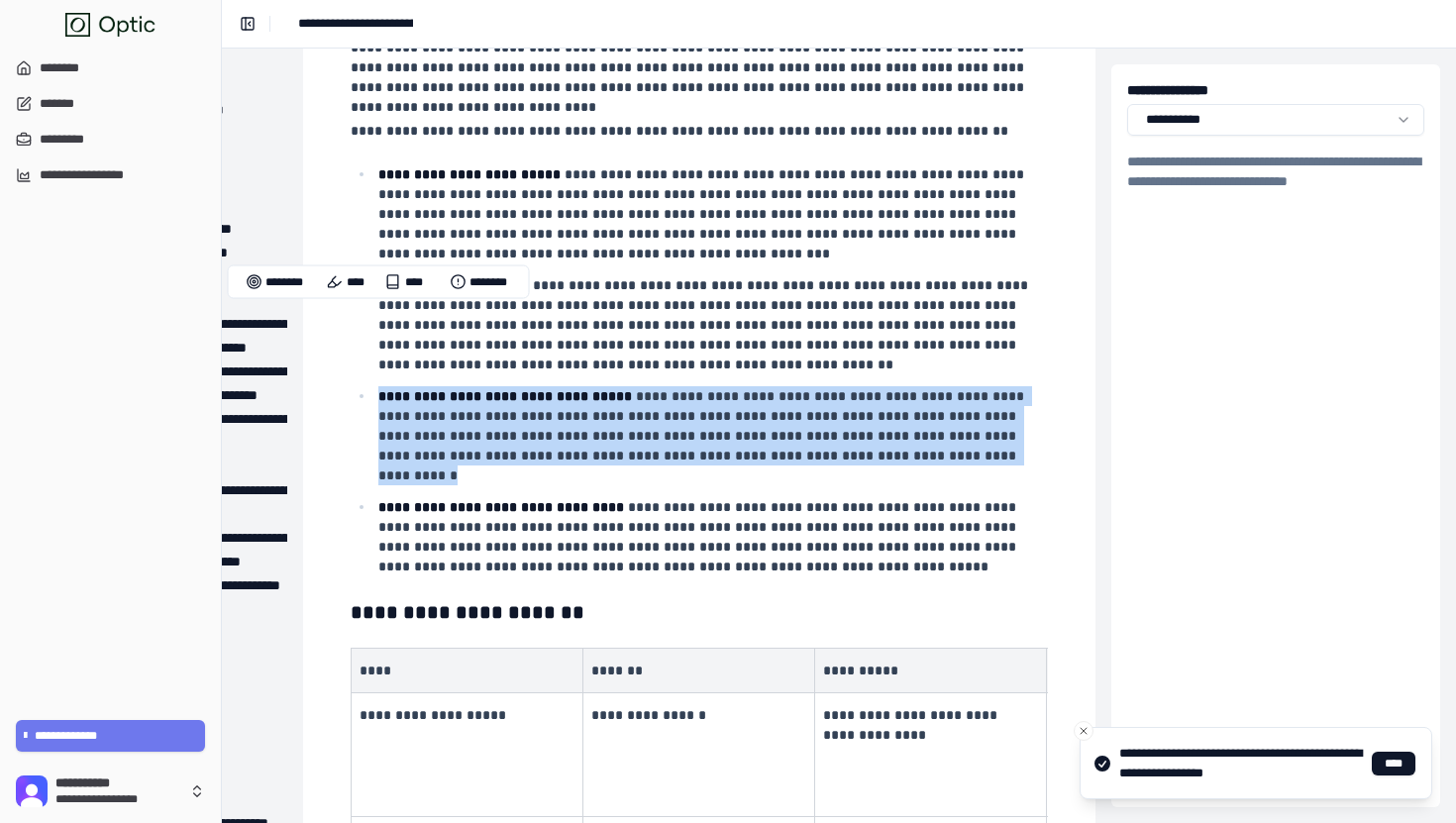 scroll, scrollTop: 324, scrollLeft: 228, axis: both 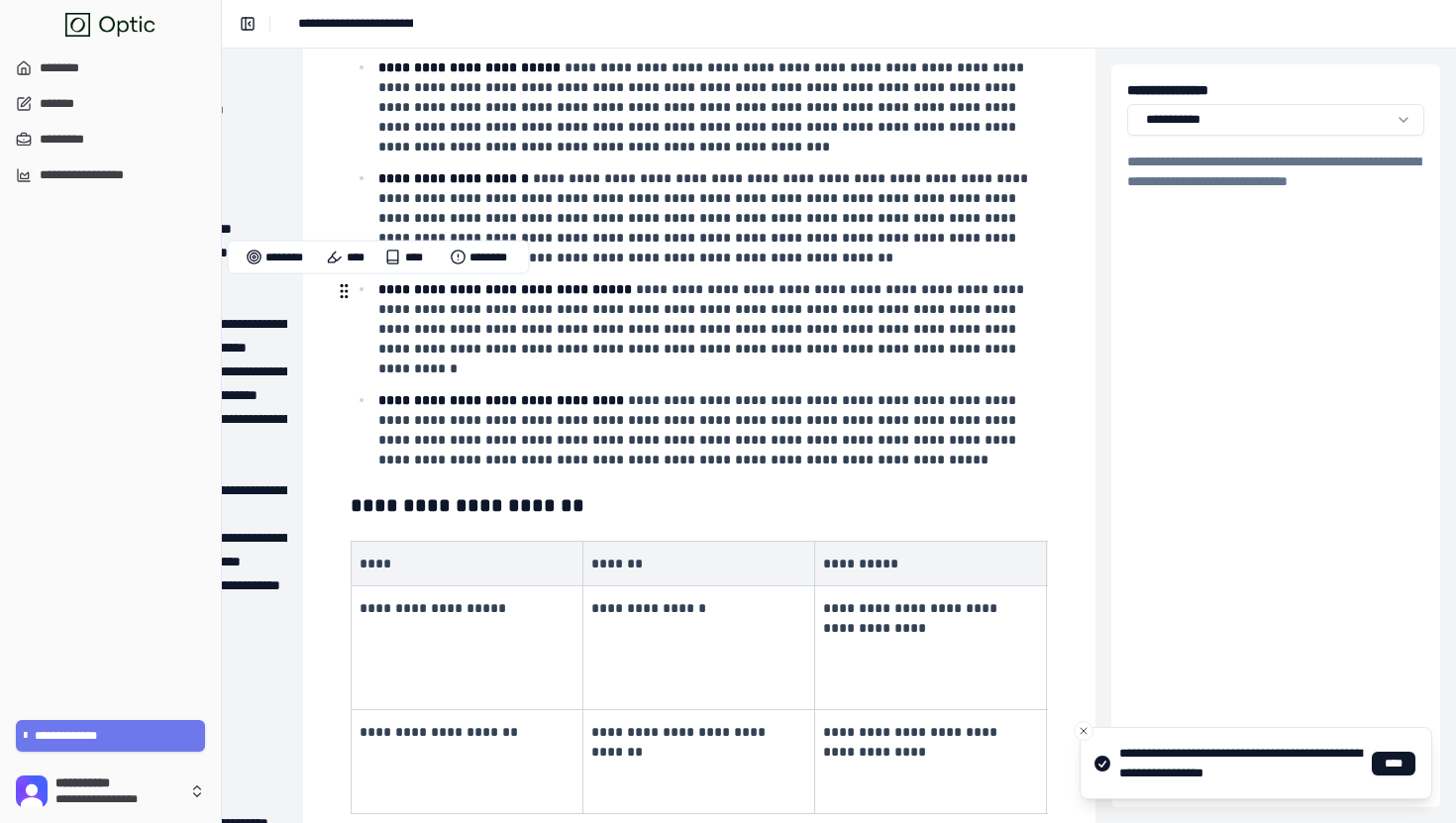 click on "**********" at bounding box center (711, 218) 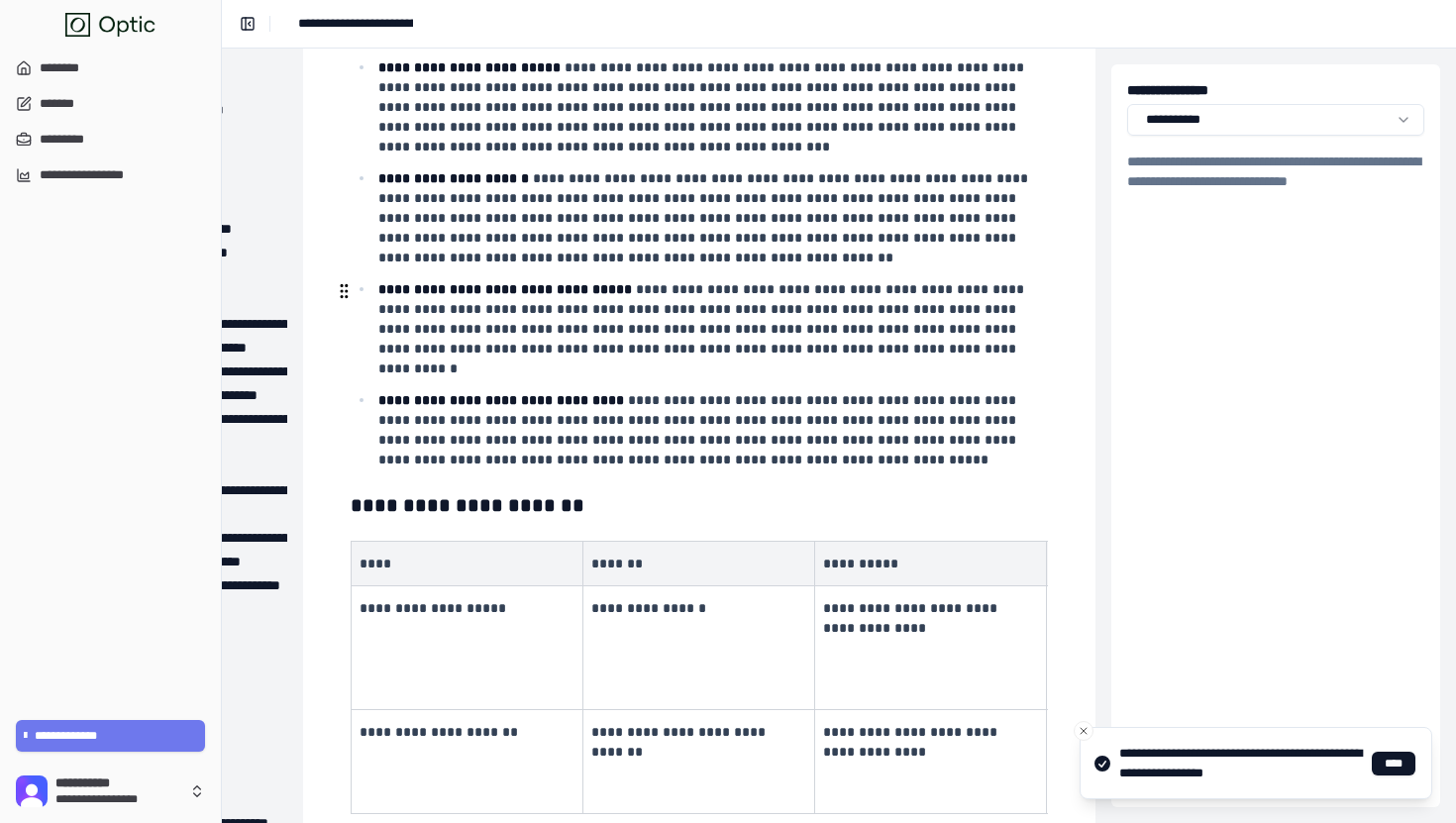 click on "**********" at bounding box center (711, 329) 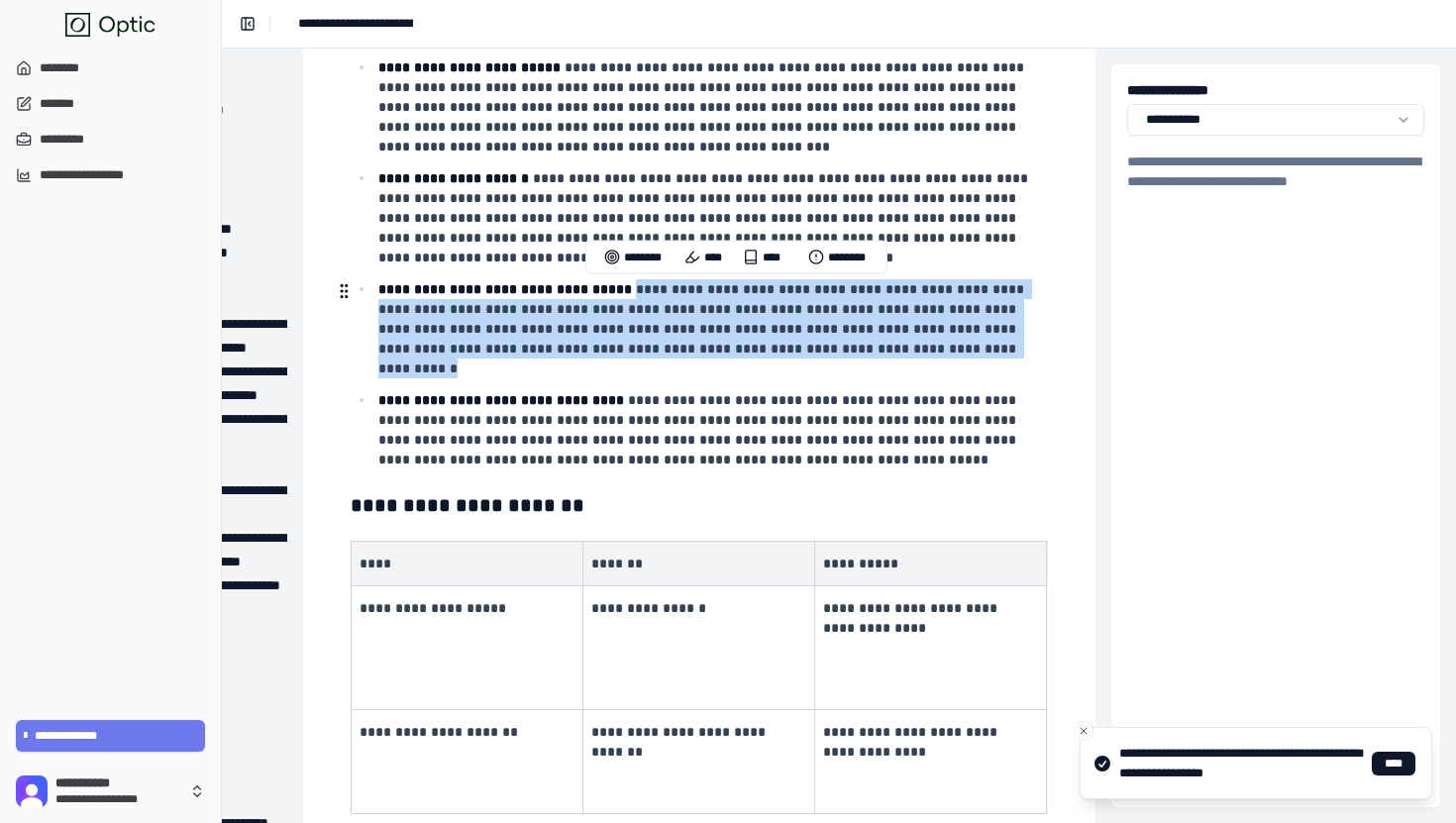 drag, startPoint x: 618, startPoint y: 301, endPoint x: 870, endPoint y: 351, distance: 256.91244 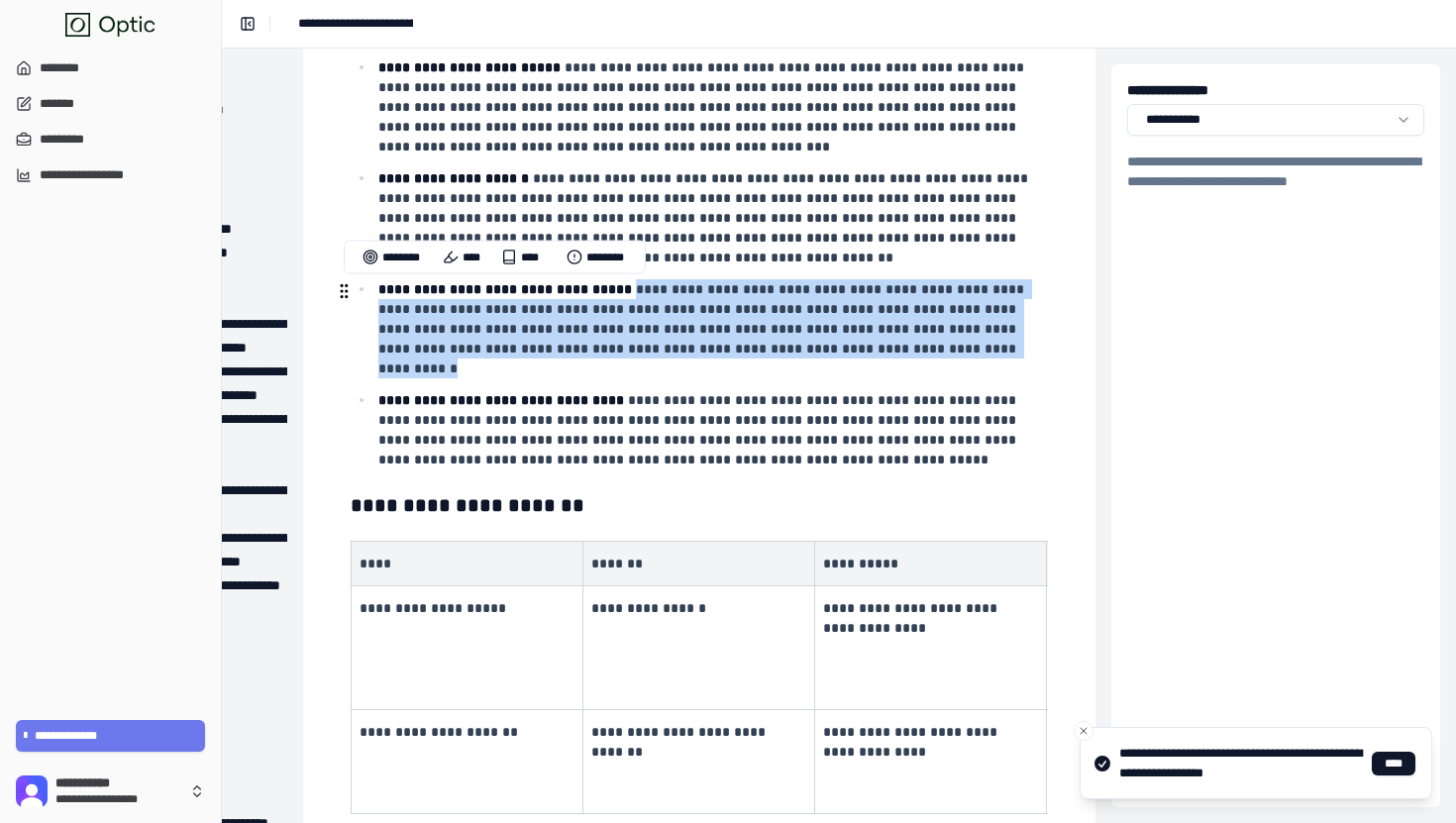 click on "**********" at bounding box center [711, 329] 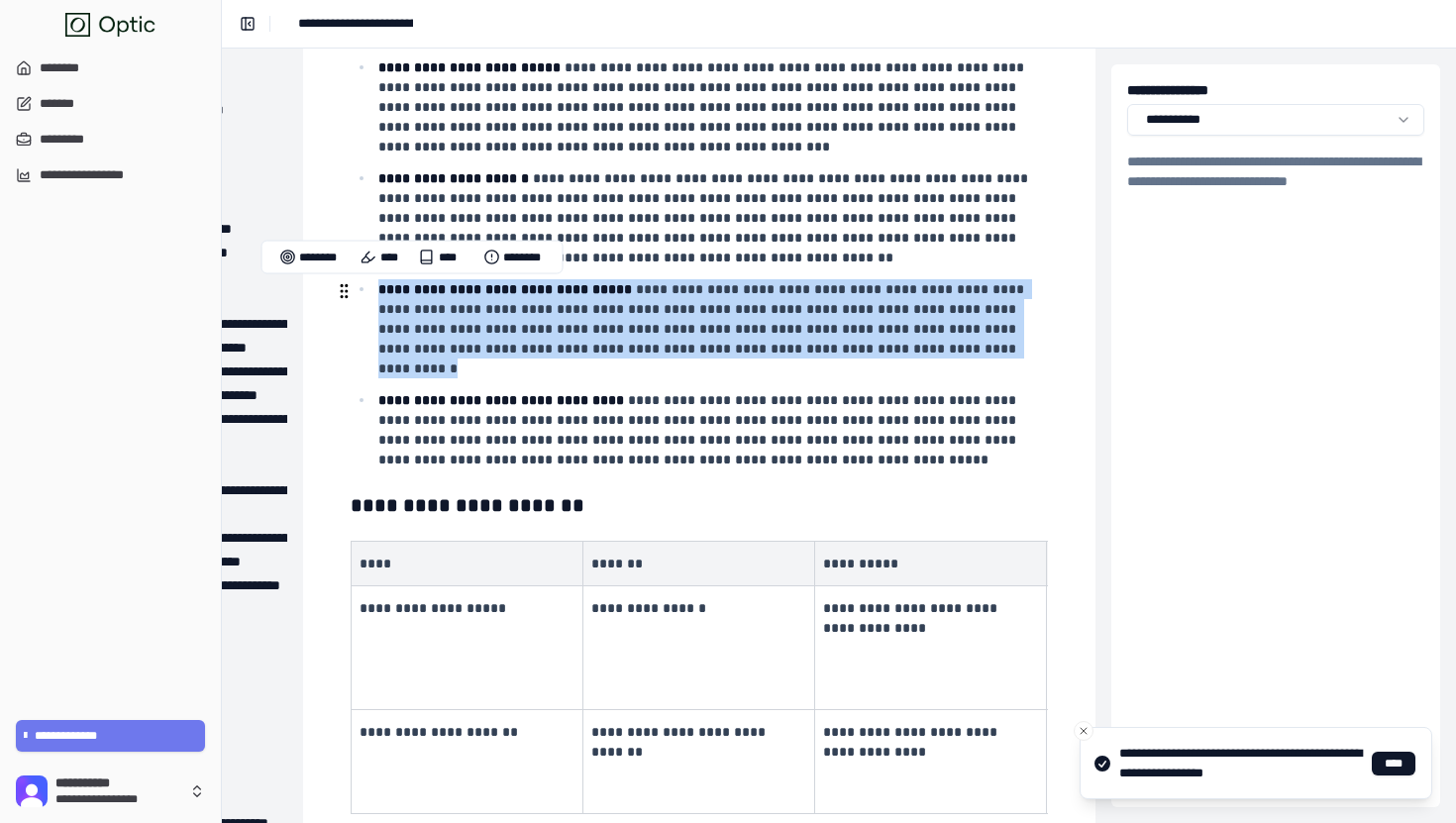 drag, startPoint x: 870, startPoint y: 351, endPoint x: 395, endPoint y: 298, distance: 477.9477 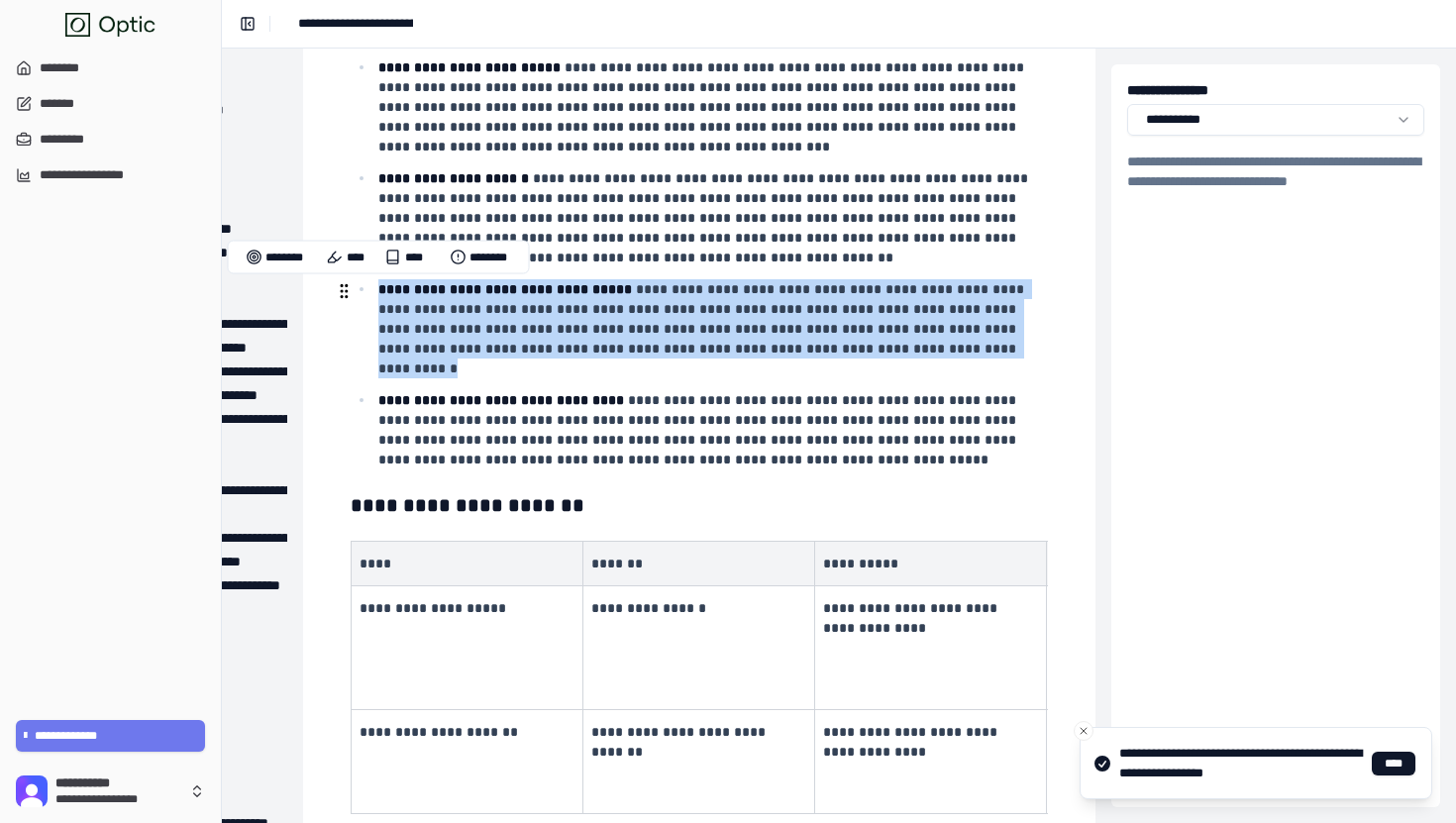 click on "**********" at bounding box center [703, 329] 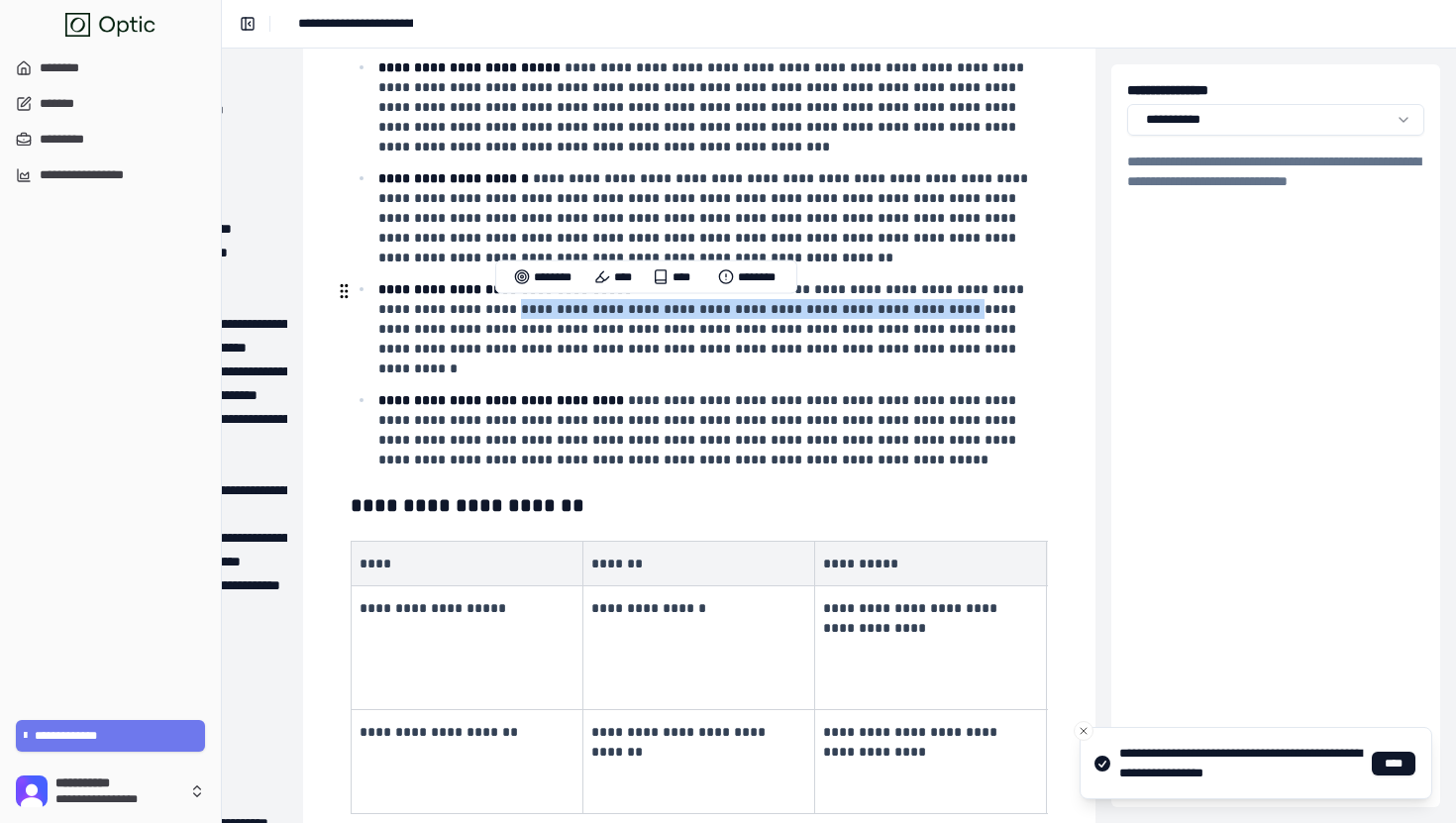 drag, startPoint x: 424, startPoint y: 315, endPoint x: 829, endPoint y: 321, distance: 405.044 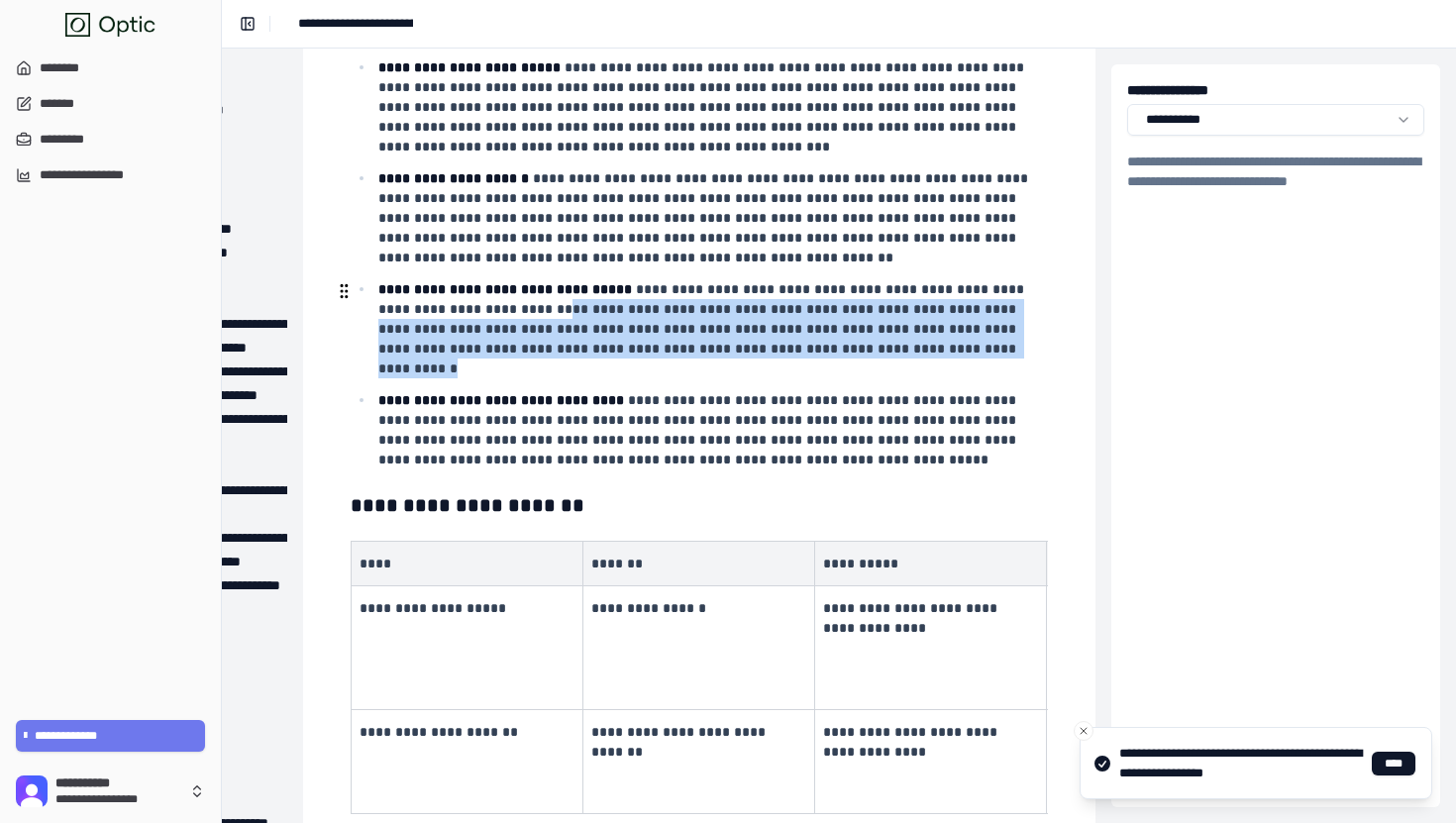 drag, startPoint x: 851, startPoint y: 355, endPoint x: 415, endPoint y: 296, distance: 439.97386 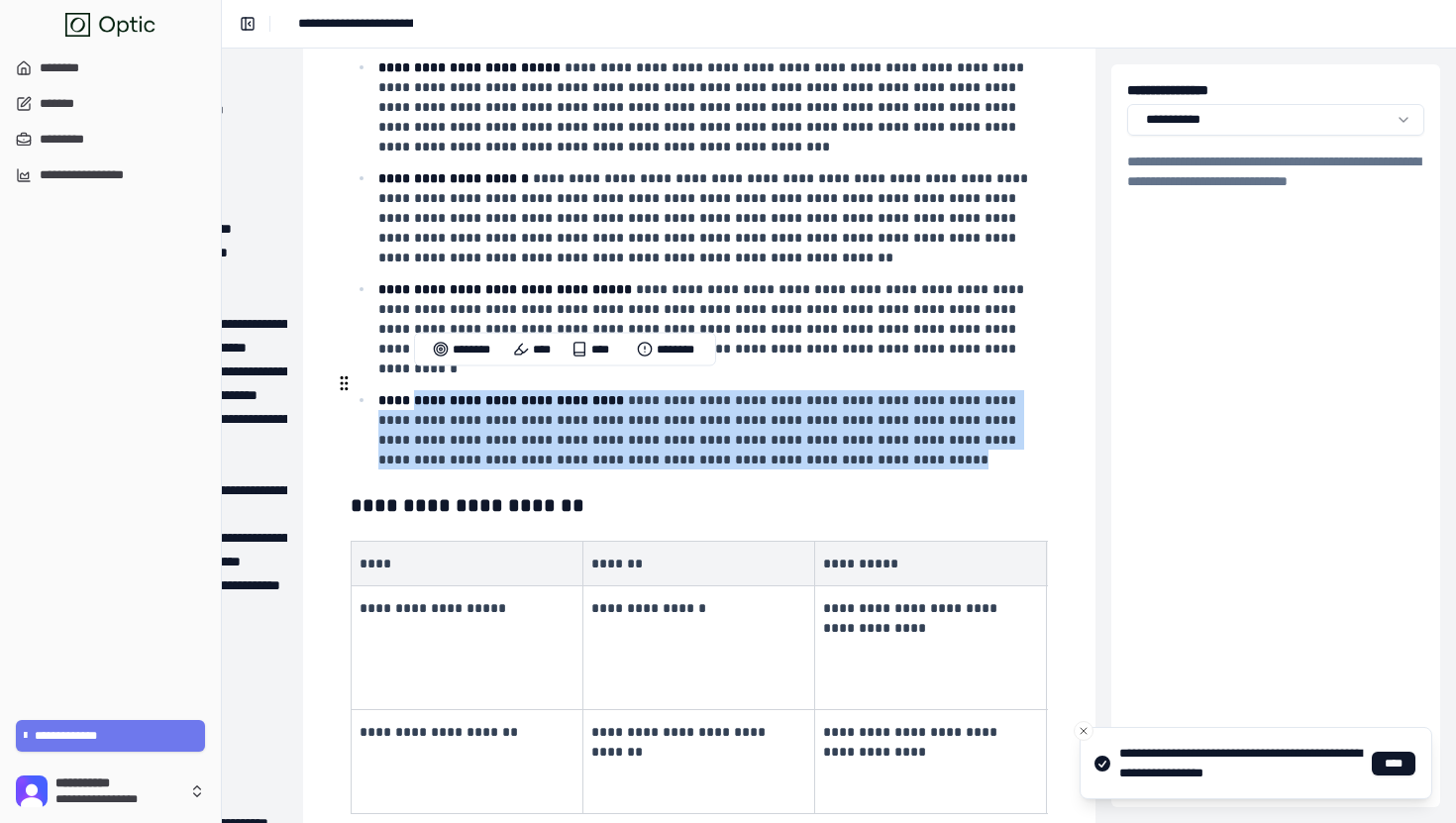 drag, startPoint x: 411, startPoint y: 387, endPoint x: 802, endPoint y: 453, distance: 396.53121 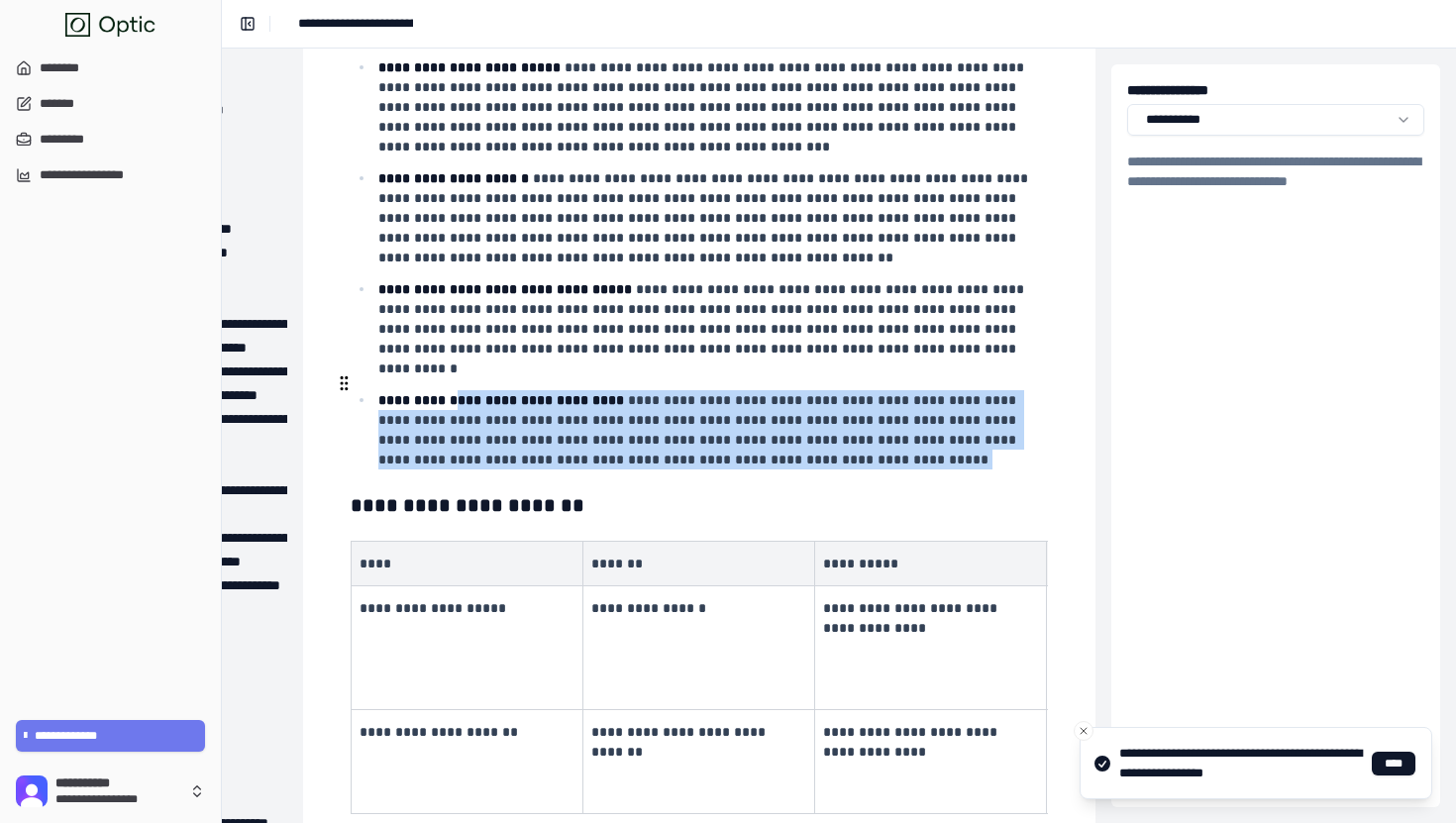 drag, startPoint x: 802, startPoint y: 453, endPoint x: 444, endPoint y: 381, distance: 365.1685 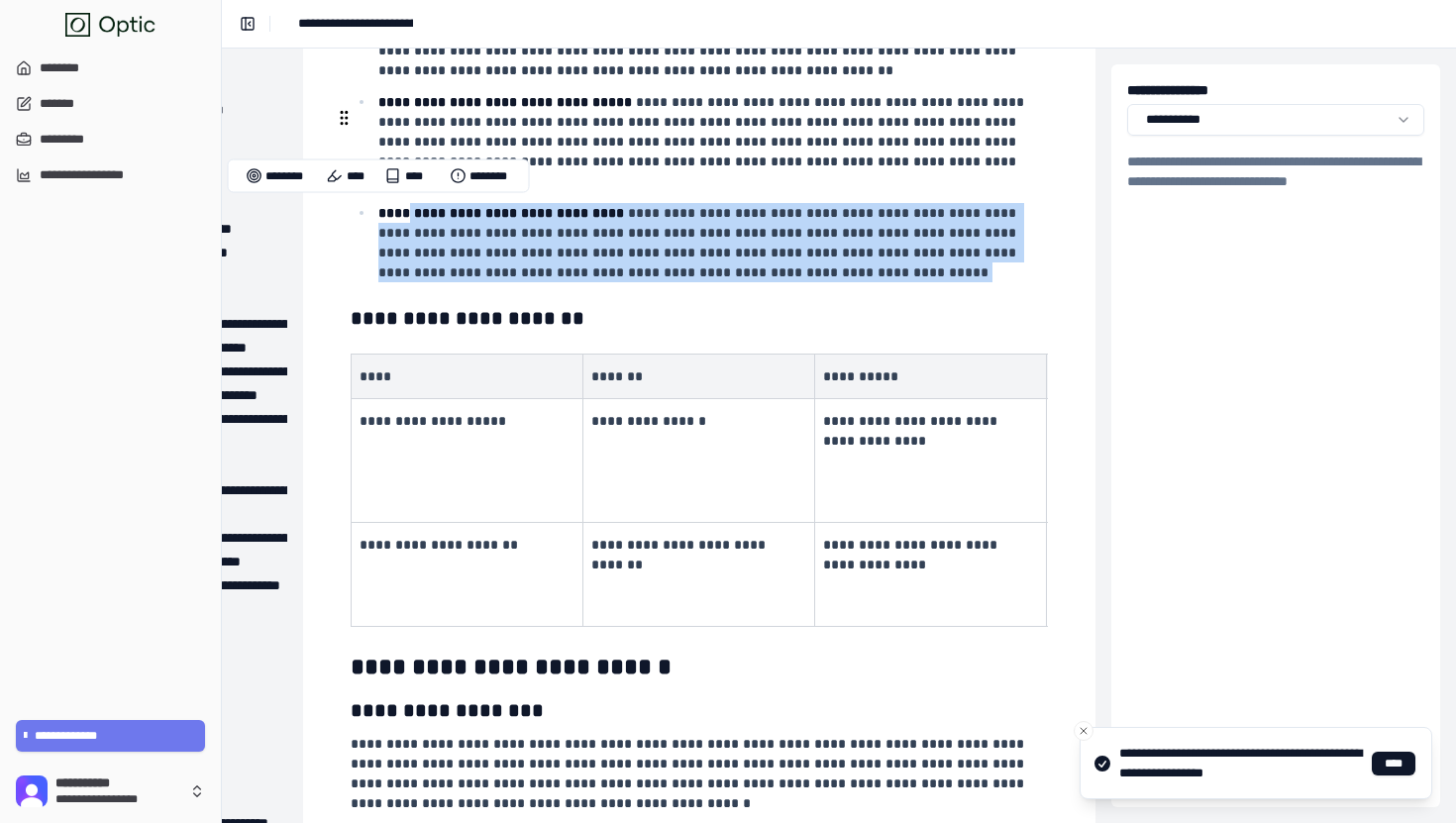 scroll, scrollTop: 497, scrollLeft: 228, axis: both 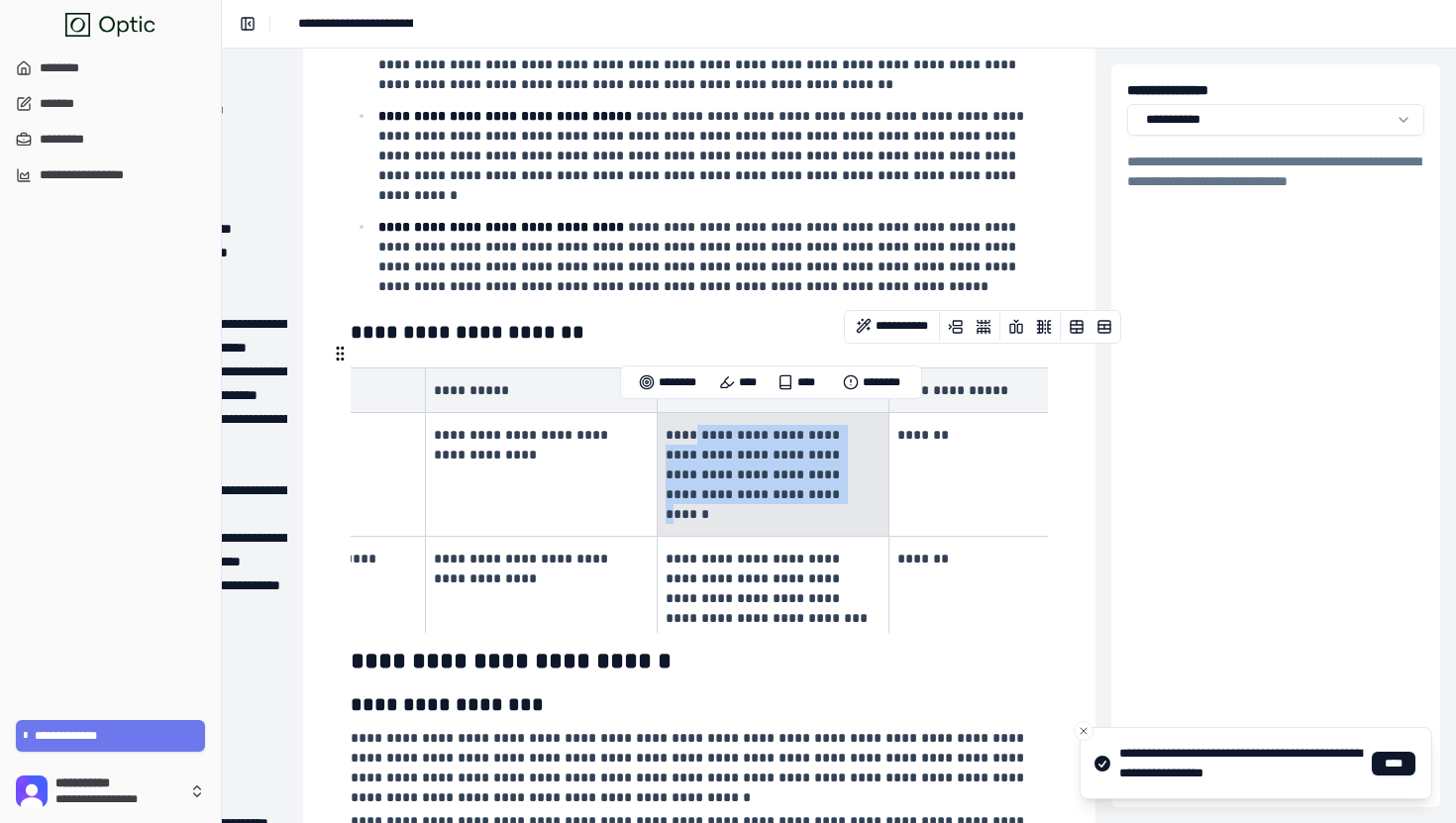 drag, startPoint x: 697, startPoint y: 416, endPoint x: 818, endPoint y: 478, distance: 135.95955 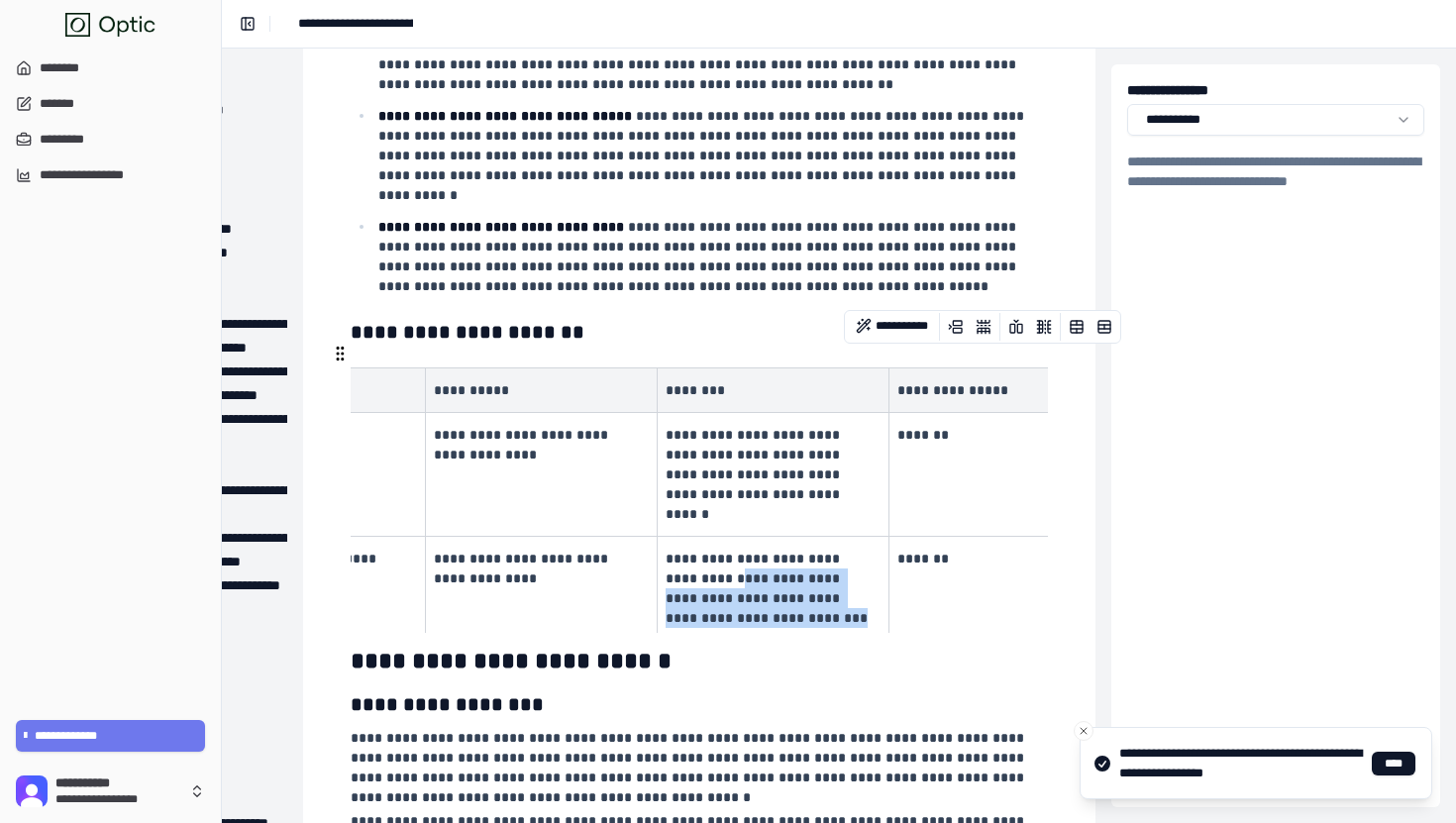 drag, startPoint x: 782, startPoint y: 583, endPoint x: 705, endPoint y: 540, distance: 88.19297 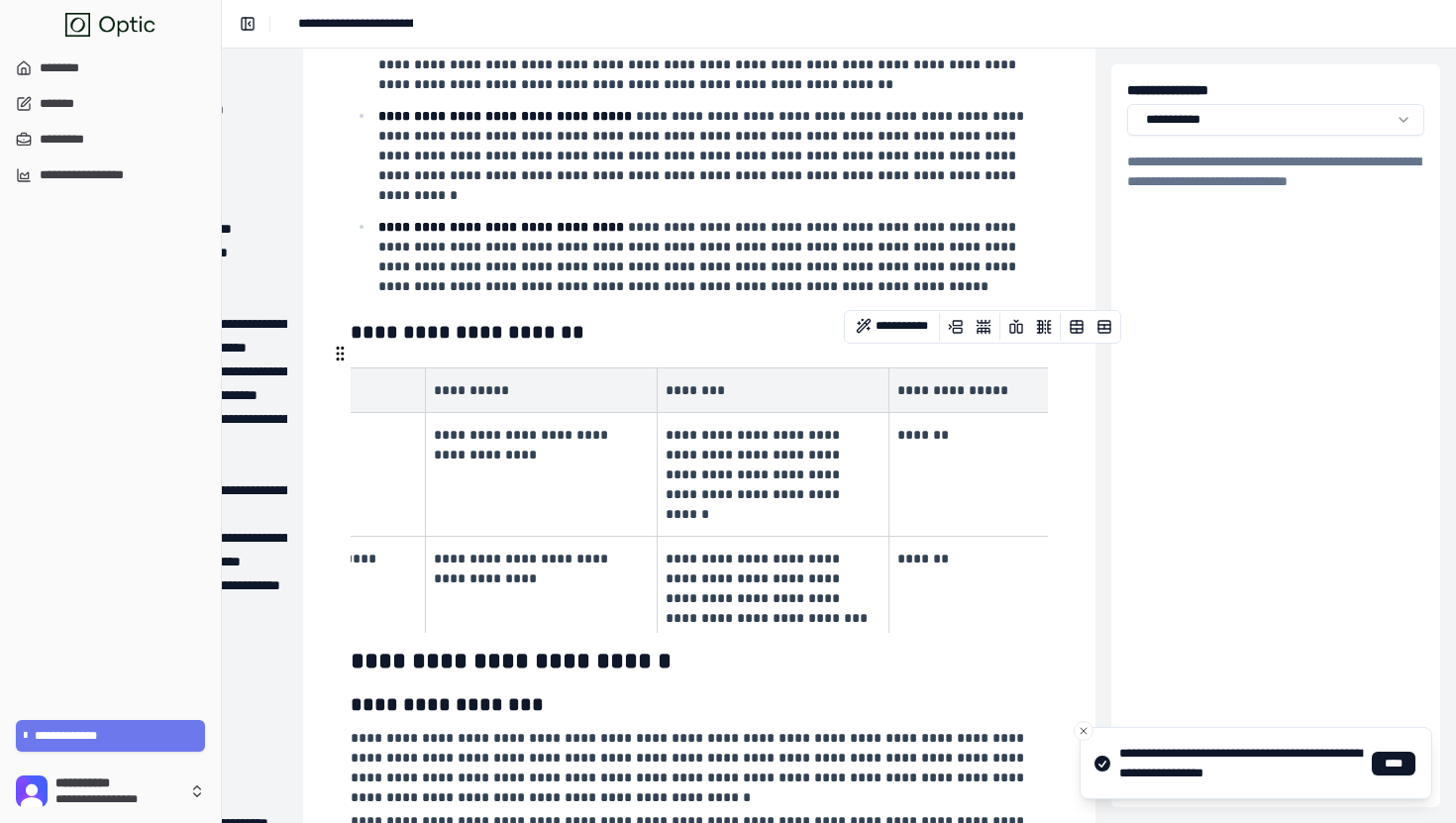 click on "**********" at bounding box center [767, 588] 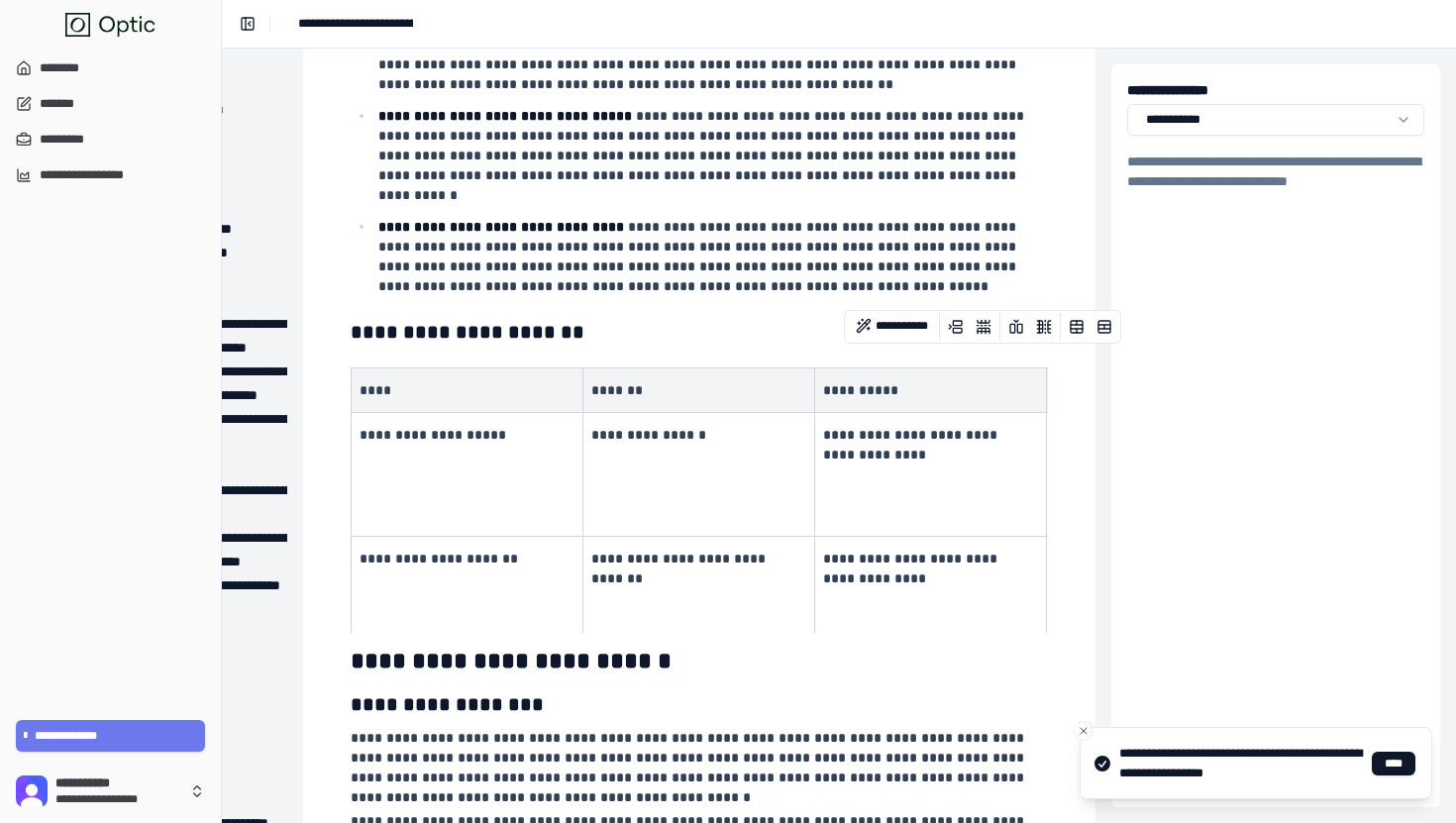 scroll, scrollTop: 0, scrollLeft: 463, axis: horizontal 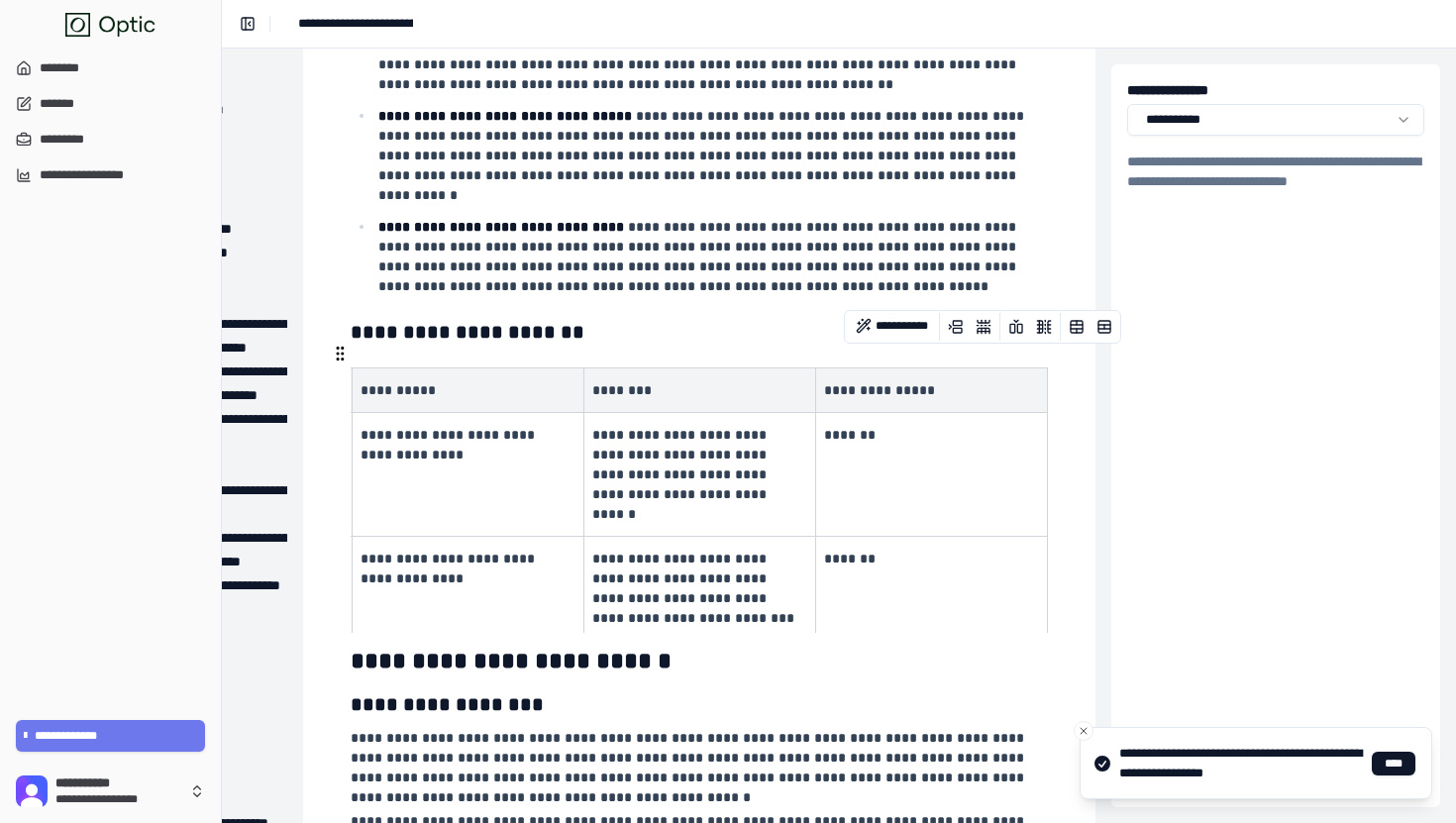 click on "*******" at bounding box center [929, 559] 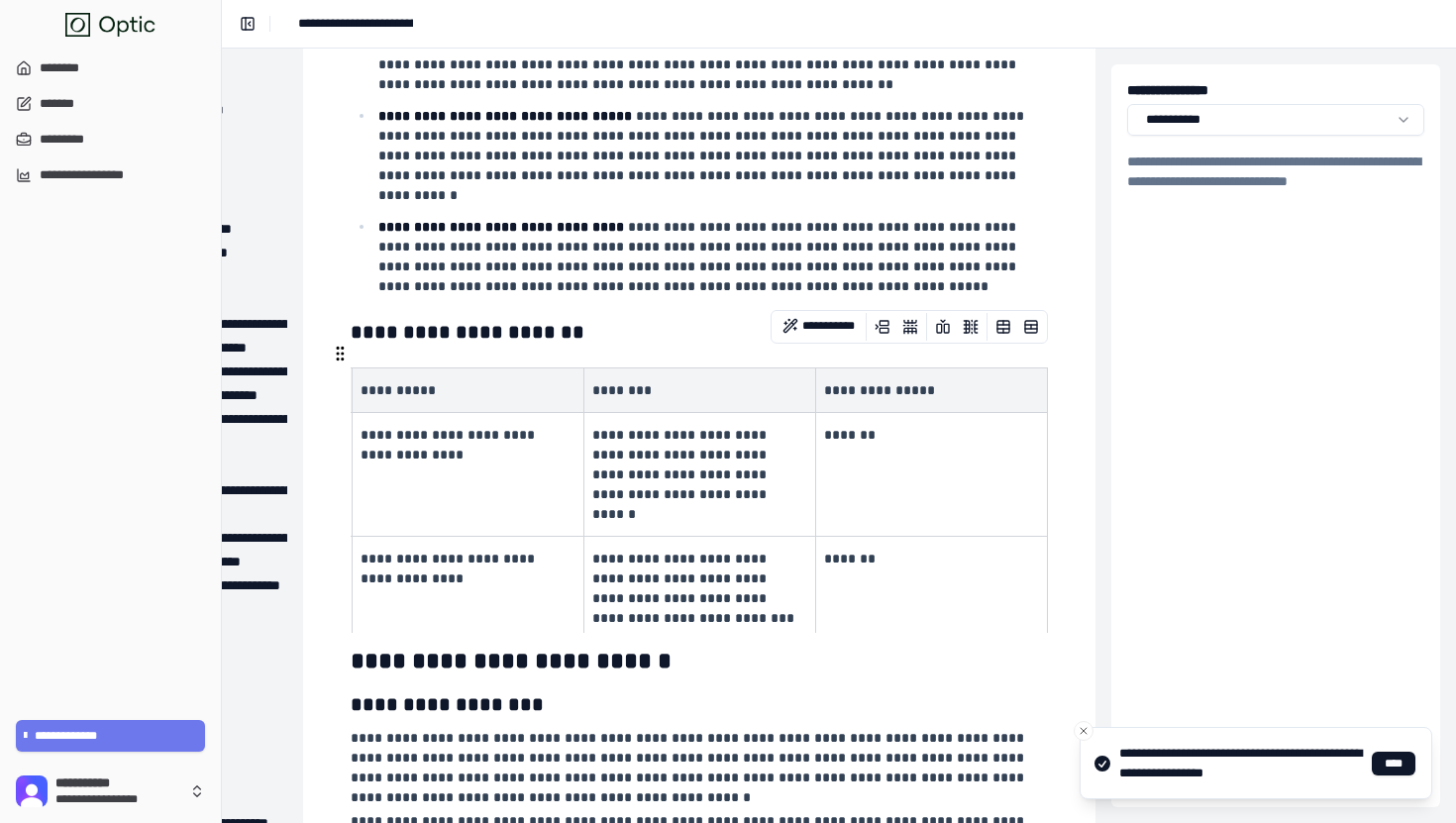 click on "**********" at bounding box center (697, 588) 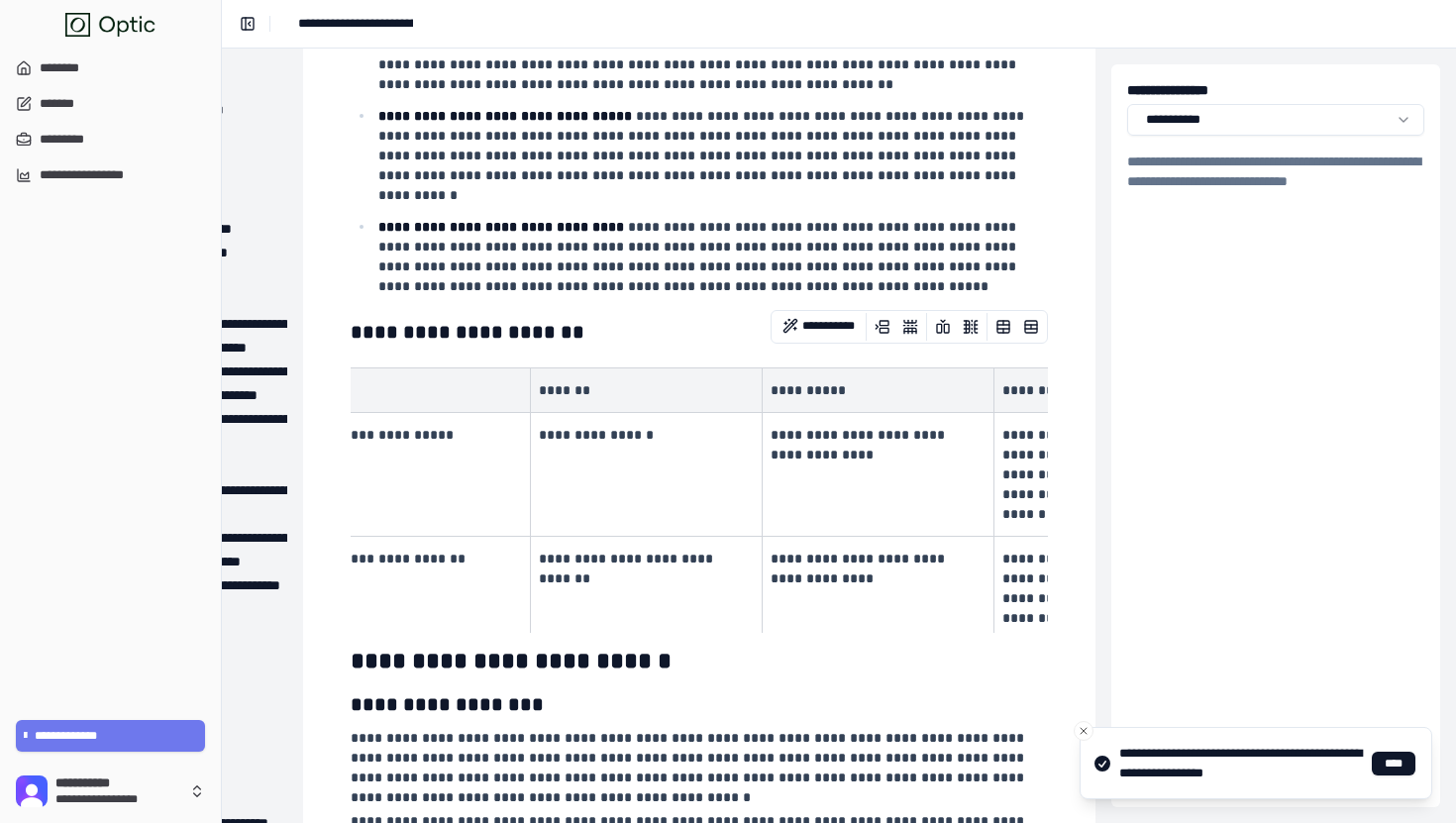 scroll, scrollTop: 0, scrollLeft: 0, axis: both 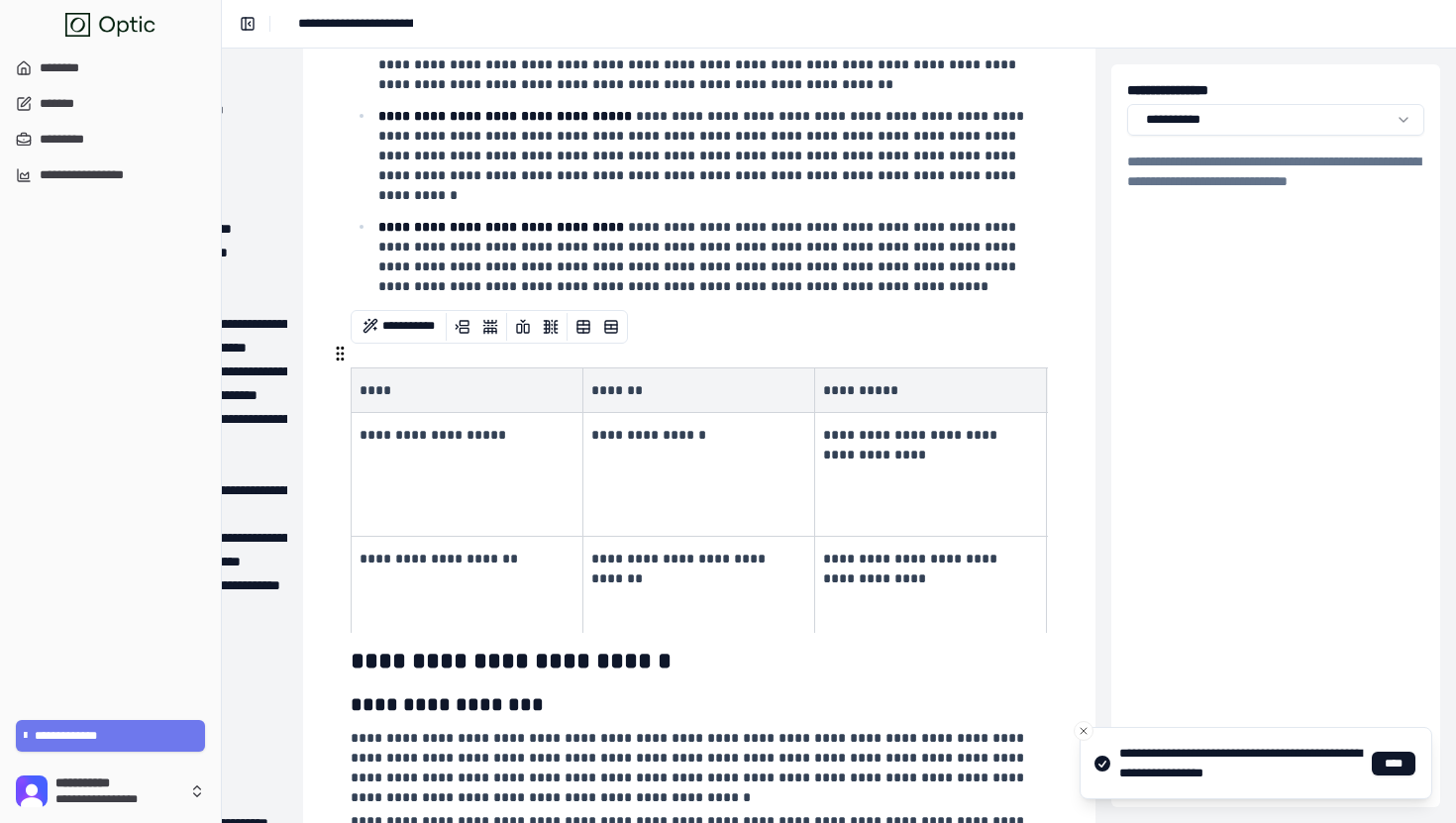 click on "**********" at bounding box center (439, 559) 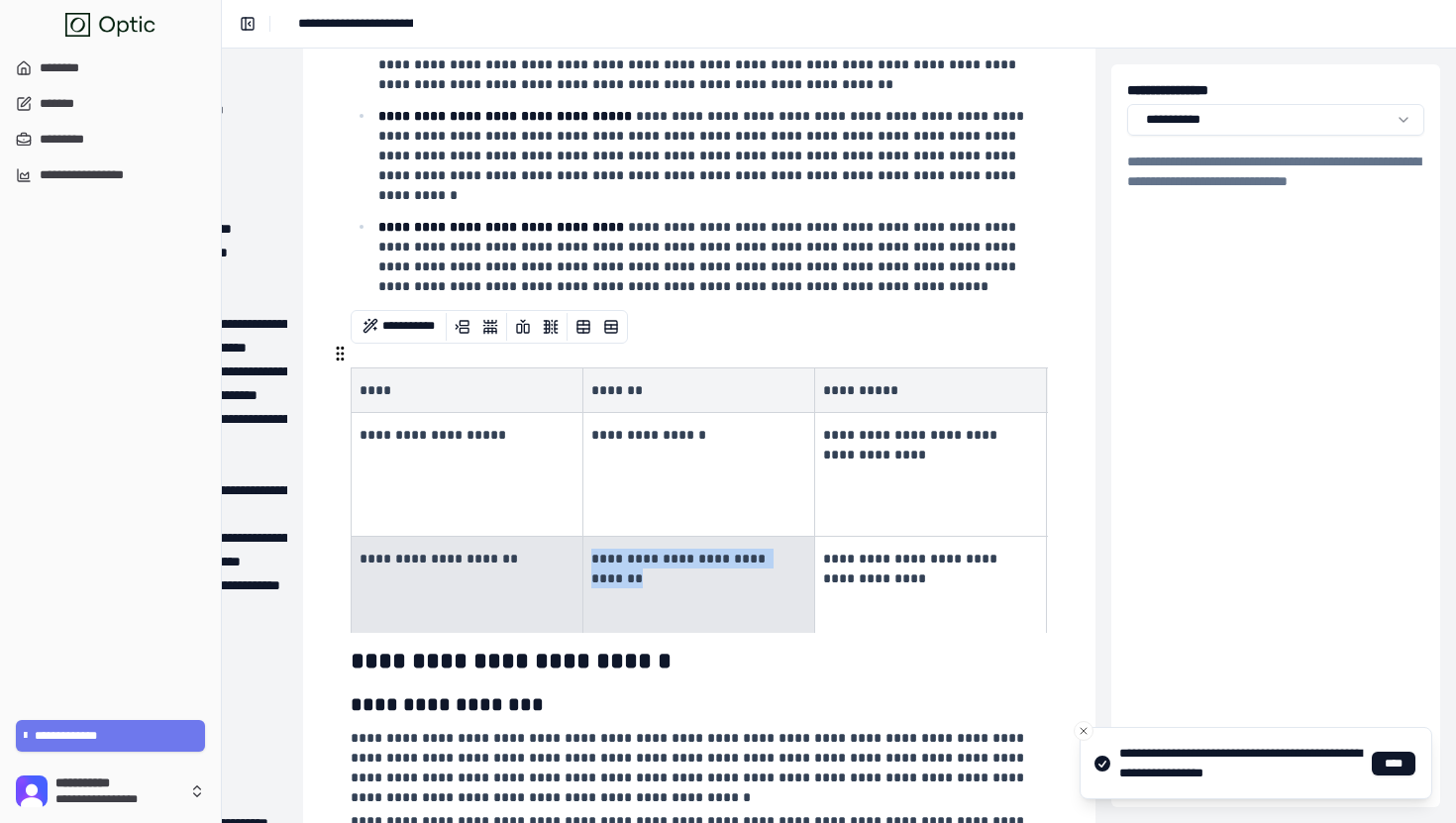 drag, startPoint x: 381, startPoint y: 528, endPoint x: 936, endPoint y: 559, distance: 555.86509 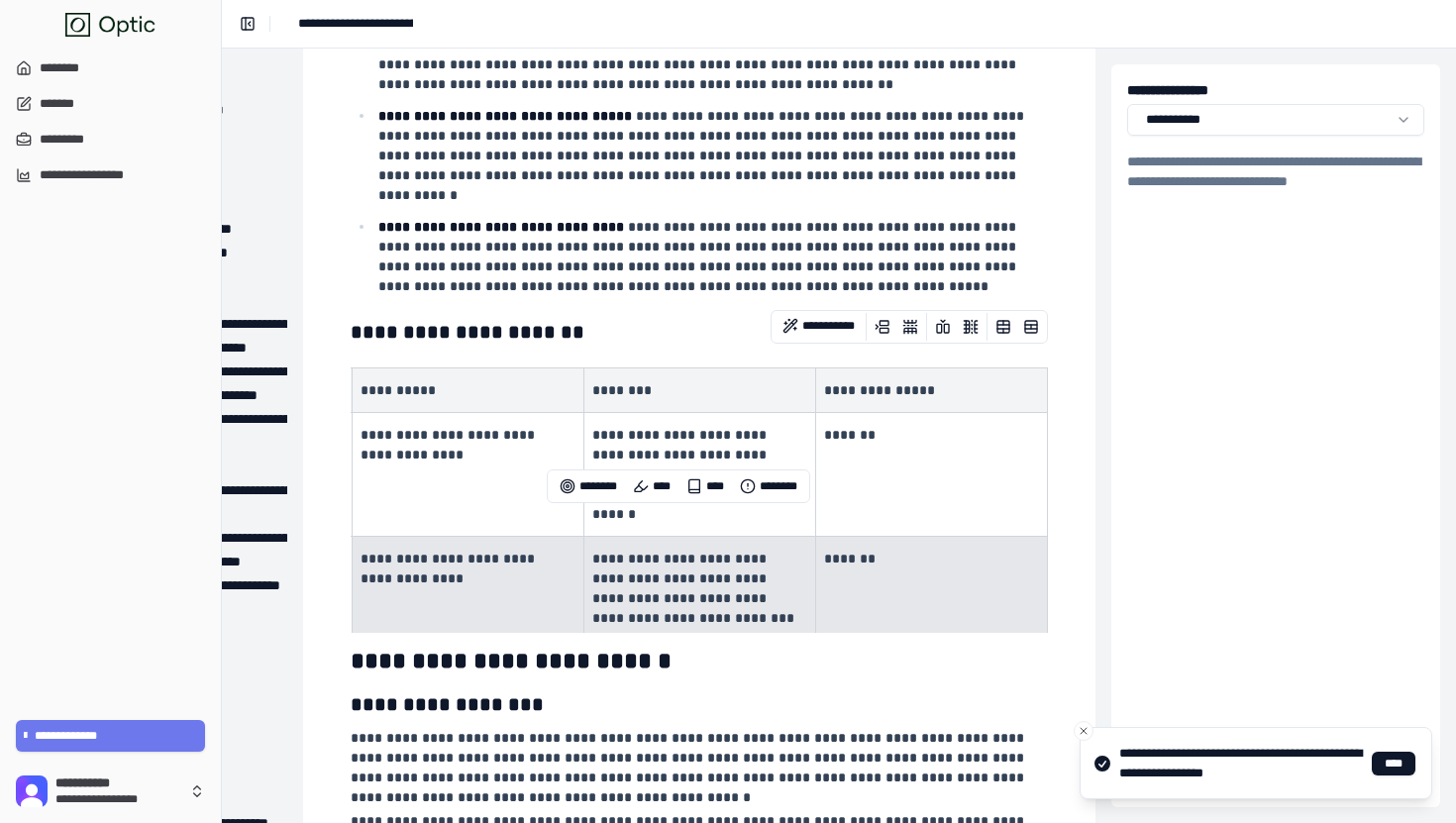 scroll, scrollTop: 0, scrollLeft: 0, axis: both 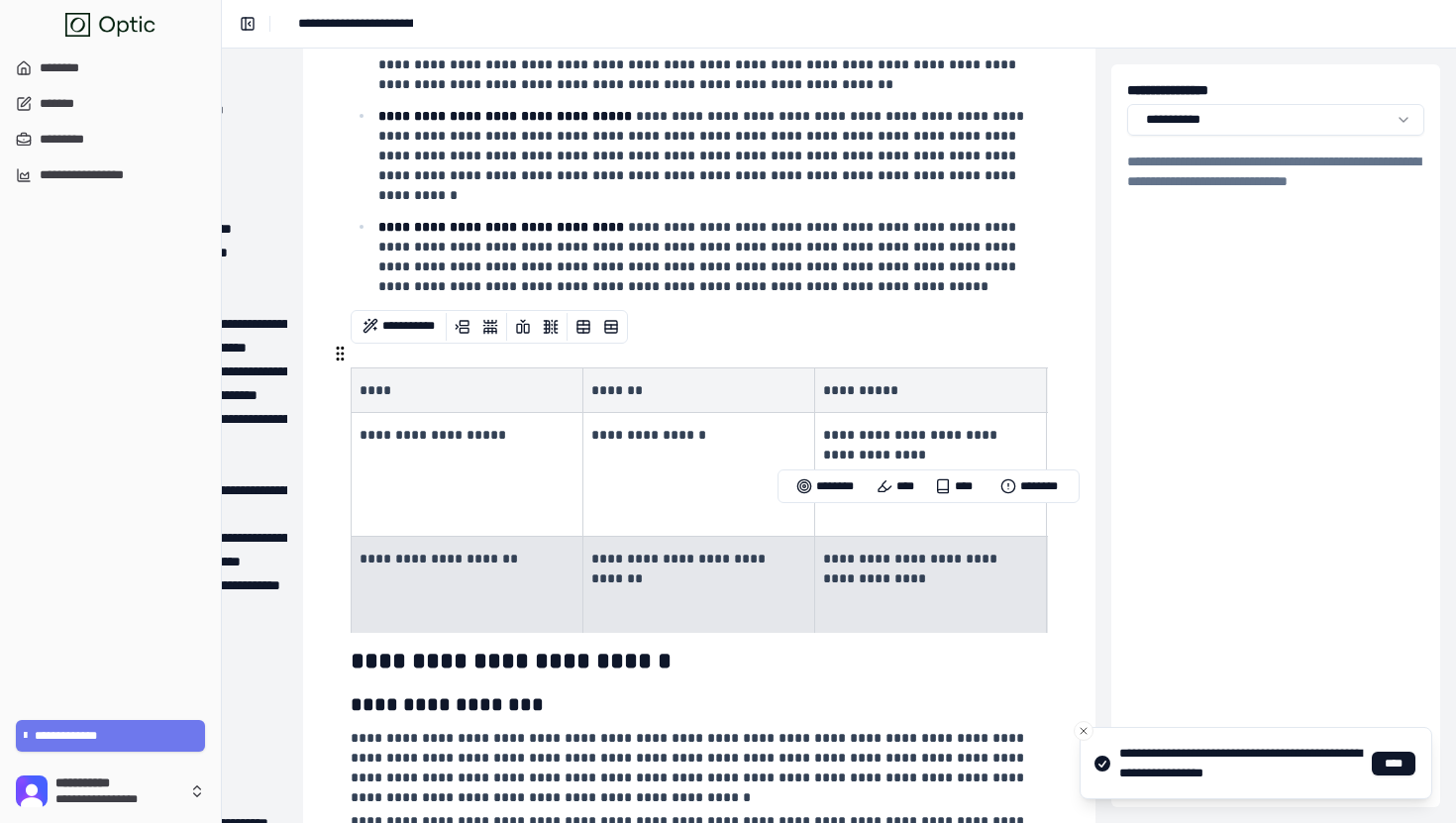 drag, startPoint x: 918, startPoint y: 548, endPoint x: 412, endPoint y: 532, distance: 506.2529 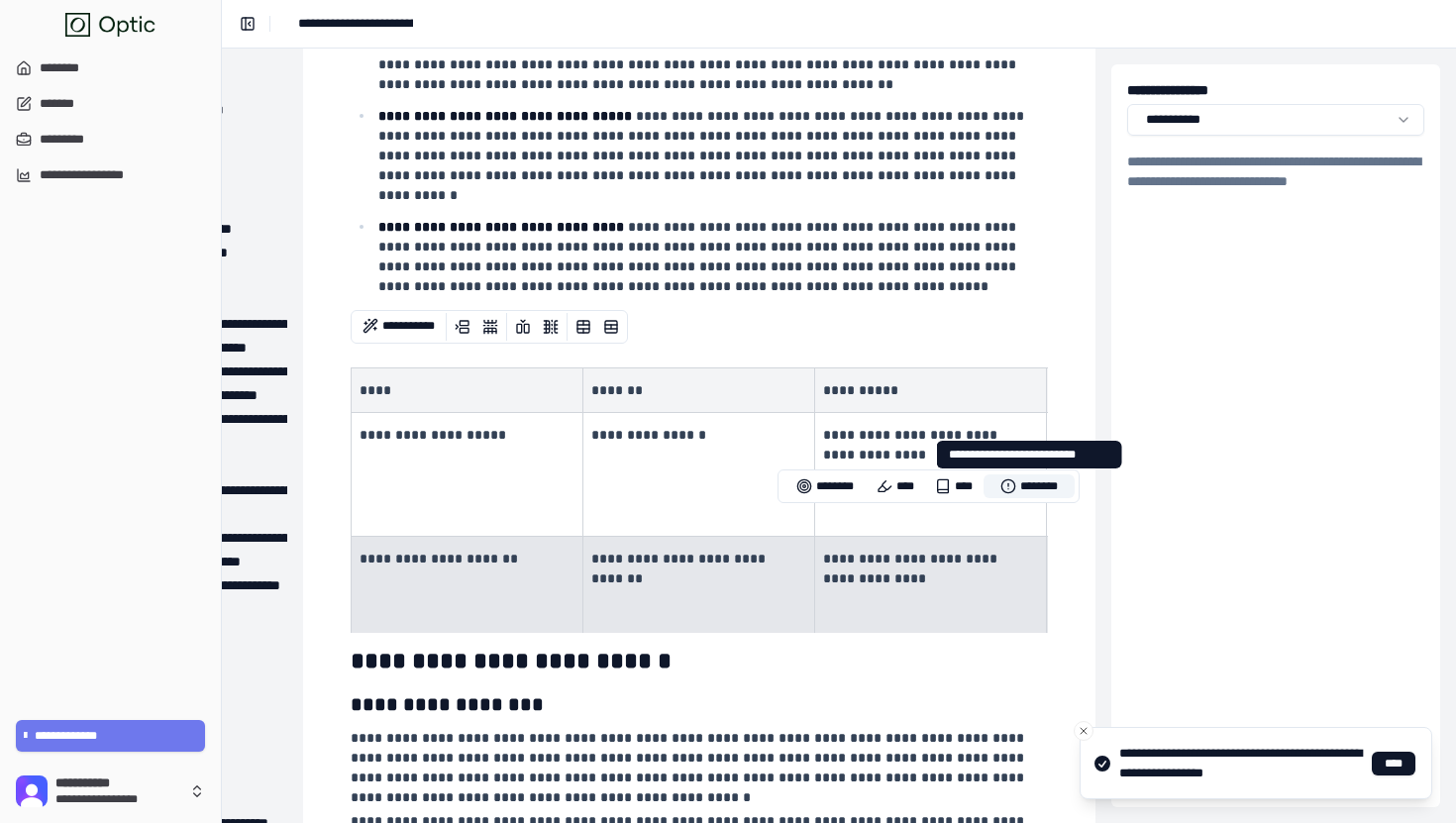 click on "********" at bounding box center (1029, 486) 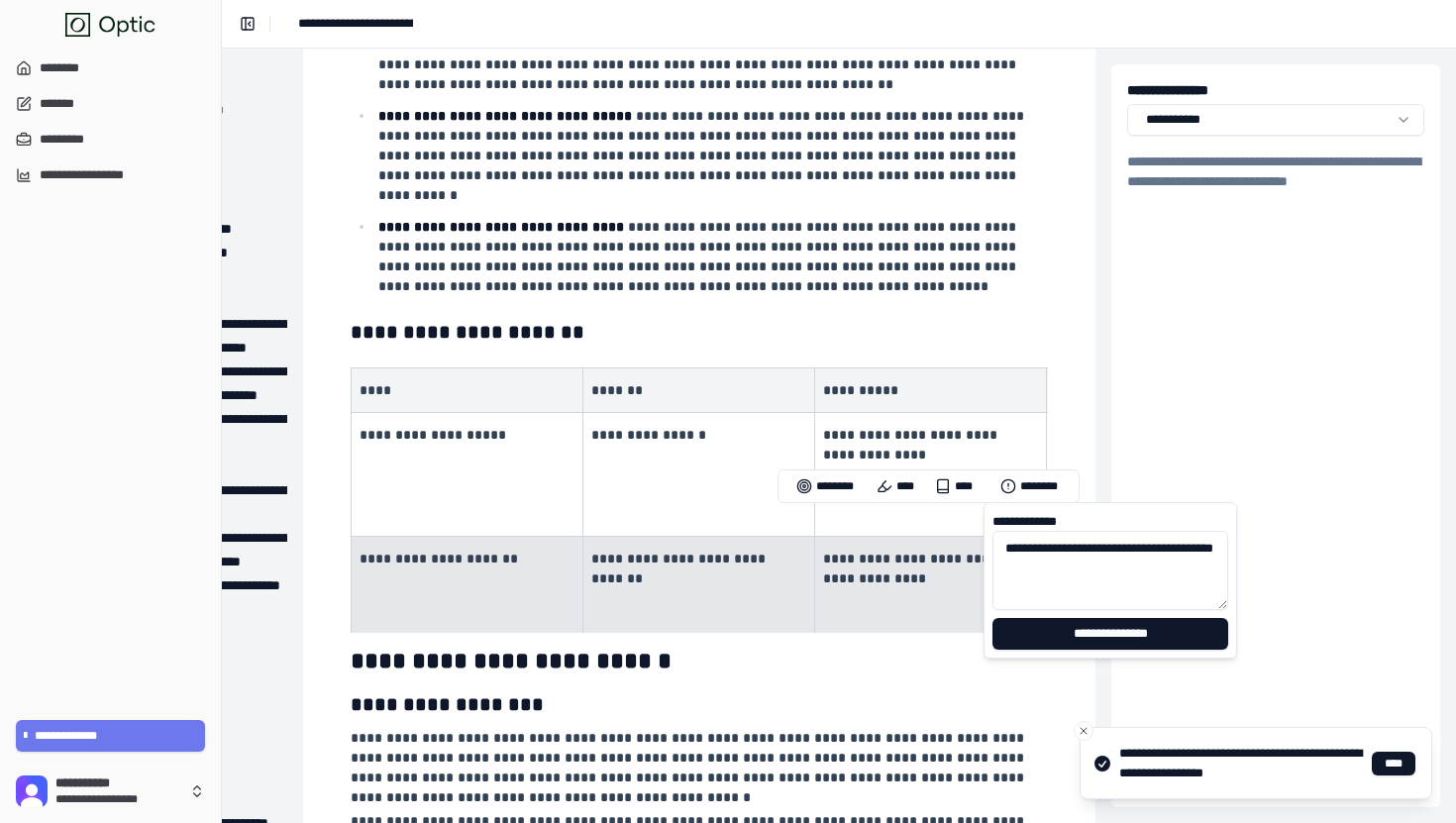paste on "**********" 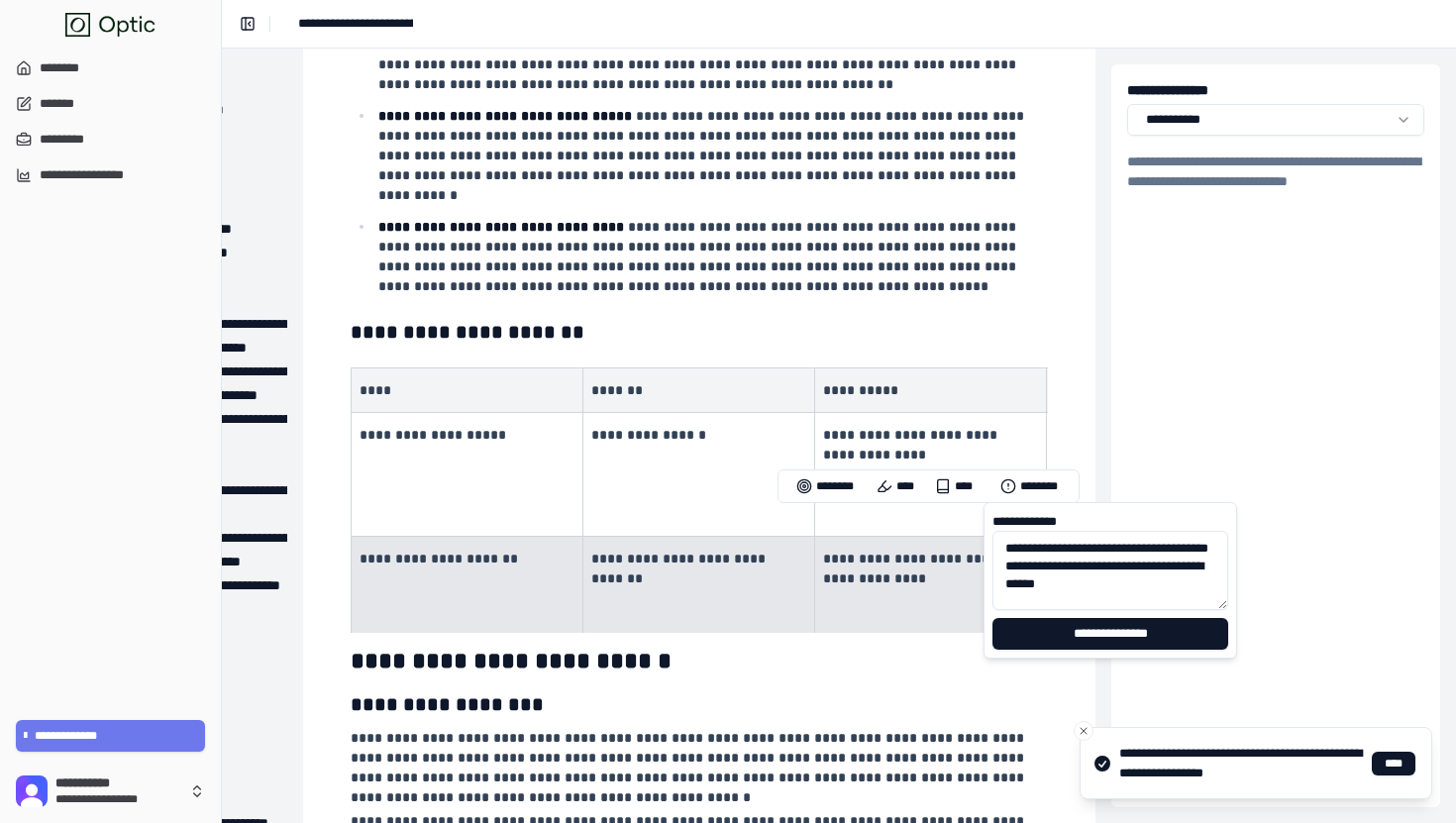 scroll, scrollTop: 0, scrollLeft: 0, axis: both 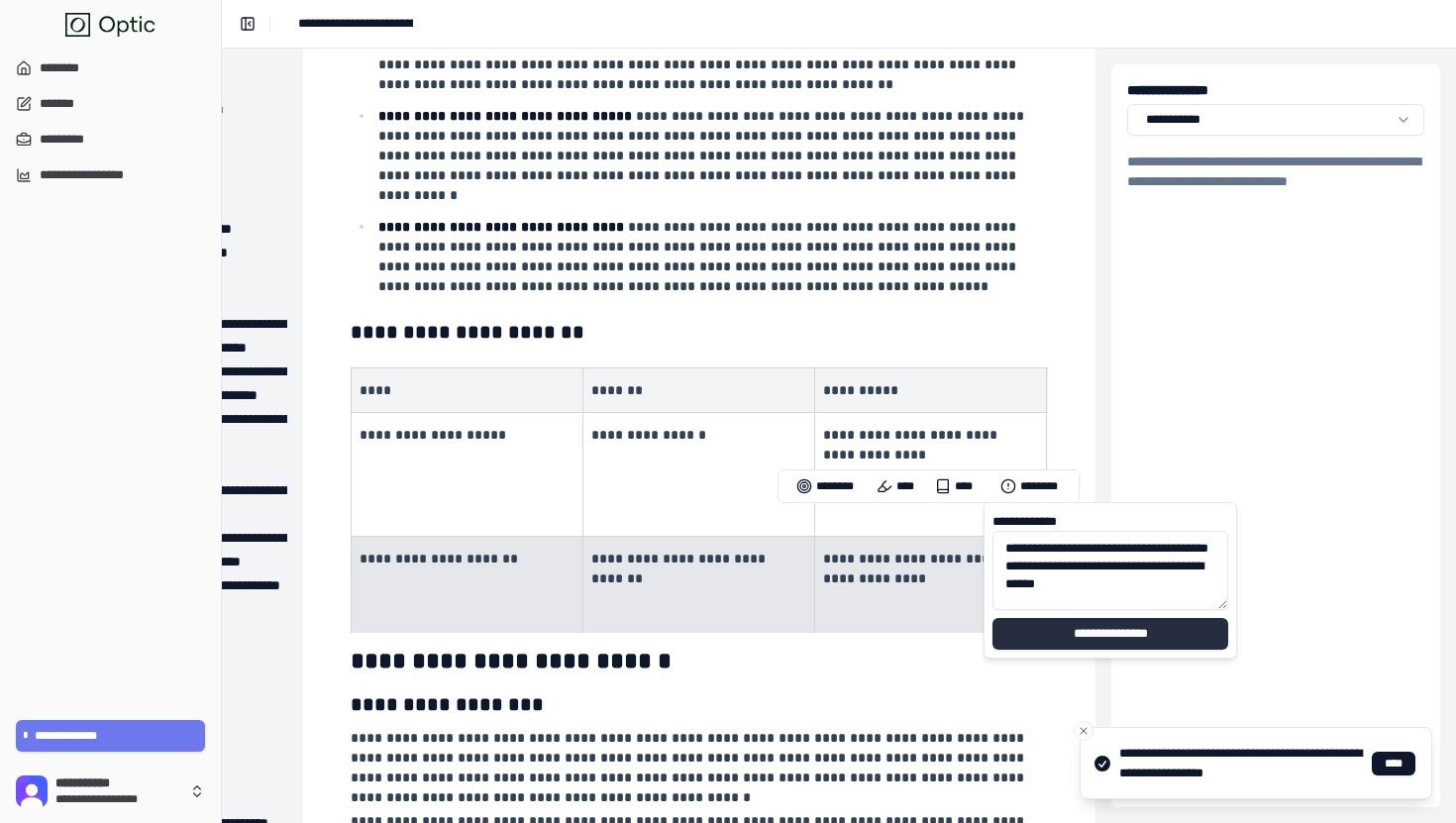 type on "**********" 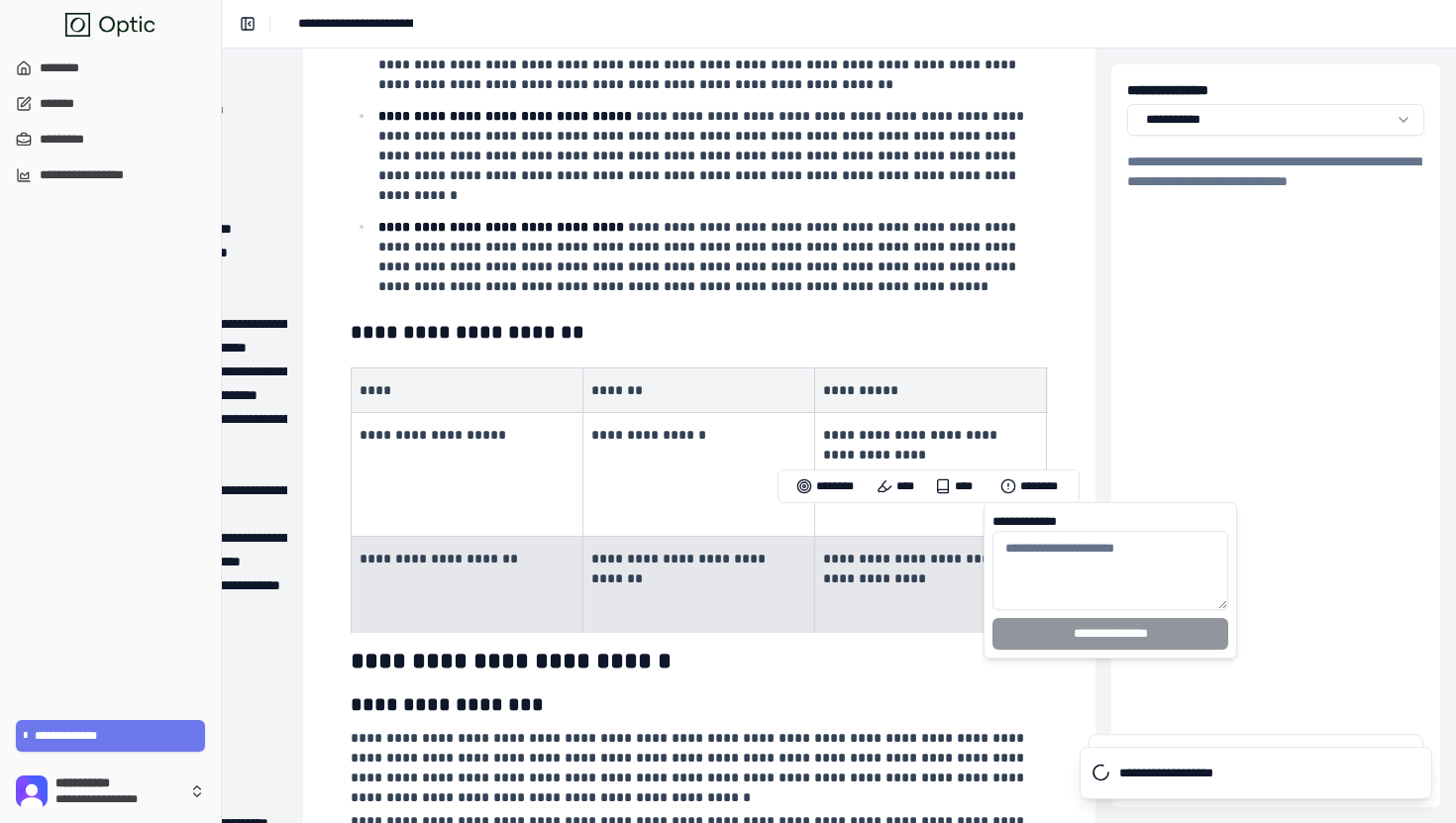scroll, scrollTop: 0, scrollLeft: 0, axis: both 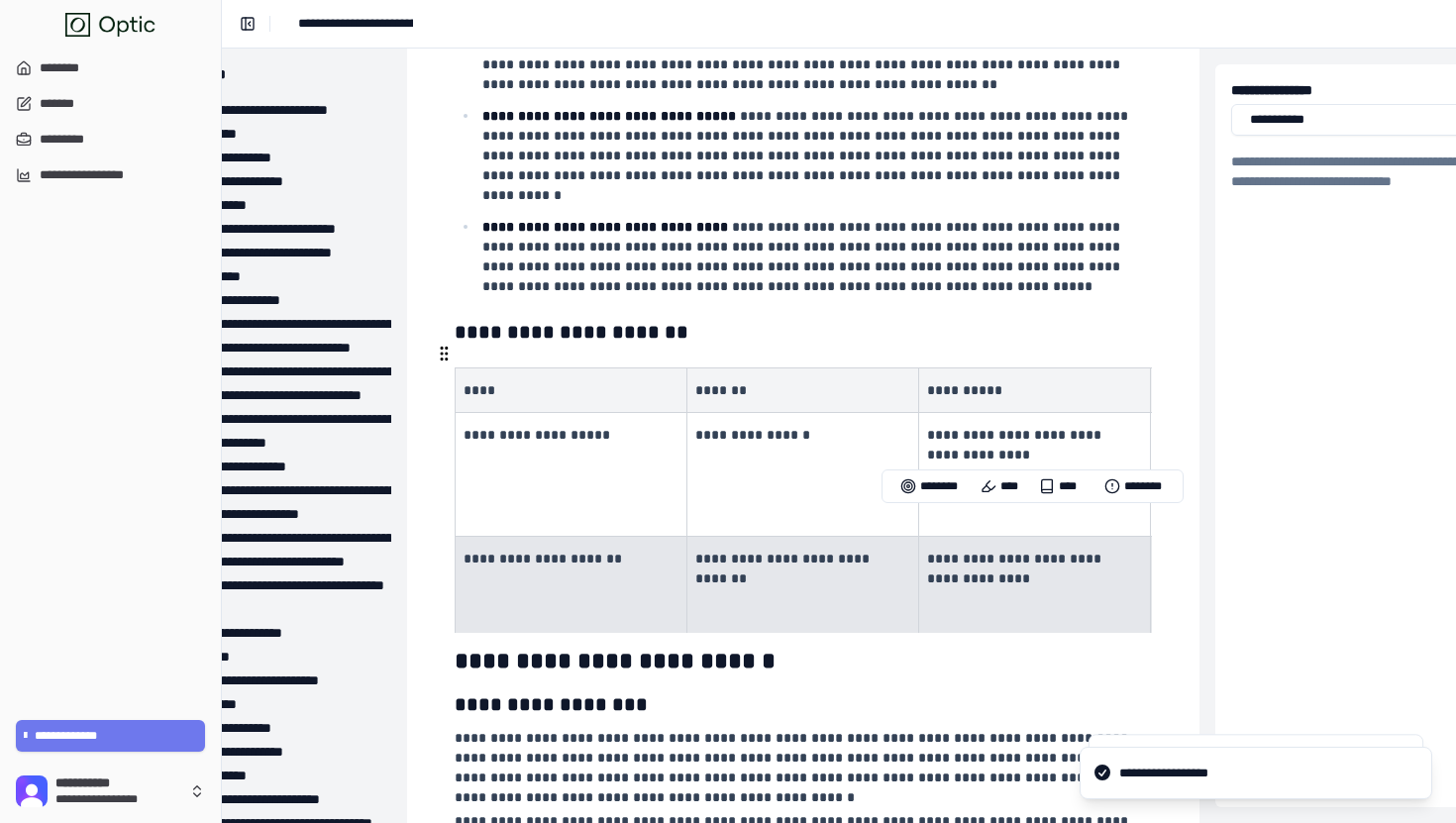 click on "**********" at bounding box center (572, 473) 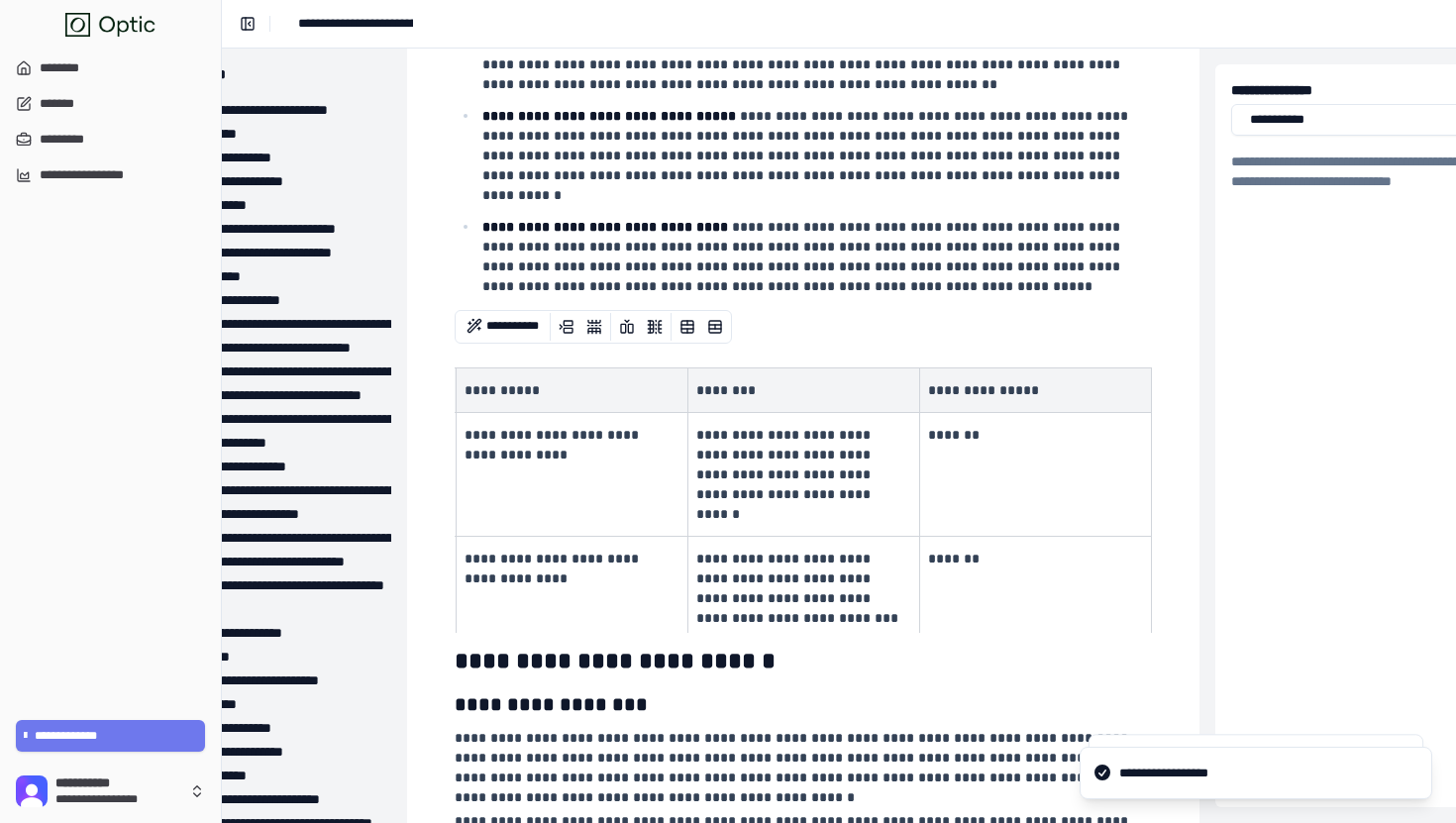 scroll, scrollTop: 0, scrollLeft: 0, axis: both 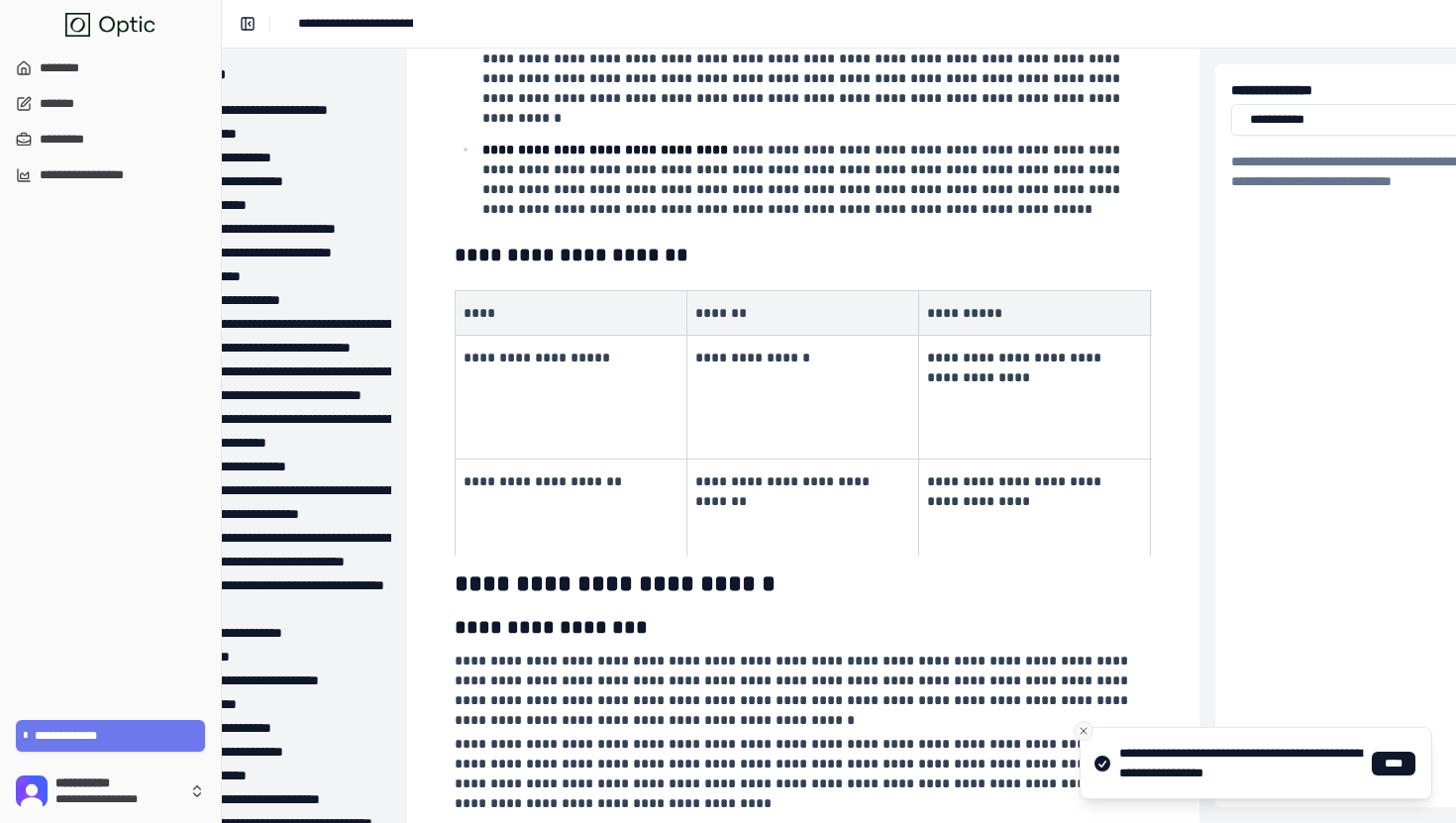 click 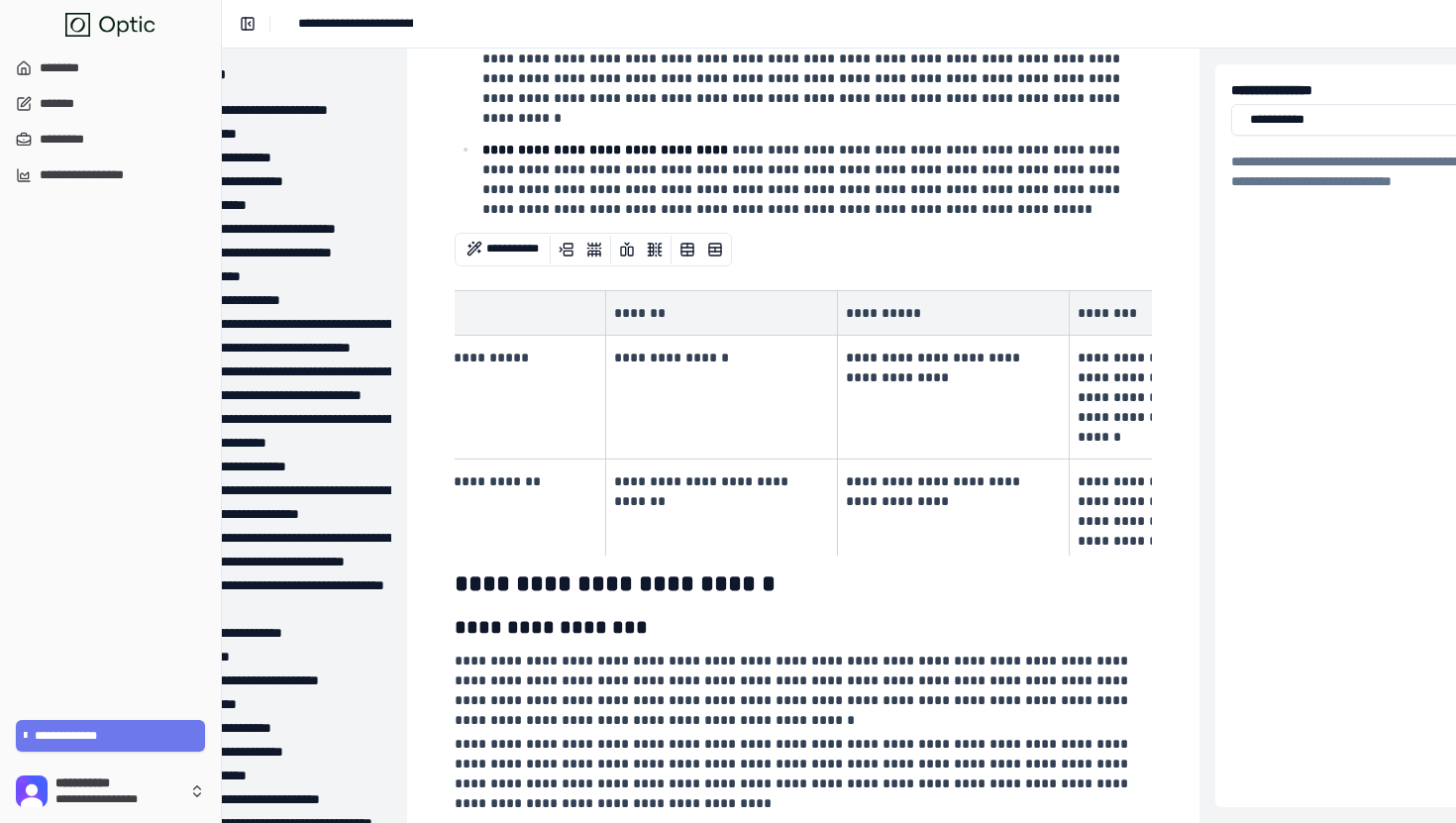 scroll, scrollTop: 0, scrollLeft: 0, axis: both 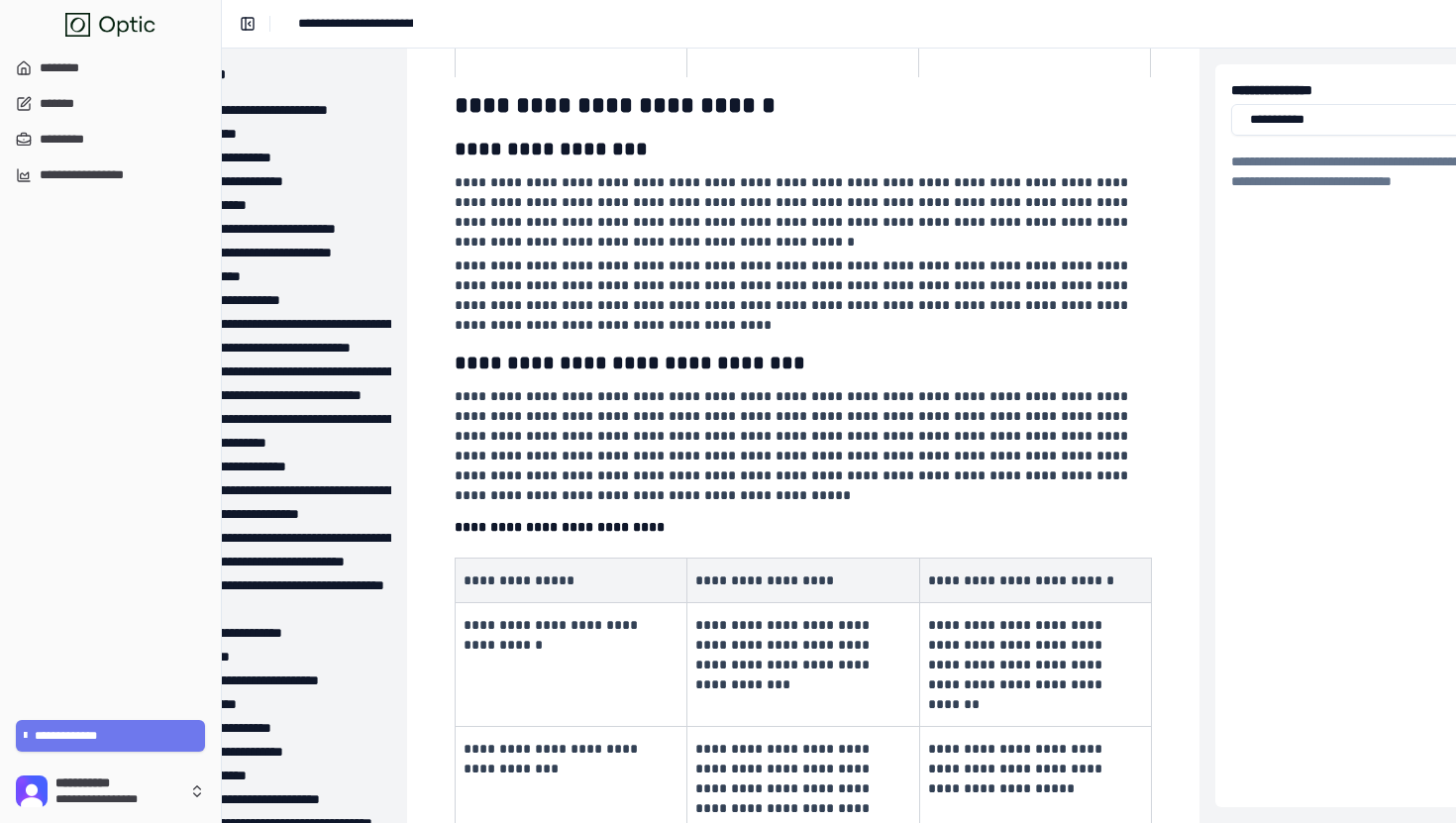 click on "**********" at bounding box center (801, 212) 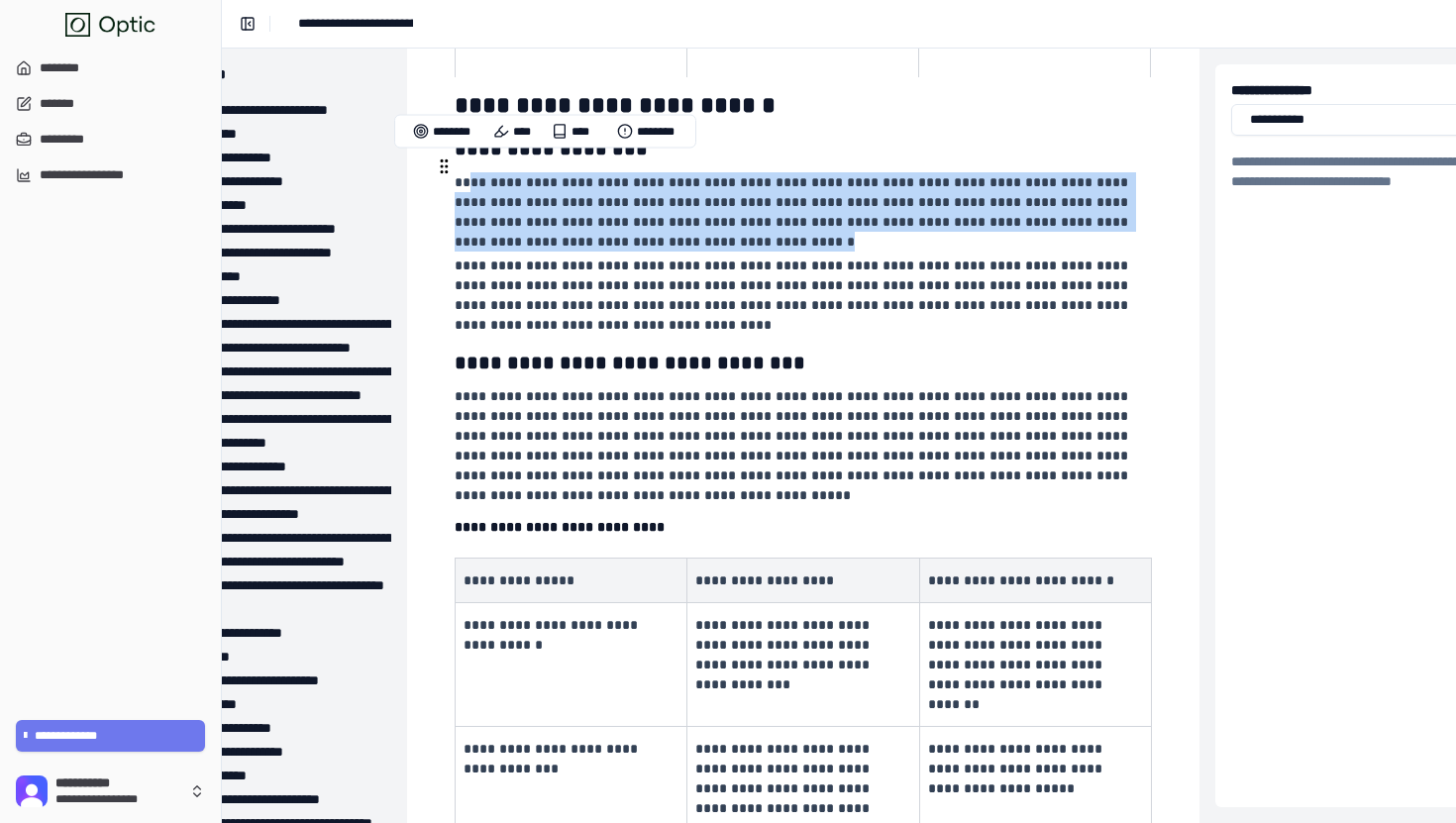 drag, startPoint x: 472, startPoint y: 168, endPoint x: 638, endPoint y: 222, distance: 174.56231 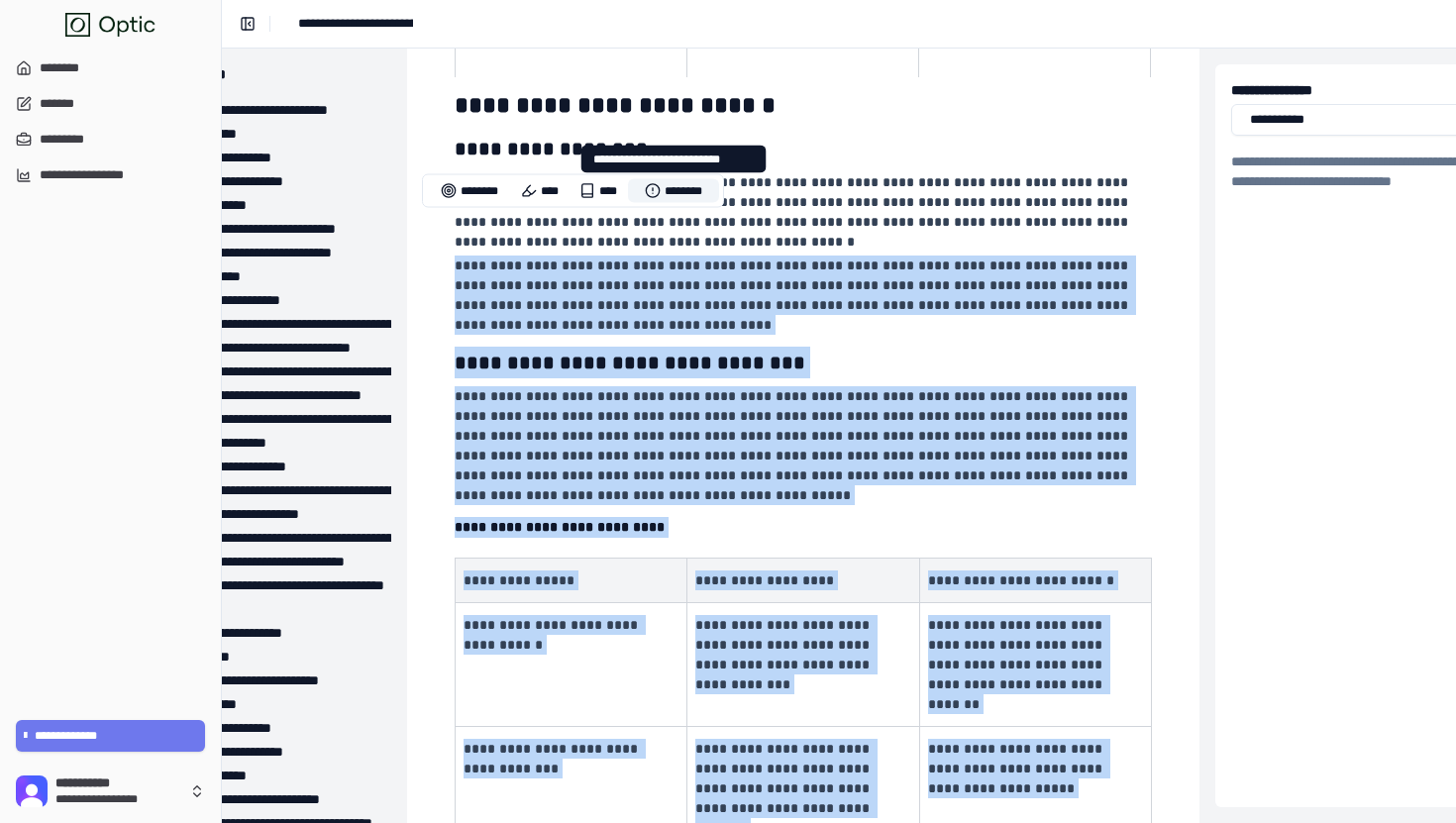 drag, startPoint x: 638, startPoint y: 222, endPoint x: 697, endPoint y: 191, distance: 66.64833 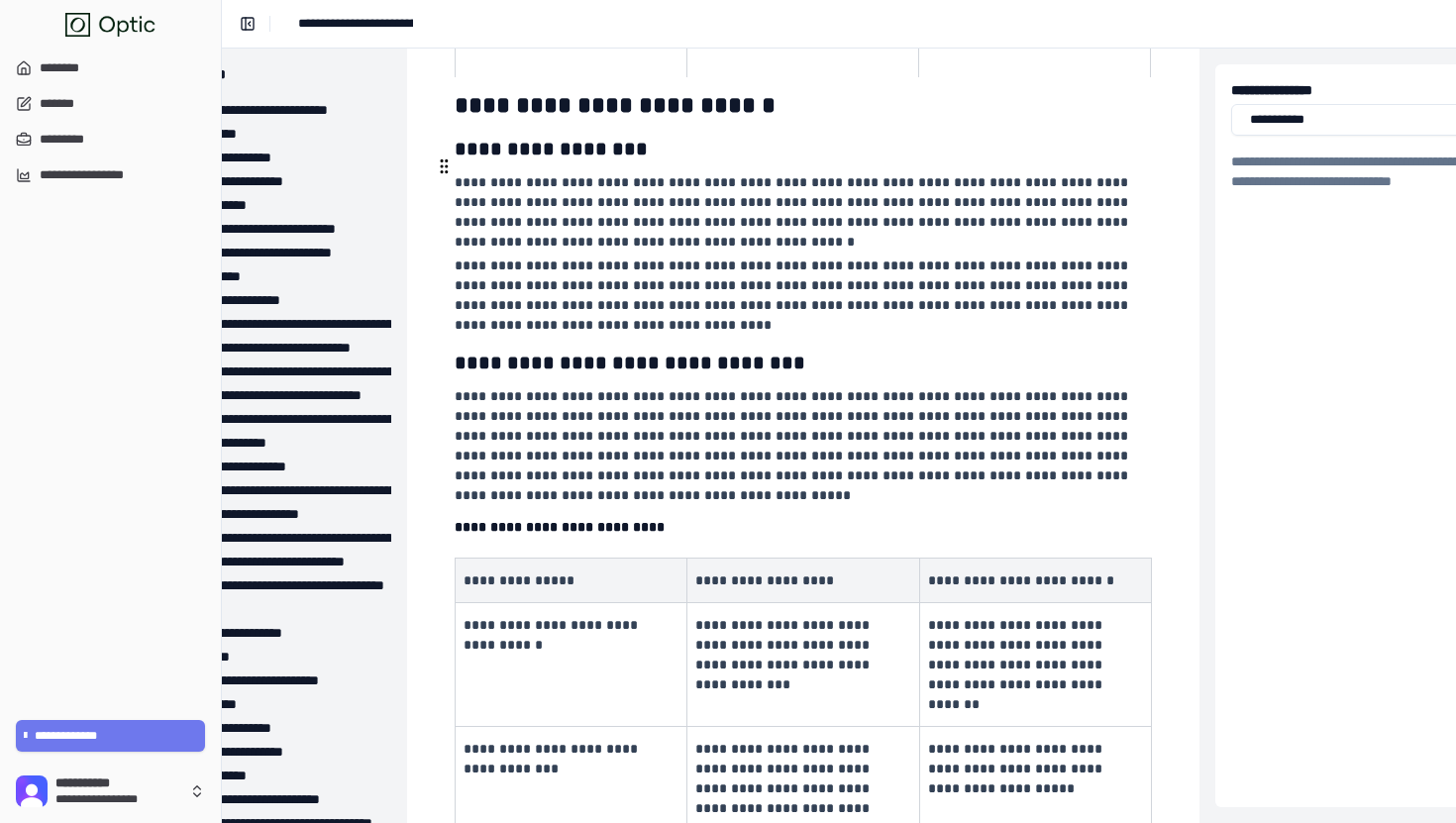 click on "**********" at bounding box center [793, 212] 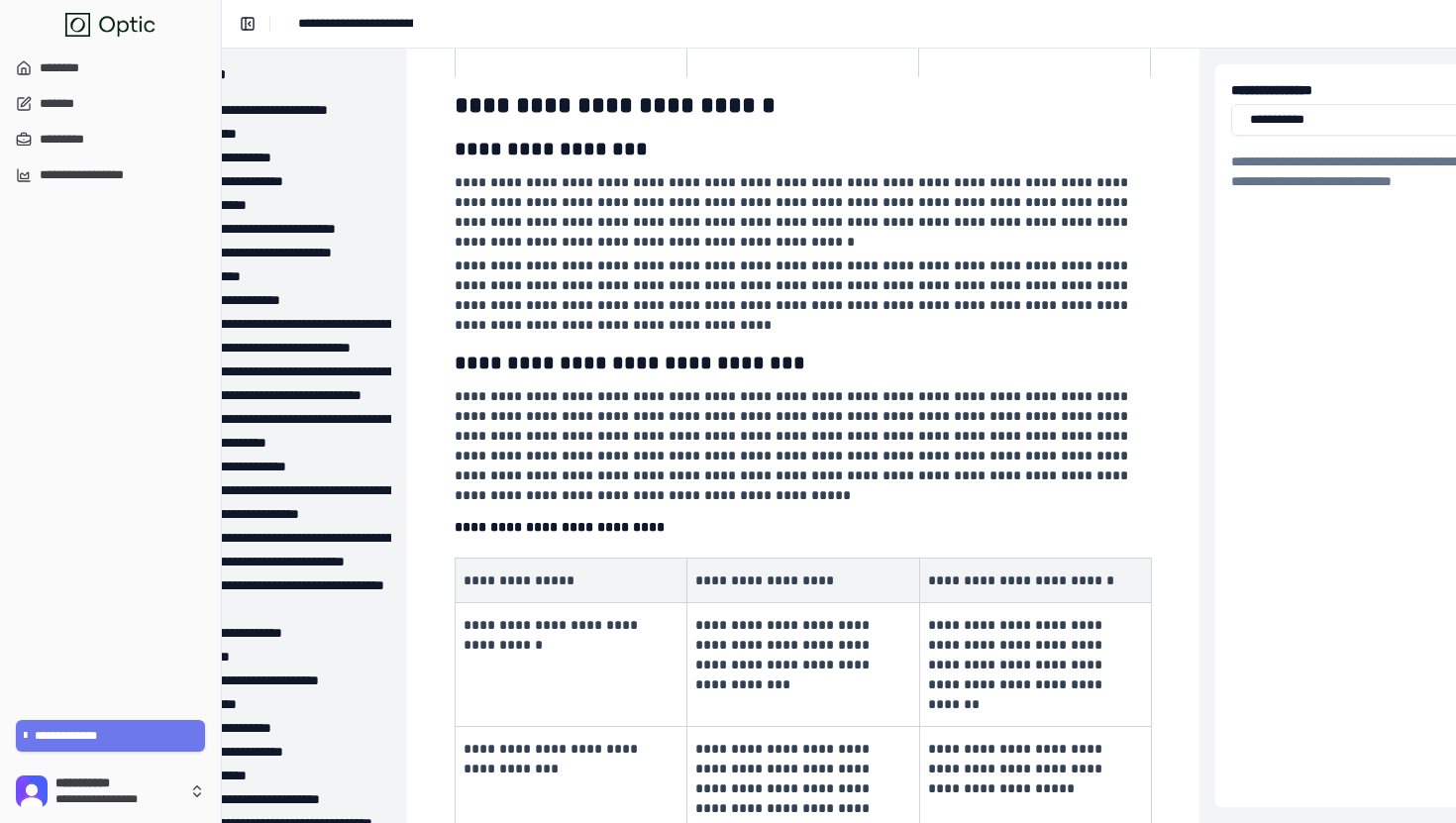 scroll, scrollTop: 1080, scrollLeft: 124, axis: both 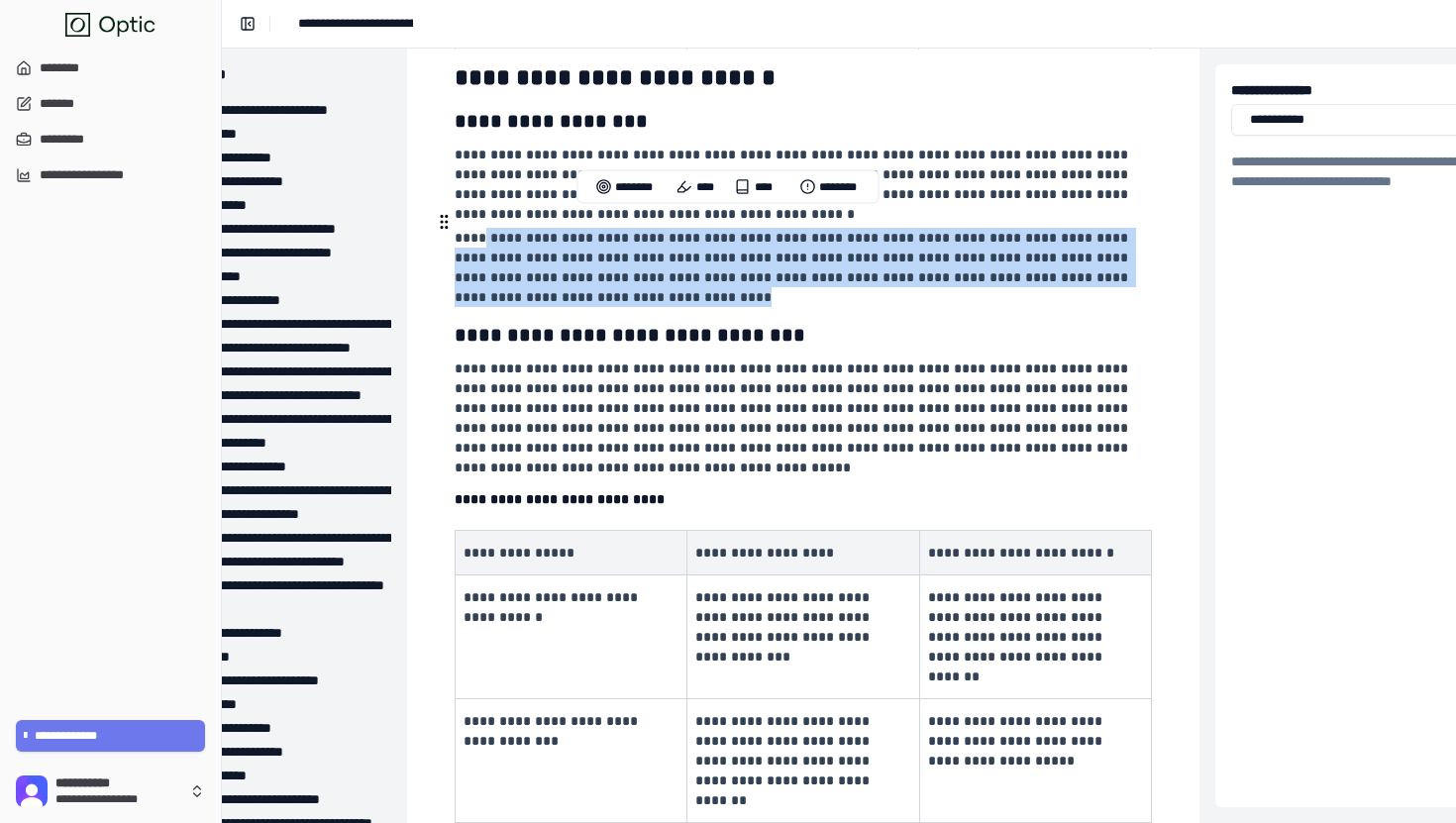 drag, startPoint x: 482, startPoint y: 224, endPoint x: 1030, endPoint y: 272, distance: 550.0982 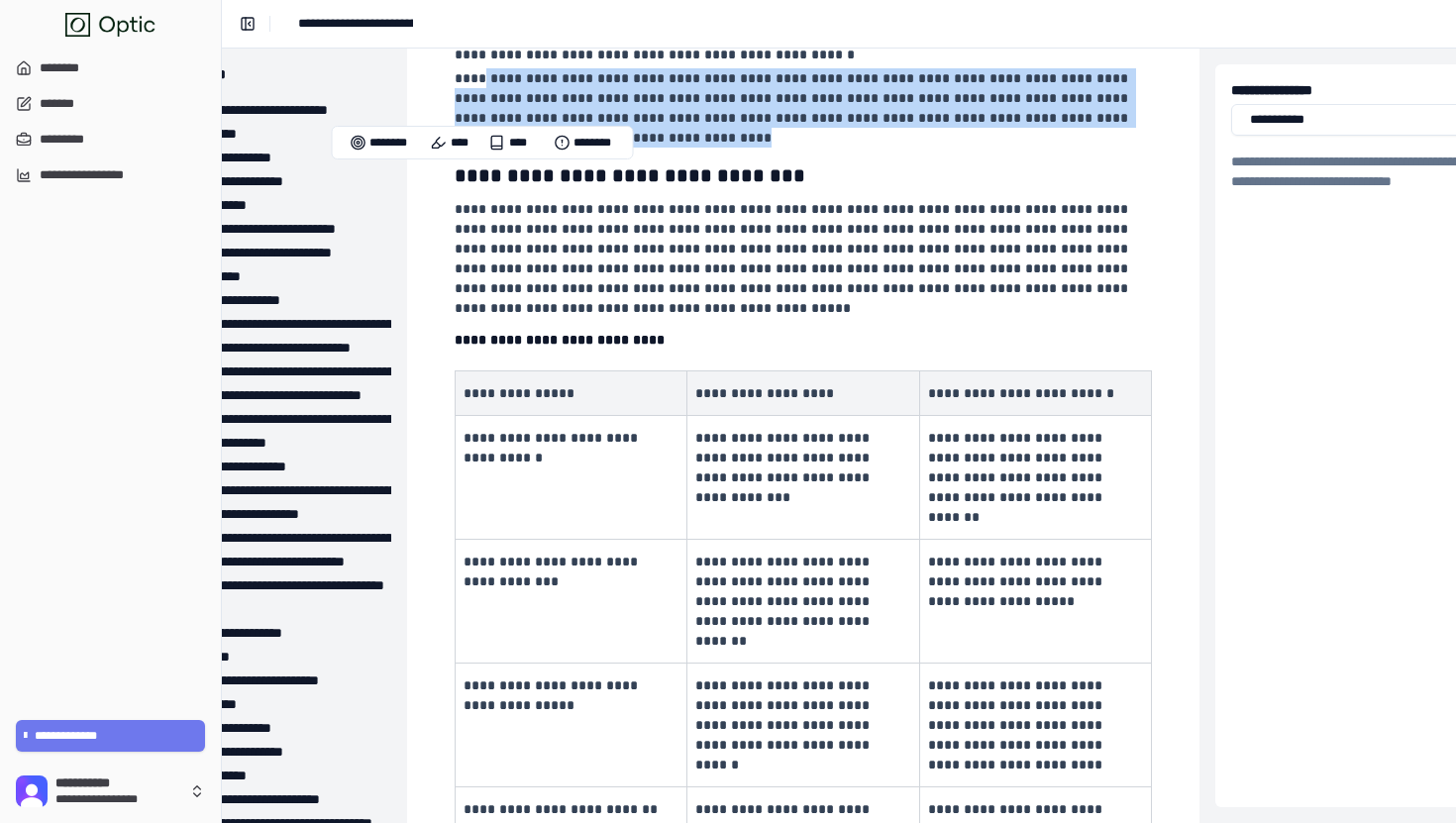 scroll, scrollTop: 1254, scrollLeft: 124, axis: both 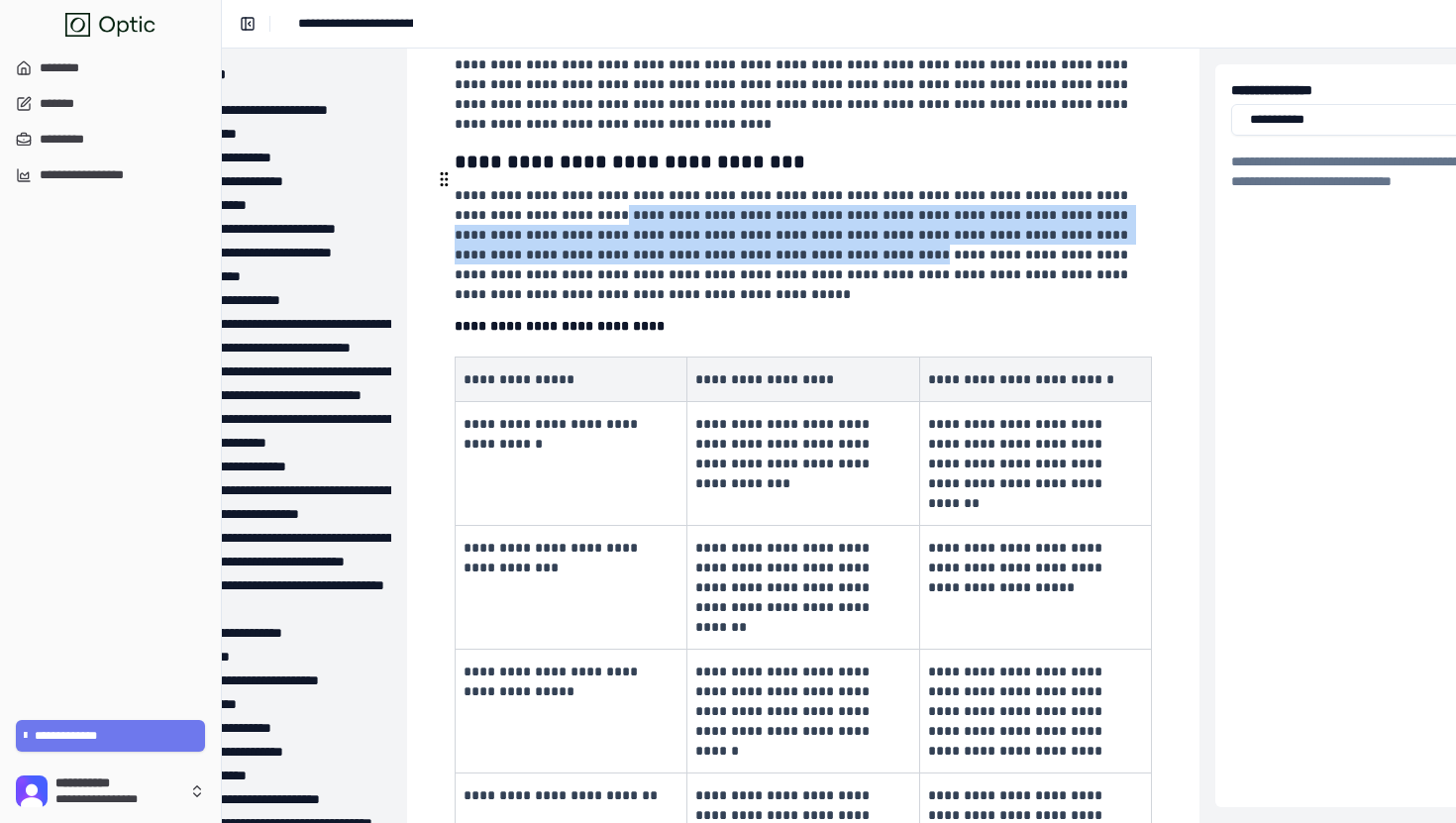 drag, startPoint x: 540, startPoint y: 197, endPoint x: 715, endPoint y: 238, distance: 179.7387 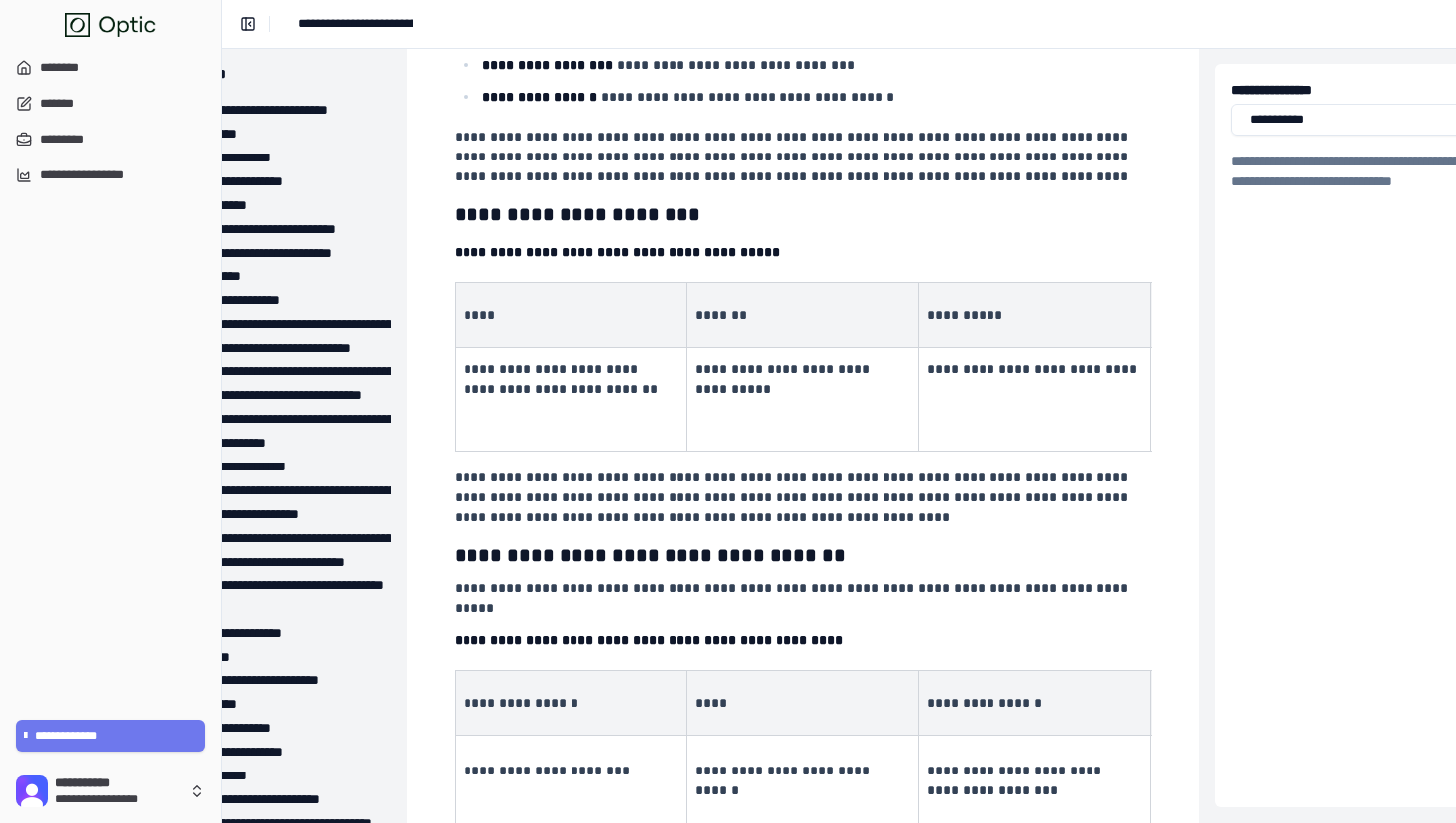 scroll, scrollTop: 2547, scrollLeft: 124, axis: both 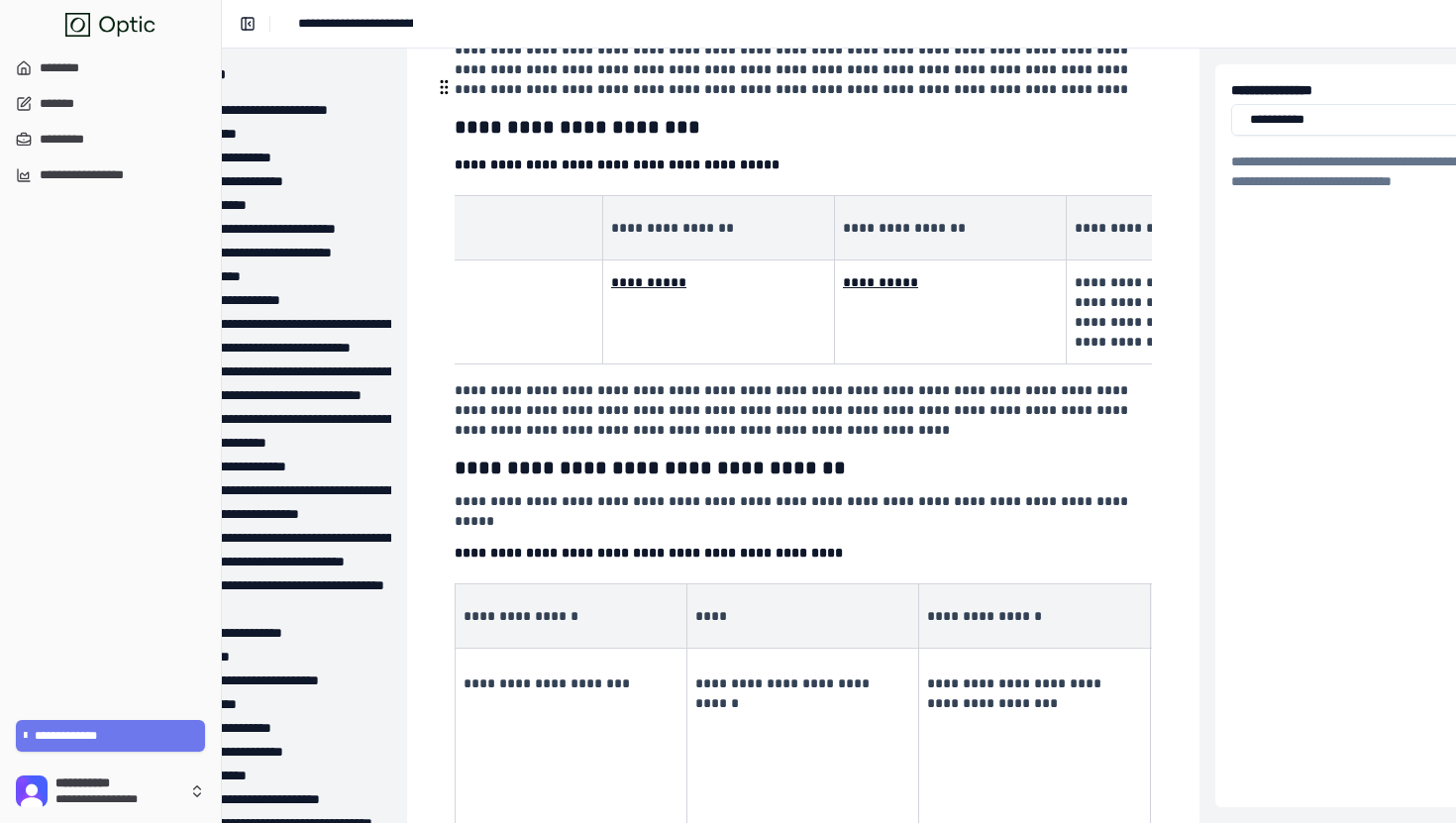 click on "**********" at bounding box center [649, 282] 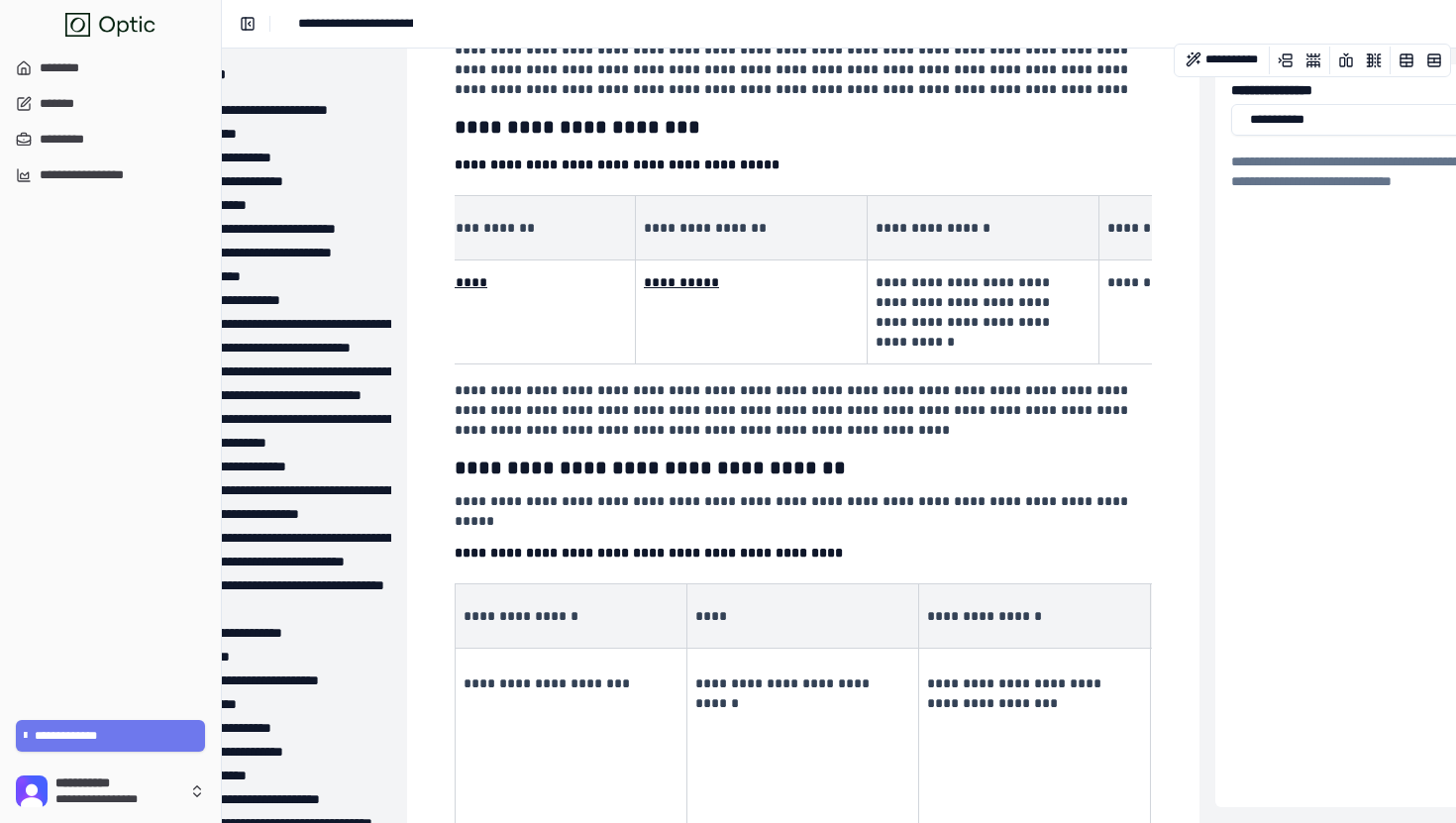 scroll, scrollTop: 0, scrollLeft: 1853, axis: horizontal 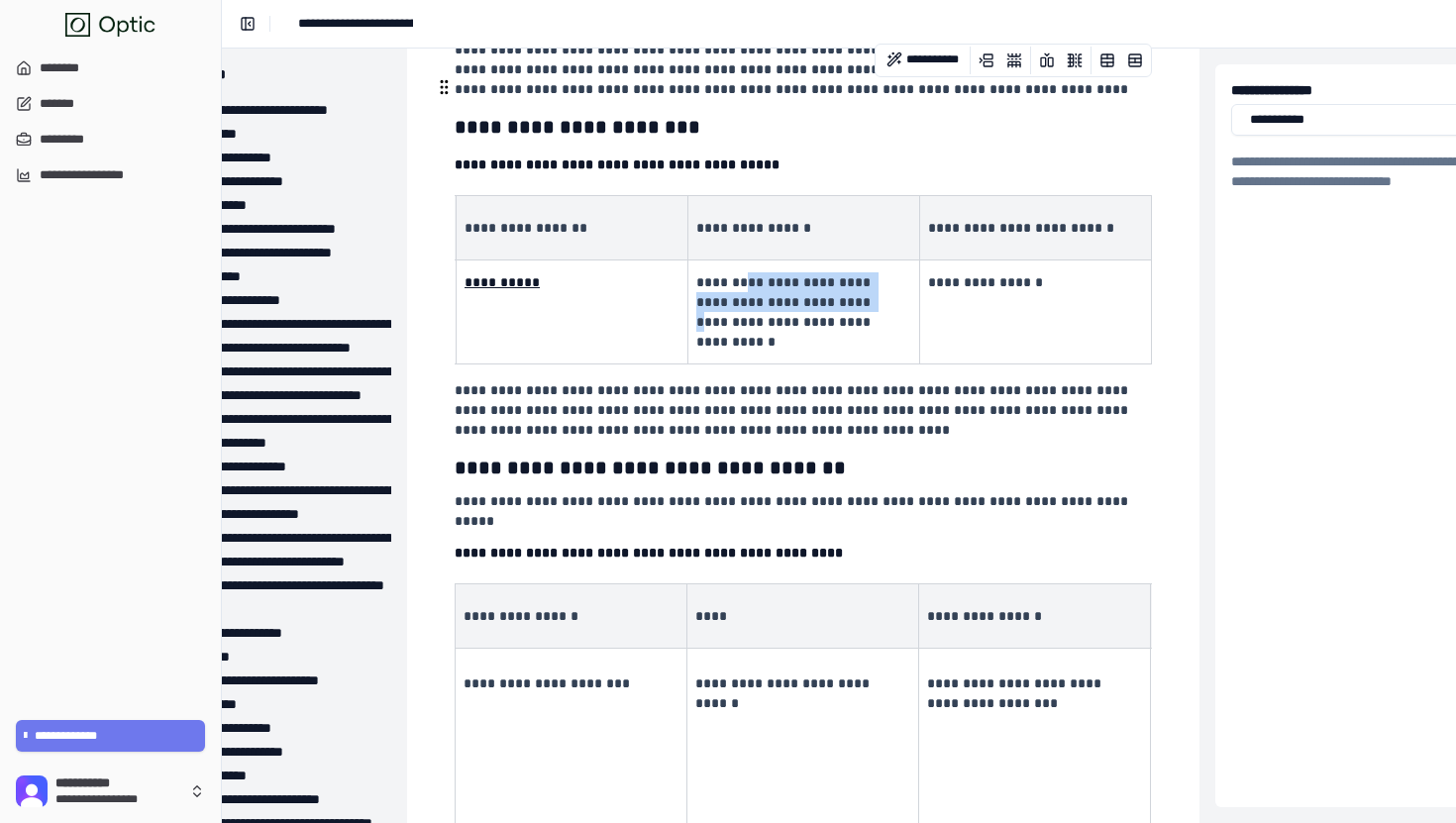 drag, startPoint x: 755, startPoint y: 165, endPoint x: 855, endPoint y: 197, distance: 104.9952 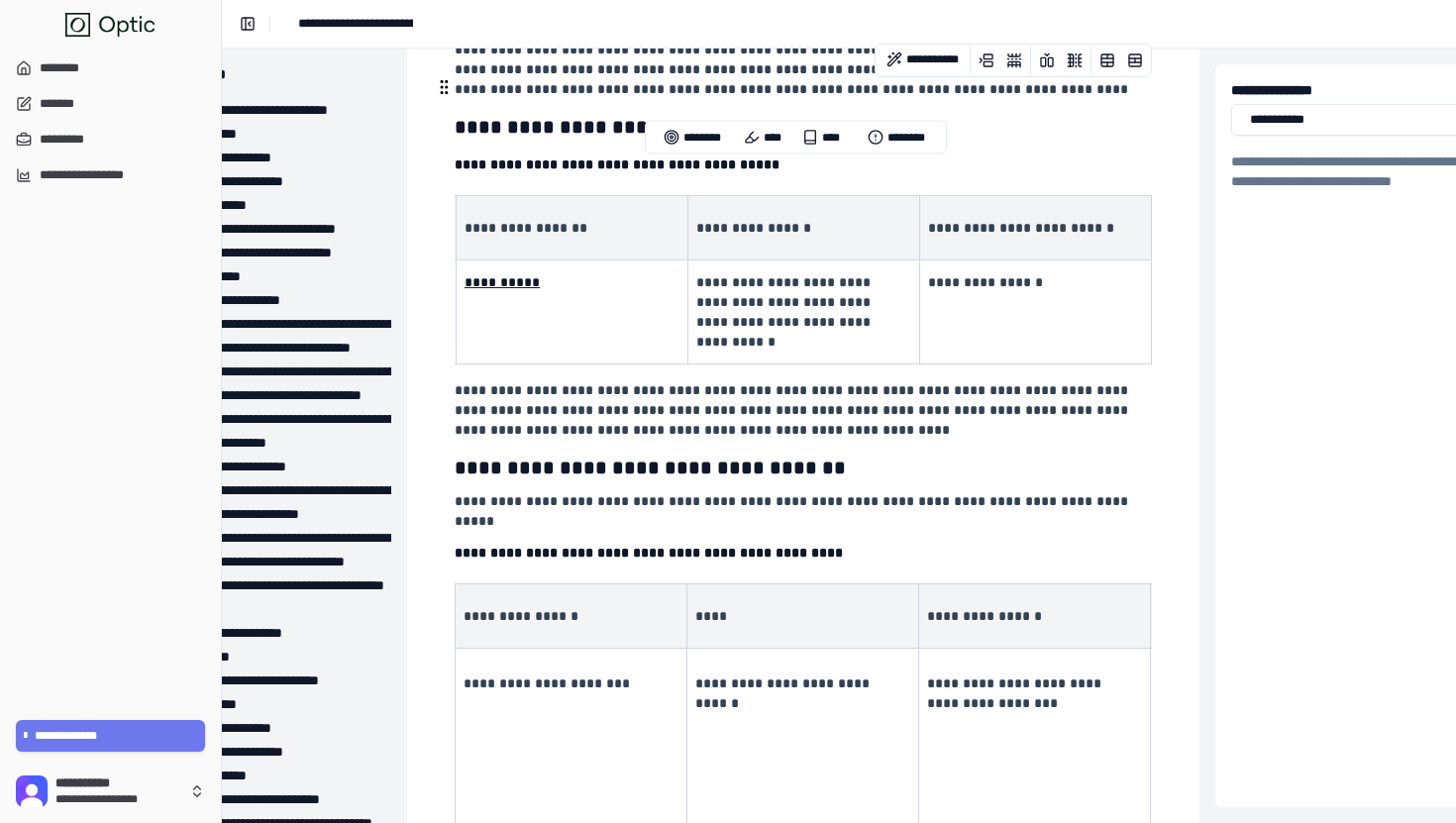 click on "**********" at bounding box center (1036, 311) 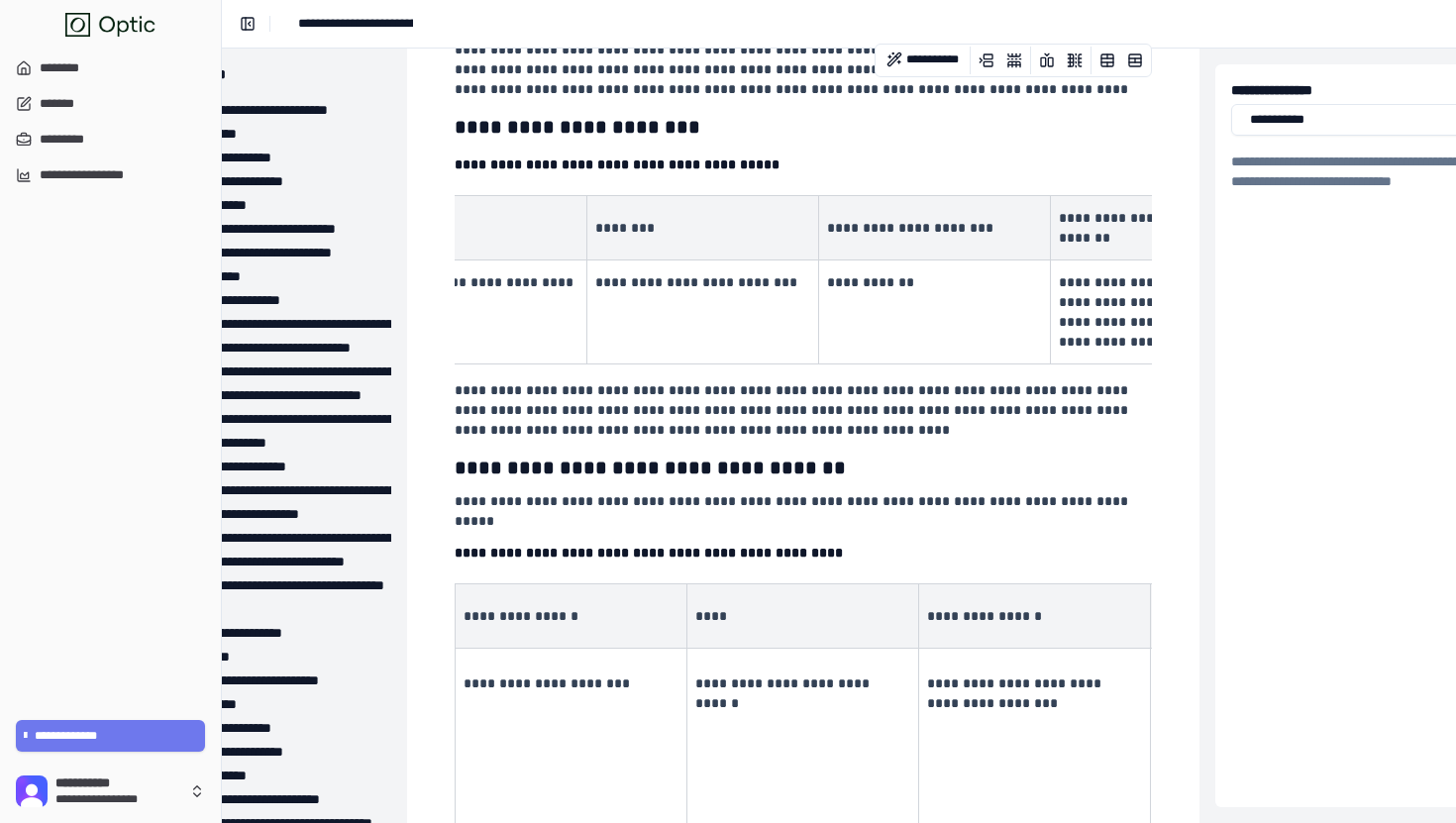 scroll, scrollTop: 0, scrollLeft: 0, axis: both 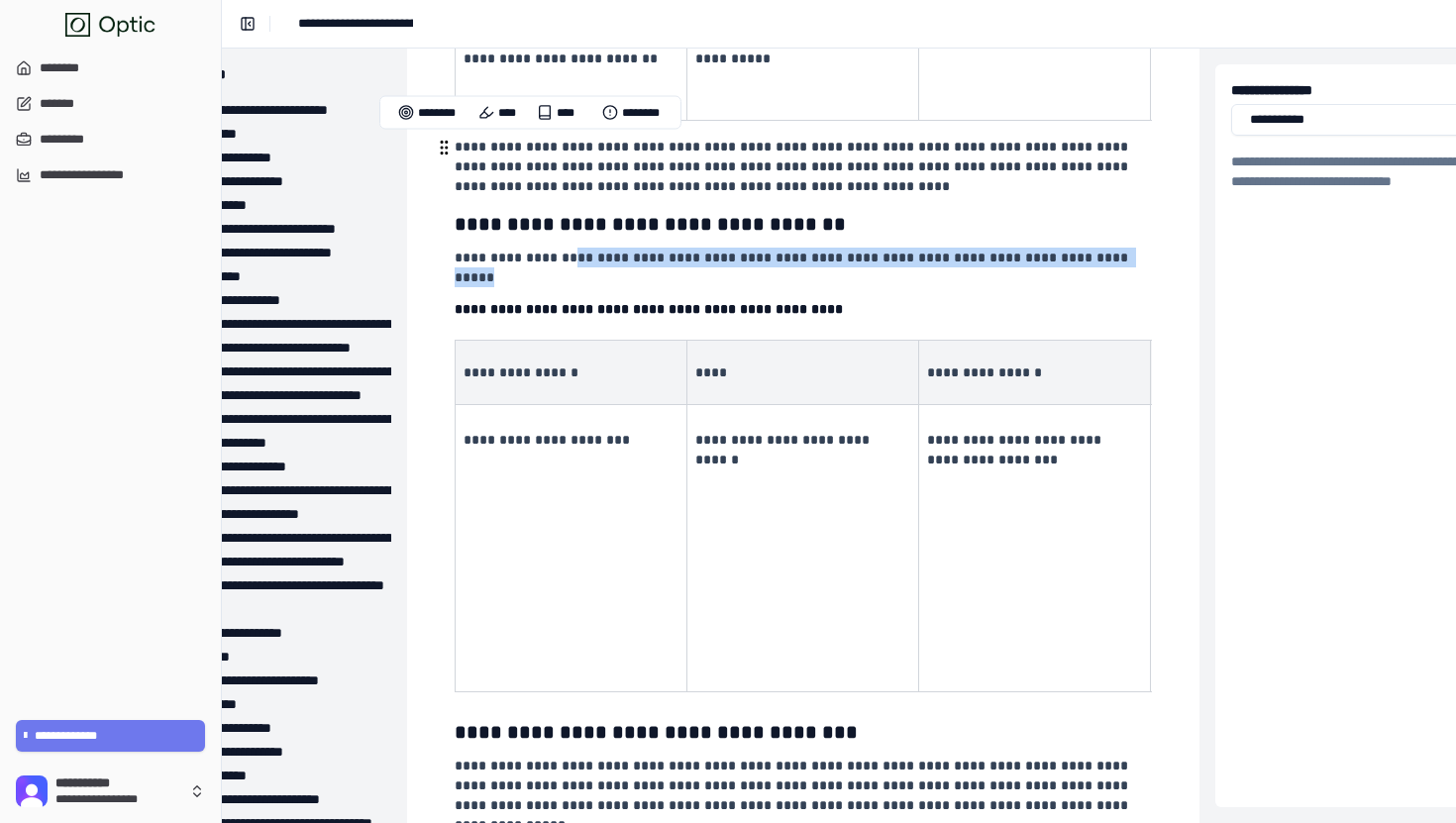 drag, startPoint x: 565, startPoint y: 145, endPoint x: 667, endPoint y: 165, distance: 103.94229 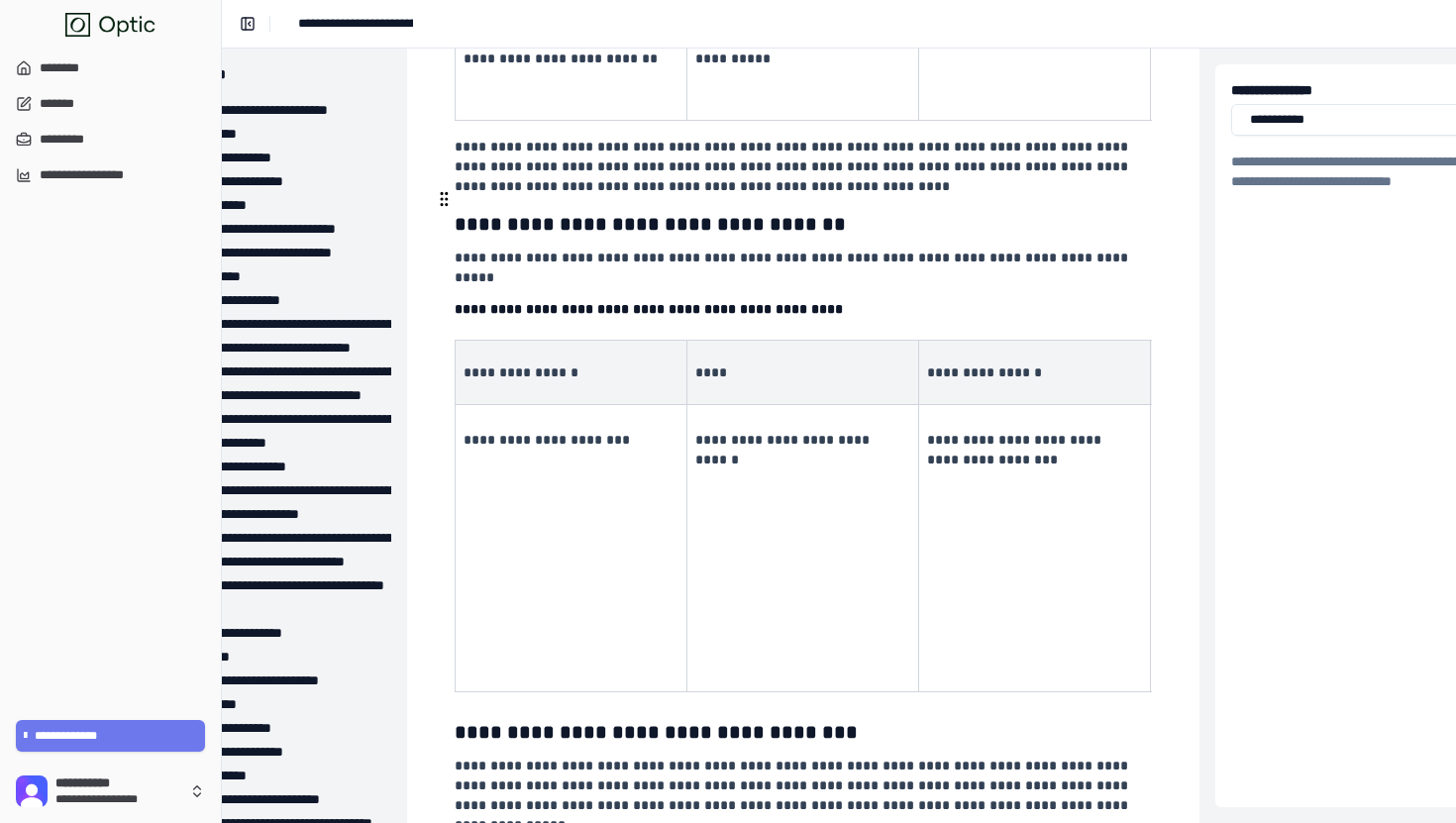 click on "**********" at bounding box center (803, 309) 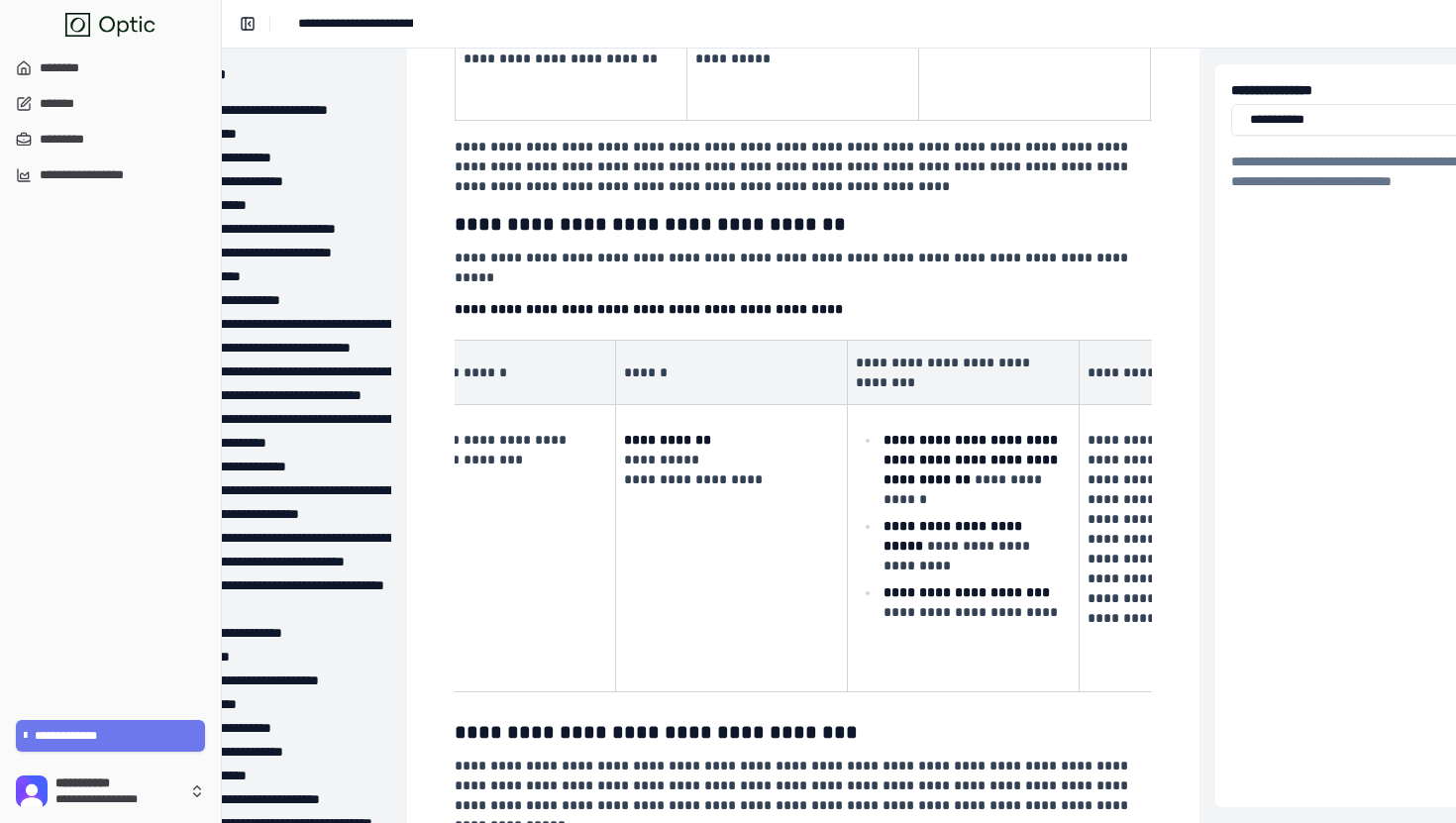 scroll, scrollTop: 0, scrollLeft: 694, axis: horizontal 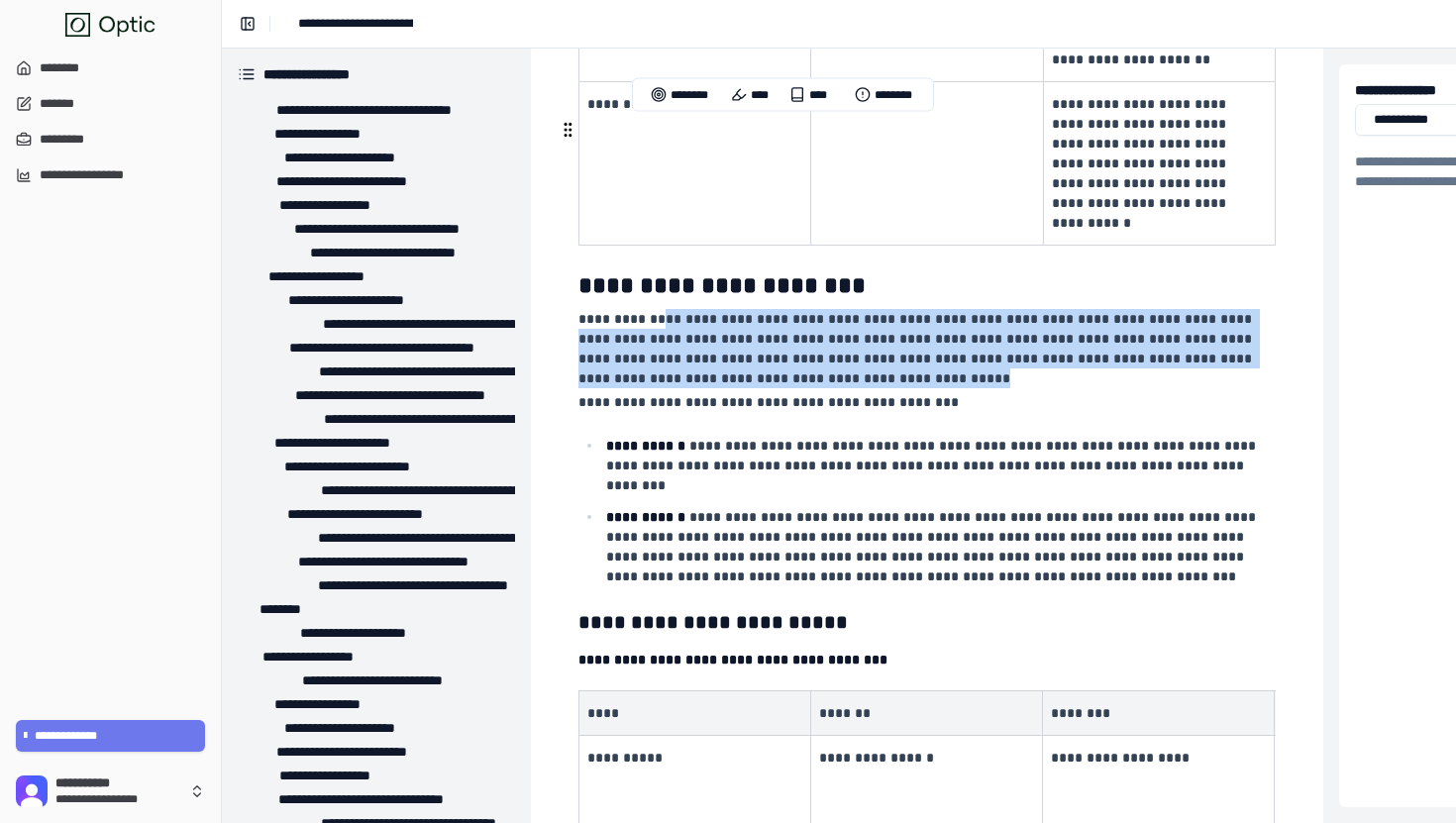 drag, startPoint x: 664, startPoint y: 127, endPoint x: 942, endPoint y: 195, distance: 286.19574 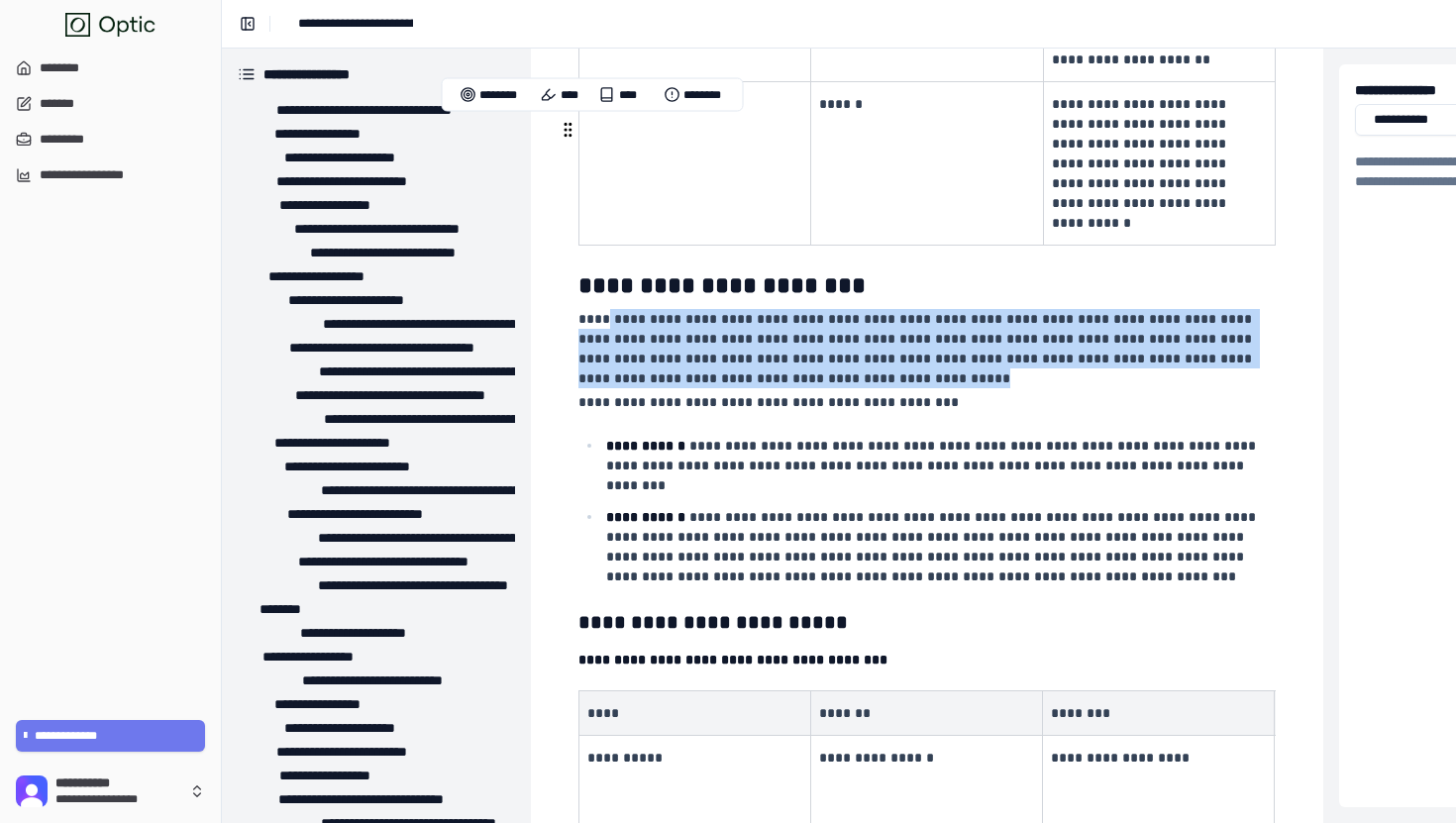drag, startPoint x: 942, startPoint y: 195, endPoint x: 630, endPoint y: 135, distance: 317.717 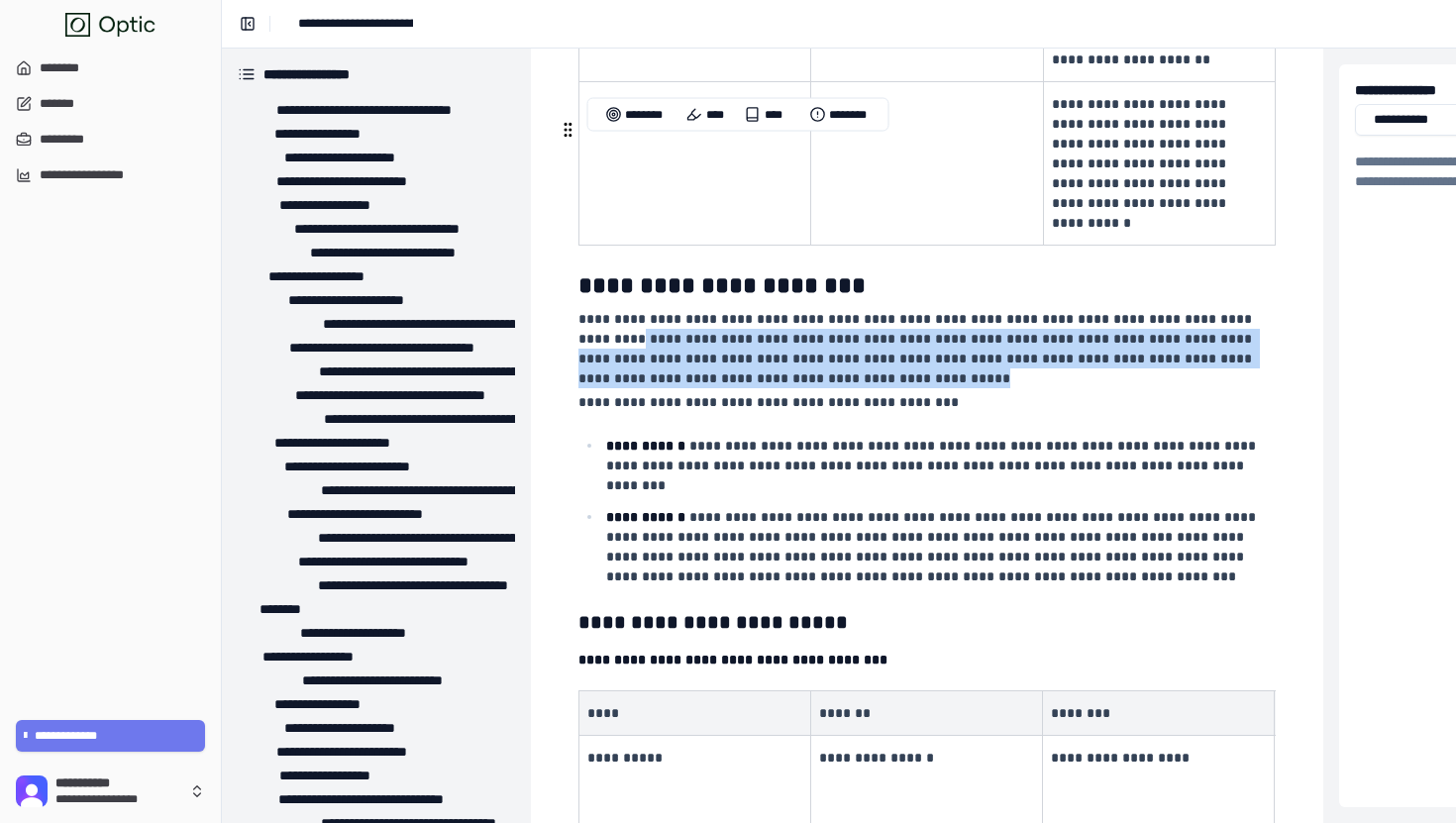 drag, startPoint x: 627, startPoint y: 158, endPoint x: 892, endPoint y: 191, distance: 267.04681 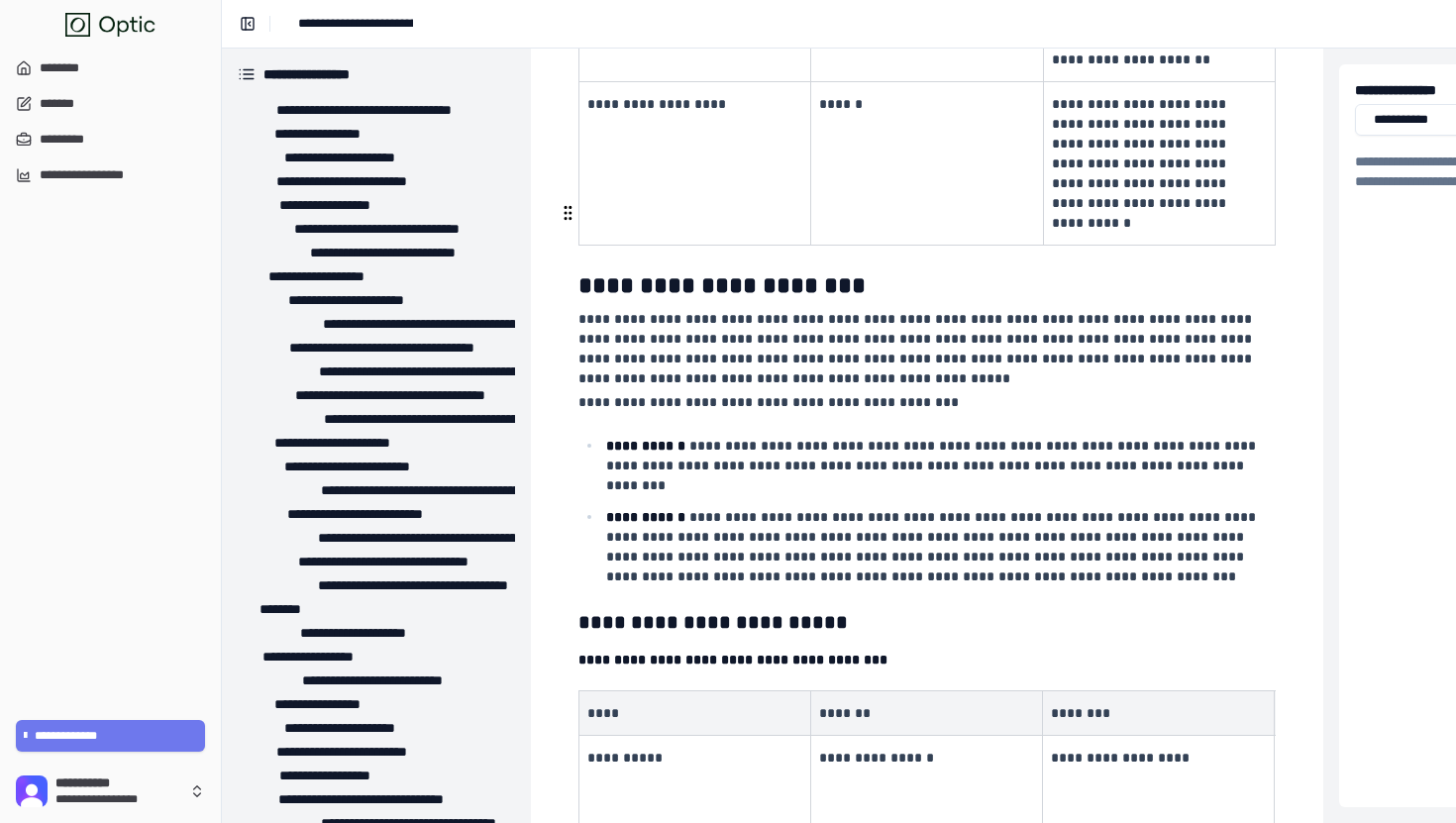 click on "**********" at bounding box center [925, 402] 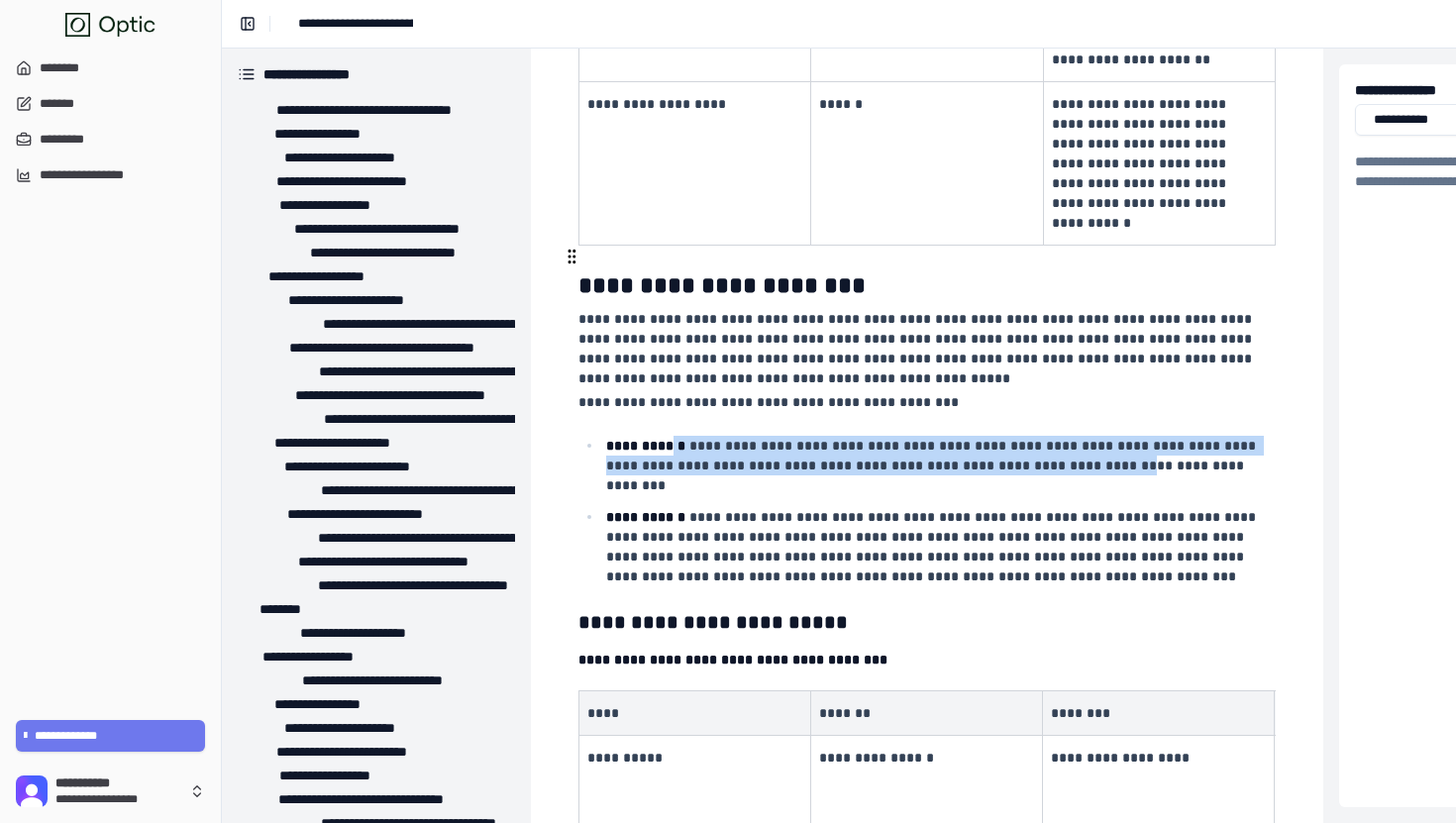 drag, startPoint x: 666, startPoint y: 253, endPoint x: 1044, endPoint y: 279, distance: 378.893 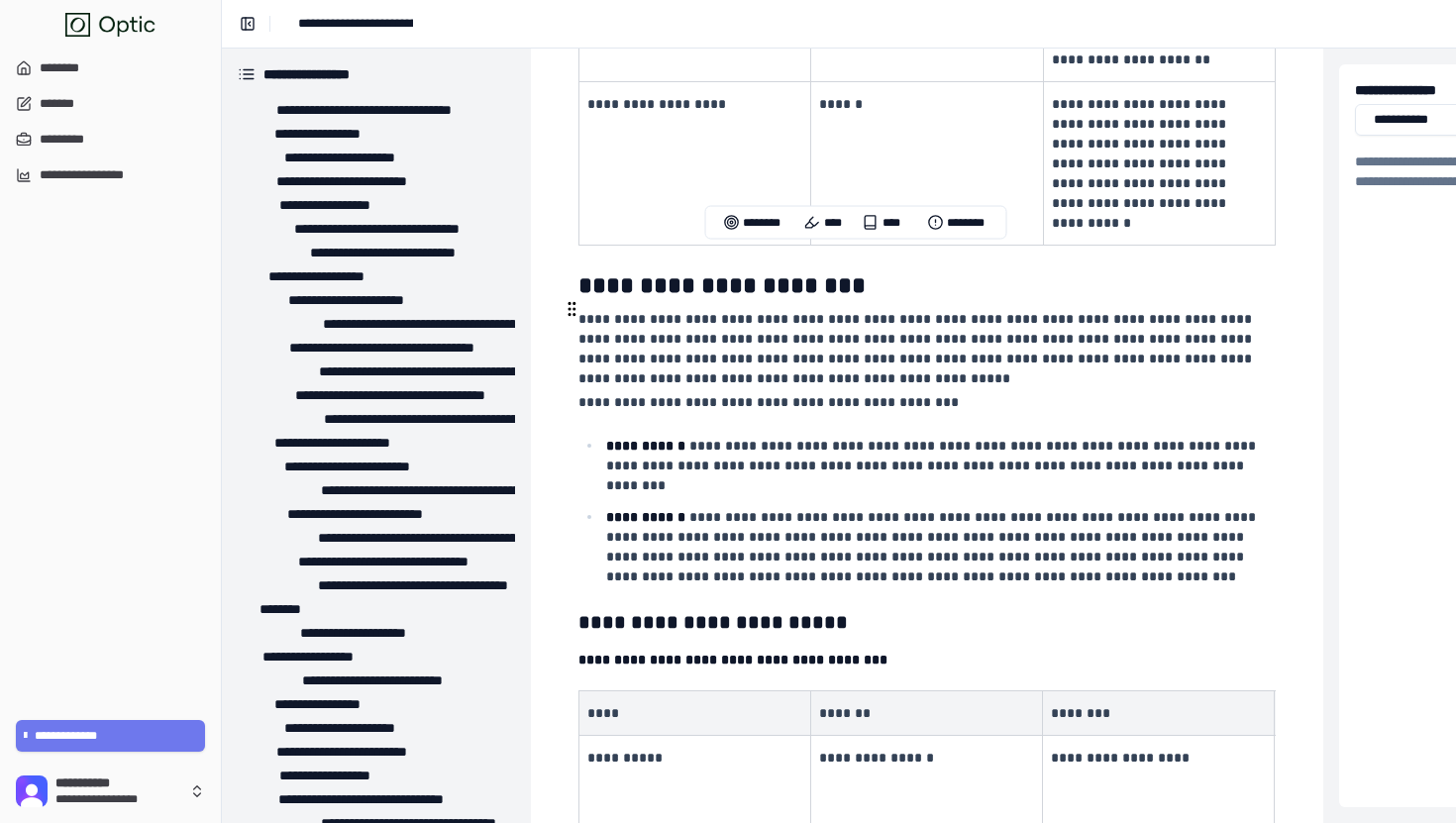 click on "**********" at bounding box center [933, 547] 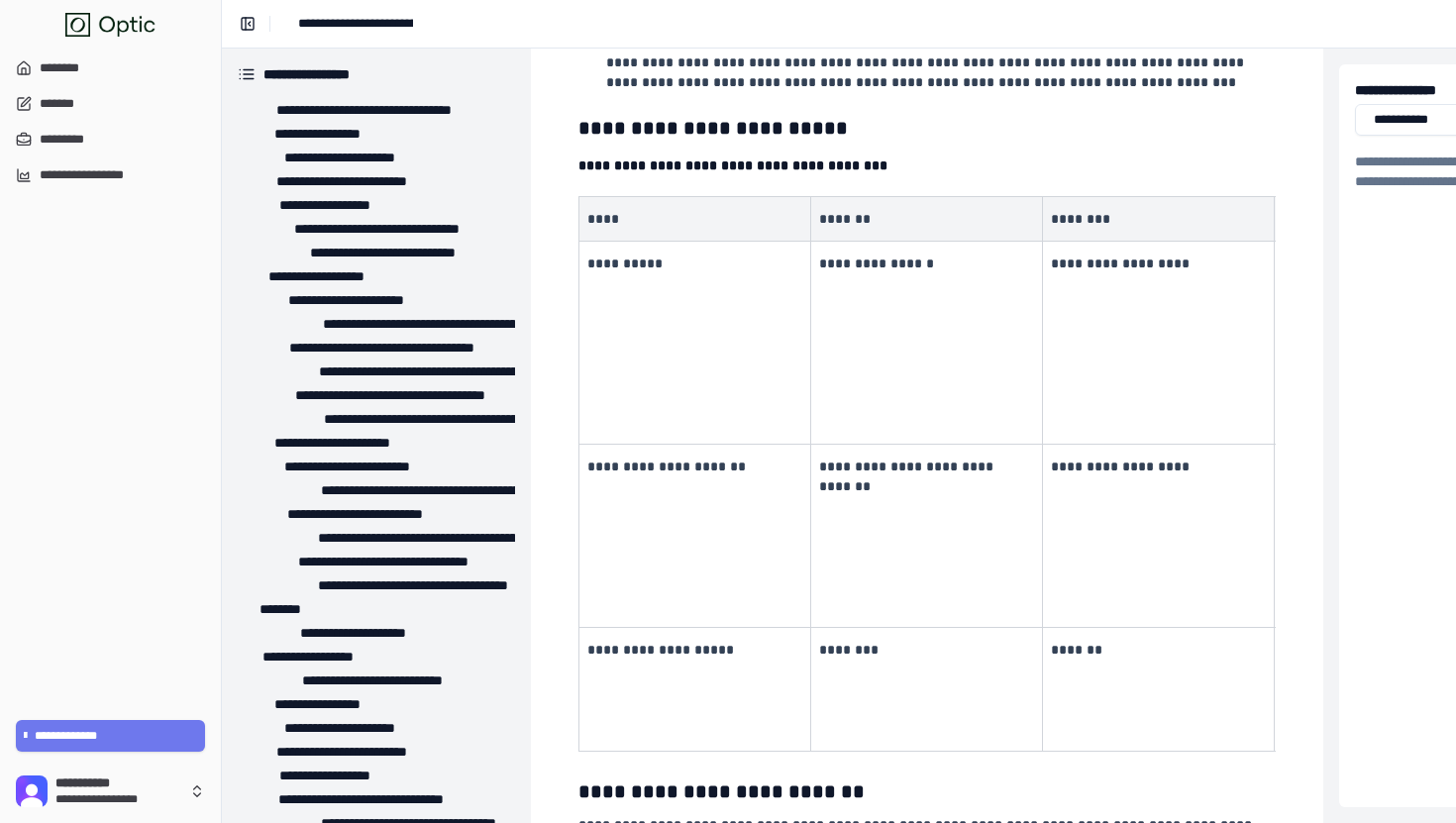 scroll, scrollTop: 4408, scrollLeft: 0, axis: vertical 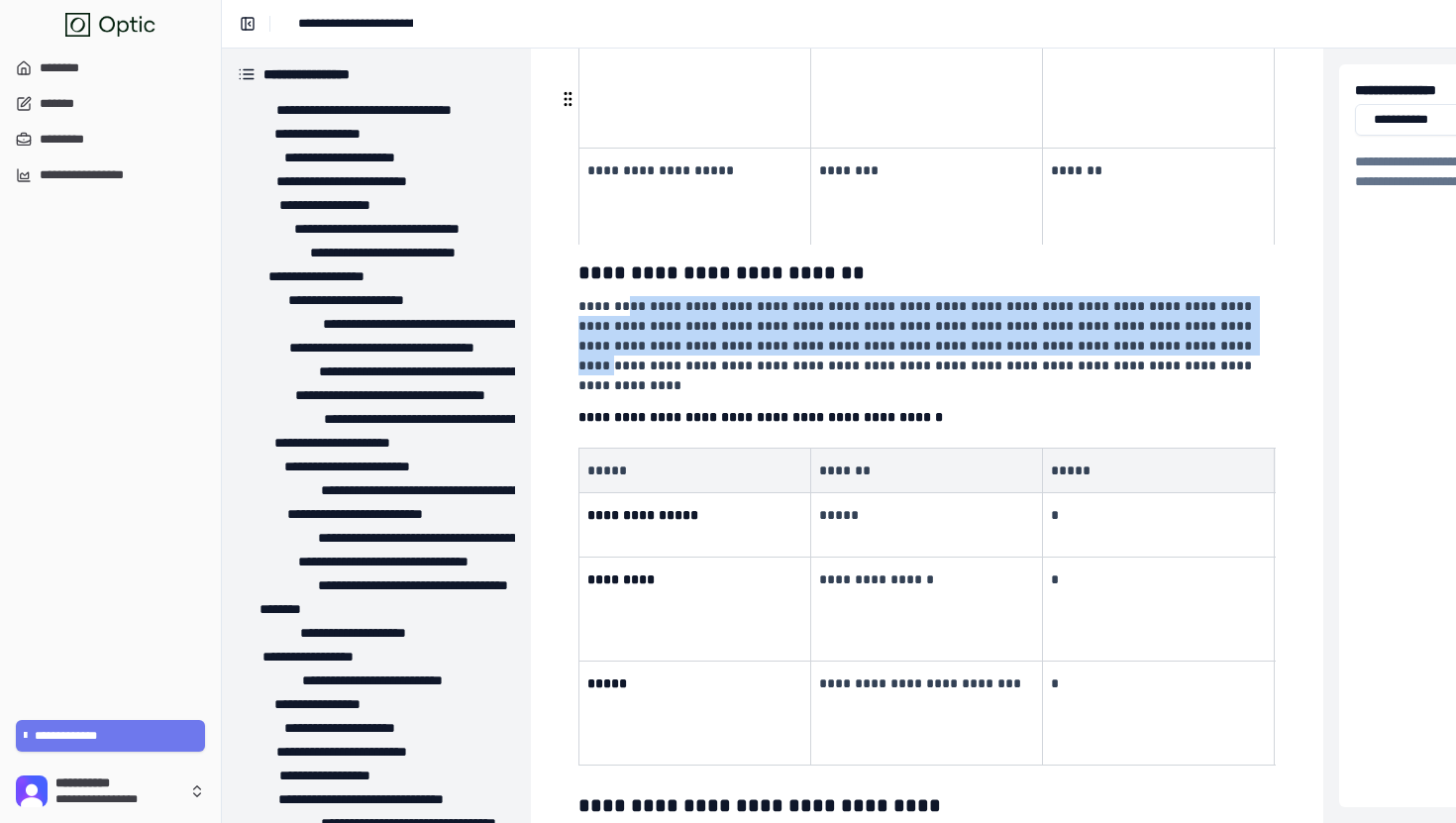 drag, startPoint x: 629, startPoint y: 95, endPoint x: 1110, endPoint y: 147, distance: 483.803 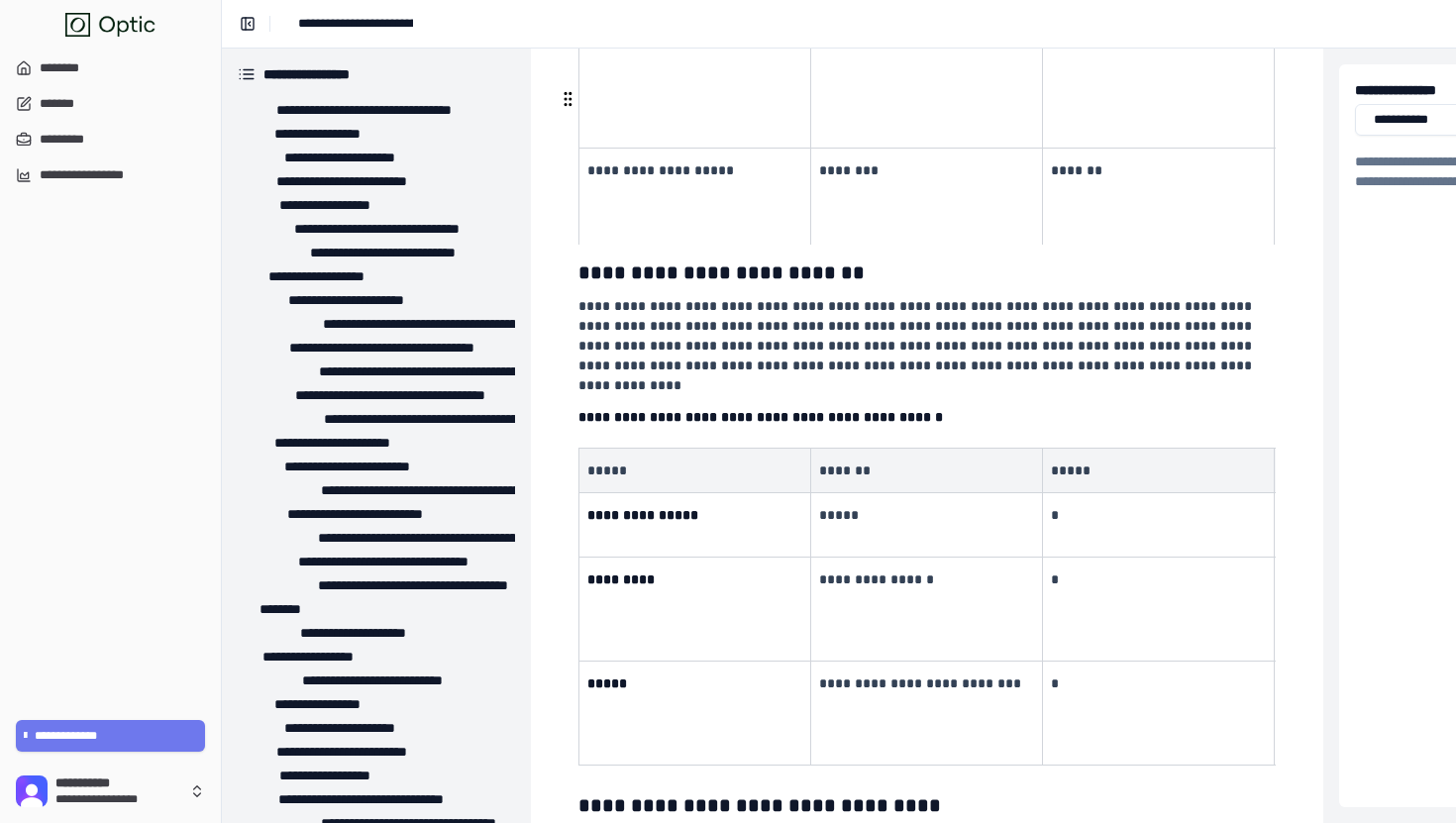 click on "**********" at bounding box center (925, 346) 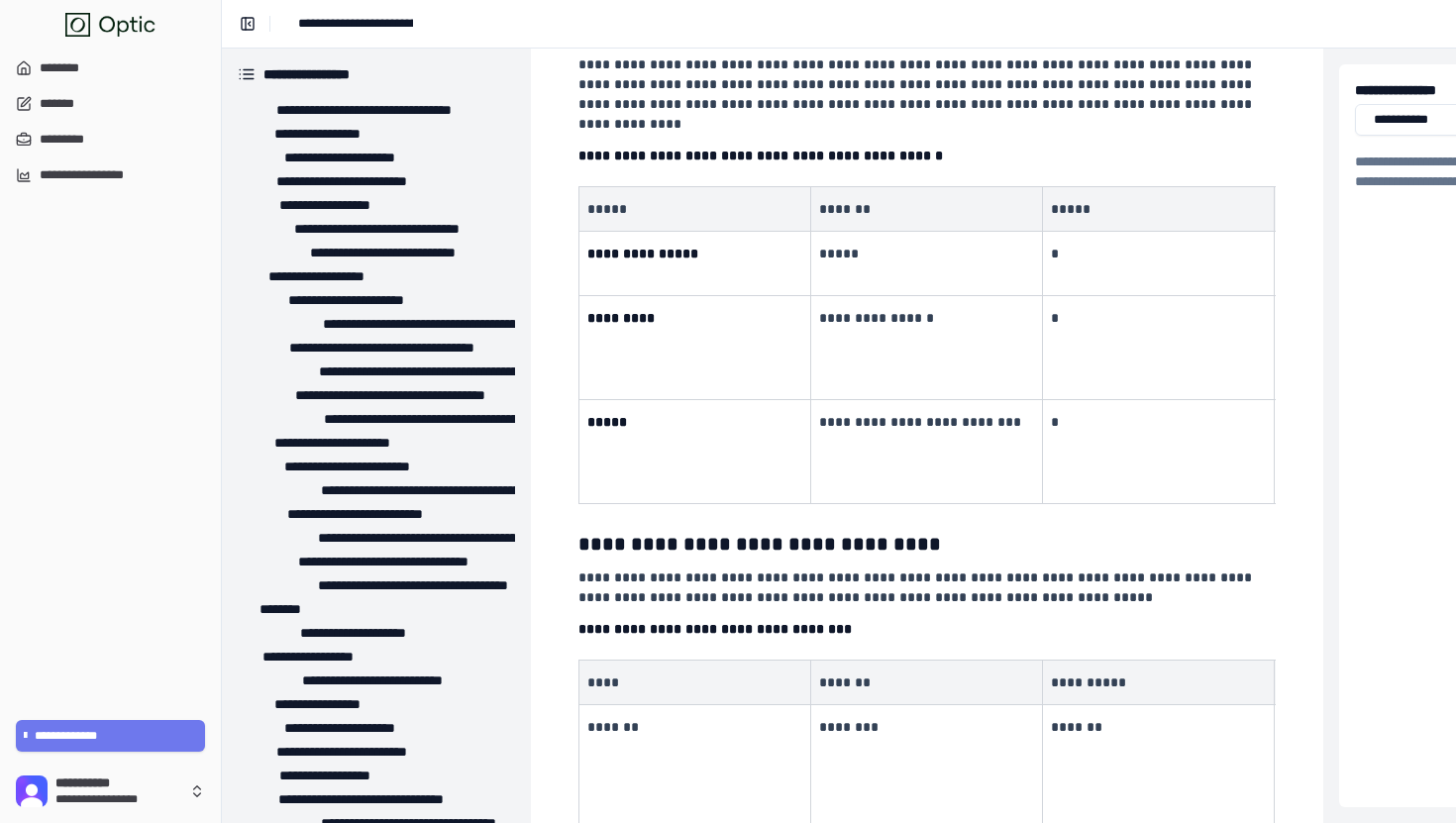 scroll, scrollTop: 5690, scrollLeft: 0, axis: vertical 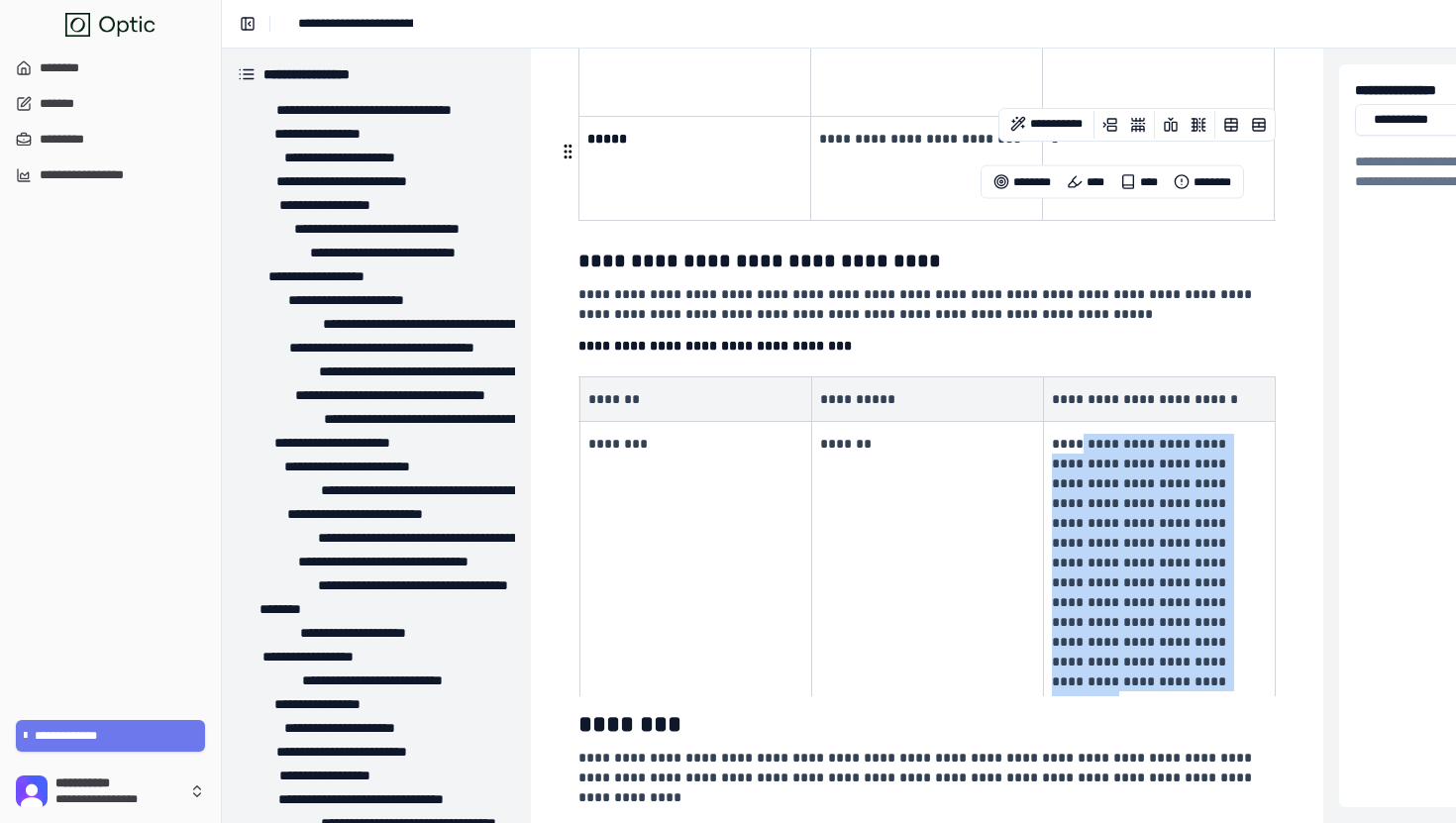 drag, startPoint x: 1081, startPoint y: 222, endPoint x: 1179, endPoint y: 430, distance: 229.9304 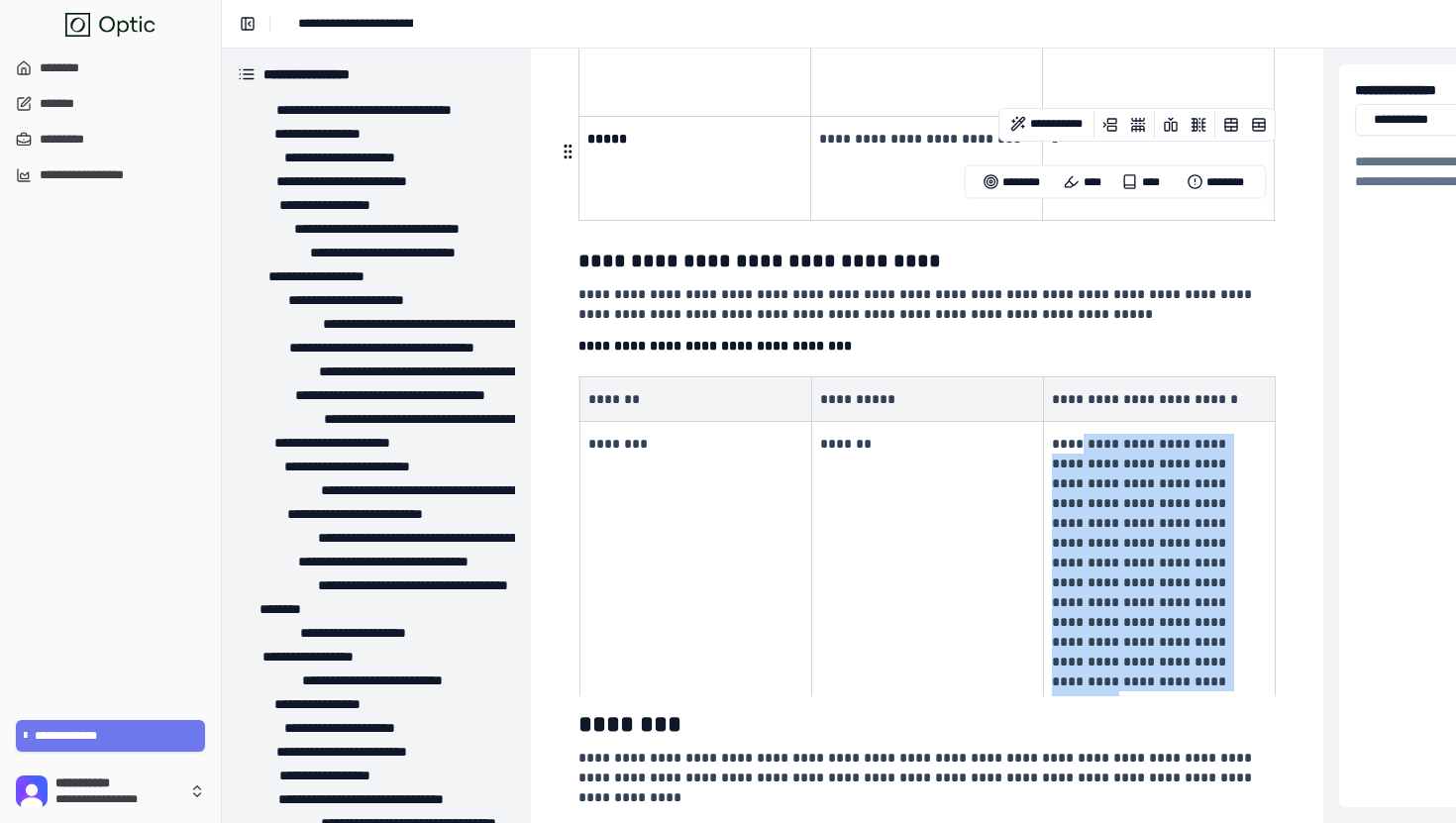 click on "**********" at bounding box center (1157, 572) 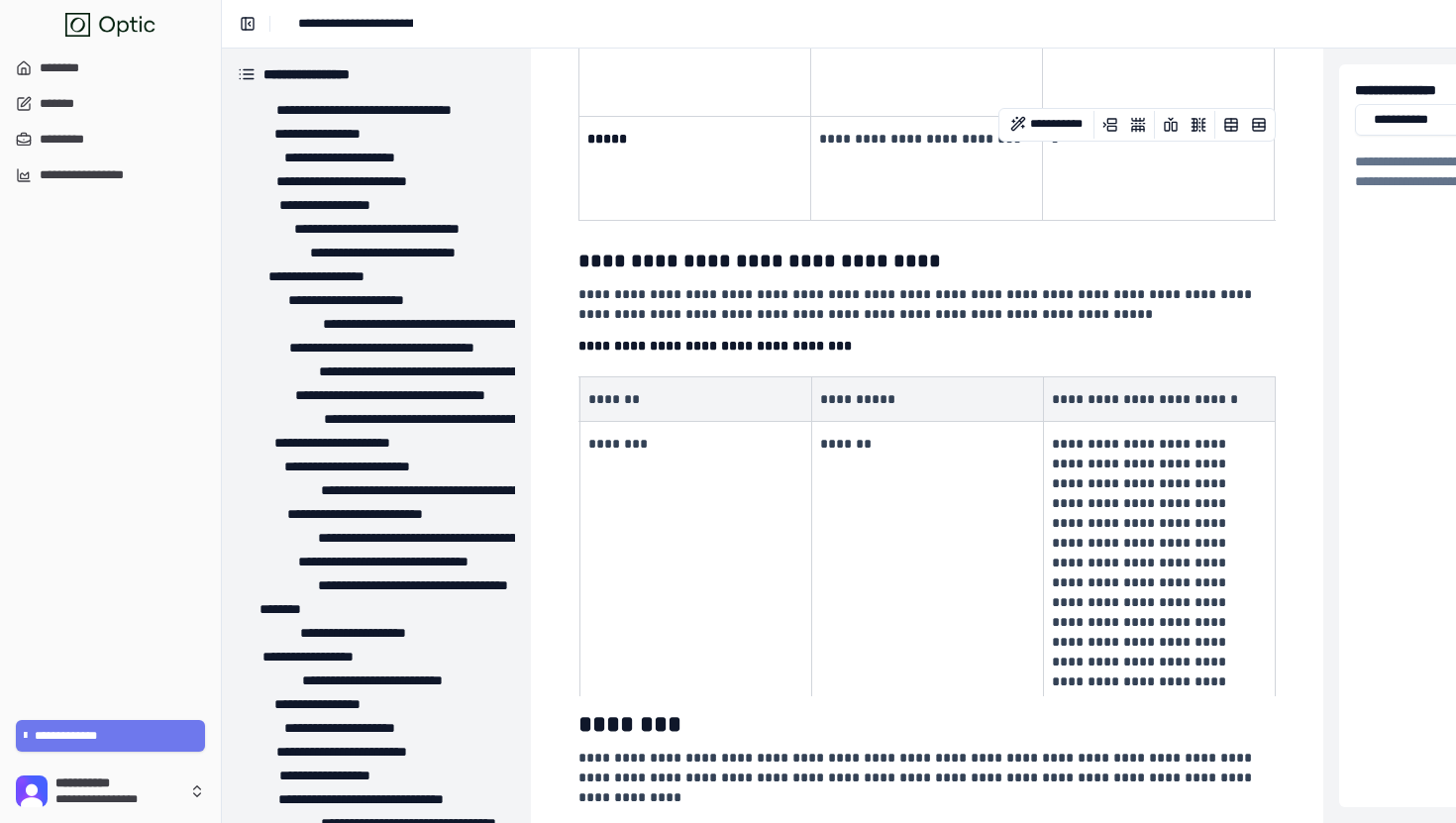 scroll, scrollTop: 0, scrollLeft: 0, axis: both 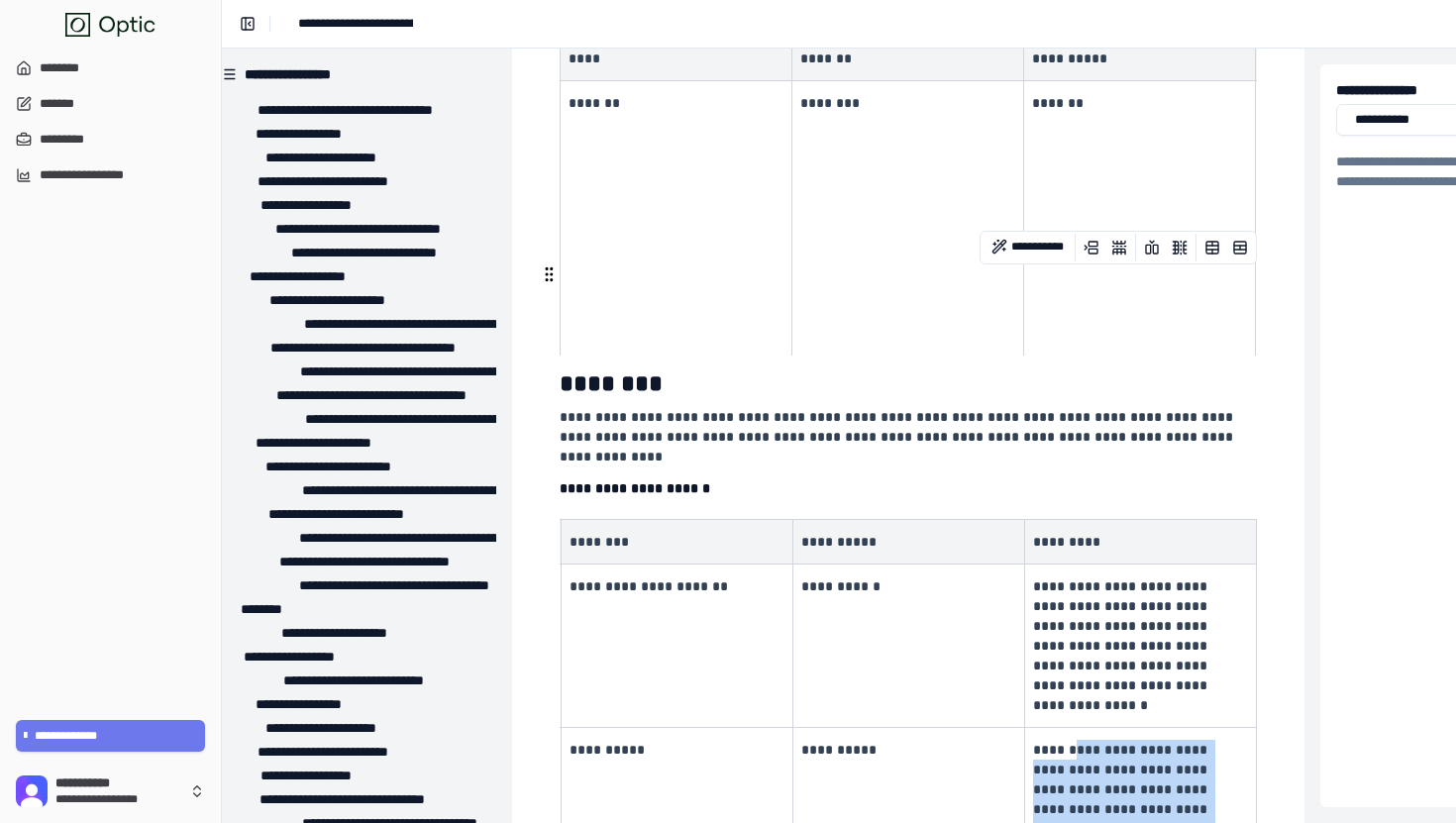 drag, startPoint x: 1080, startPoint y: 473, endPoint x: 1106, endPoint y: 609, distance: 138.46299 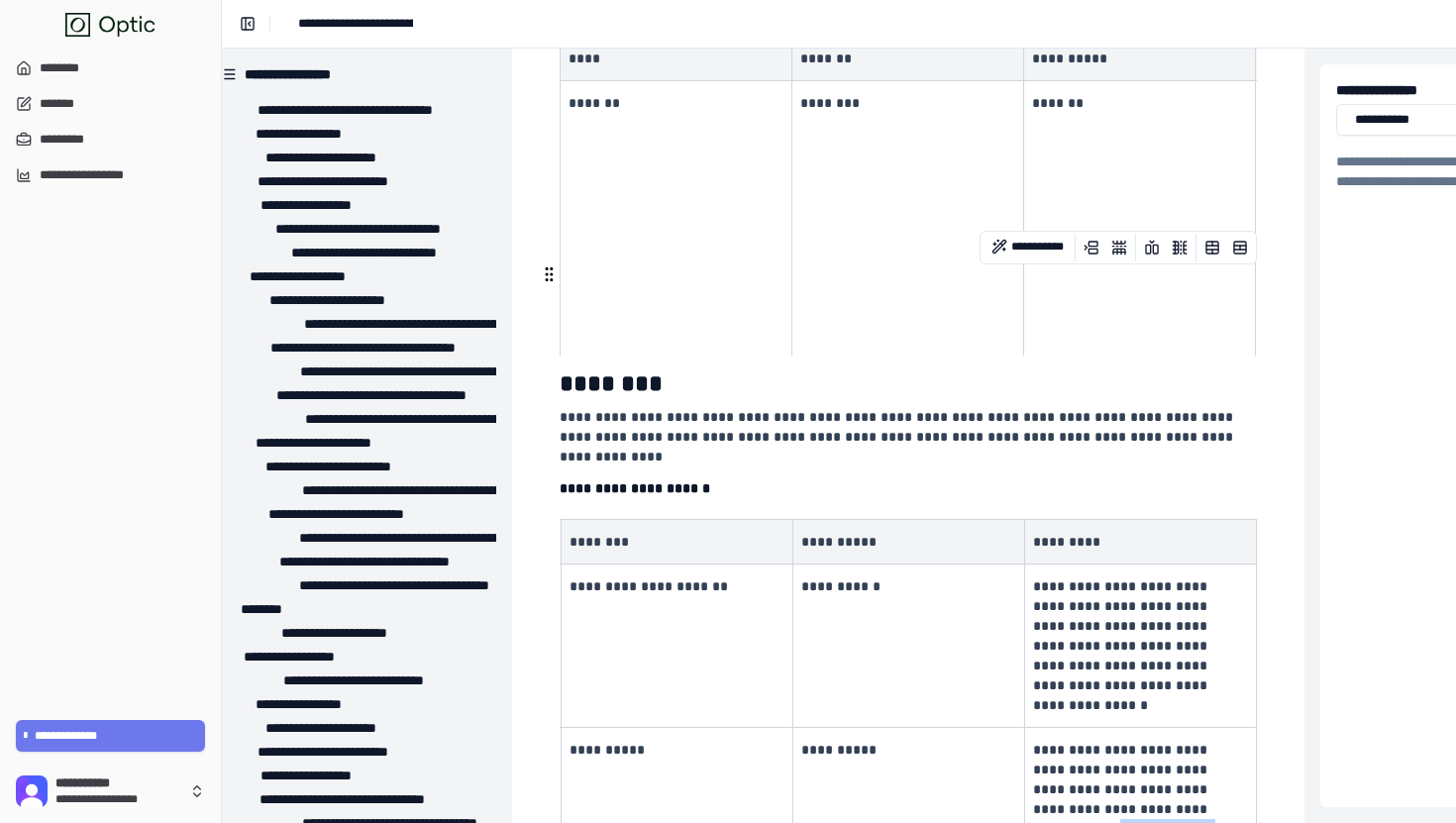 drag, startPoint x: 1106, startPoint y: 625, endPoint x: 1094, endPoint y: 567, distance: 59.22837 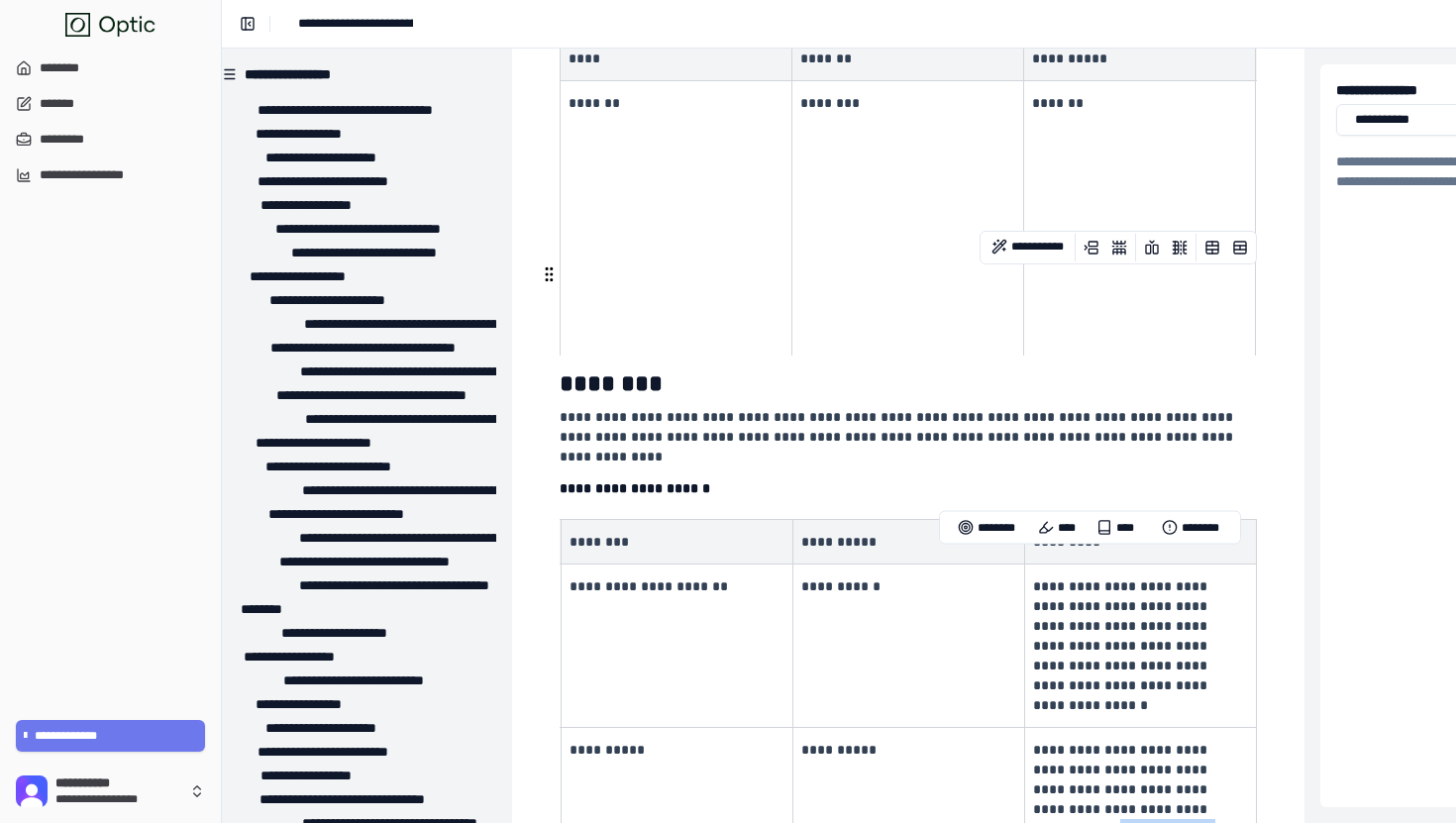 click on "**********" at bounding box center [1122, 819] 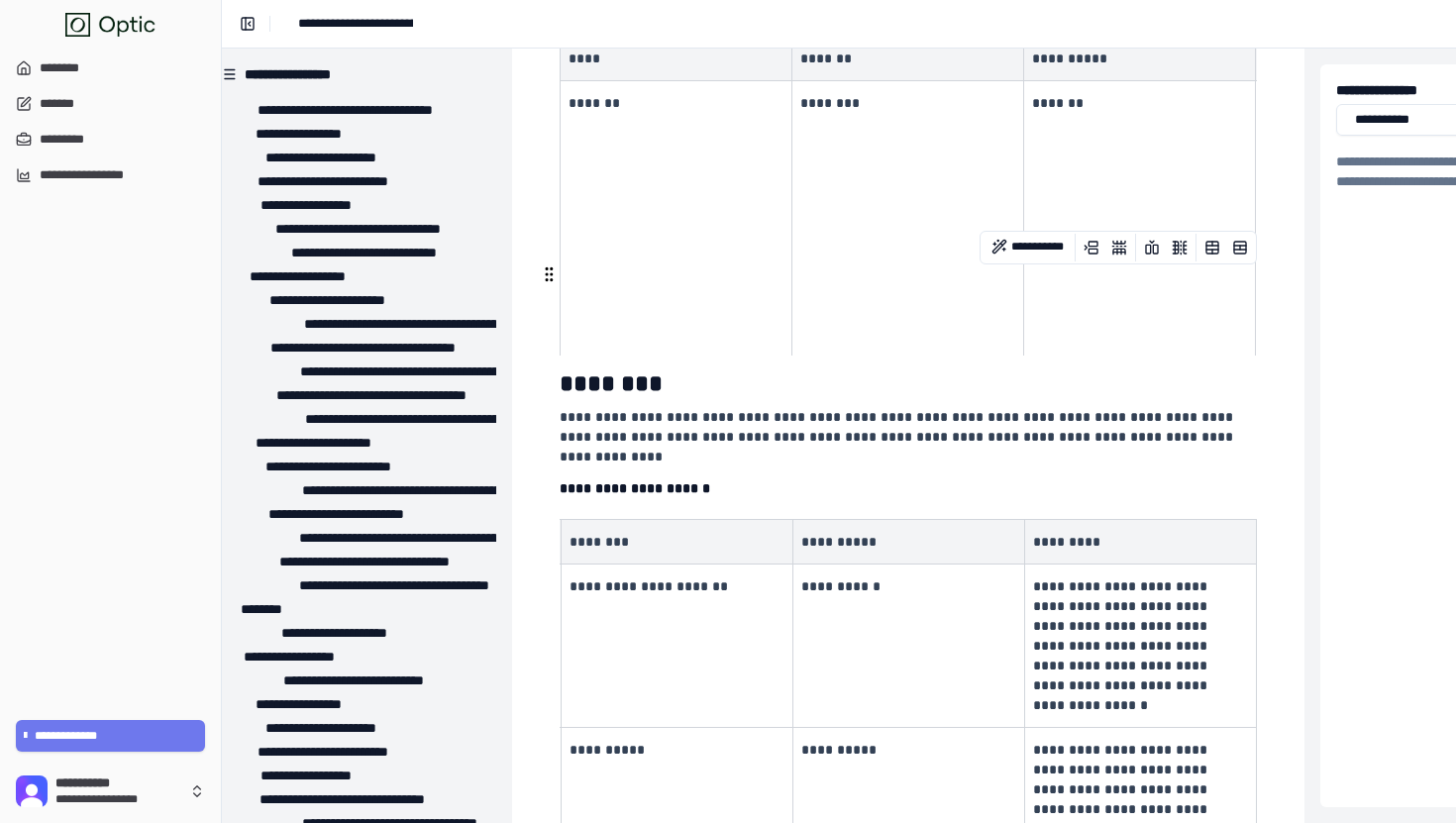 click on "**********" at bounding box center [1122, 819] 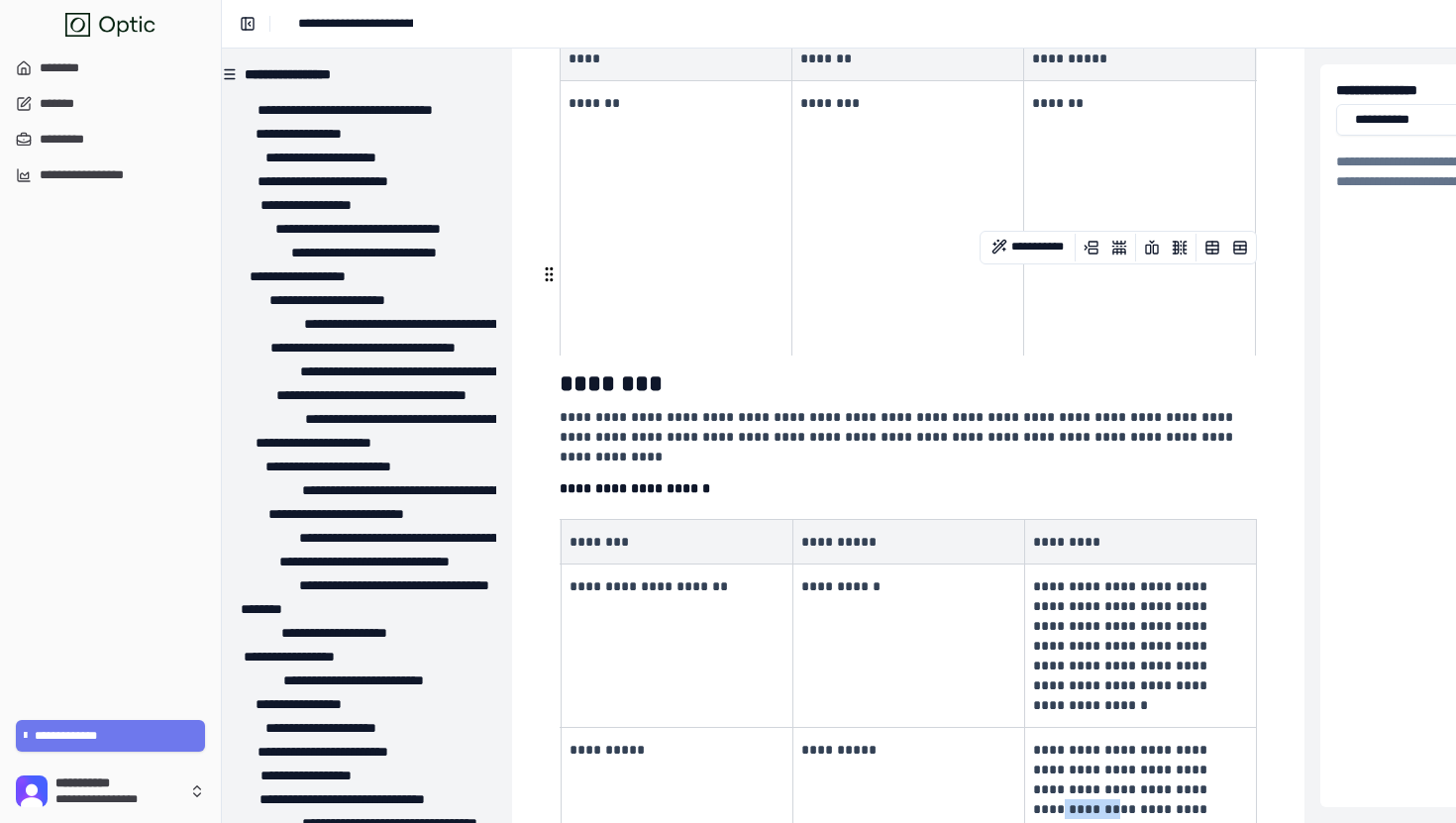click on "**********" at bounding box center [1122, 819] 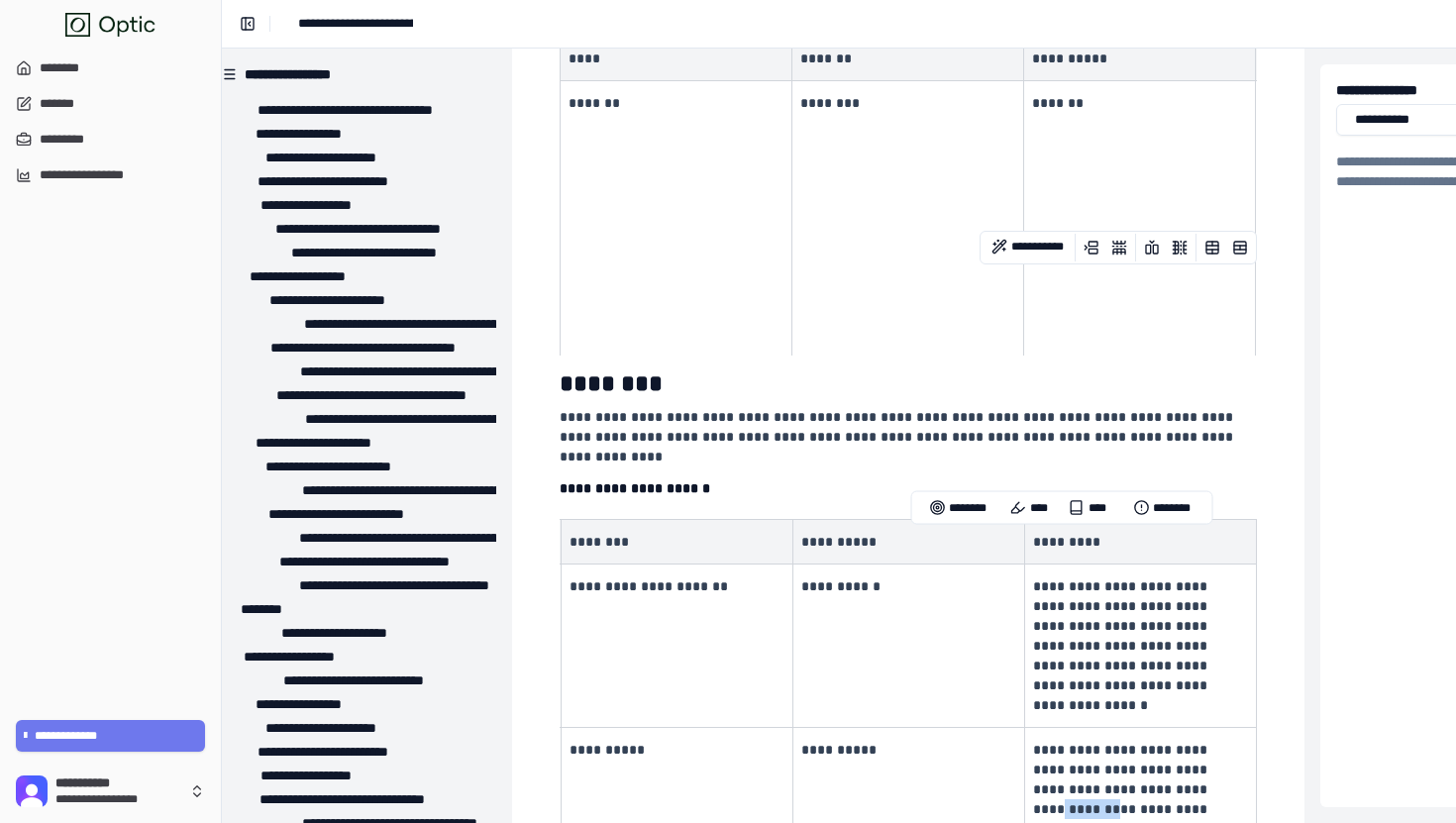 scroll, scrollTop: 0, scrollLeft: 0, axis: both 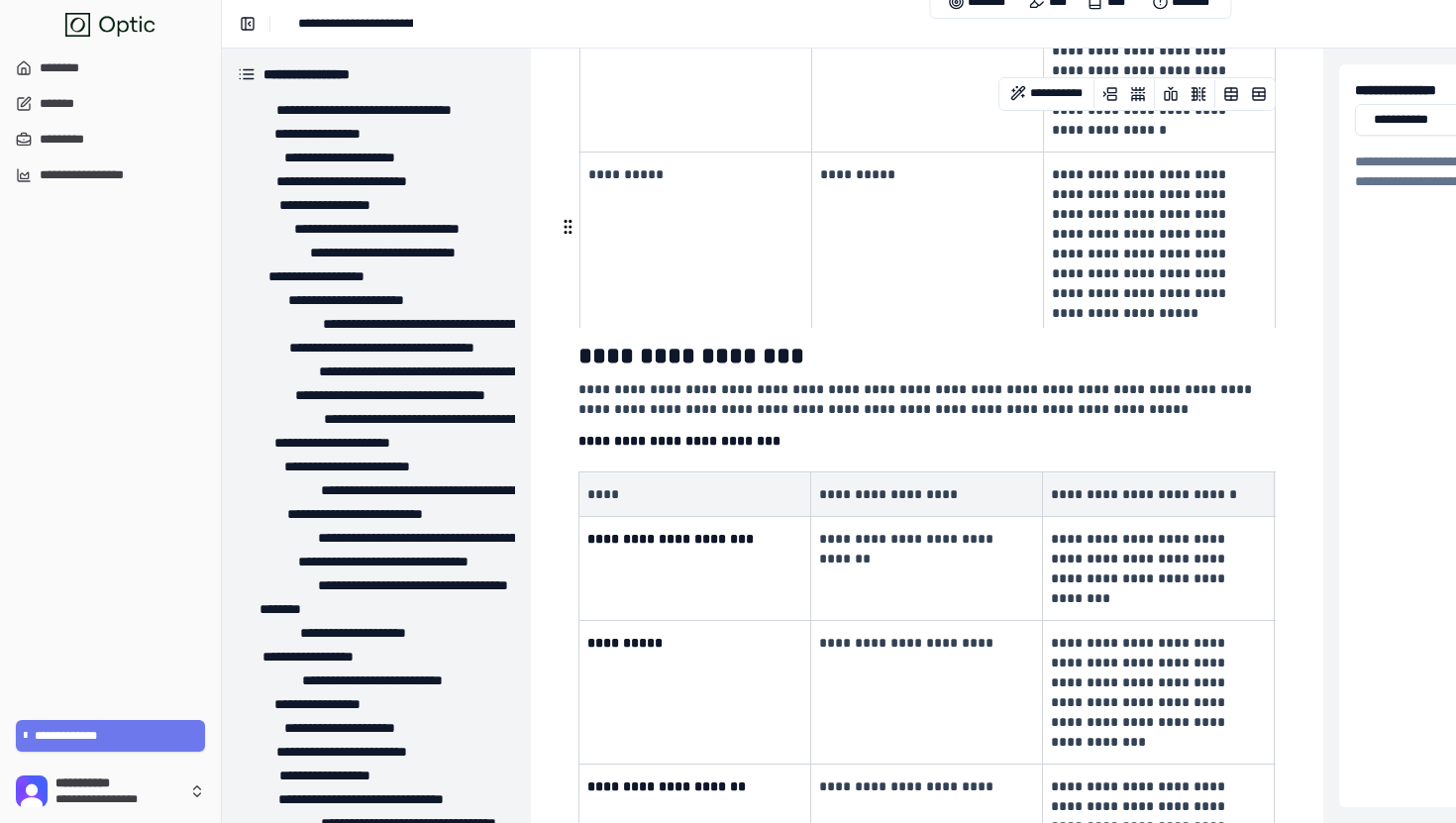 click on "**********" at bounding box center (927, 691) 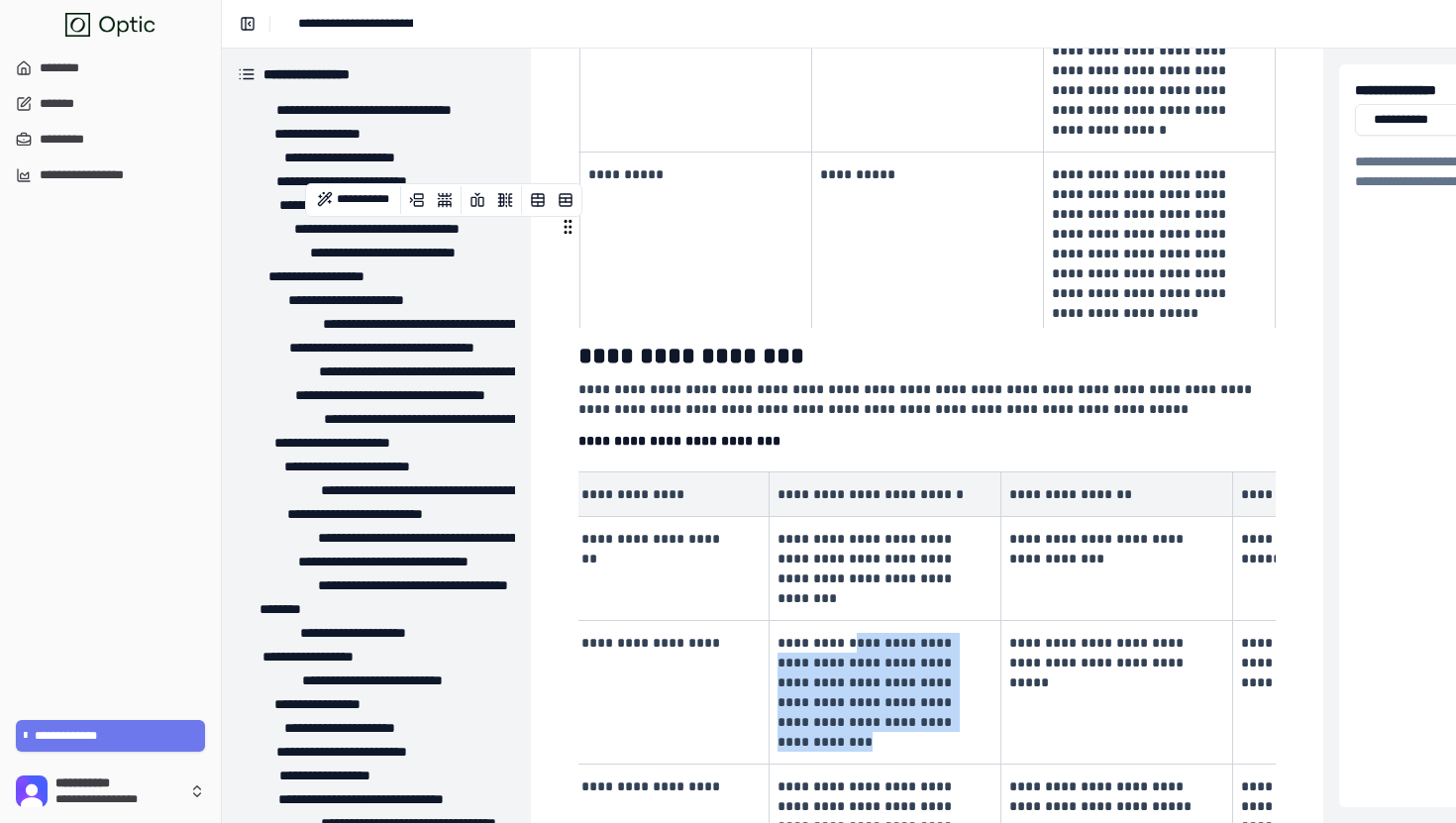 drag, startPoint x: 847, startPoint y: 377, endPoint x: 943, endPoint y: 462, distance: 128.22246 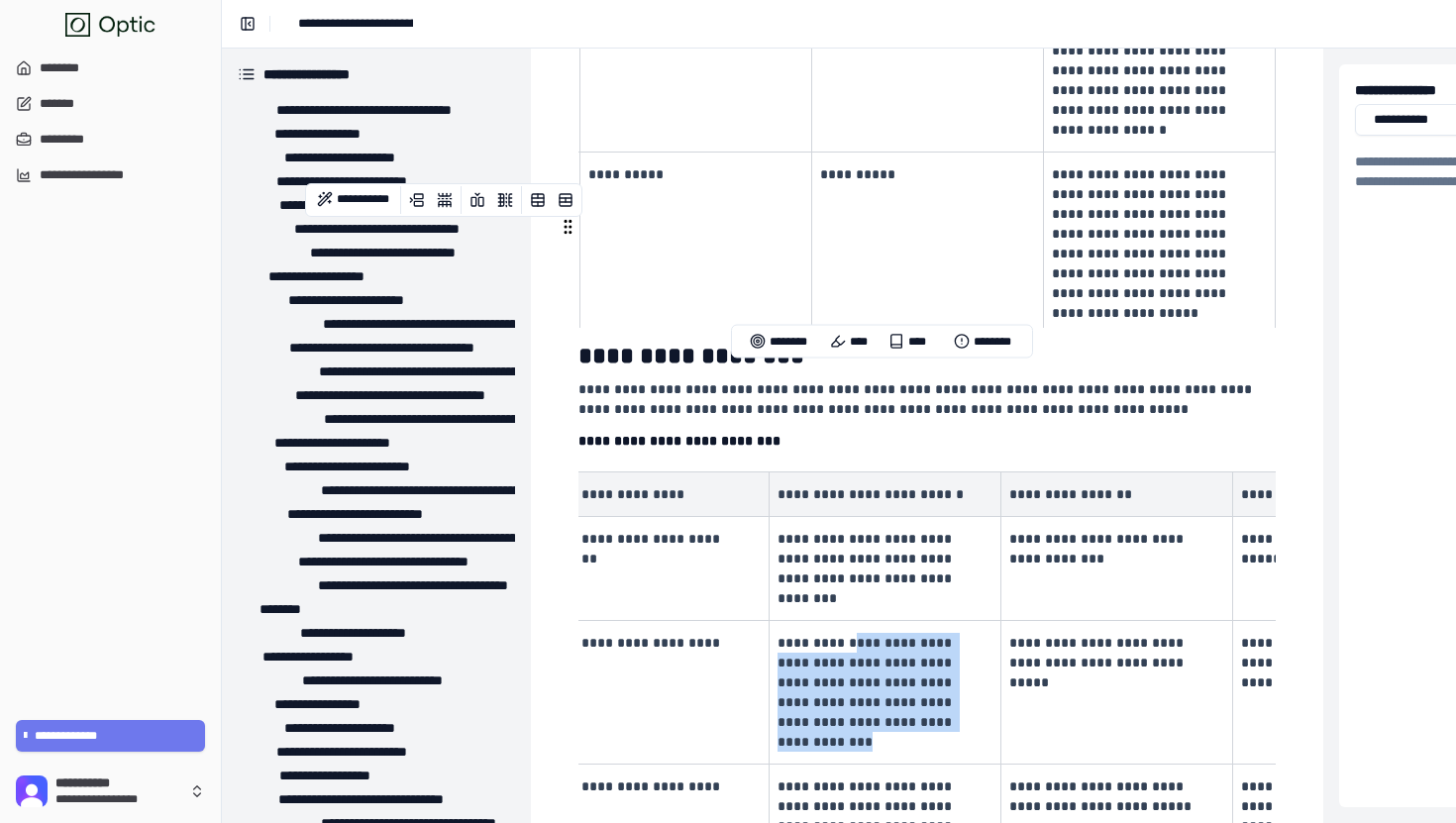 click on "**********" at bounding box center [883, 692] 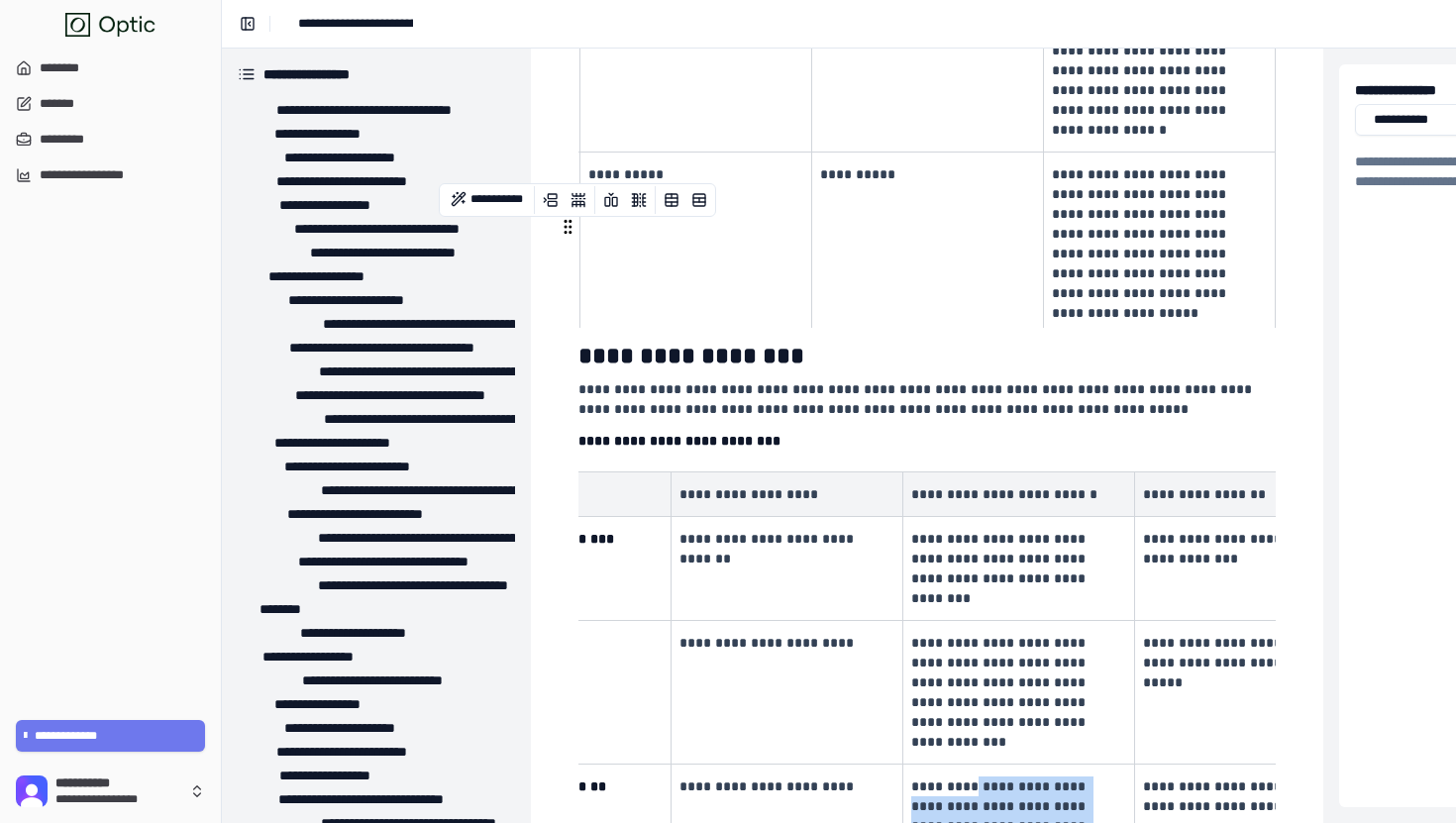 drag, startPoint x: 962, startPoint y: 501, endPoint x: 1035, endPoint y: 568, distance: 99.08582 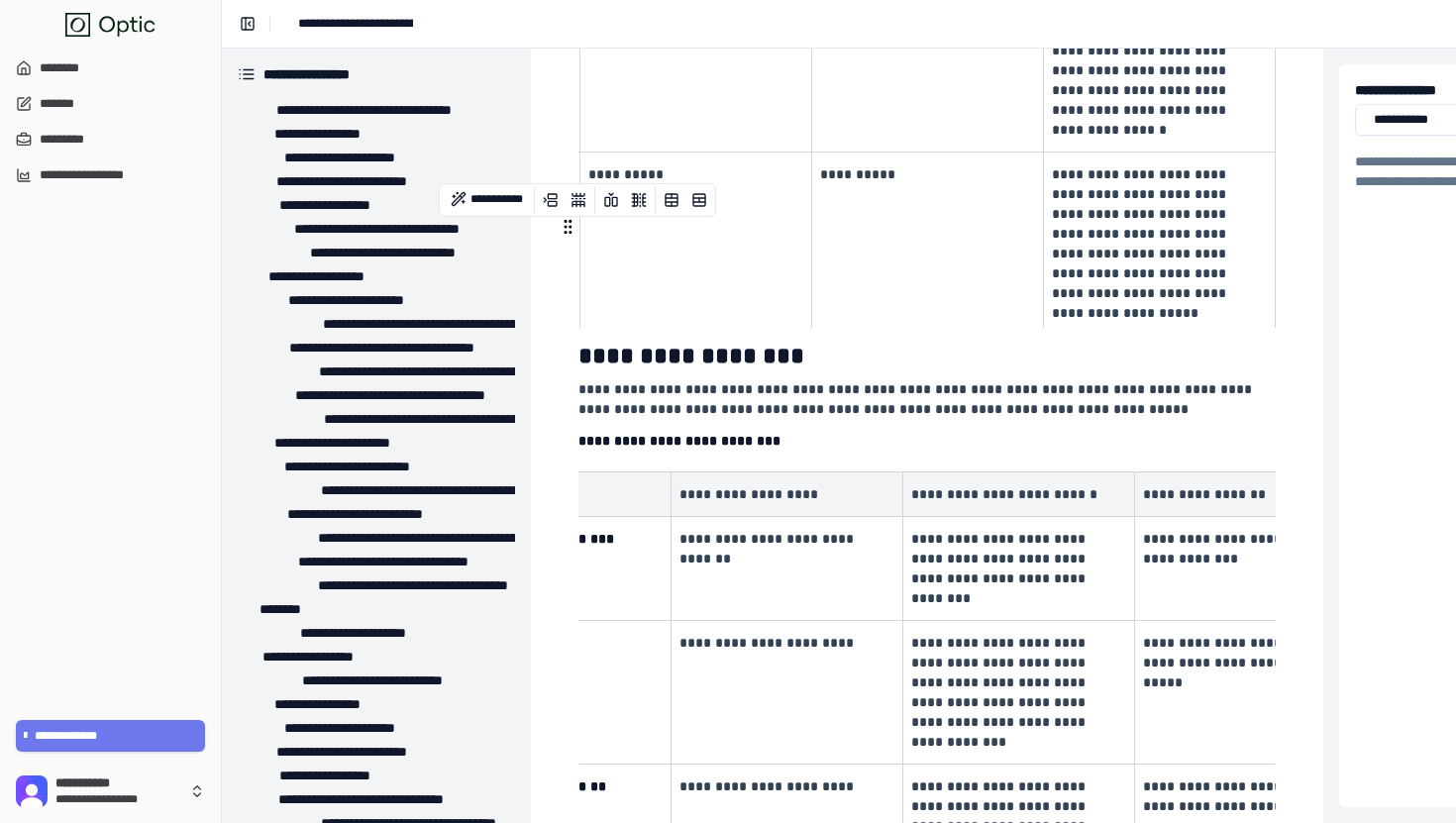 click on "**********" at bounding box center (1016, 692) 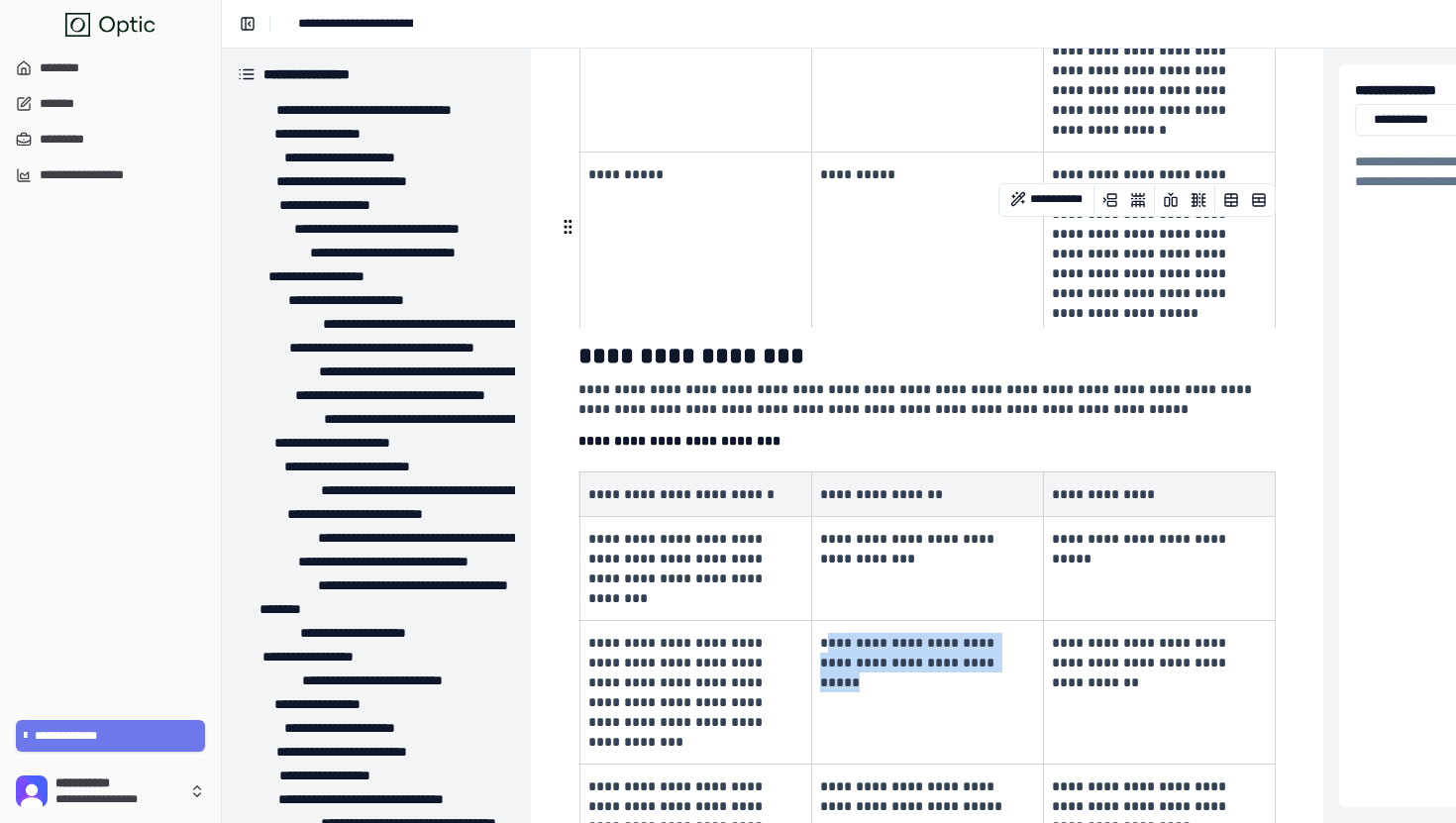 drag, startPoint x: 991, startPoint y: 394, endPoint x: 810, endPoint y: 369, distance: 182.71836 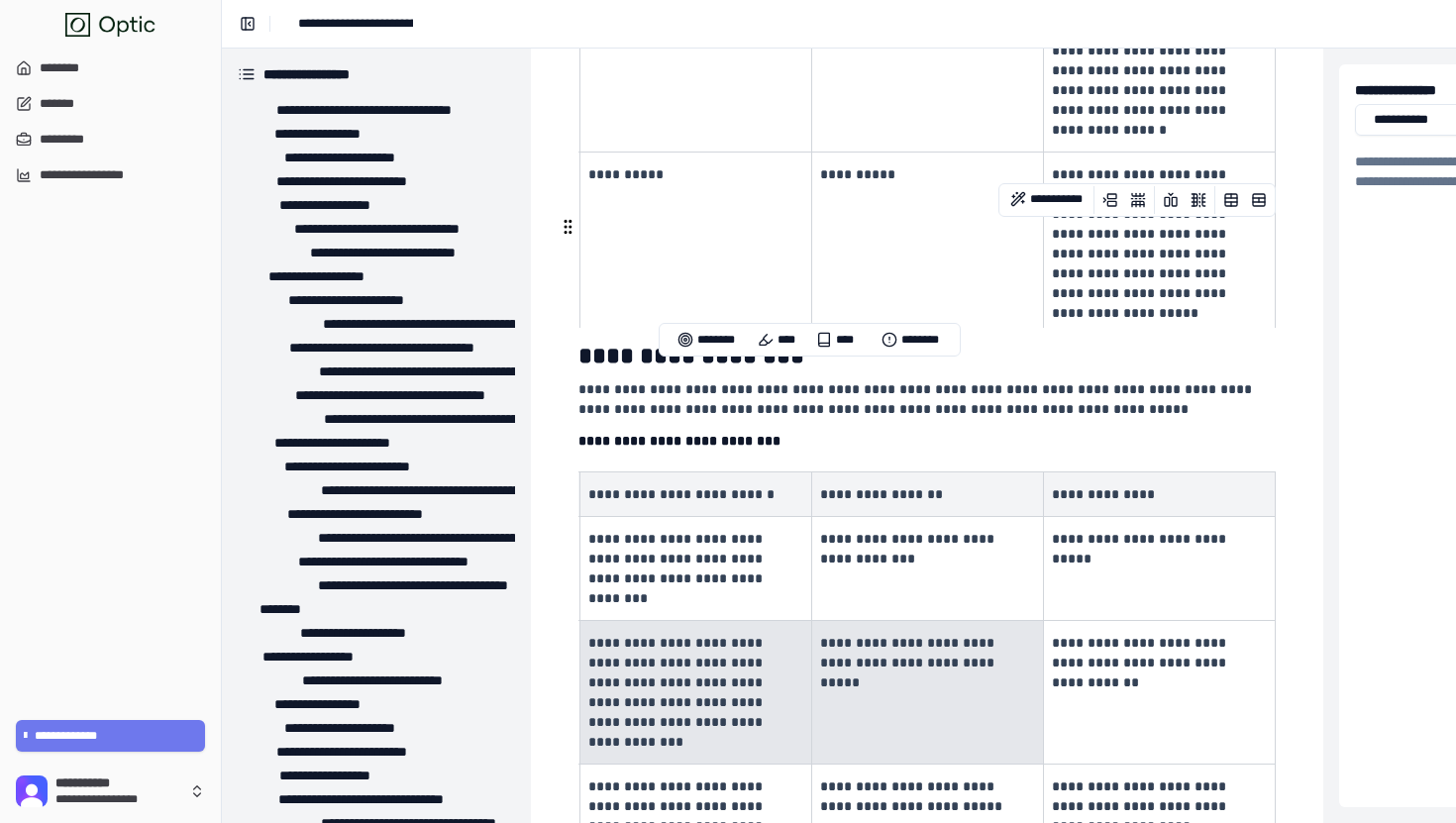 click on "**********" at bounding box center (1141, 663) 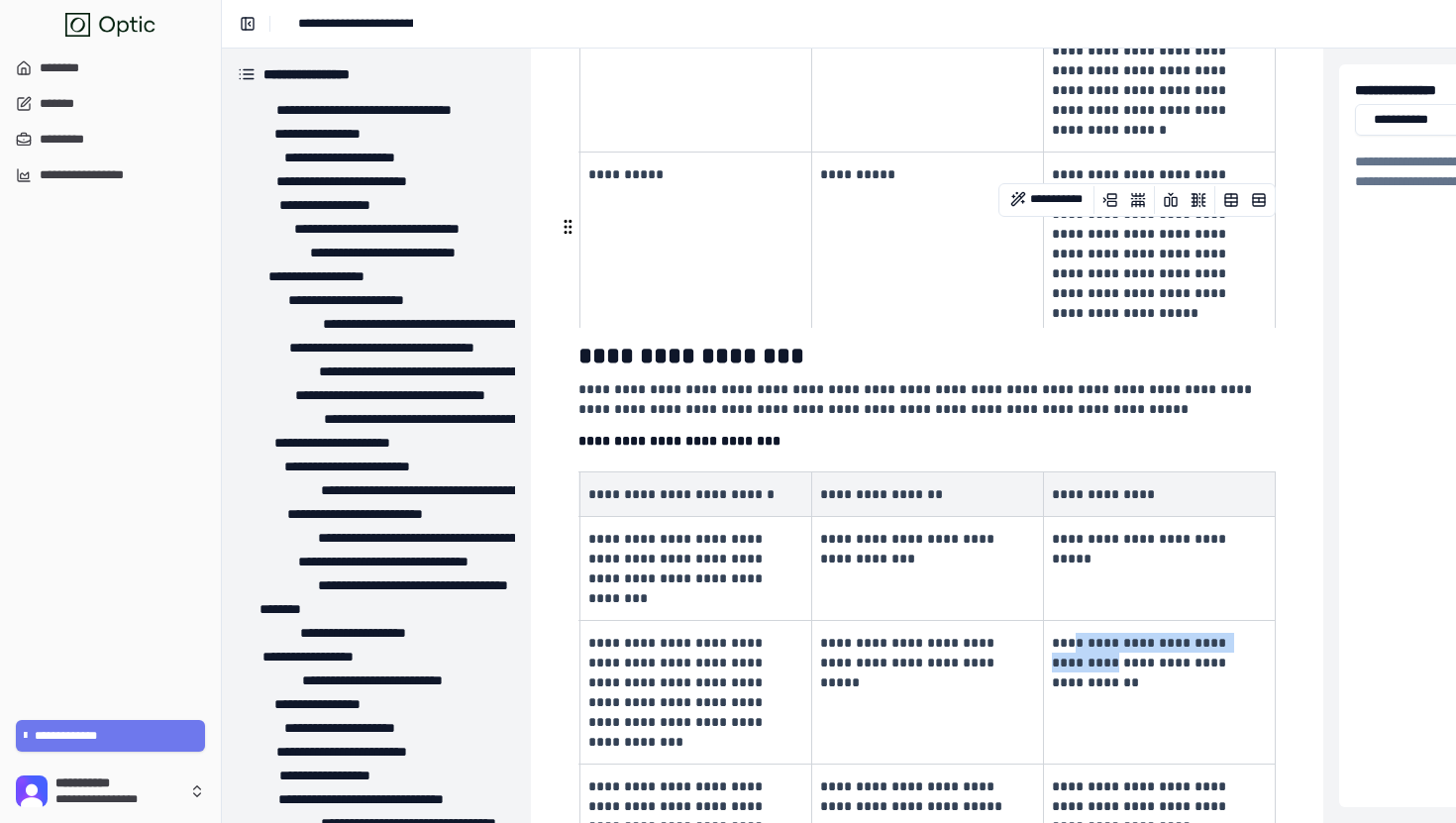 drag, startPoint x: 1077, startPoint y: 378, endPoint x: 1105, endPoint y: 401, distance: 36.23534 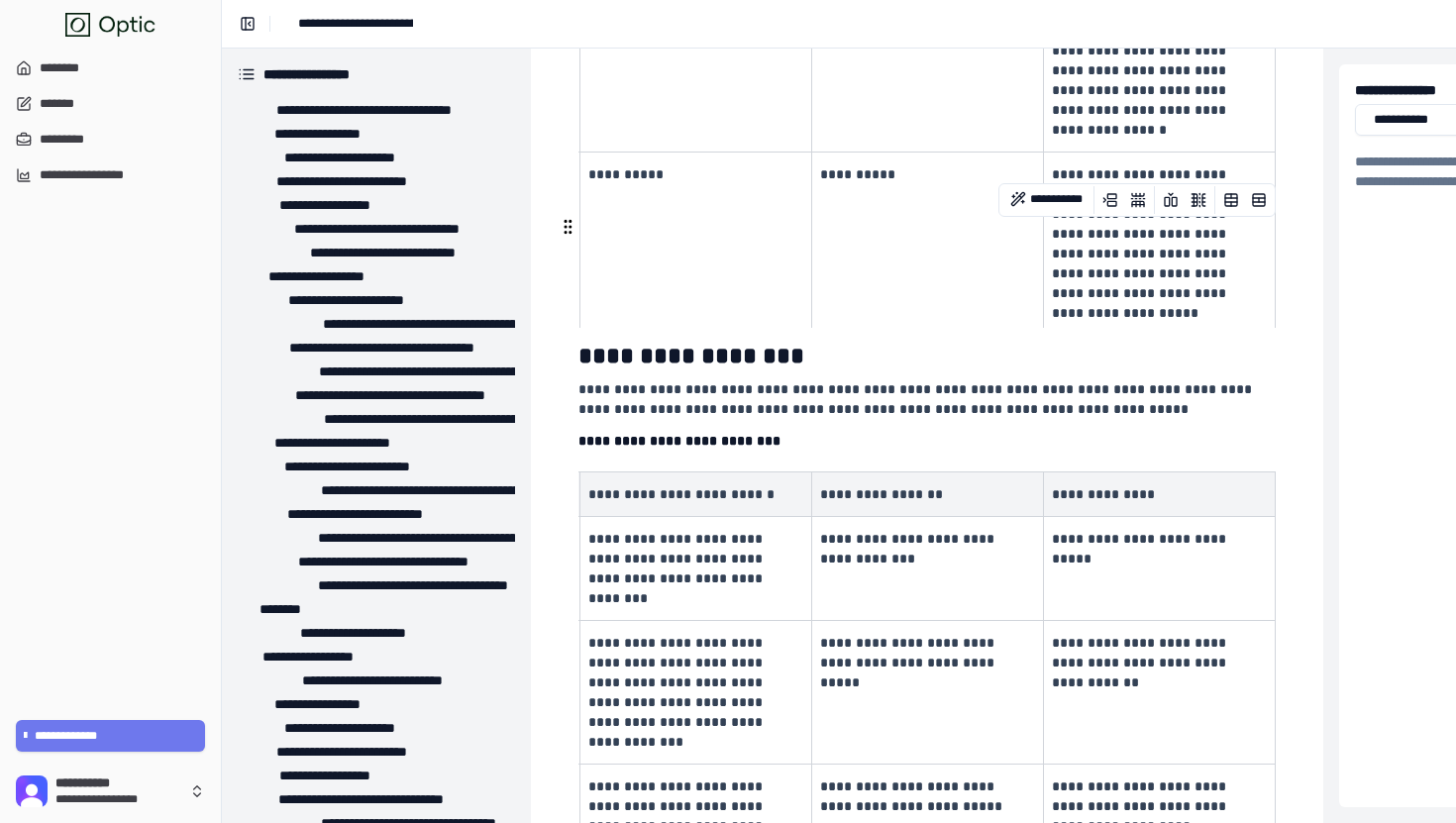 click on "**********" at bounding box center (1157, 663) 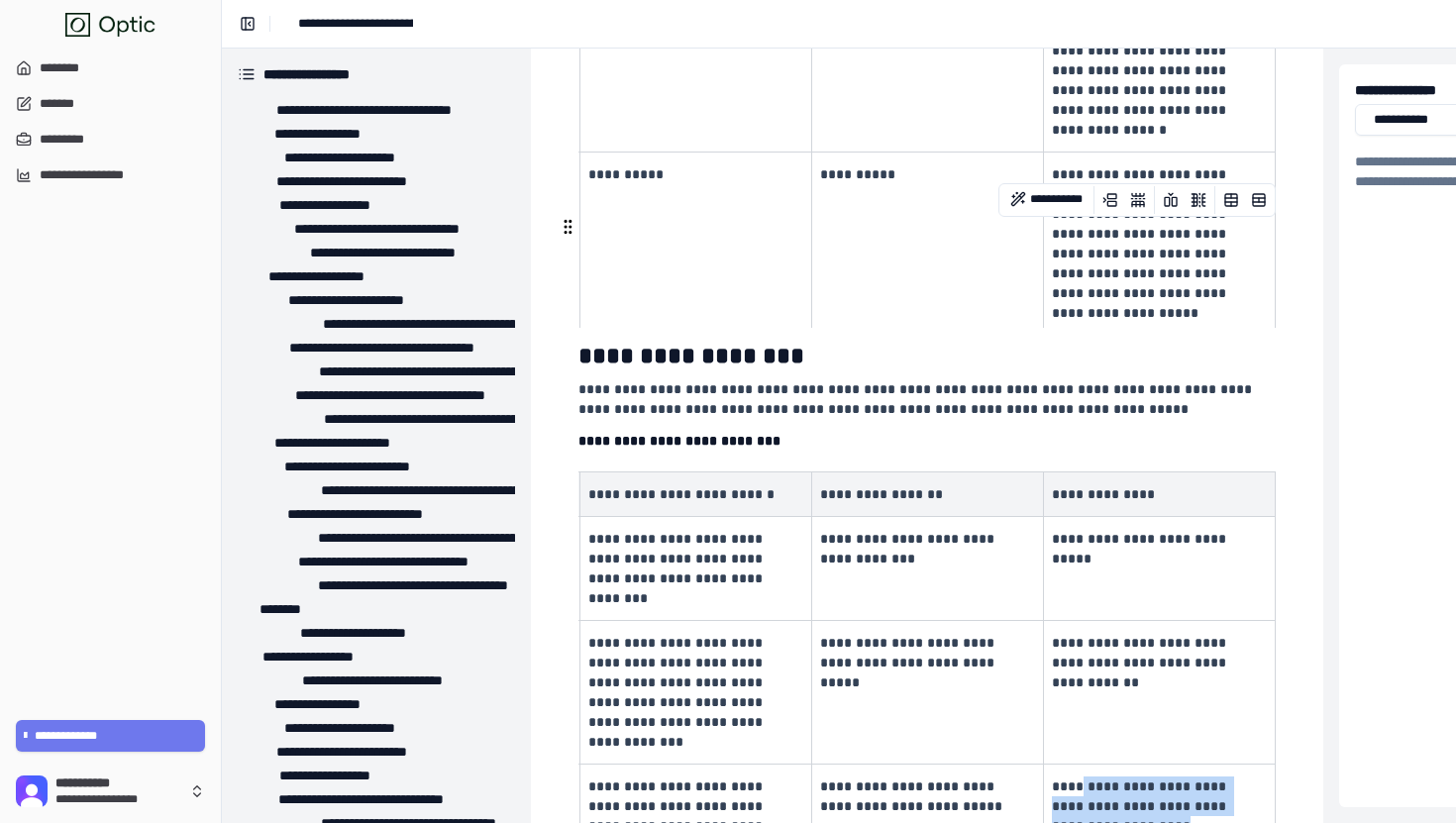 drag, startPoint x: 1129, startPoint y: 531, endPoint x: 1080, endPoint y: 505, distance: 55.47071 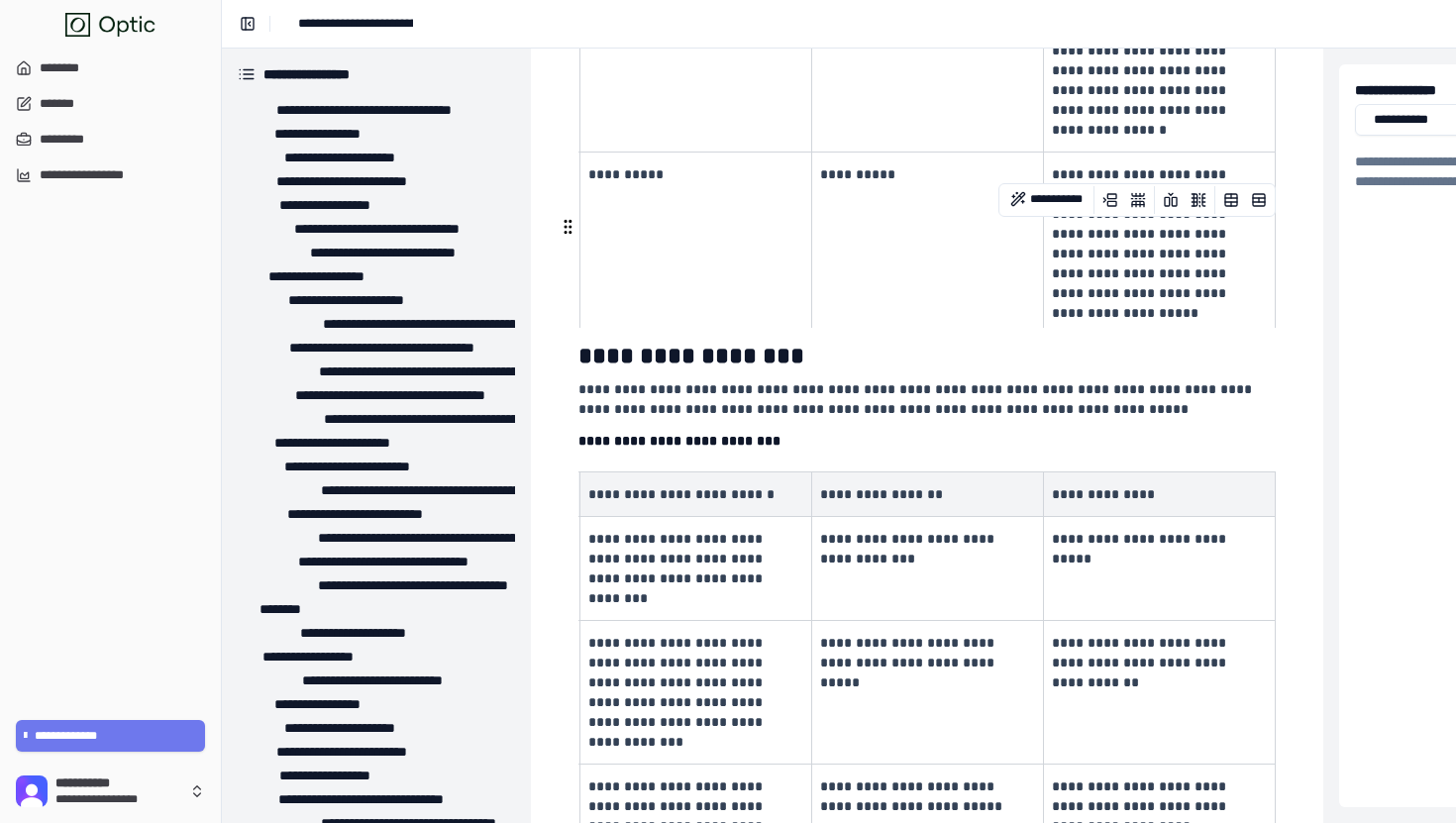 click on "**********" at bounding box center [1141, 806] 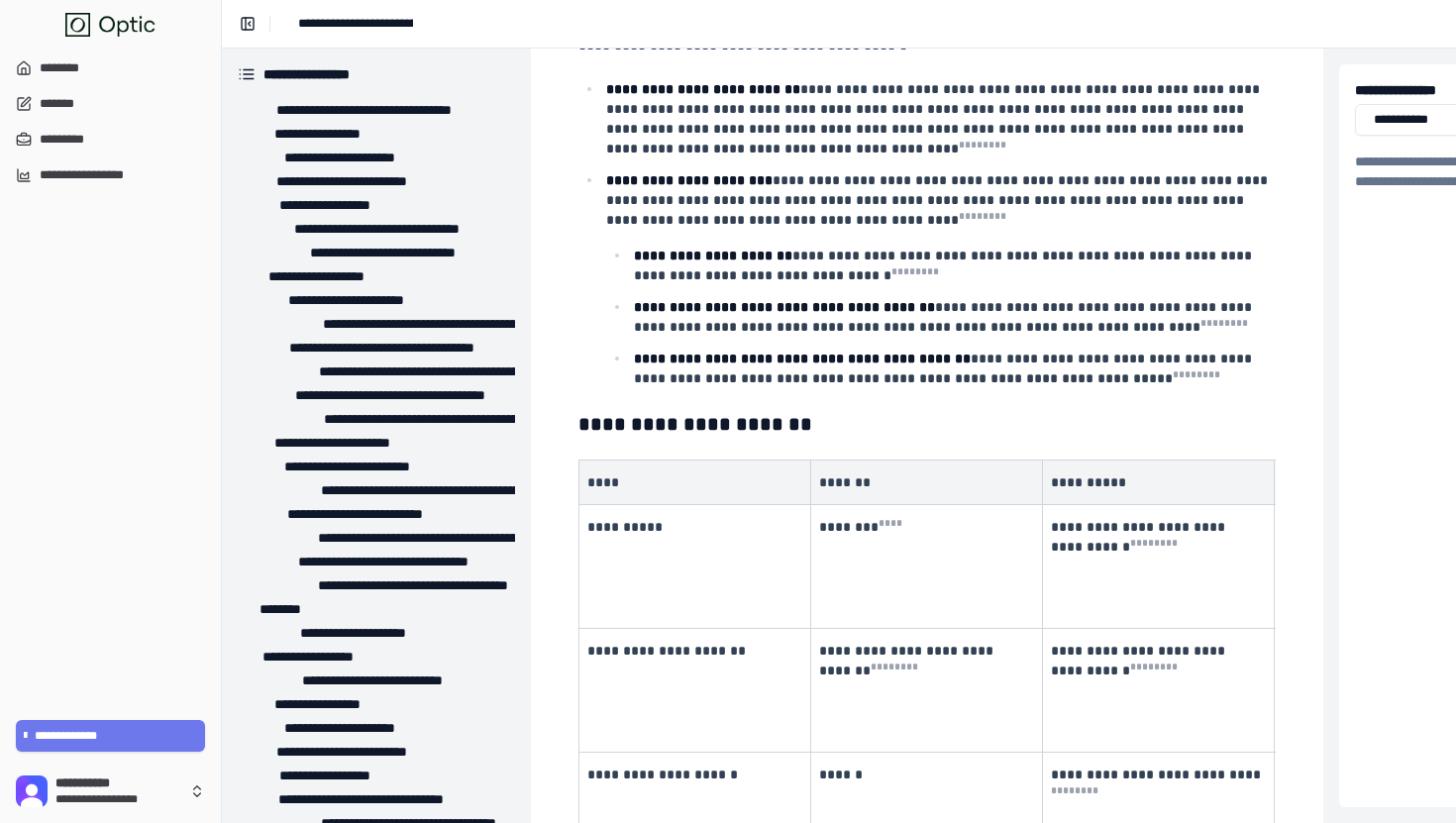 scroll, scrollTop: 7807, scrollLeft: 0, axis: vertical 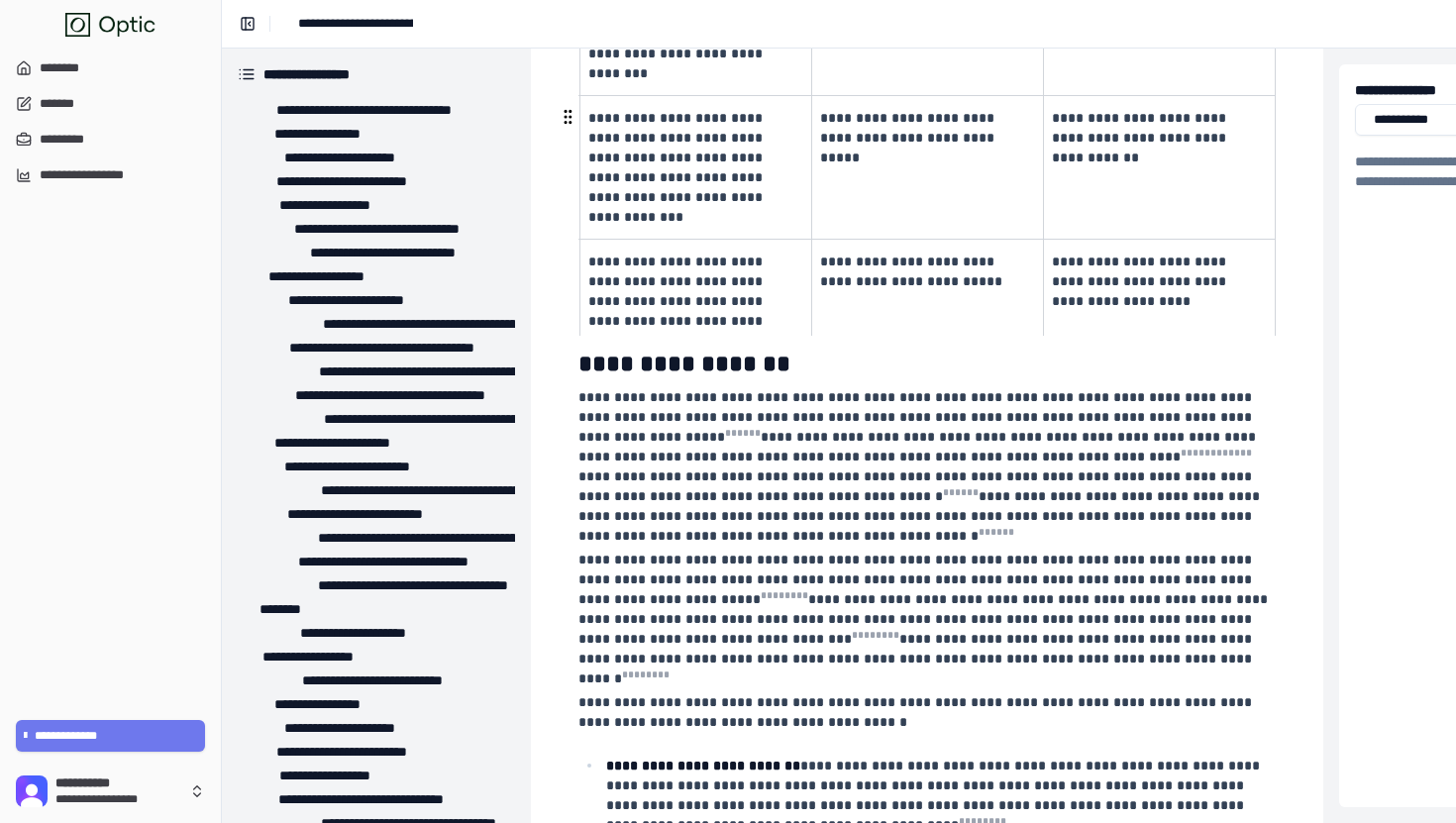 click on "**********" at bounding box center (927, 363) 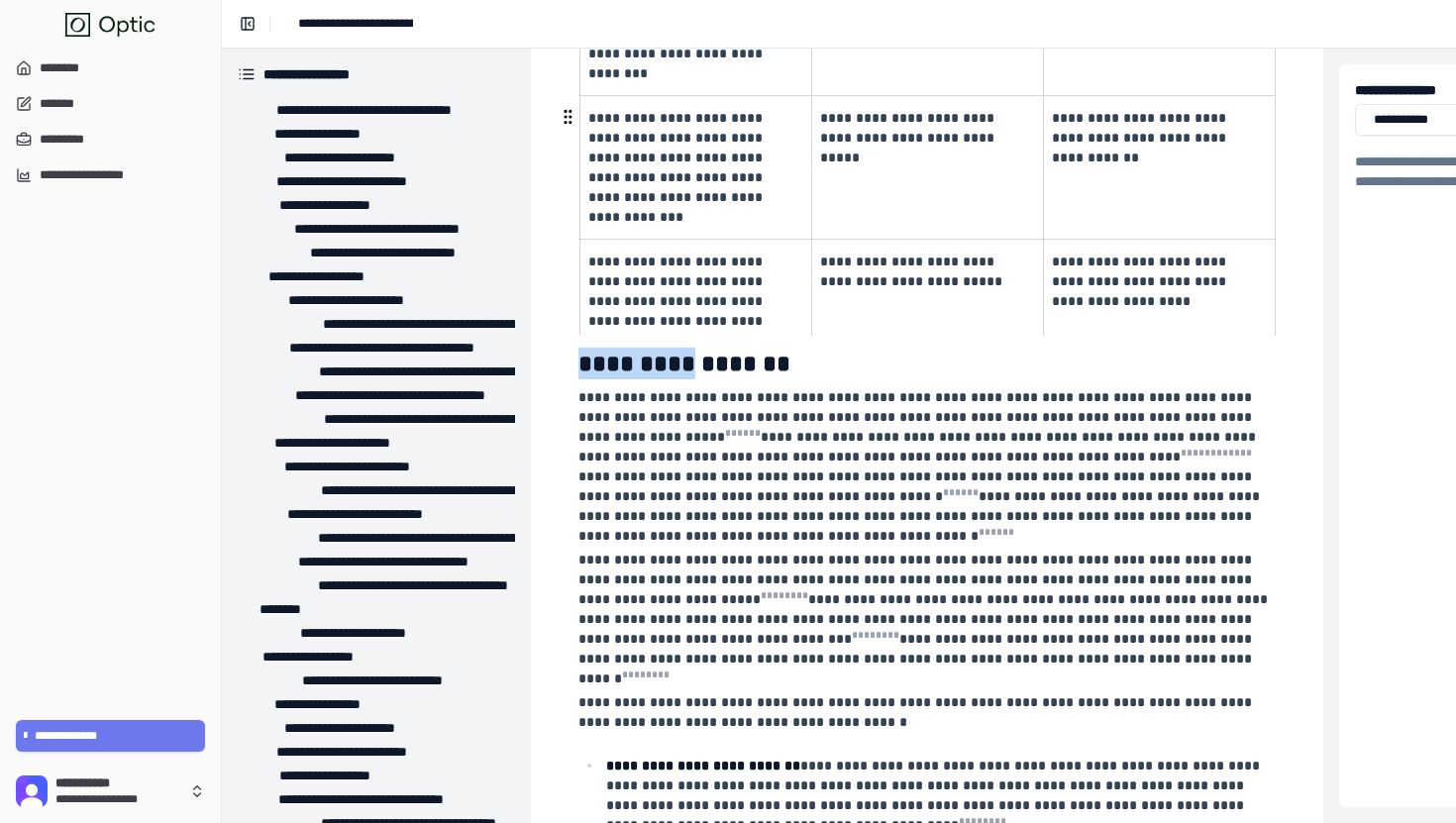 click on "**********" at bounding box center (927, 363) 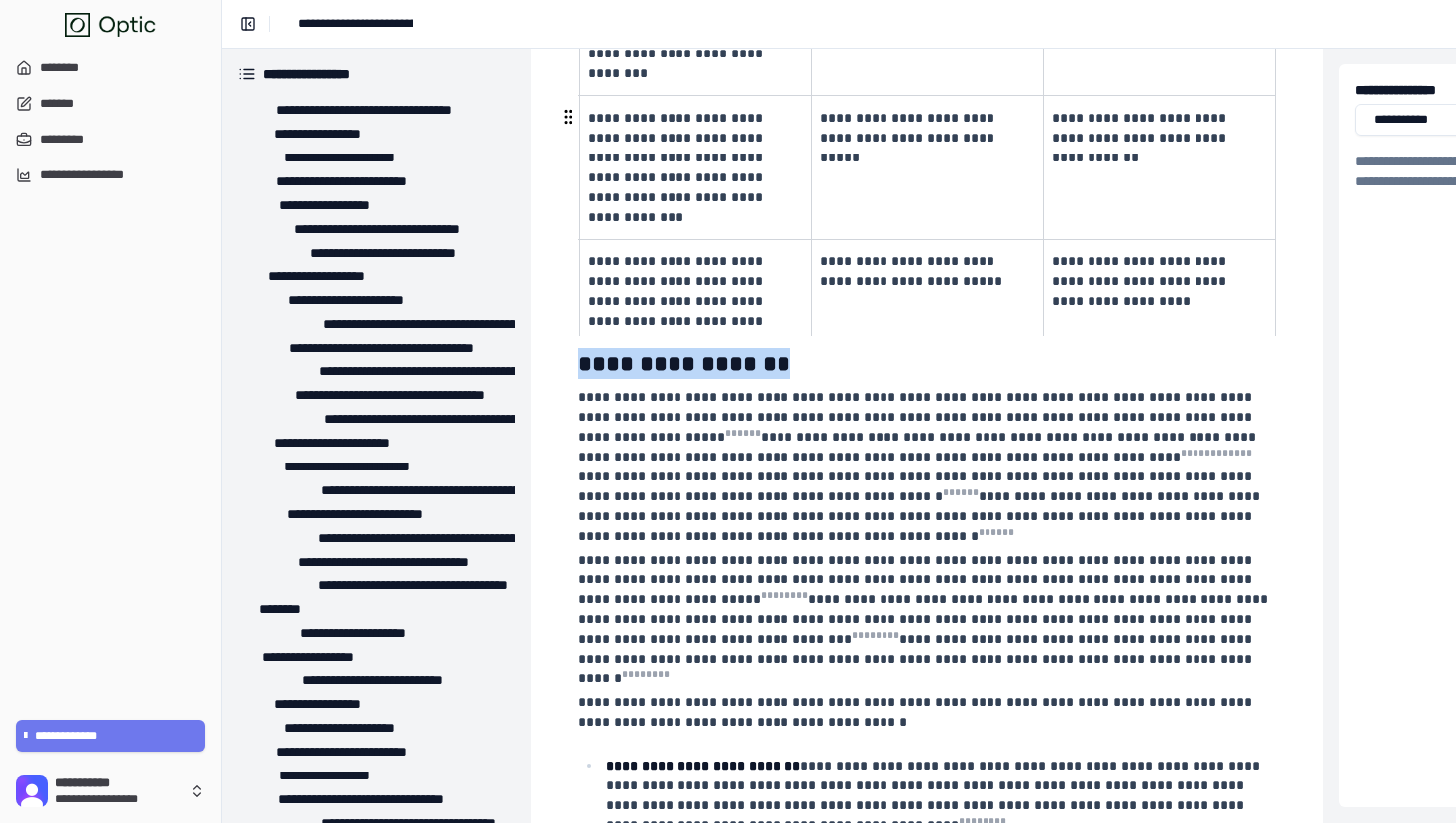 copy on "**********" 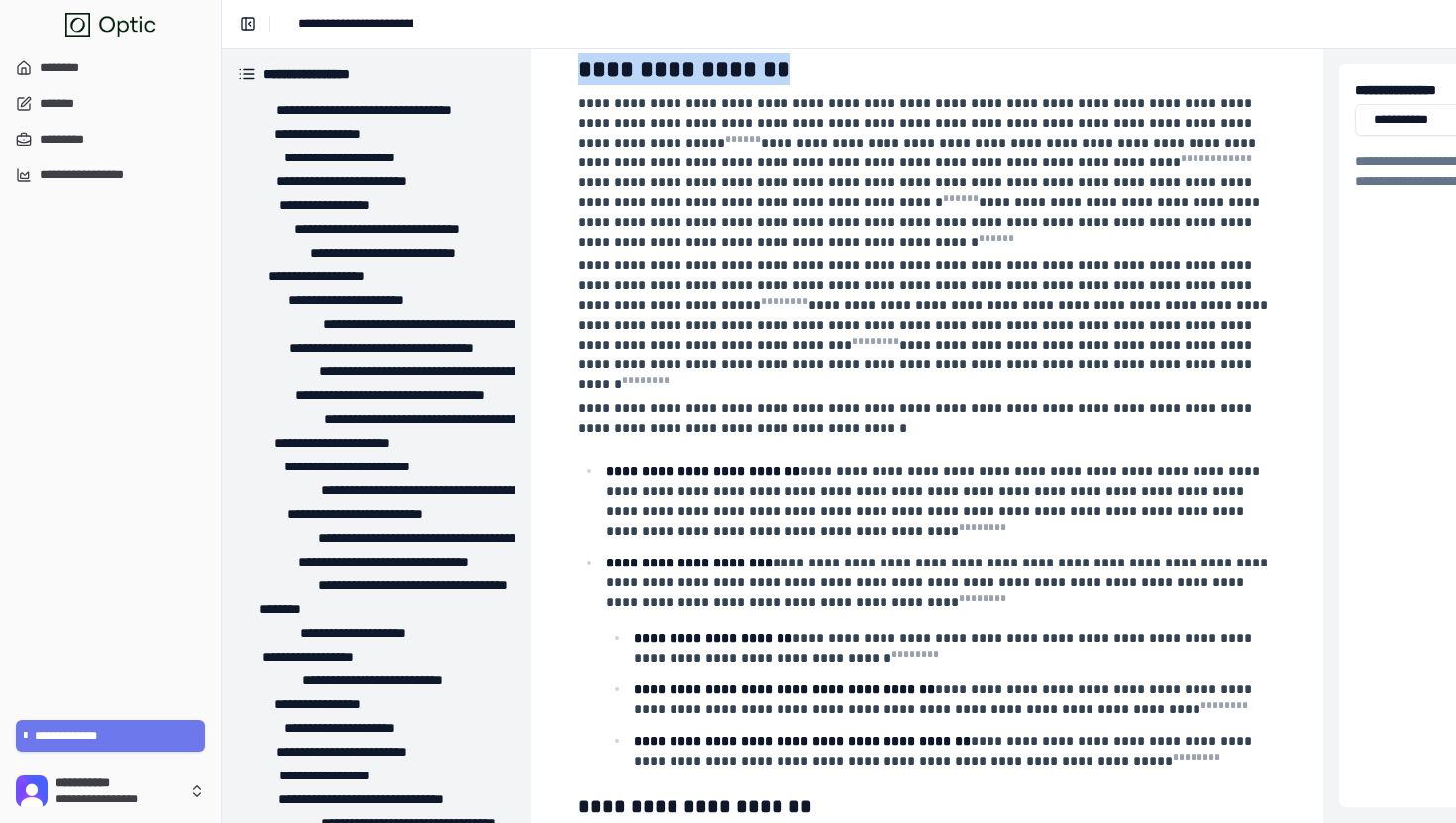 scroll, scrollTop: 7538, scrollLeft: 0, axis: vertical 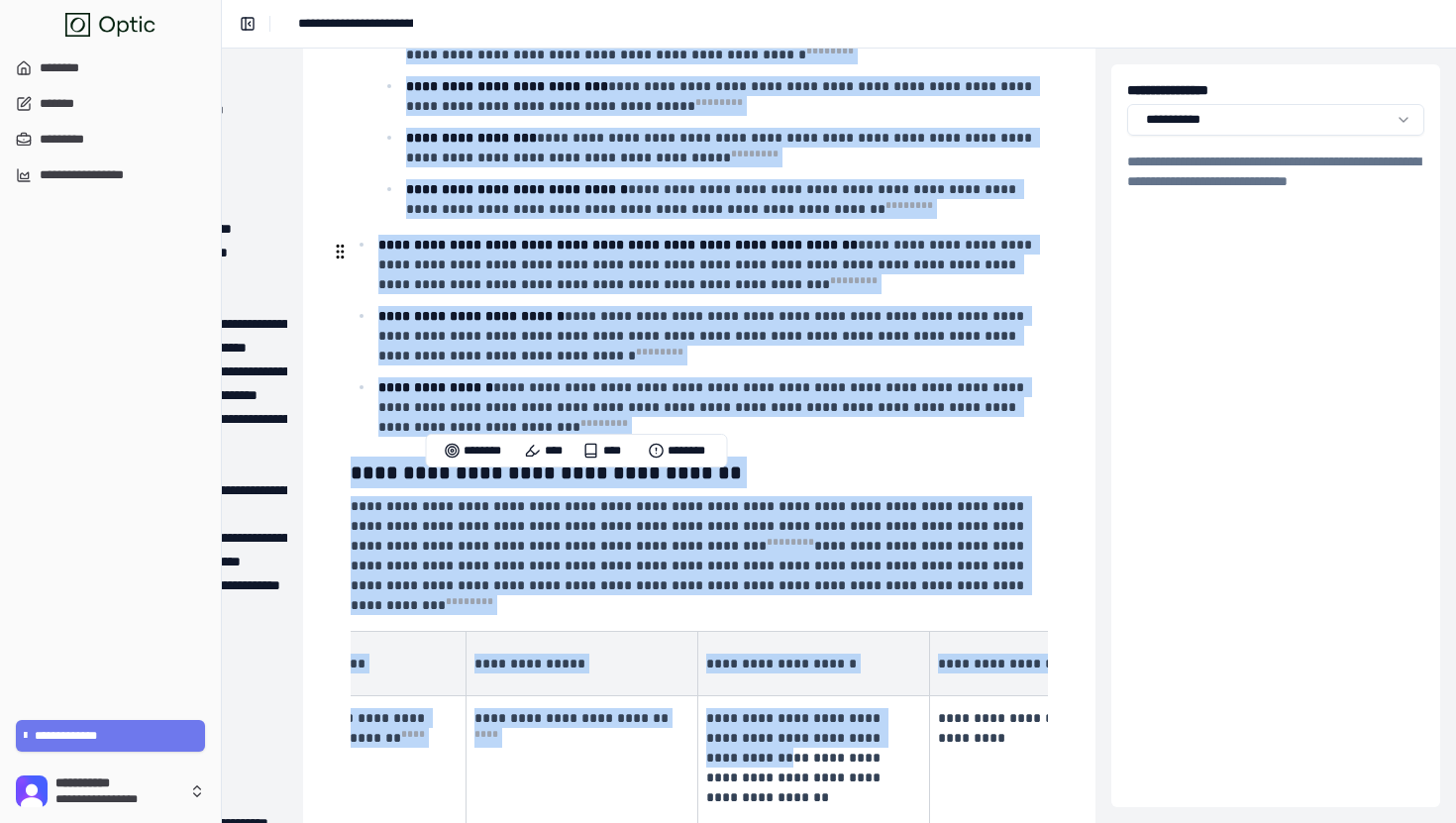 drag, startPoint x: 717, startPoint y: 349, endPoint x: 737, endPoint y: 364, distance: 25 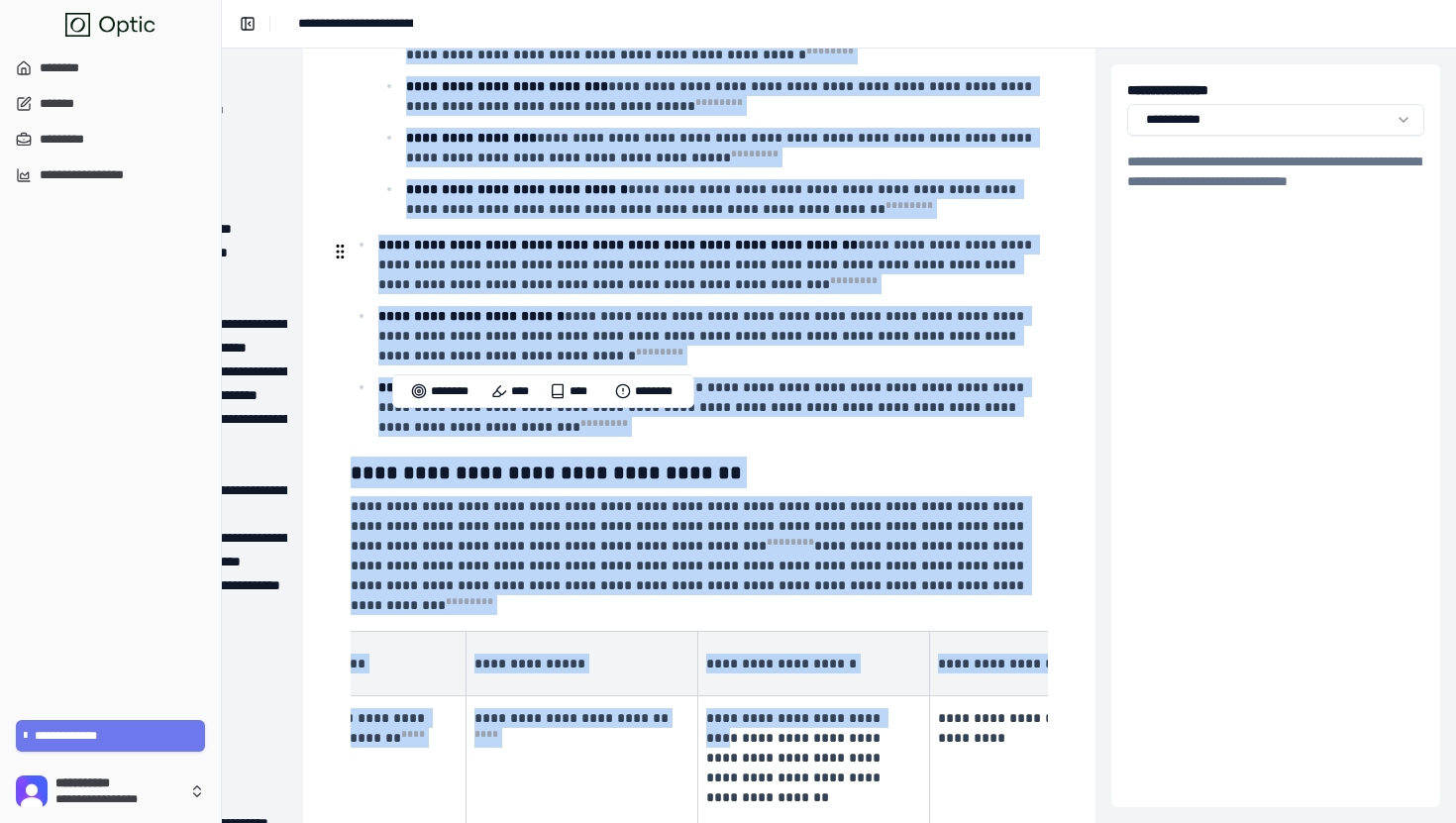 click on "**********" at bounding box center (811, 758) 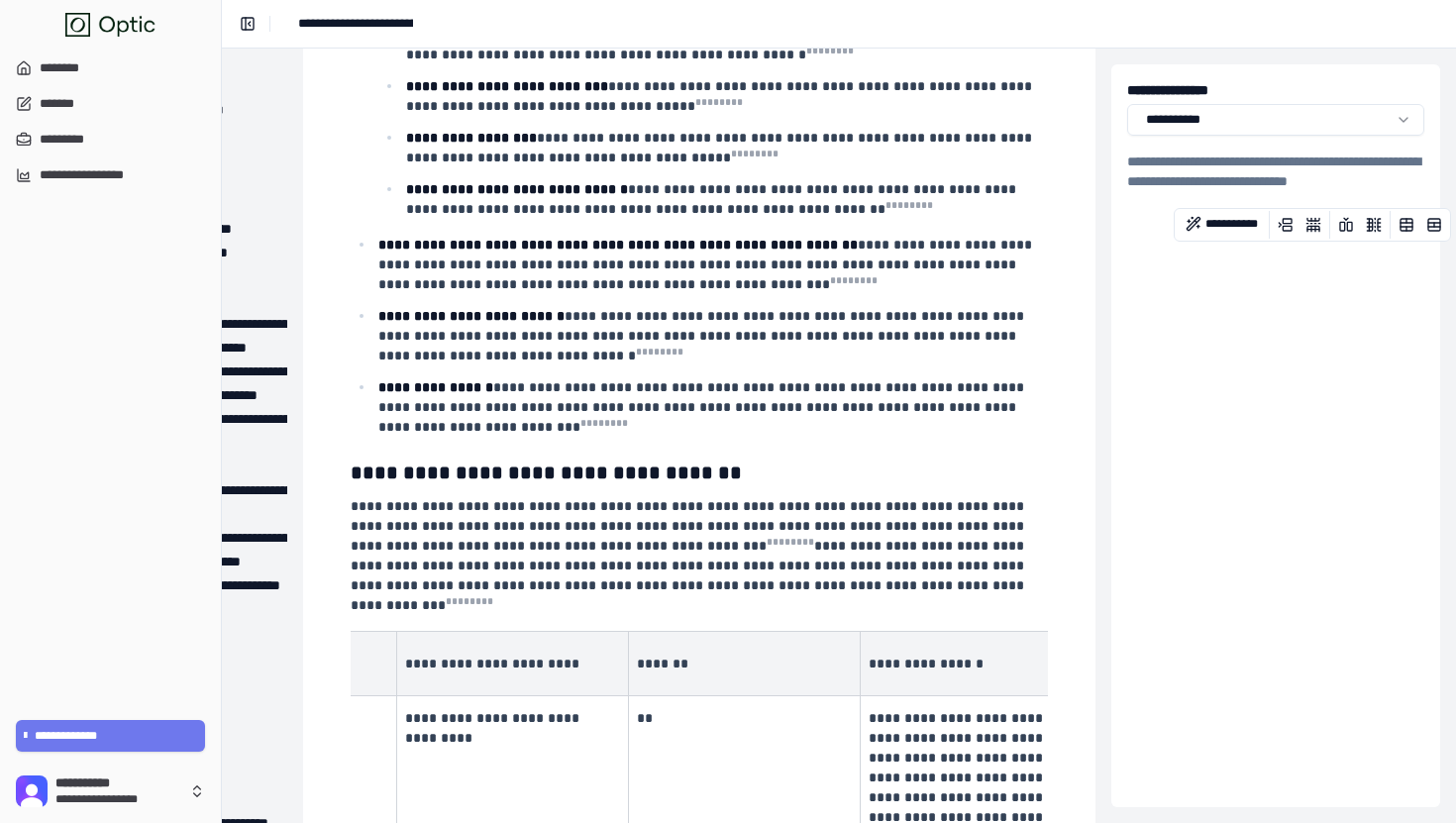 scroll, scrollTop: 0, scrollLeft: 2166, axis: horizontal 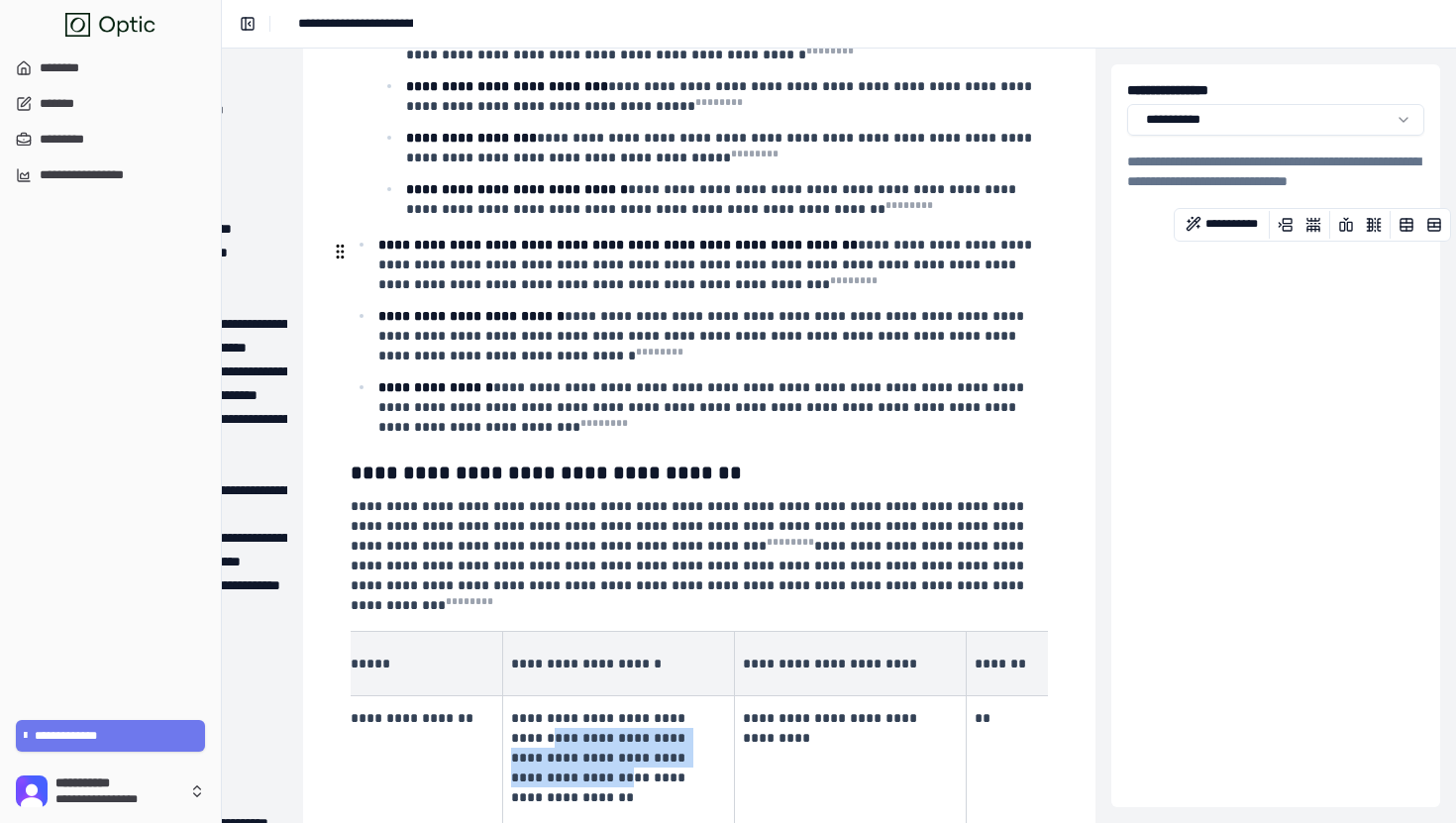 drag, startPoint x: 560, startPoint y: 348, endPoint x: 606, endPoint y: 396, distance: 66.48308 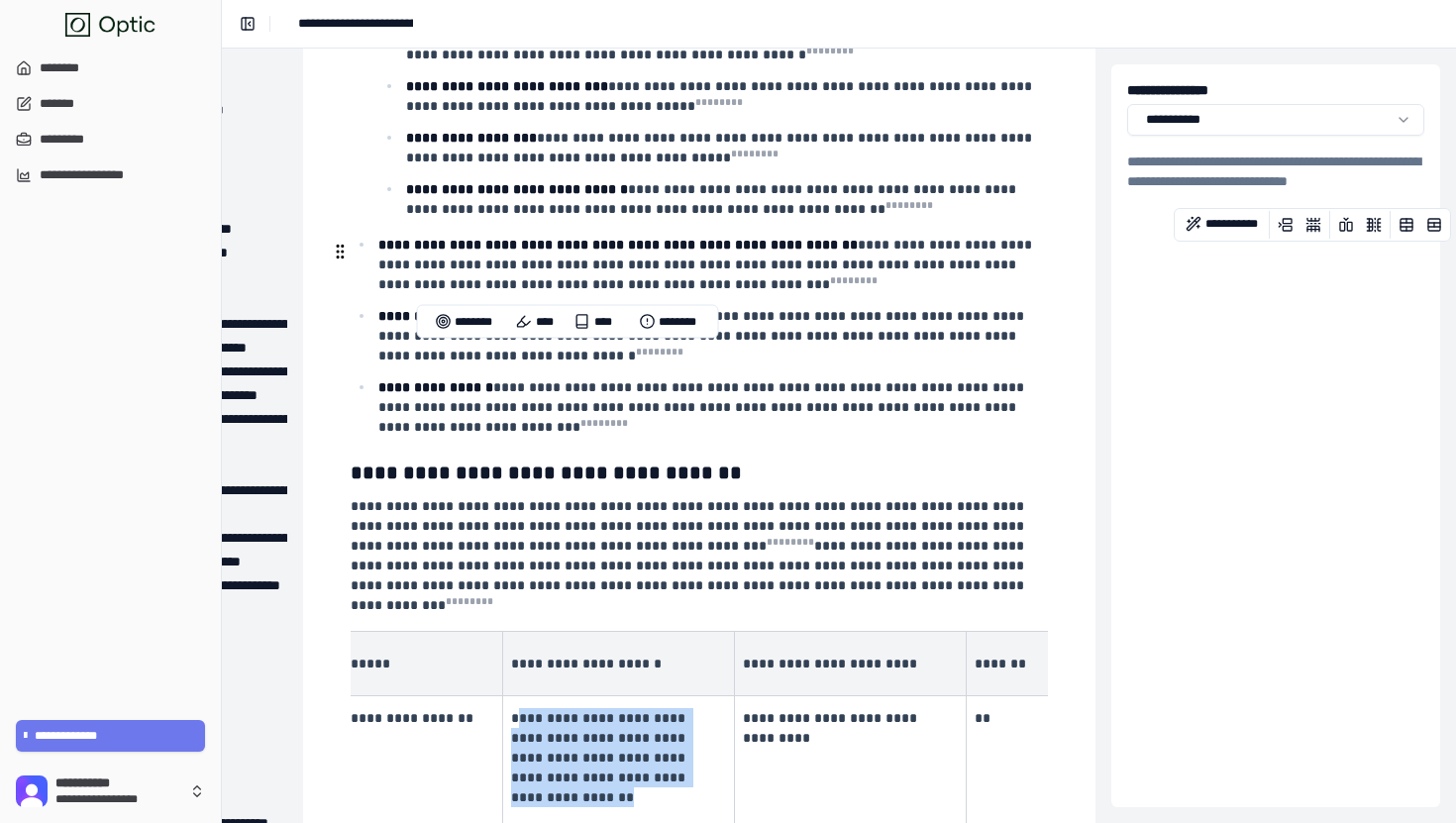 drag, startPoint x: 636, startPoint y: 417, endPoint x: 527, endPoint y: 344, distance: 131.18689 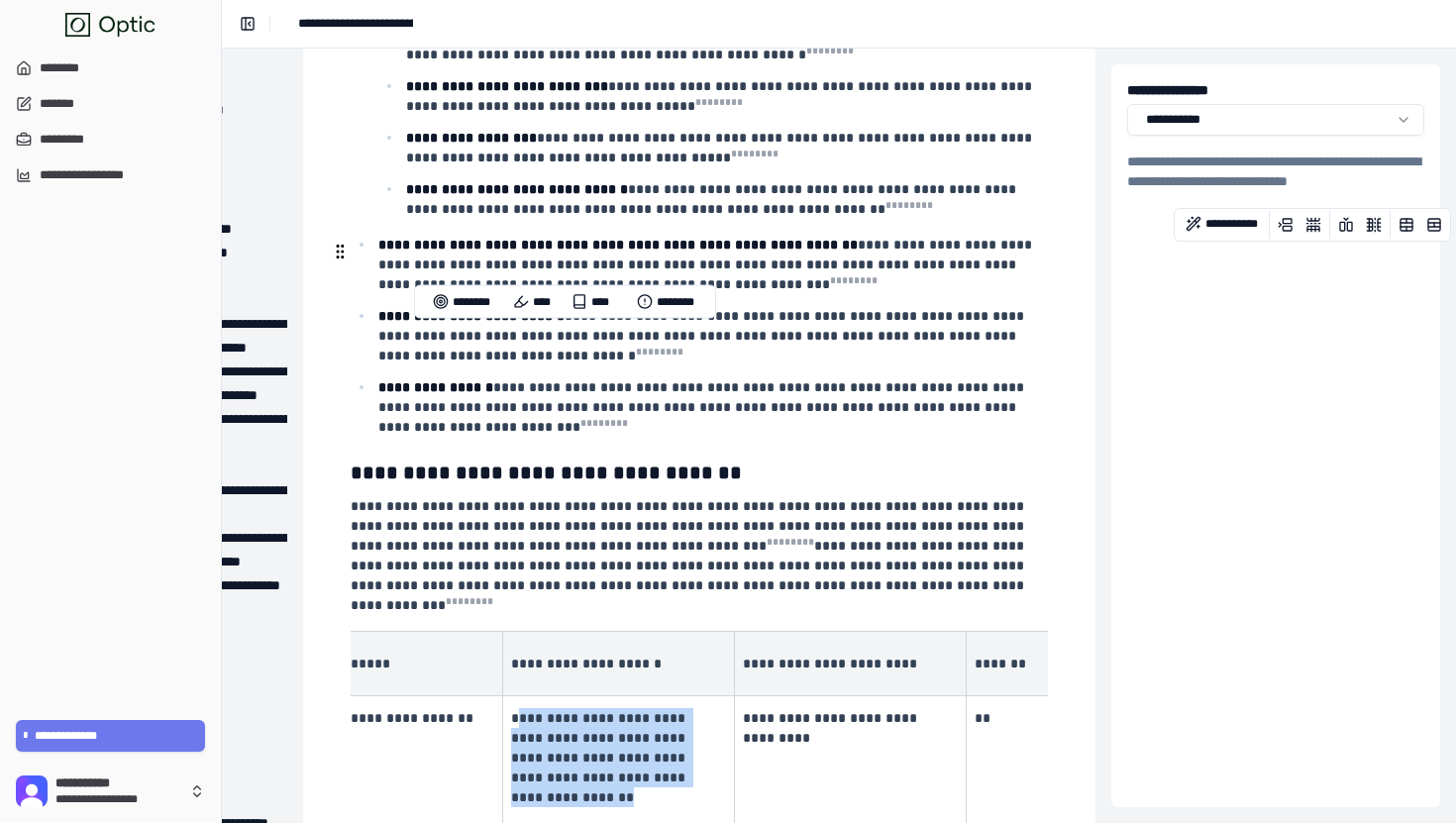 click on "**********" at bounding box center [616, 758] 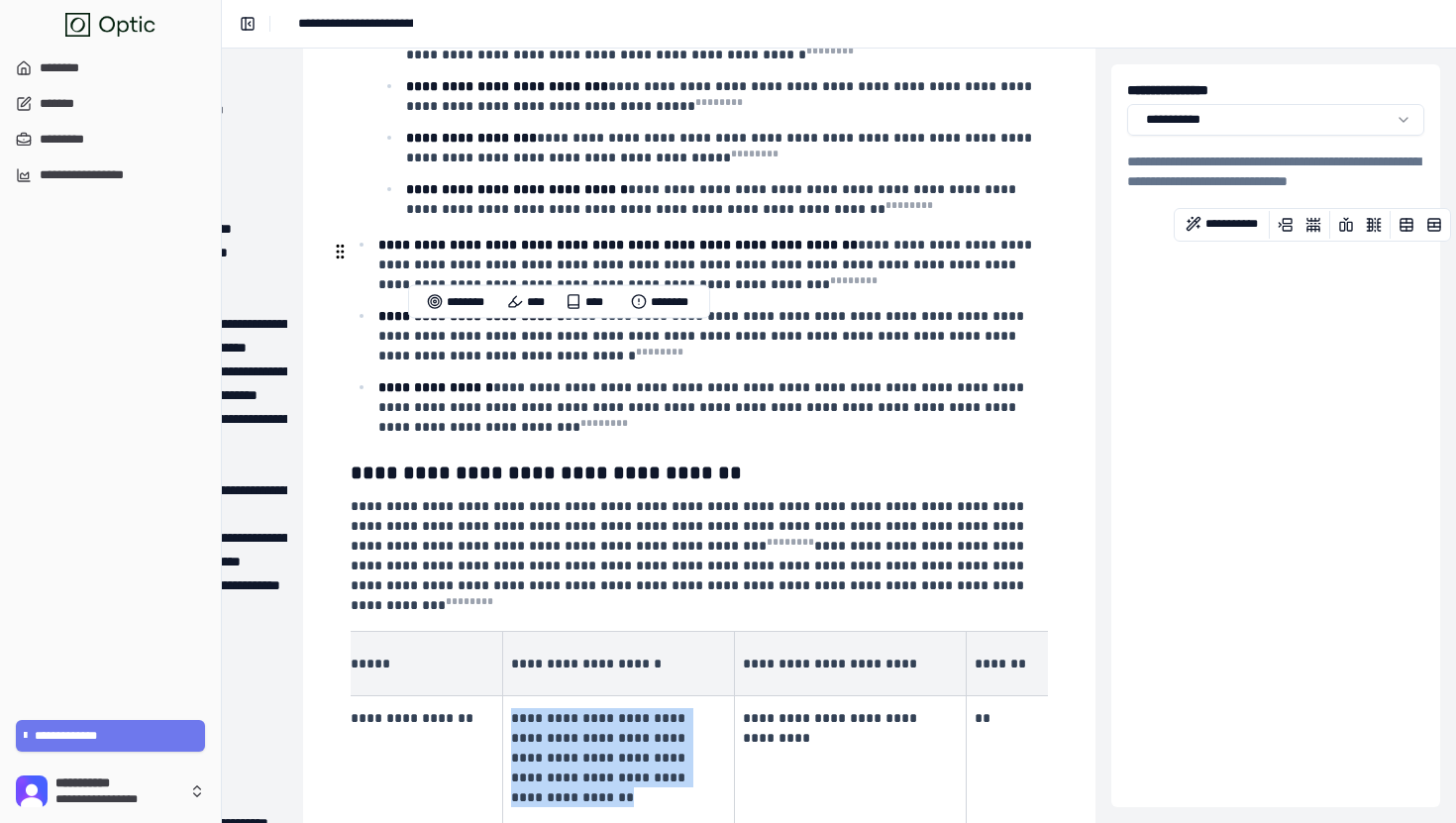 drag, startPoint x: 527, startPoint y: 344, endPoint x: 612, endPoint y: 418, distance: 112.6987 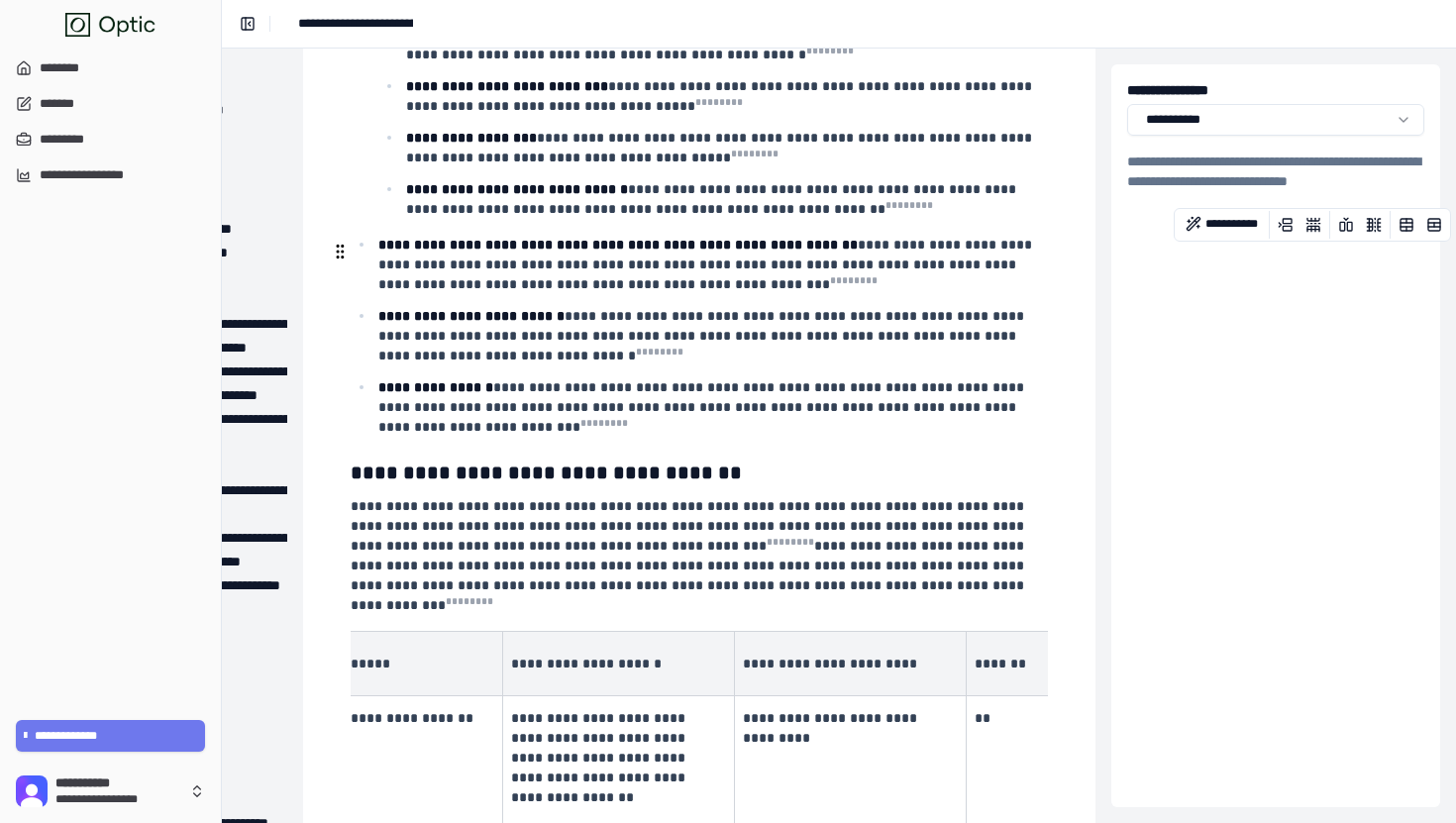 click on "**********" at bounding box center (616, 758) 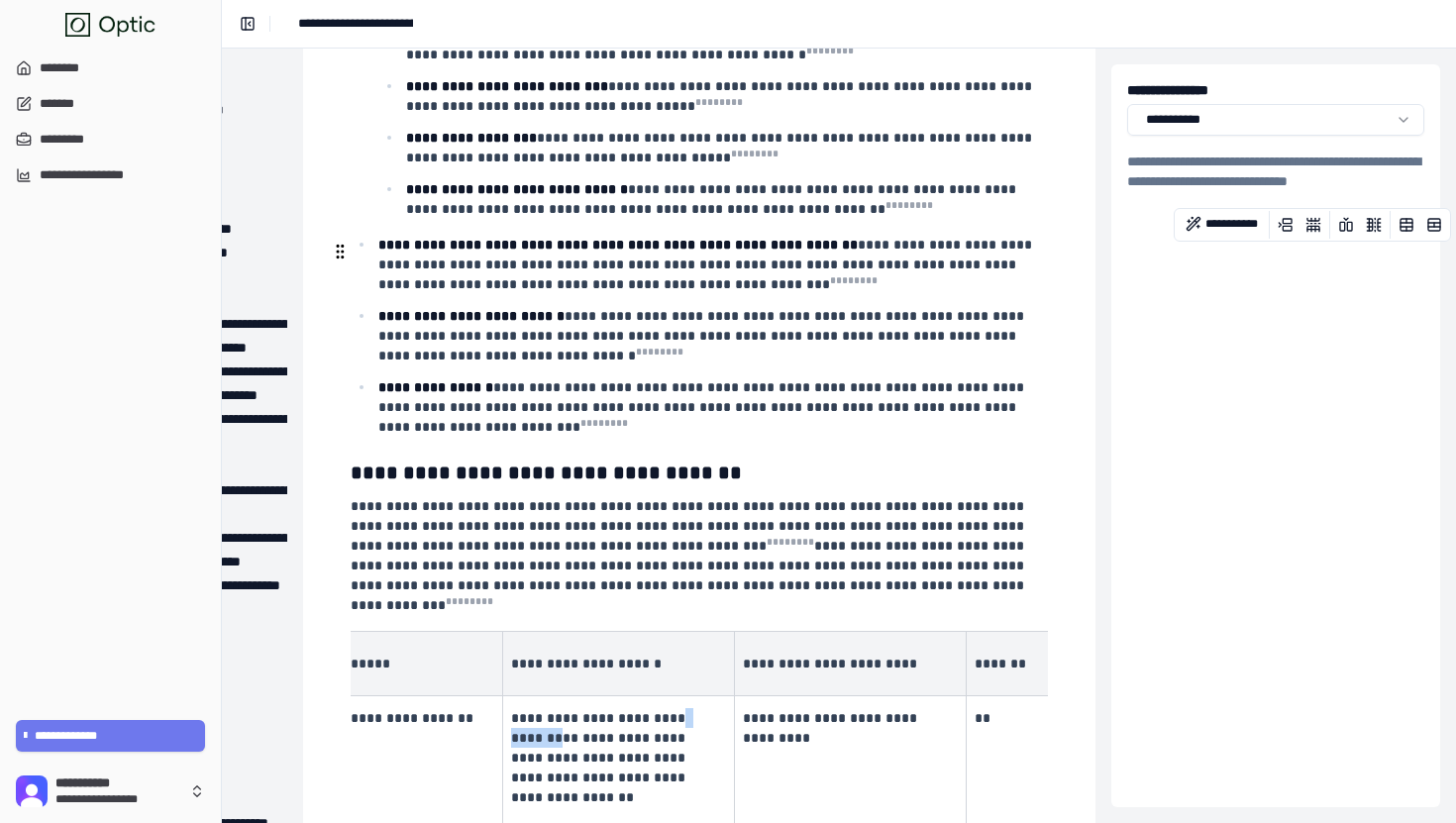click on "**********" at bounding box center [616, 758] 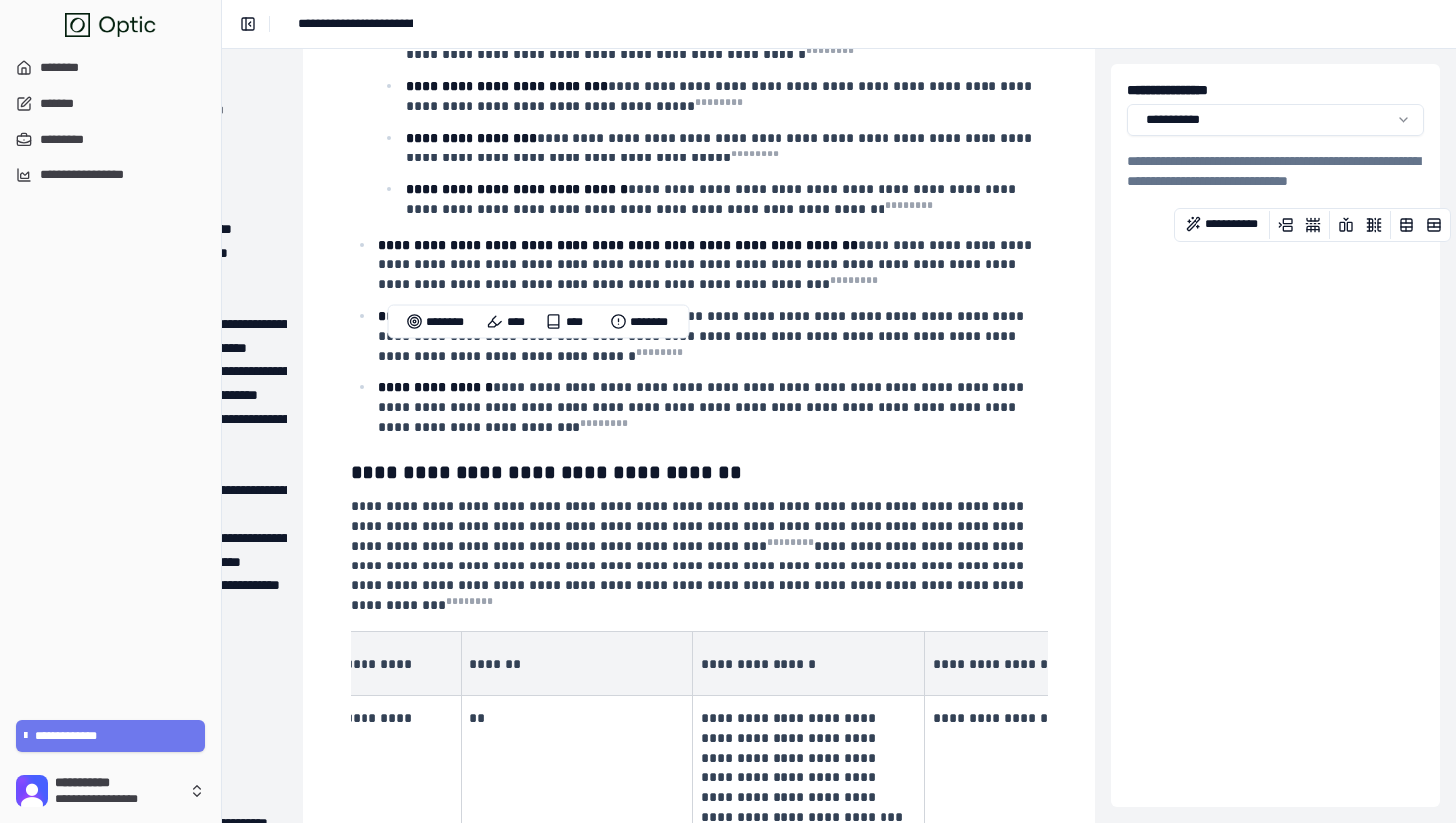 scroll, scrollTop: 0, scrollLeft: 3012, axis: horizontal 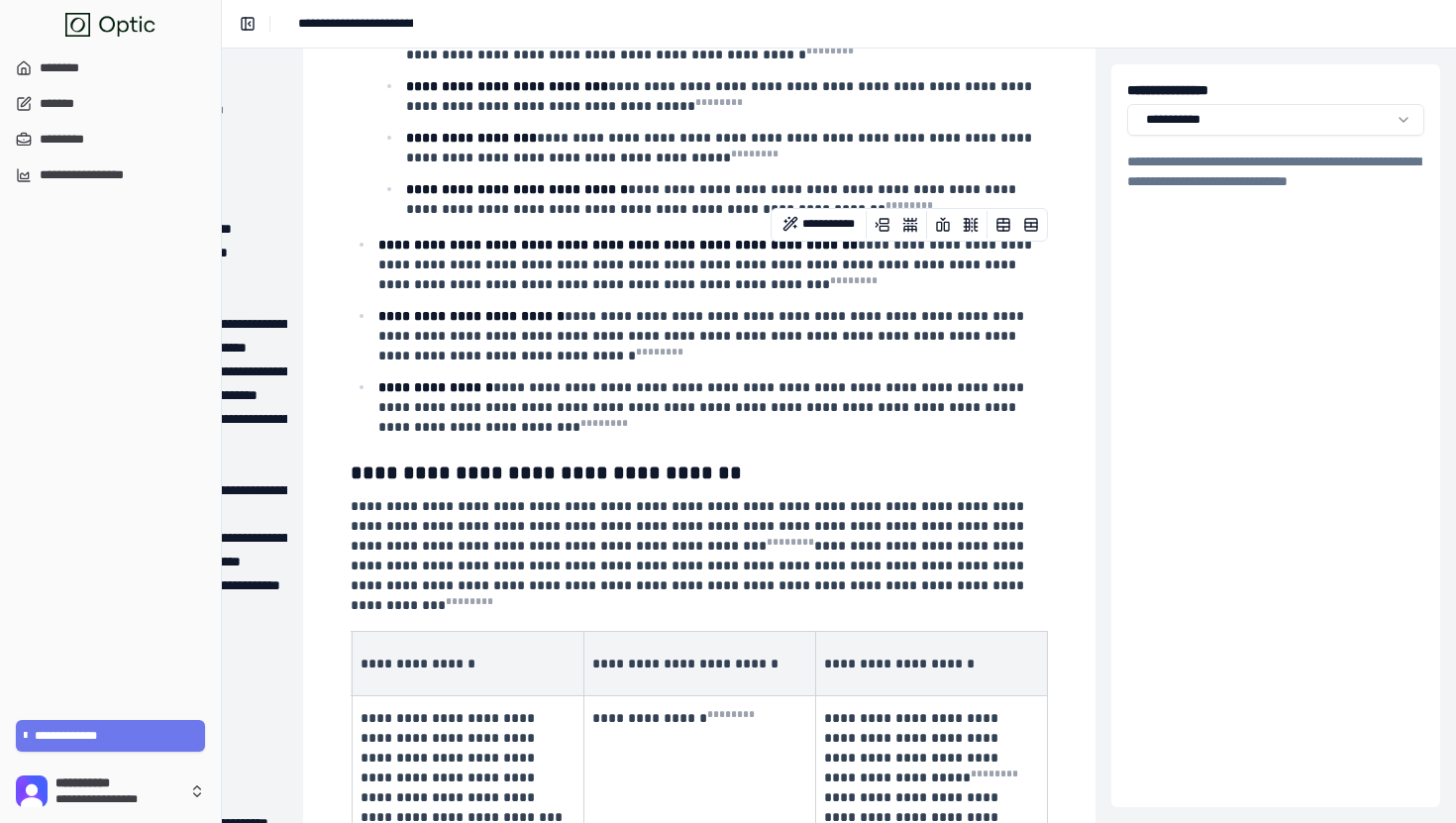 click on "**********" at bounding box center [929, 906] 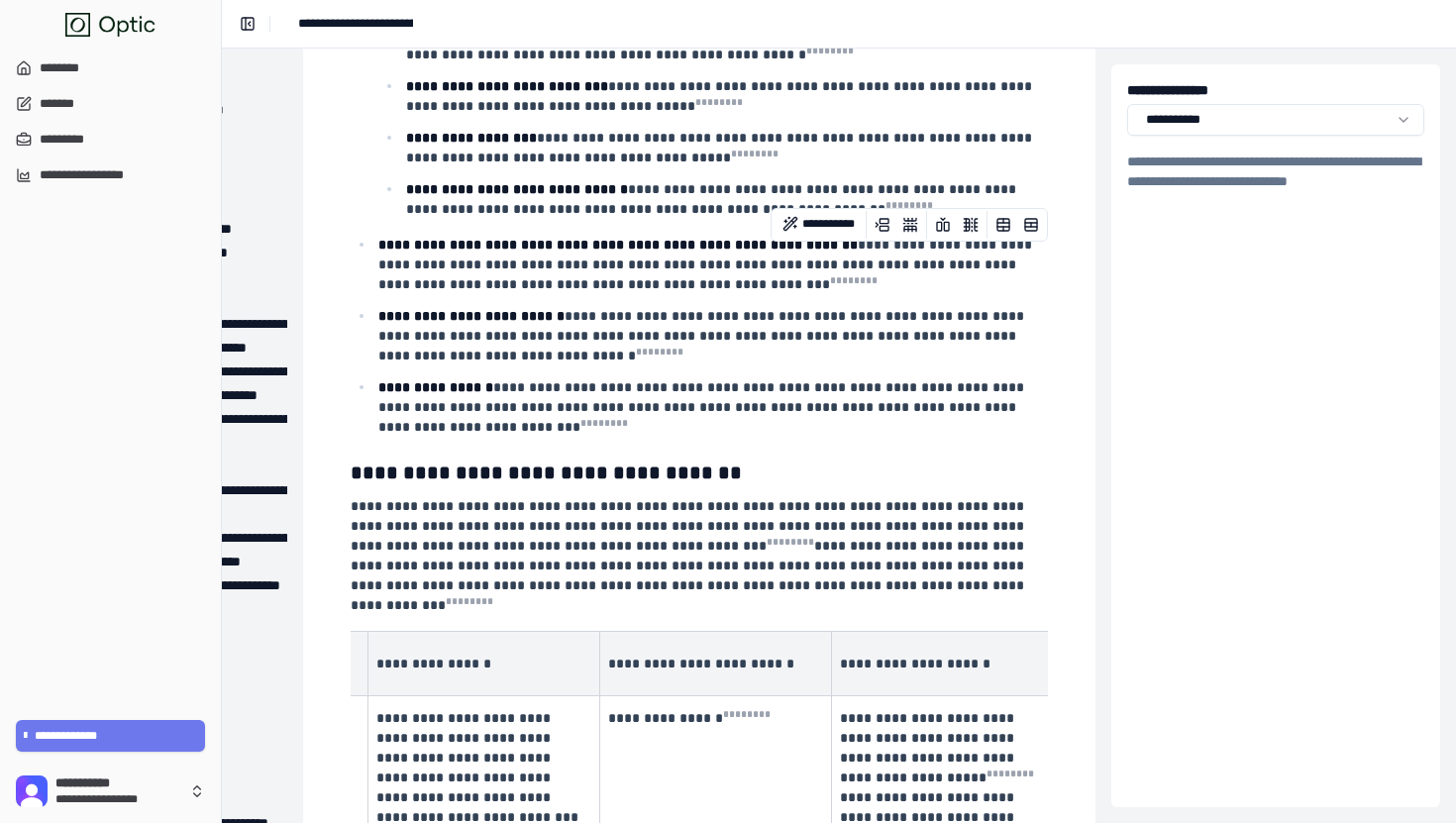 scroll, scrollTop: 0, scrollLeft: 3012, axis: horizontal 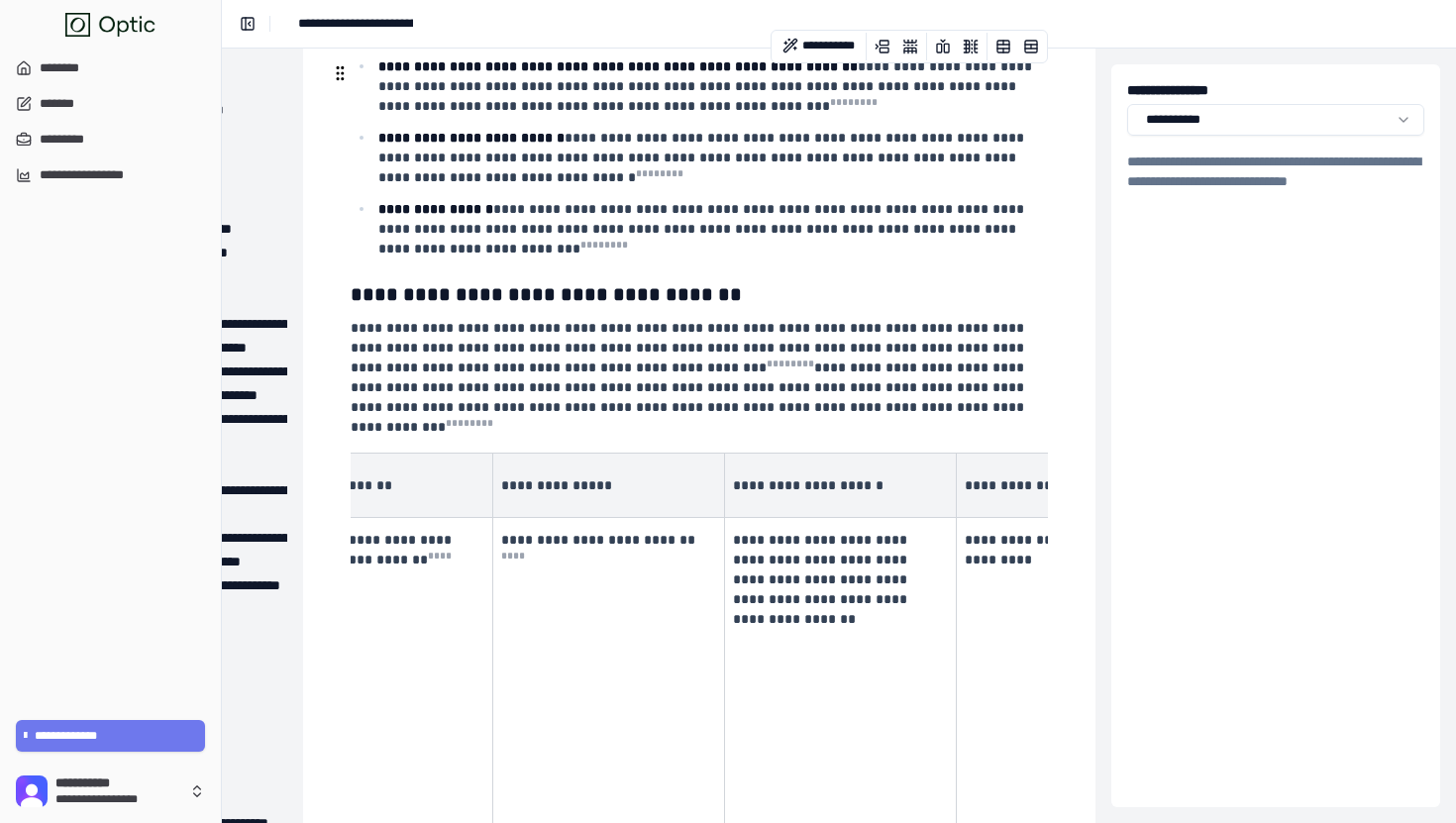 click on "**********" at bounding box center [838, 579] 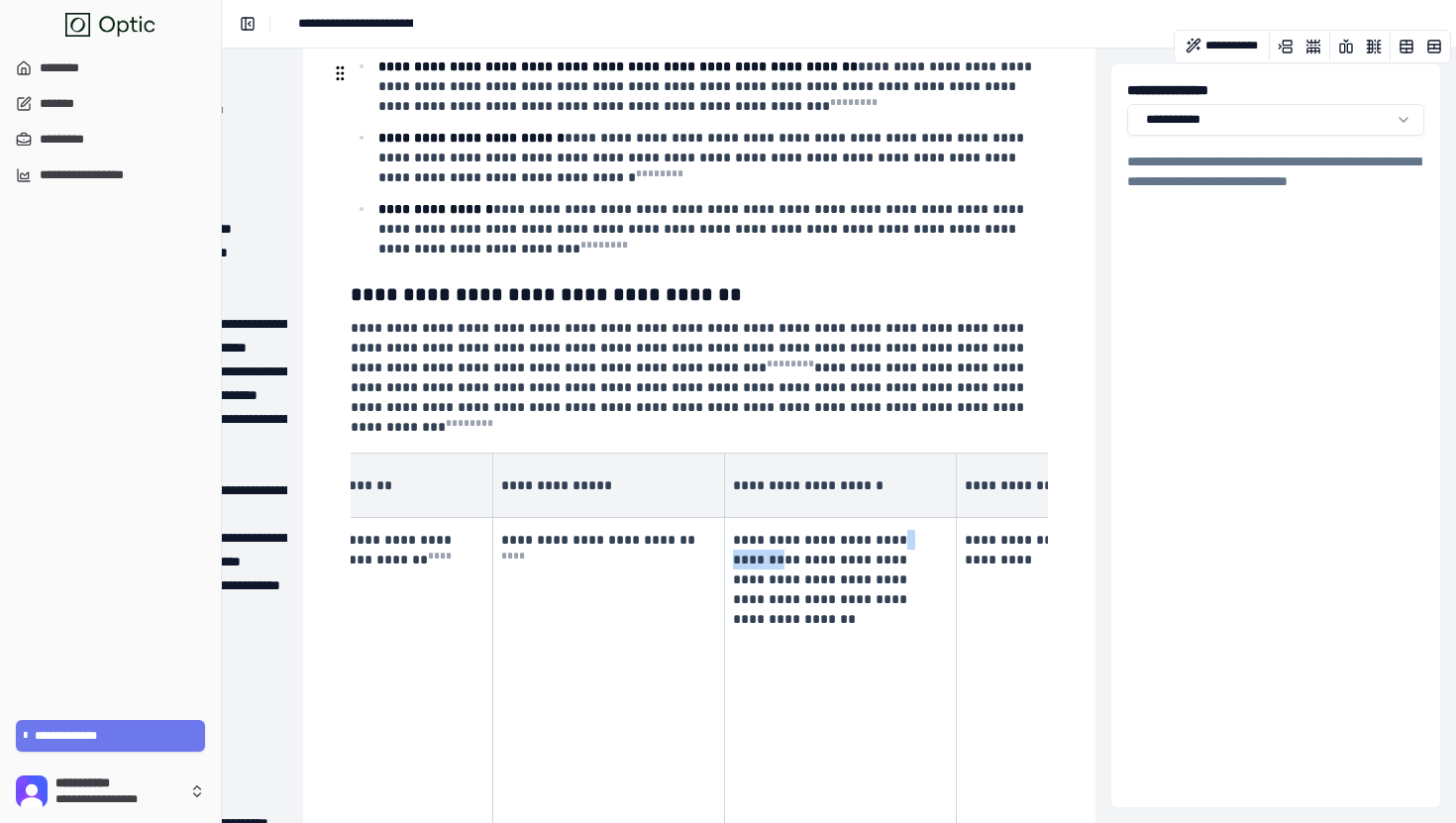 click on "**********" at bounding box center [838, 579] 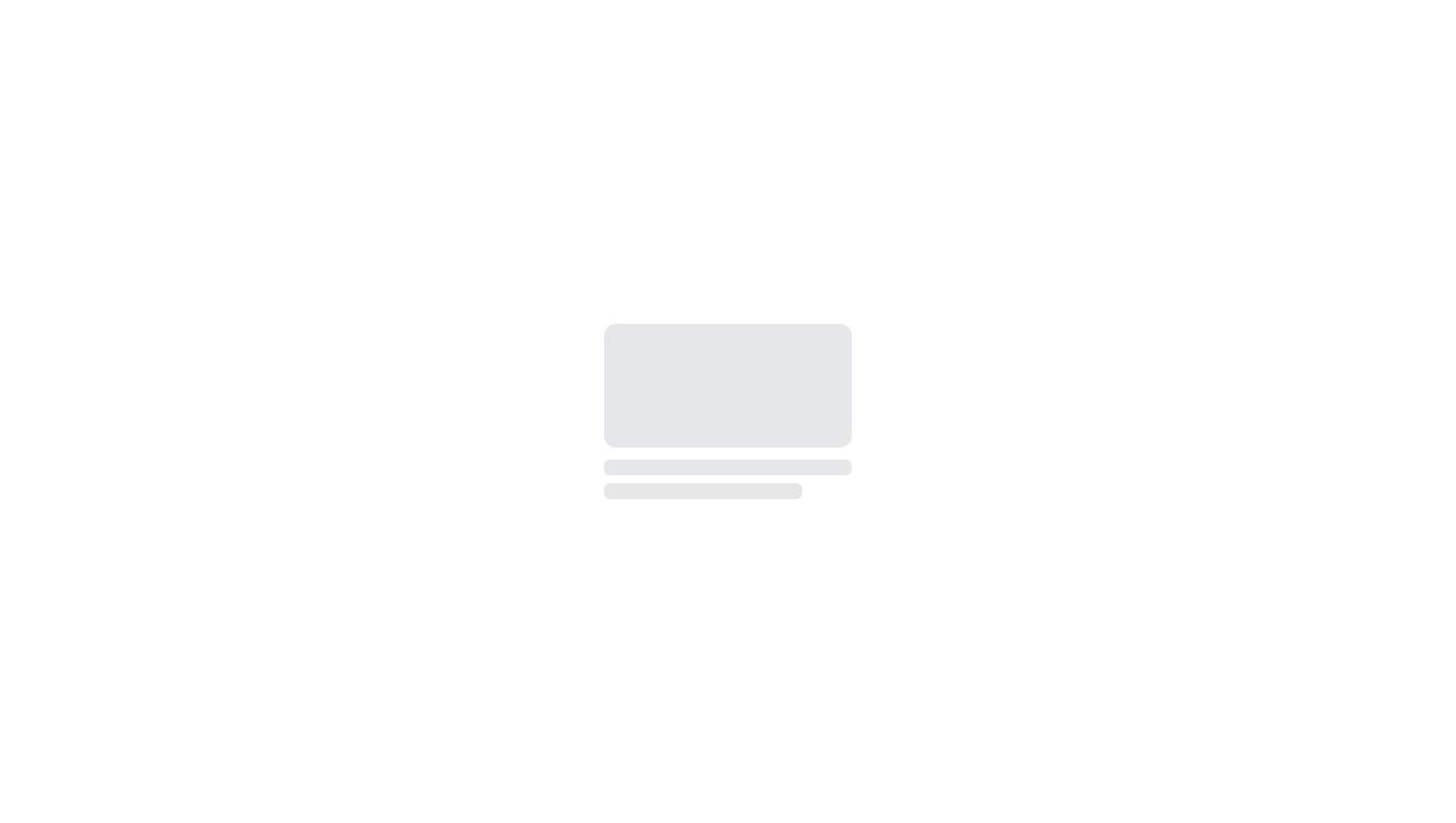 scroll, scrollTop: 0, scrollLeft: 0, axis: both 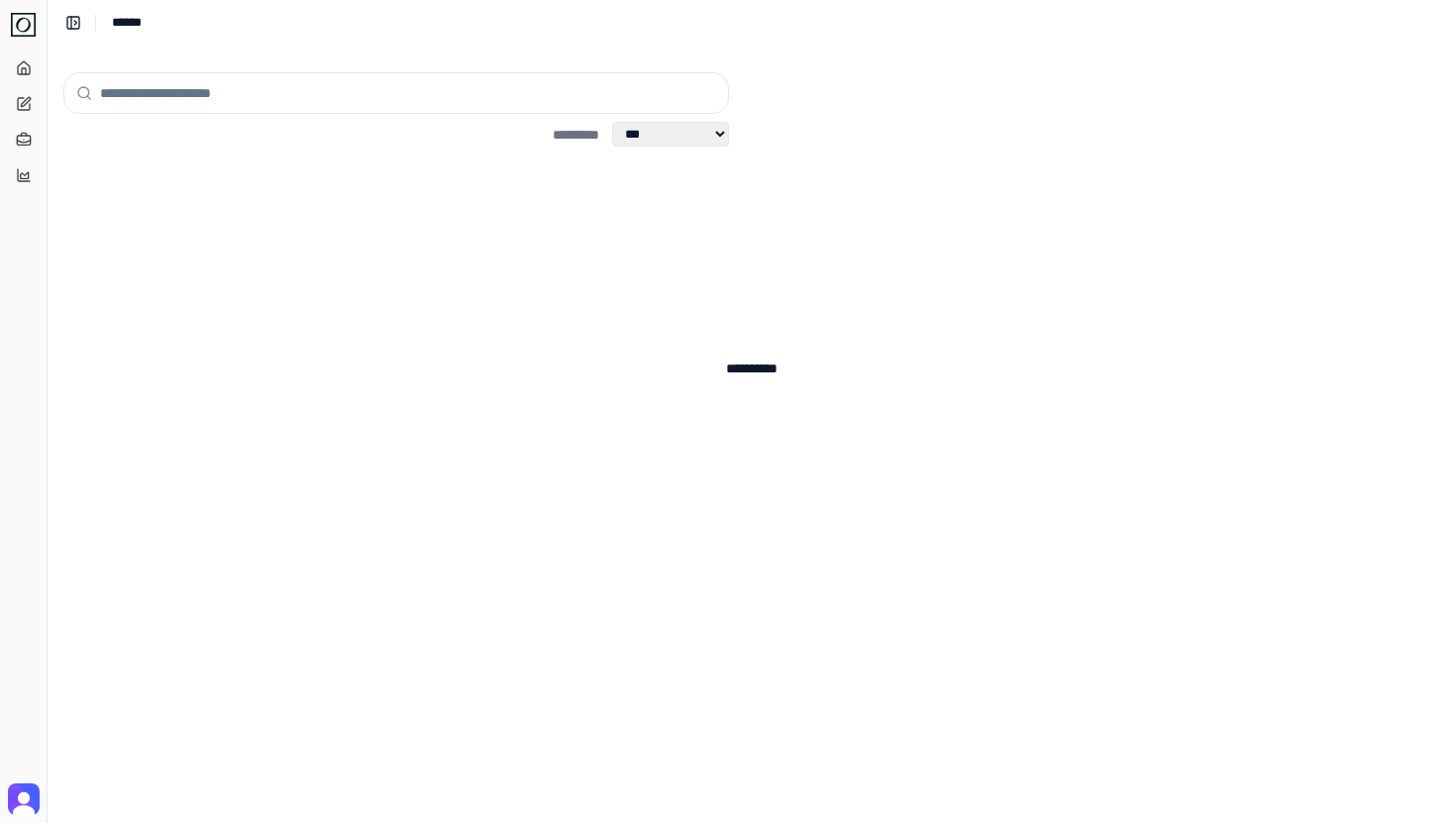 click at bounding box center [408, 93] 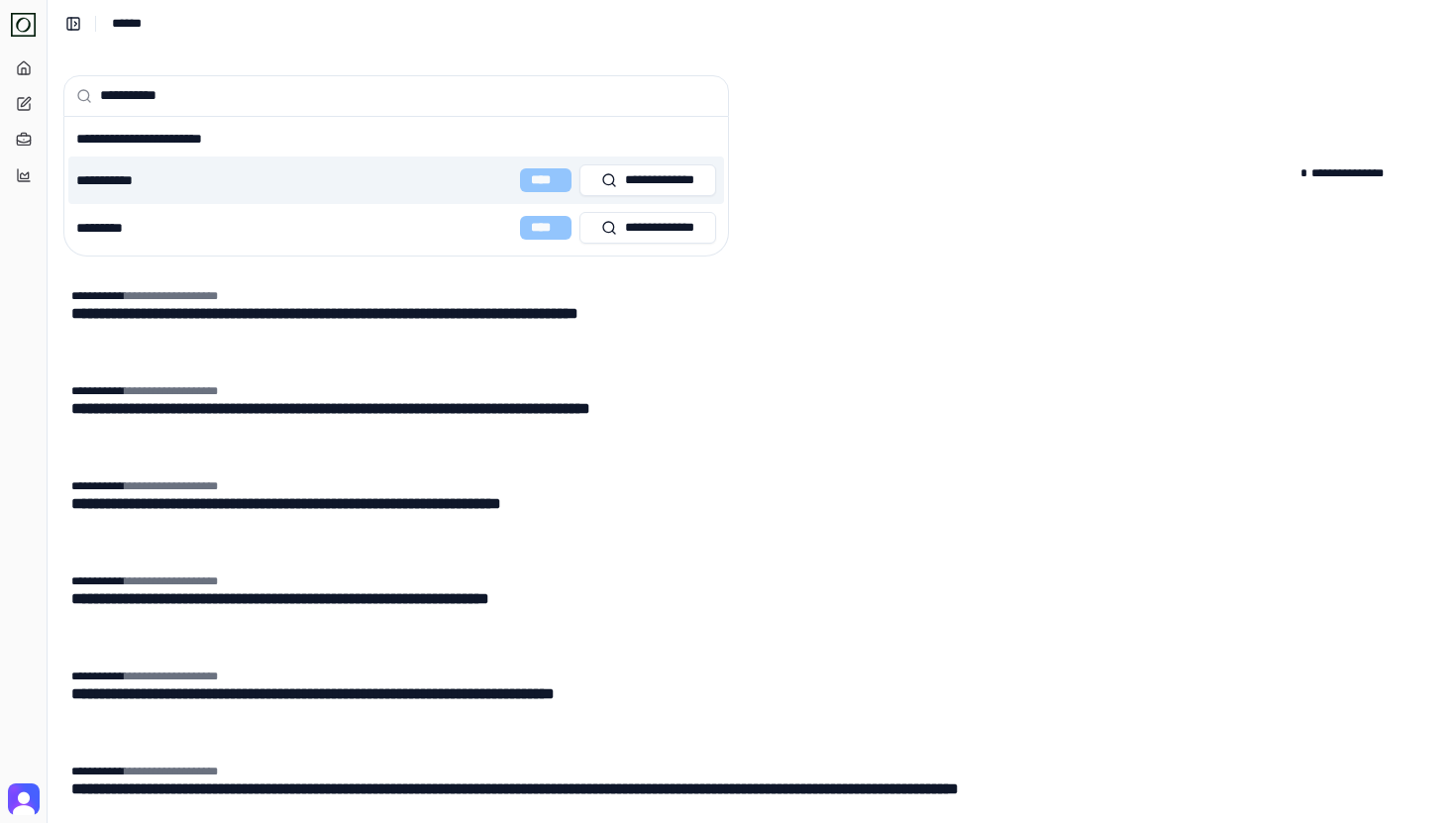 type on "**********" 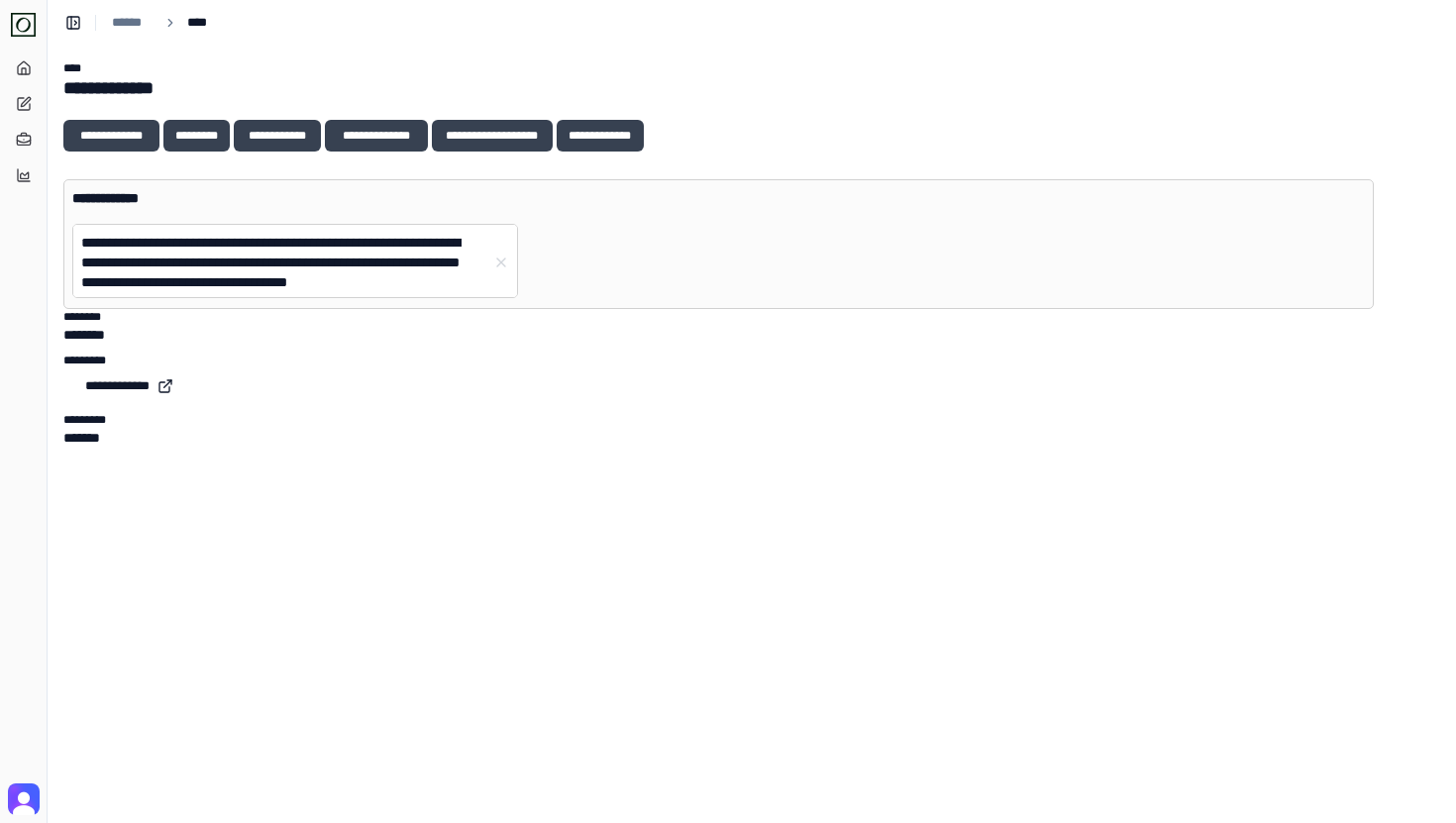 click on "**********" at bounding box center (283, 262) 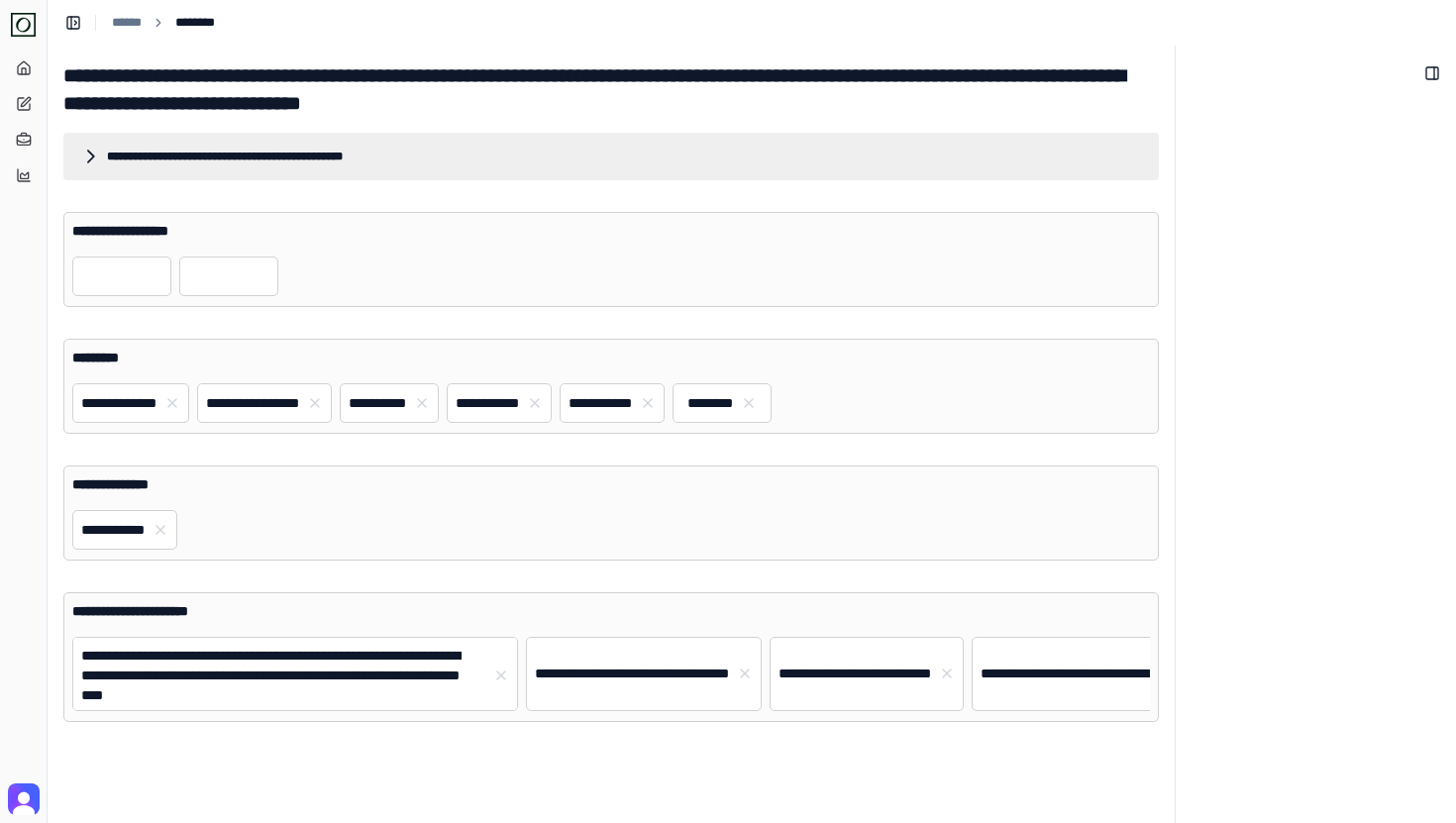 scroll, scrollTop: 0, scrollLeft: 0, axis: both 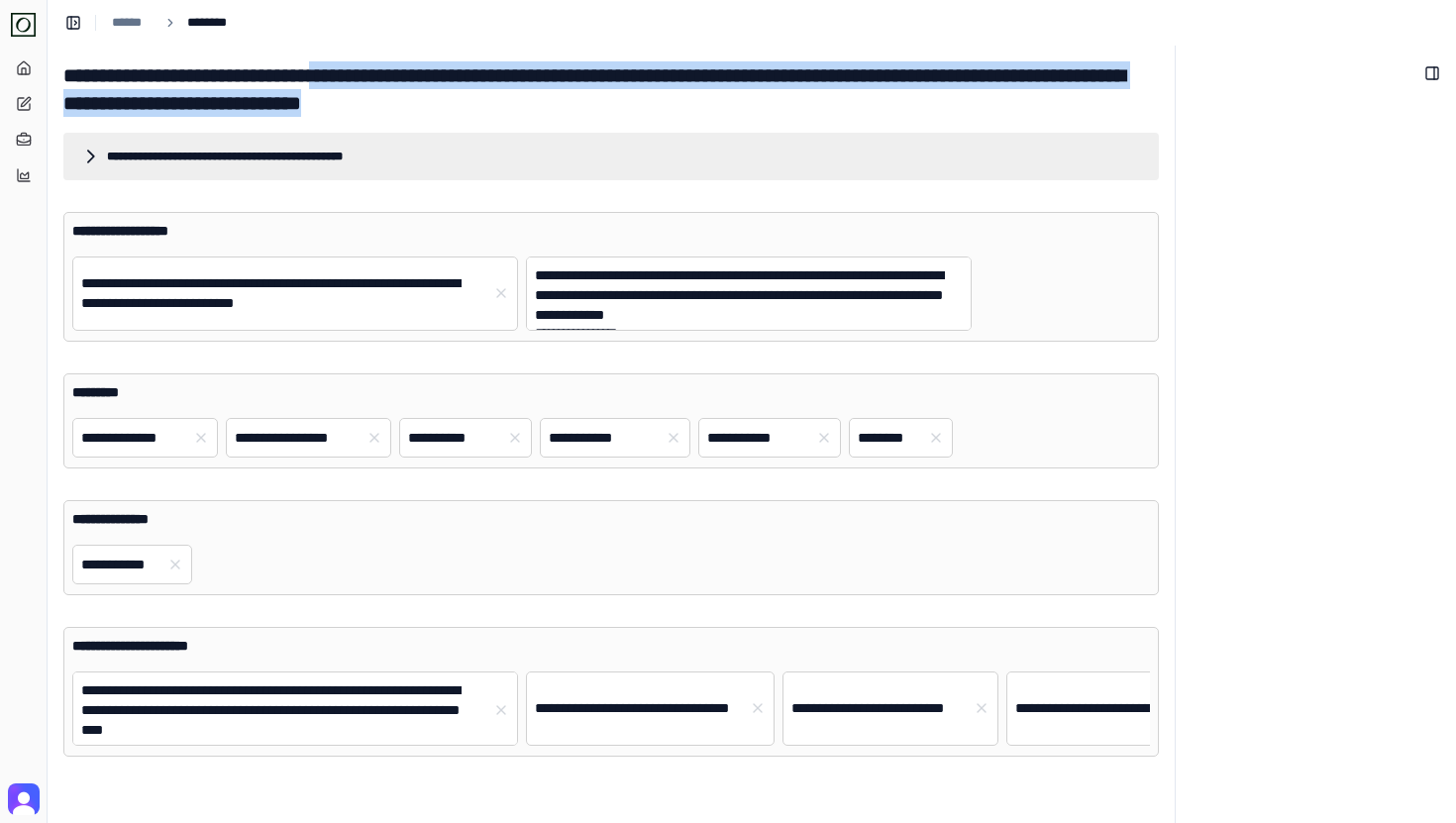 drag, startPoint x: 408, startPoint y: 79, endPoint x: 588, endPoint y: 100, distance: 181.22086 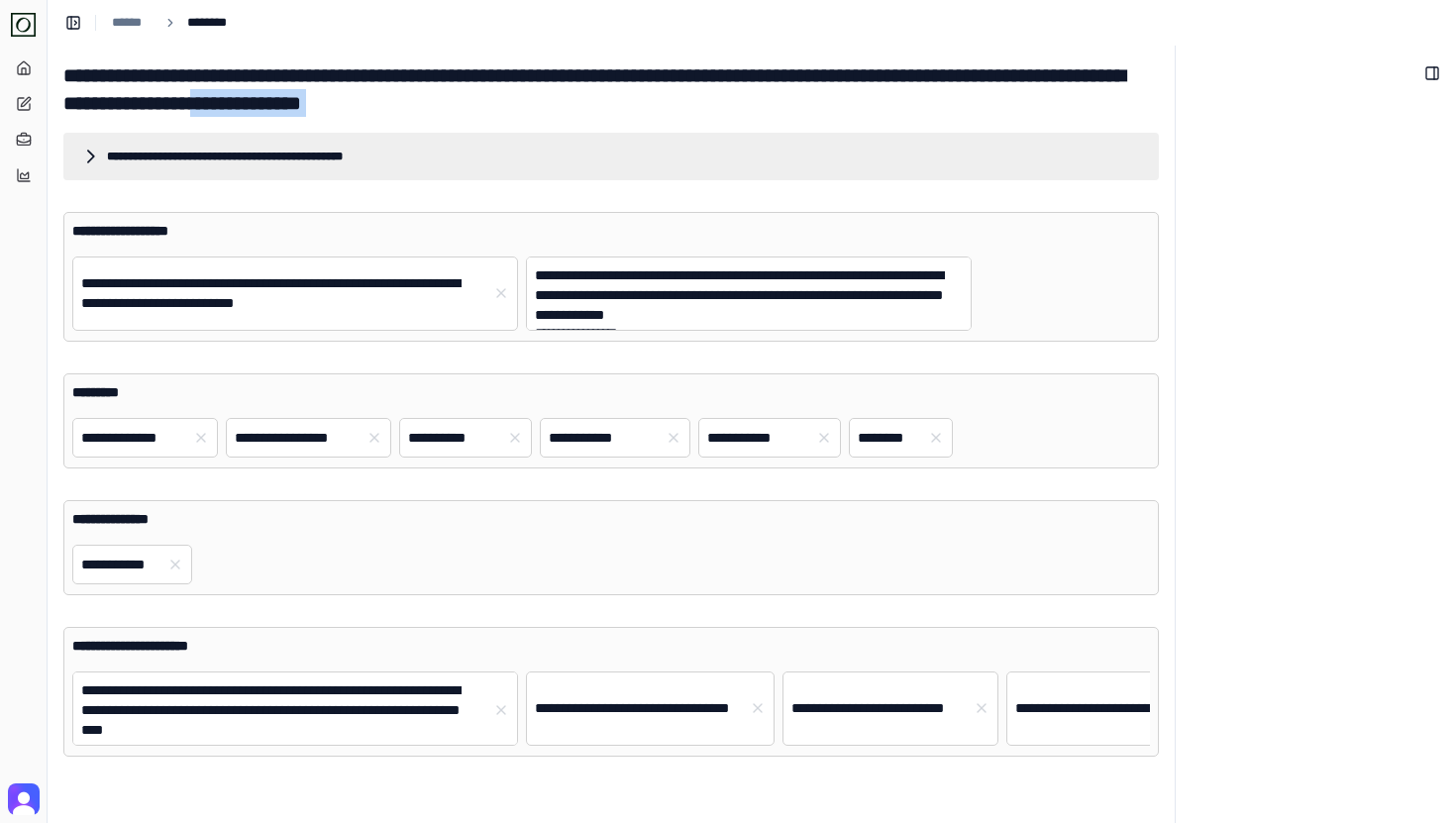 drag, startPoint x: 588, startPoint y: 100, endPoint x: 457, endPoint y: 100, distance: 131 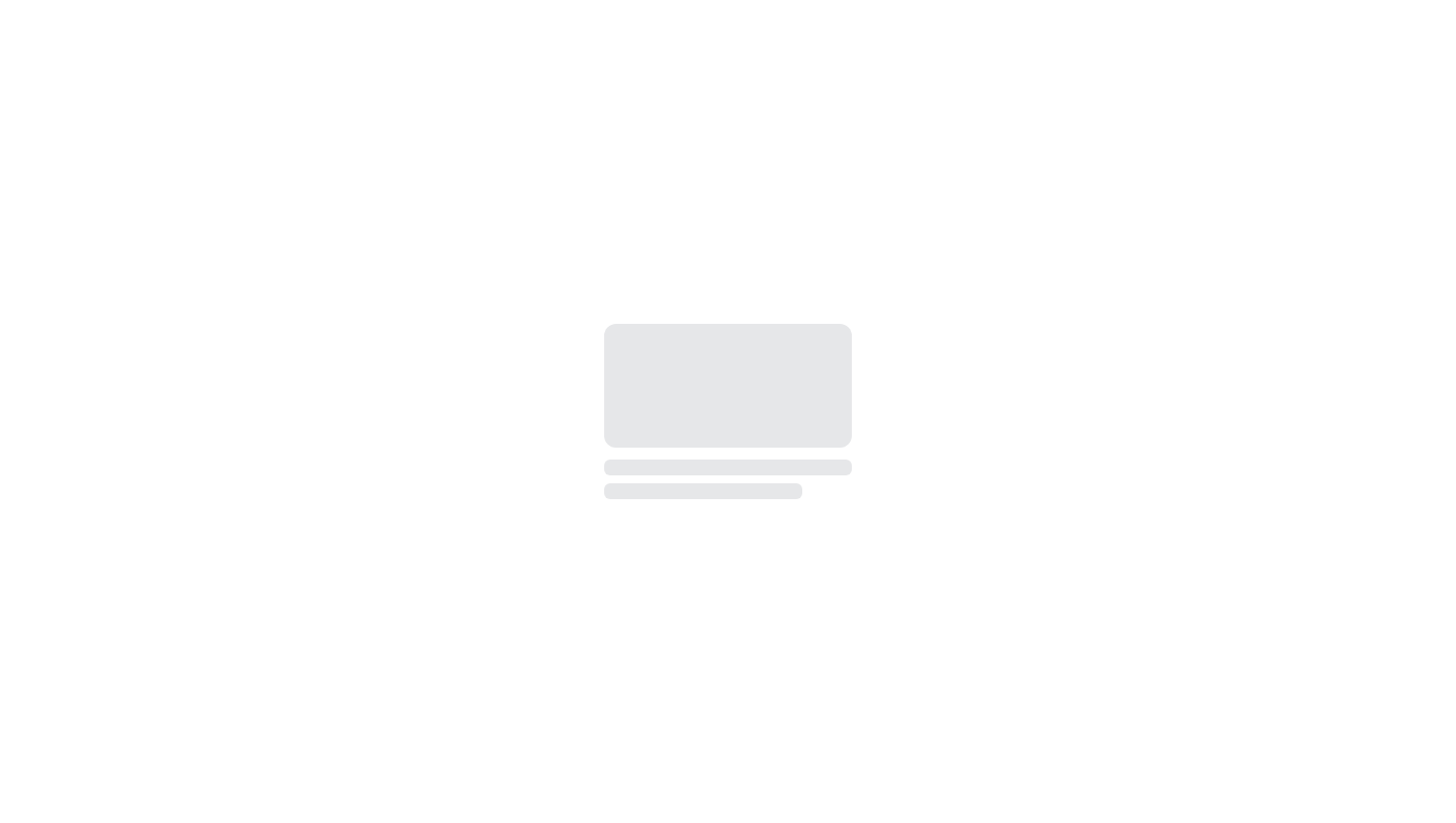 scroll, scrollTop: 0, scrollLeft: 0, axis: both 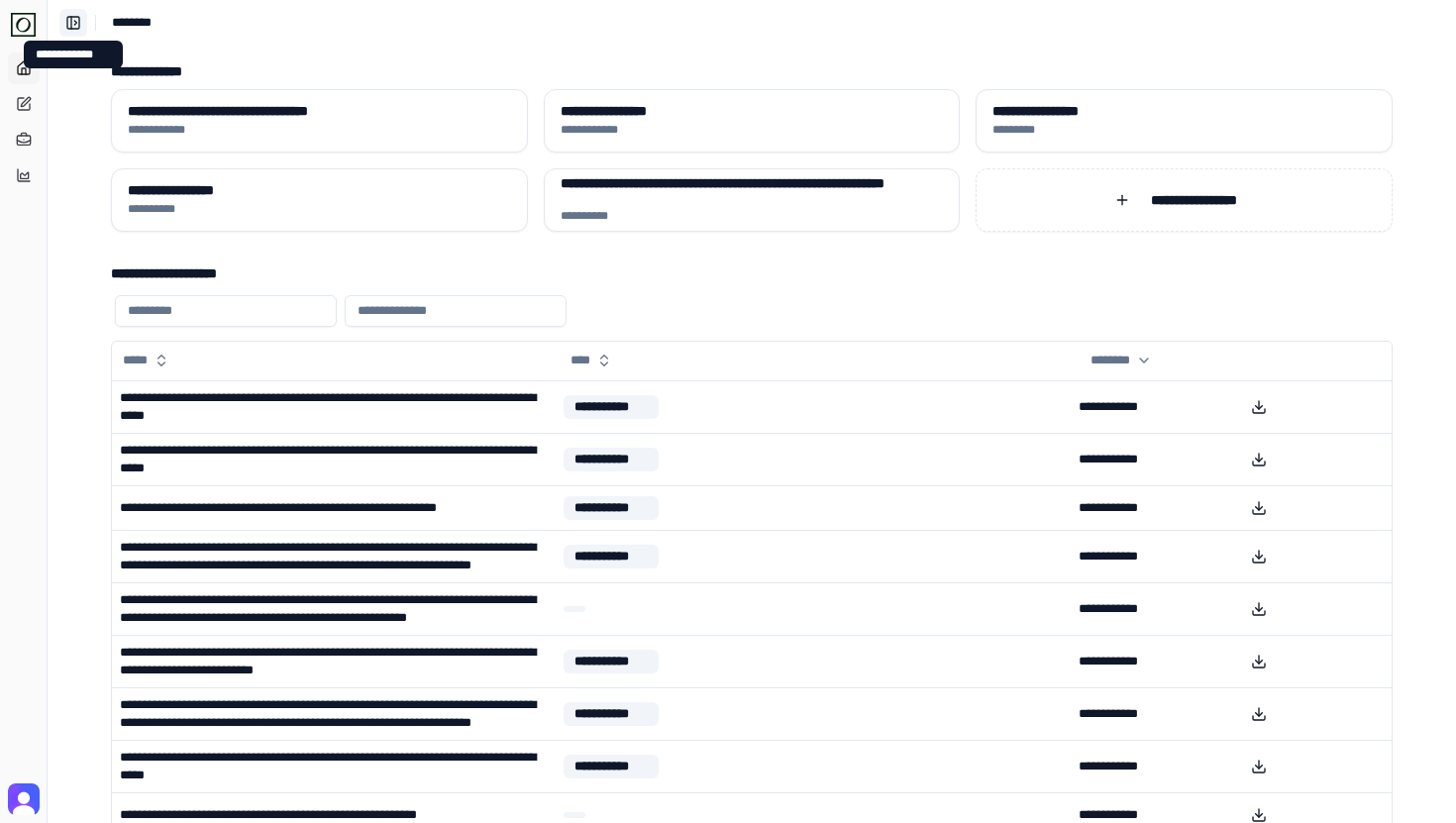 click on "**********" at bounding box center (73, 23) 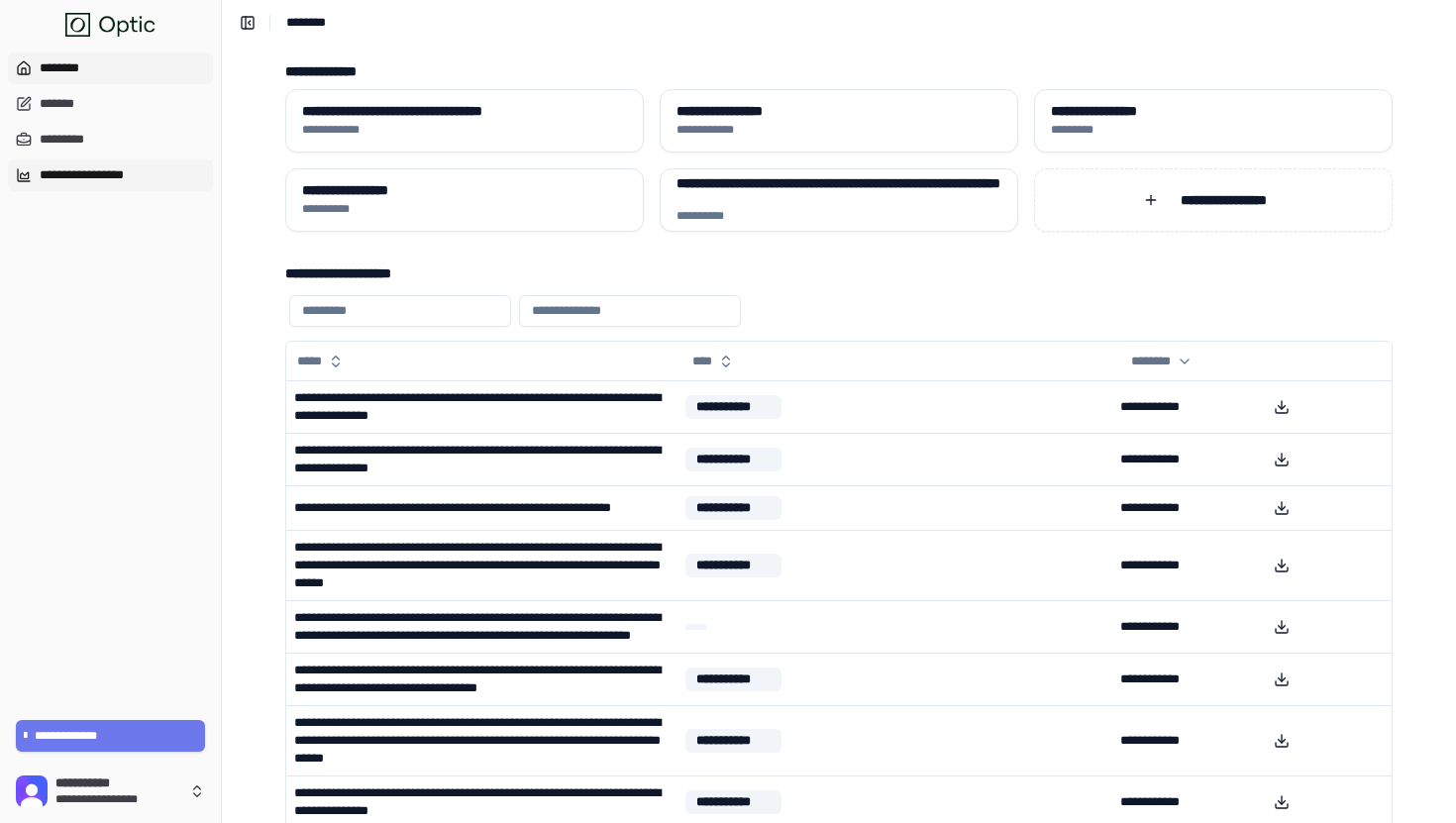 click on "**********" at bounding box center [110, 175] 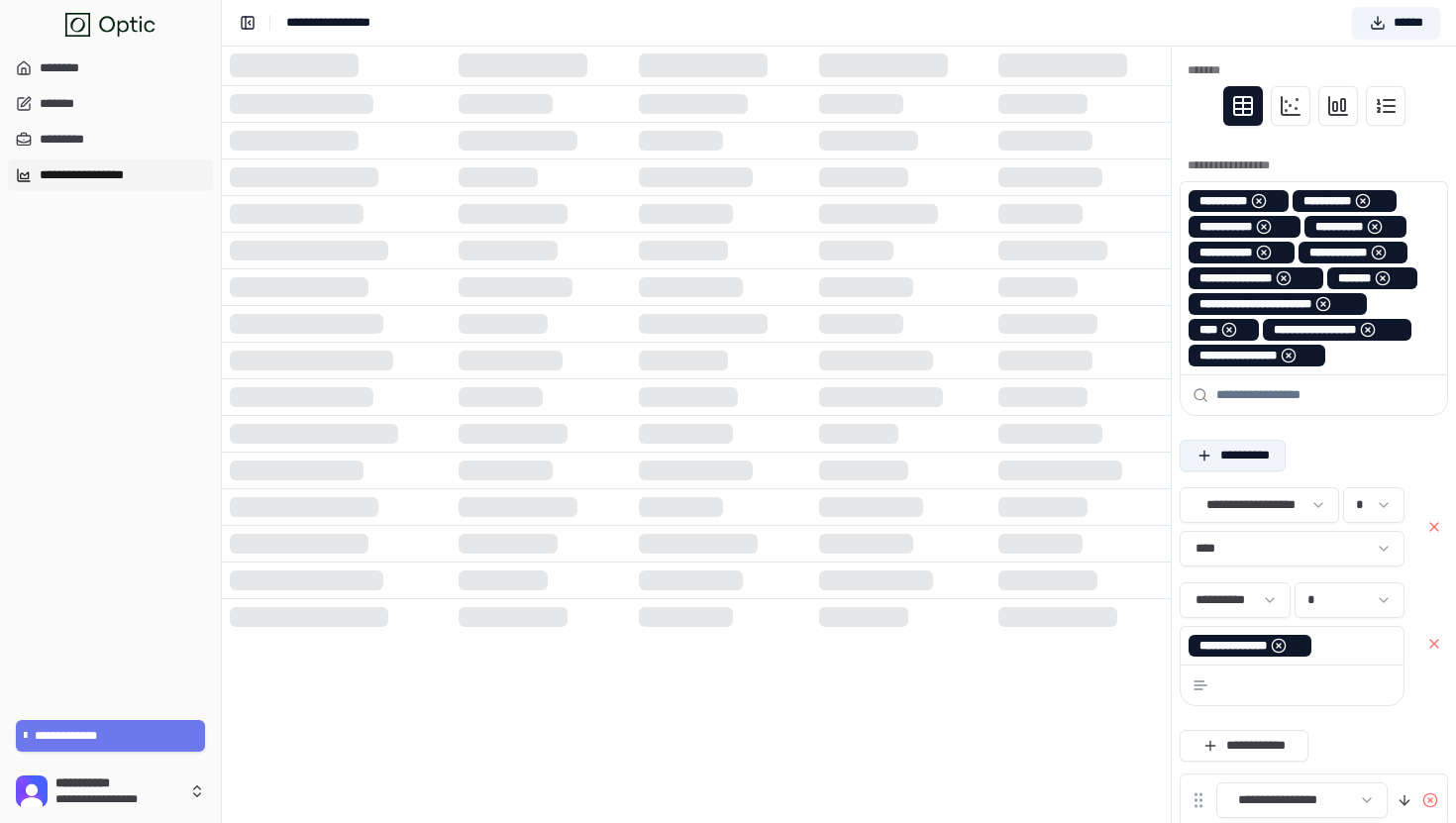 click on "**********" at bounding box center [1232, 456] 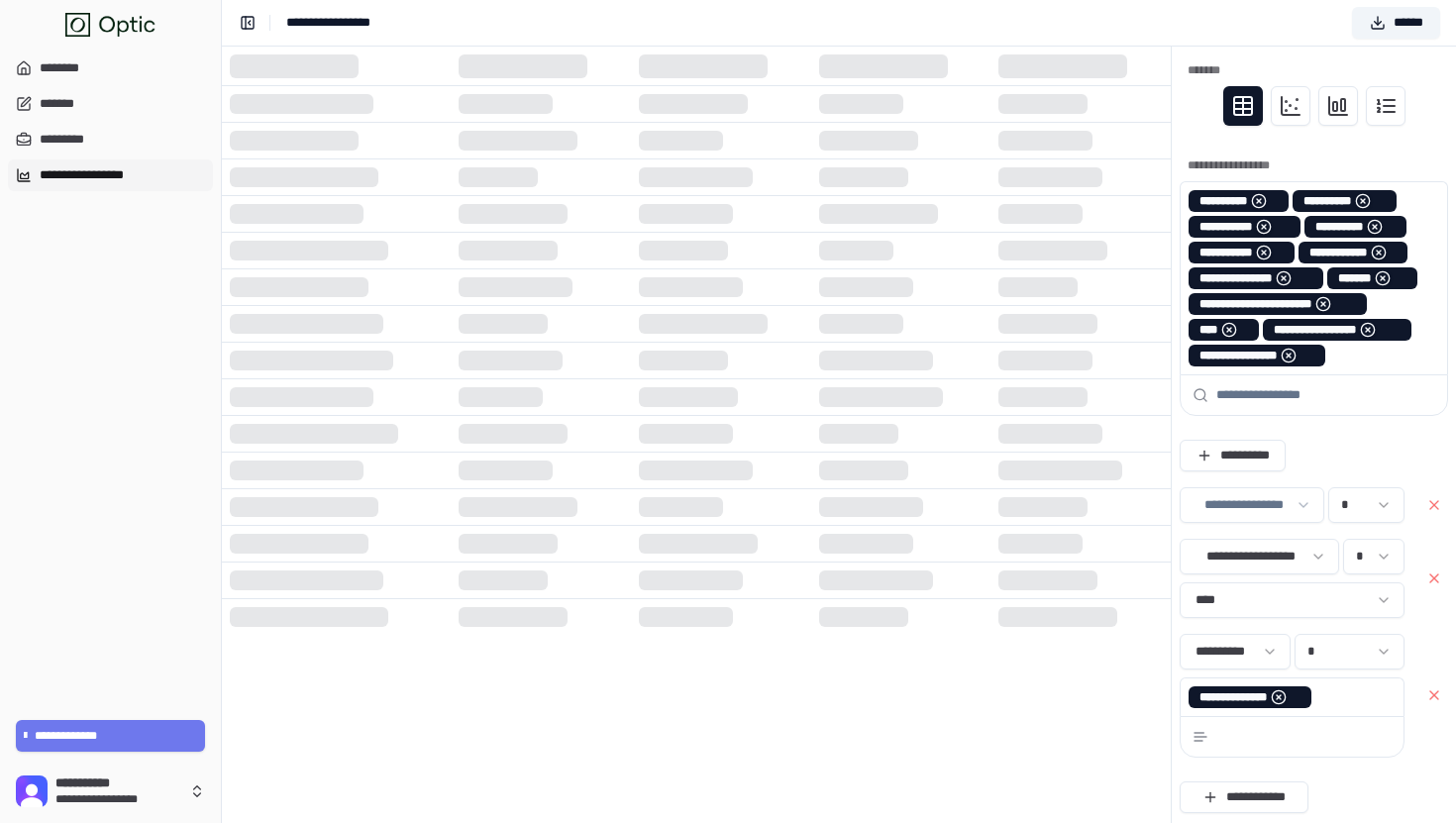 click on "**********" at bounding box center (728, 491) 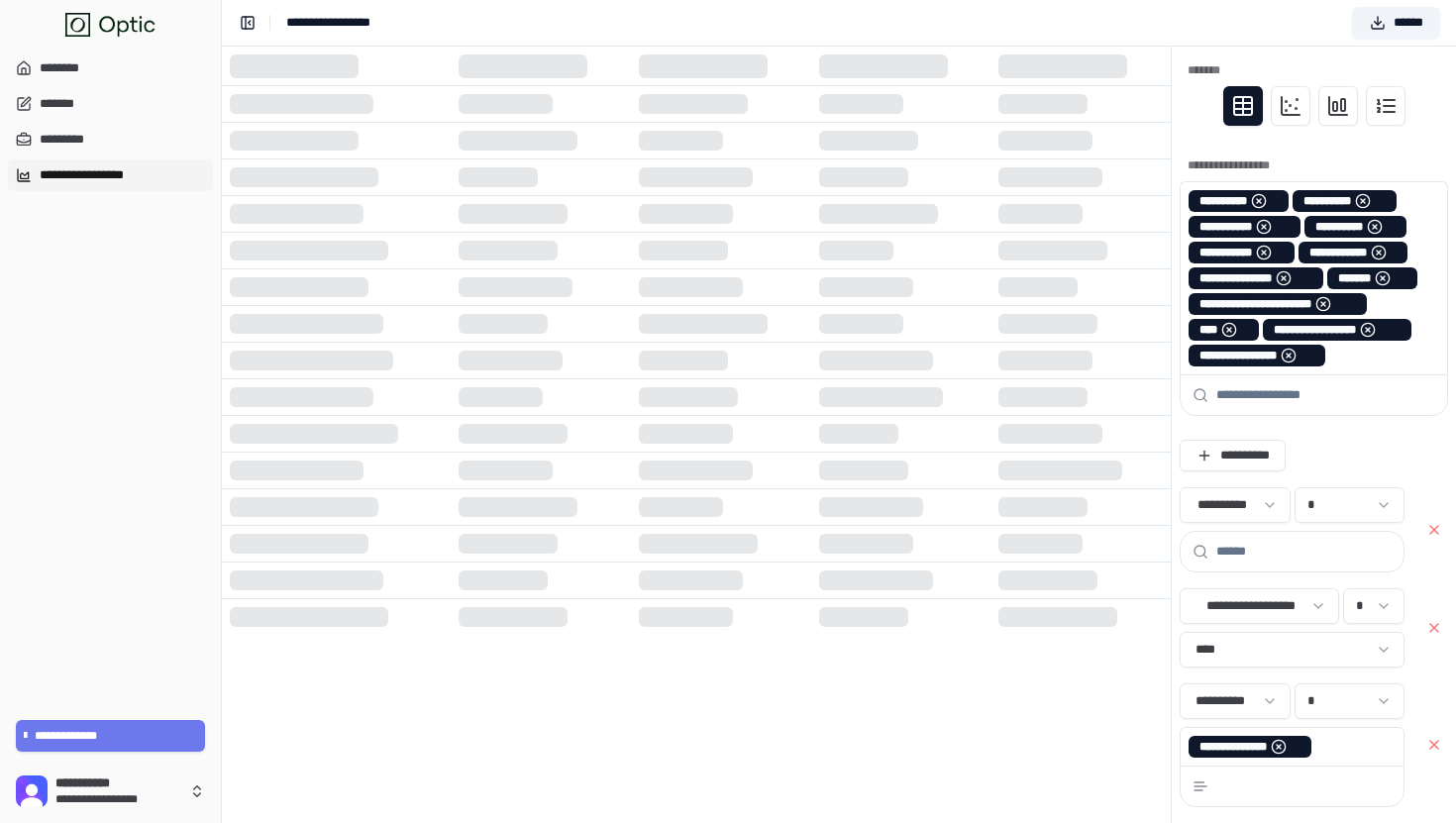 click at bounding box center (1303, 552) 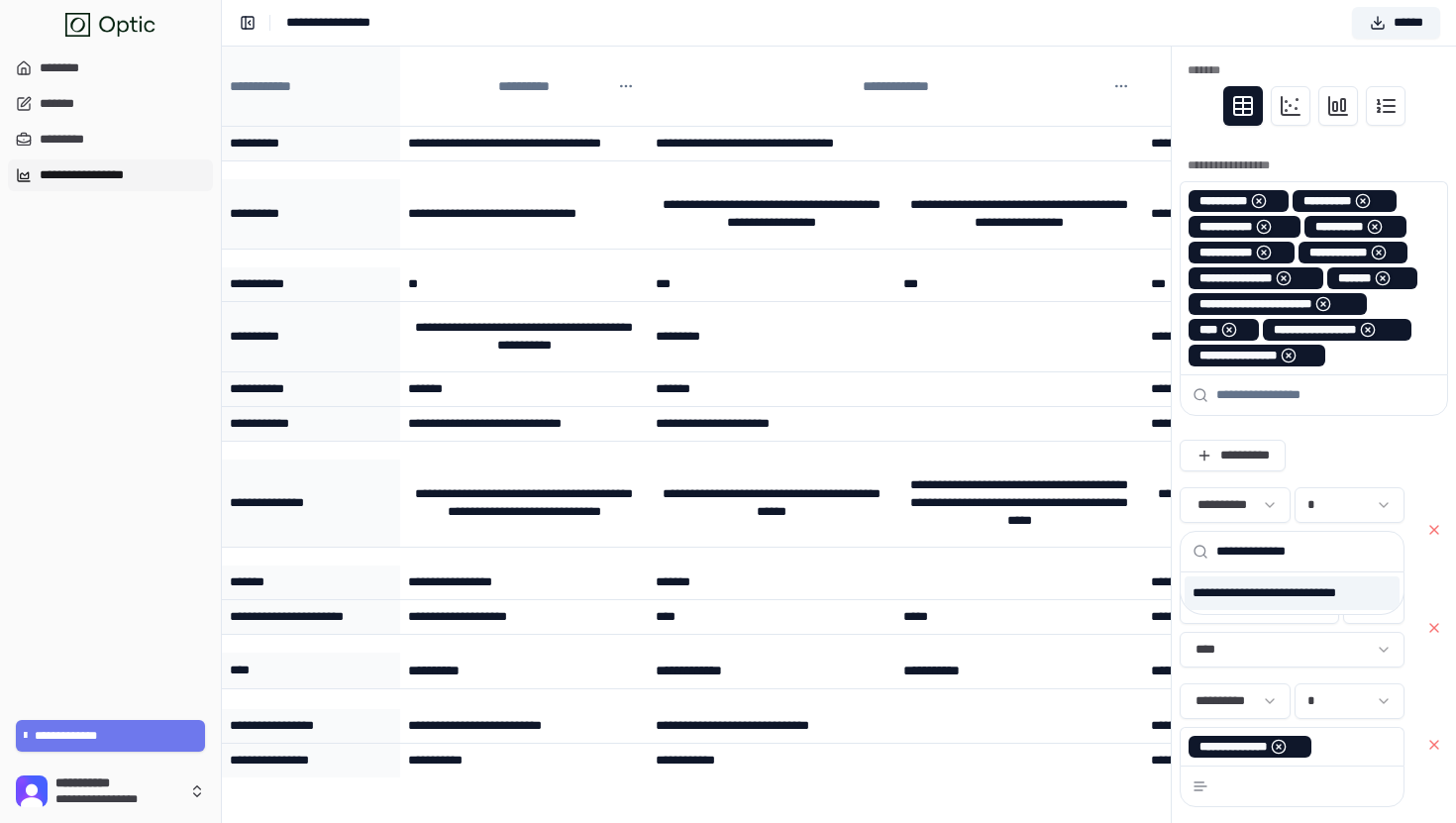 click on "**********" at bounding box center (1019, 670) 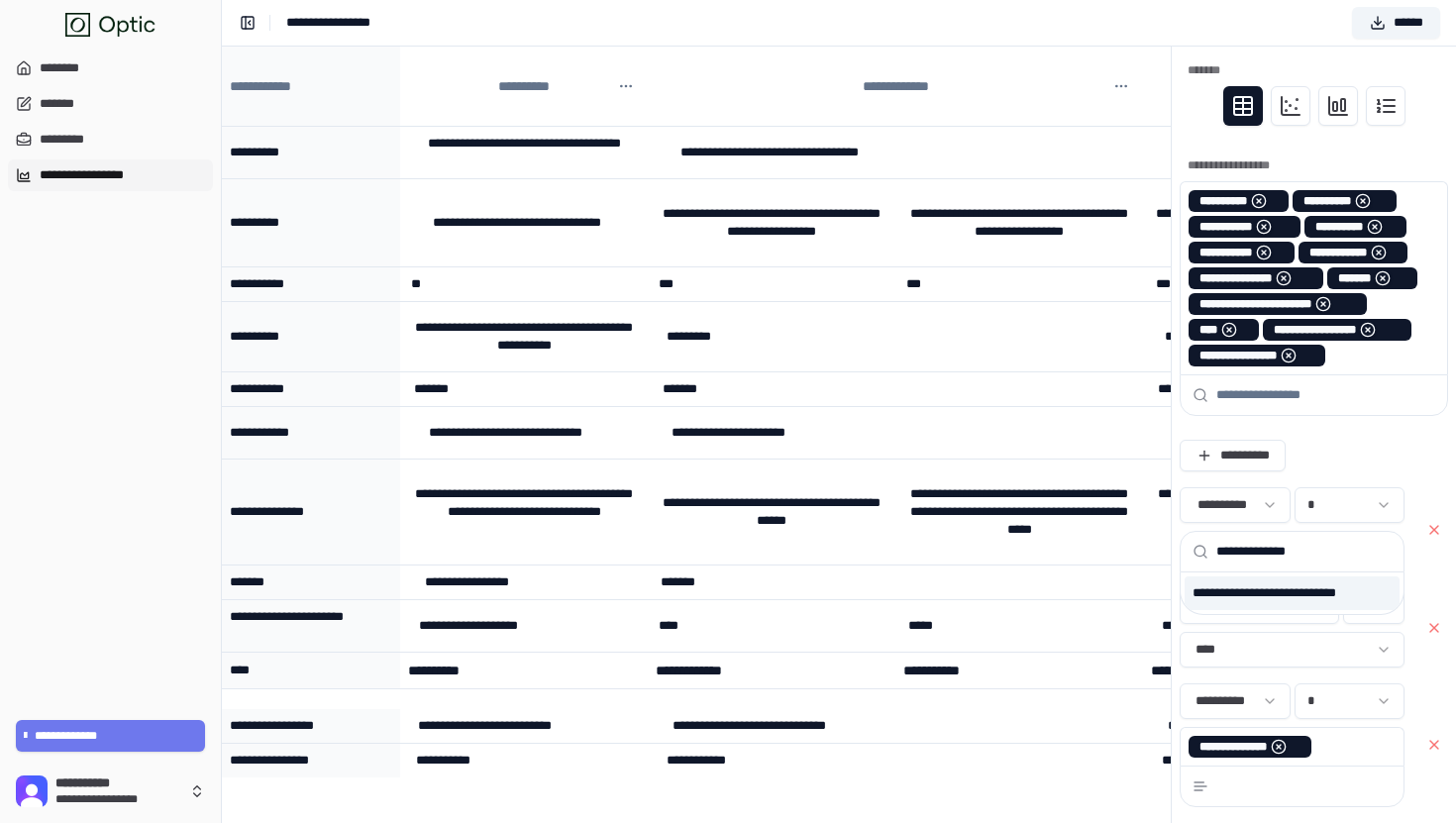 click on "**********" at bounding box center [1303, 552] 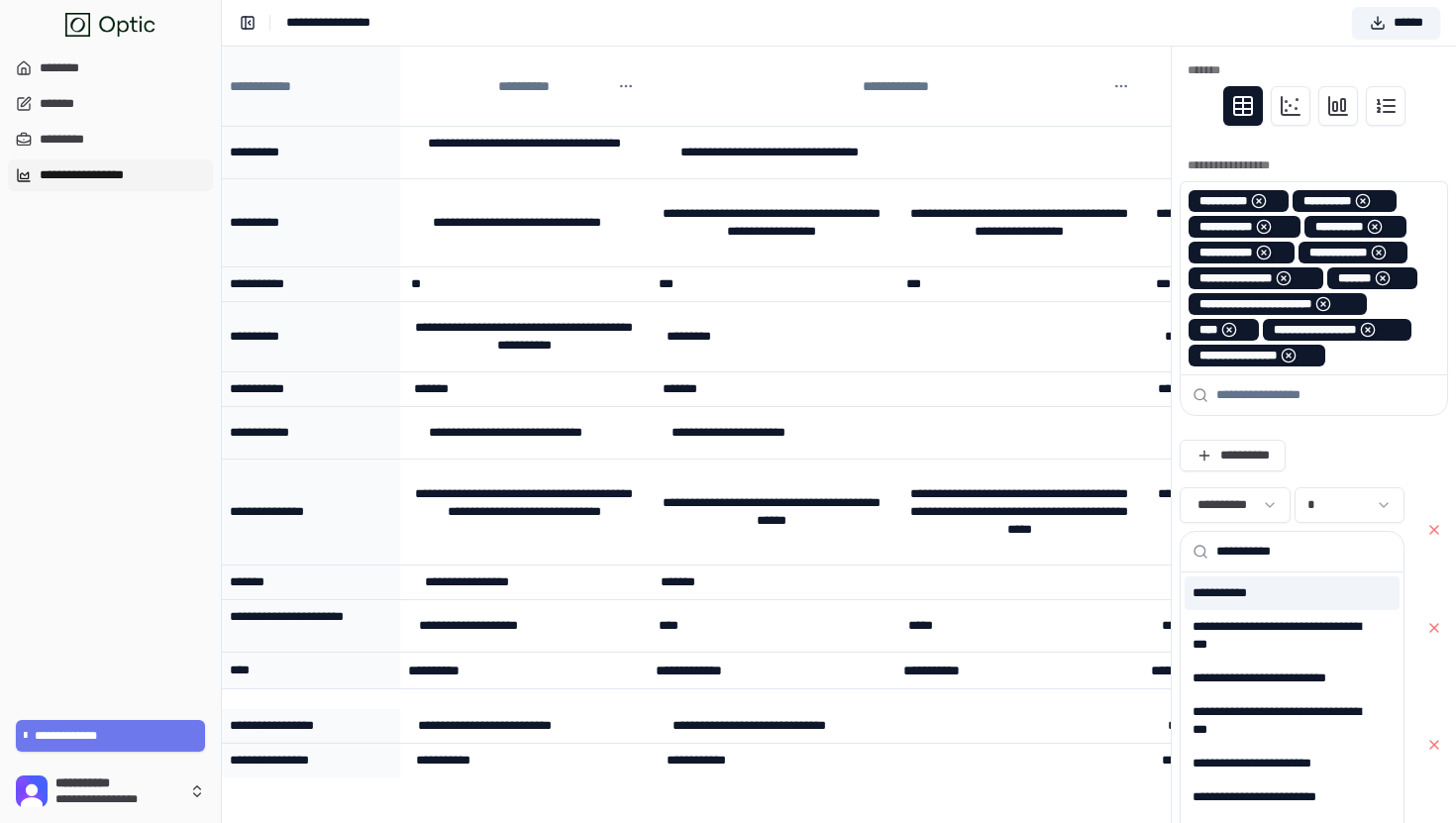 type on "**********" 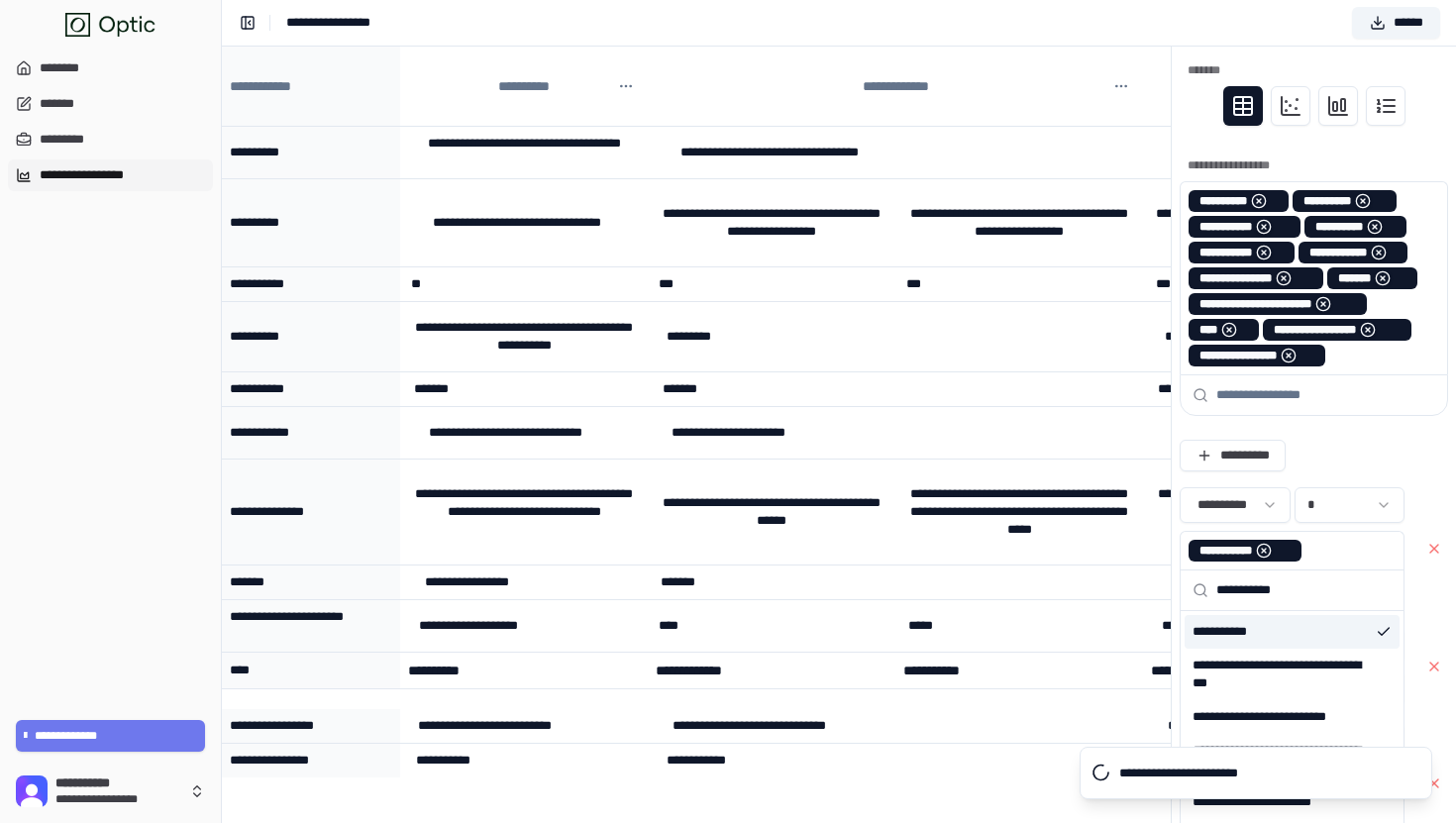 click on "**********" at bounding box center [1303, 590] 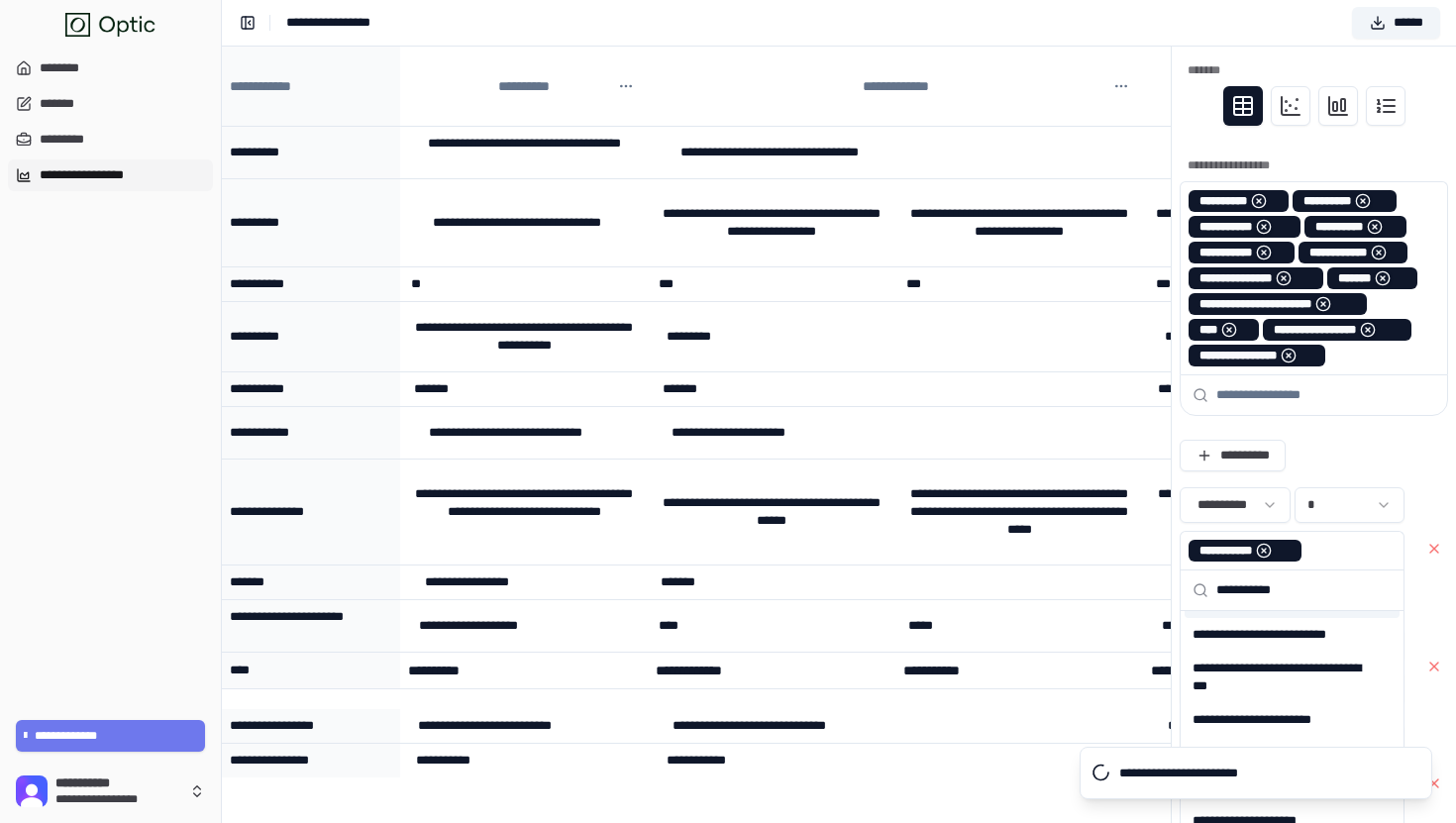 scroll, scrollTop: 102, scrollLeft: 0, axis: vertical 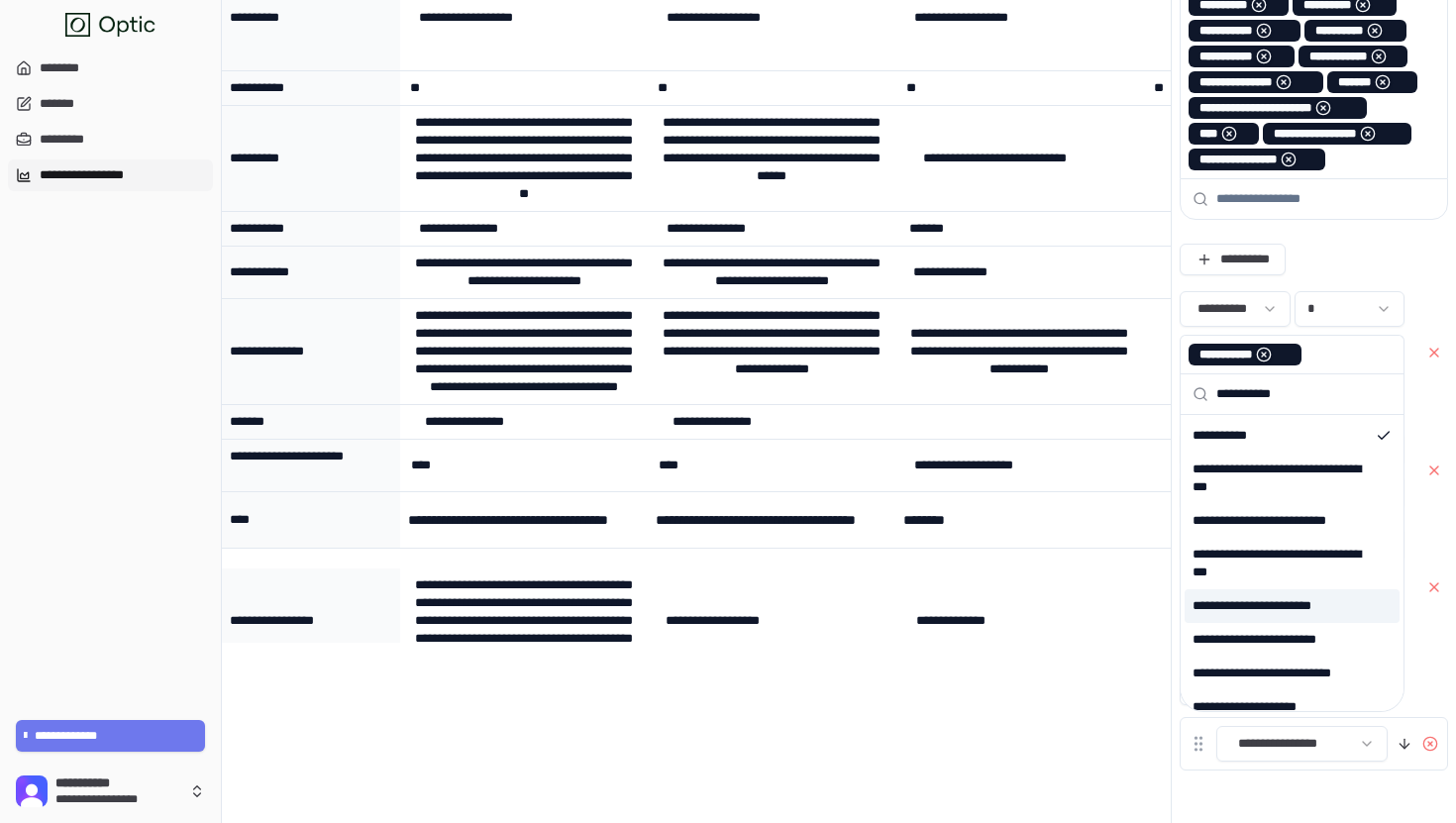 click on "**********" at bounding box center (696, 362) 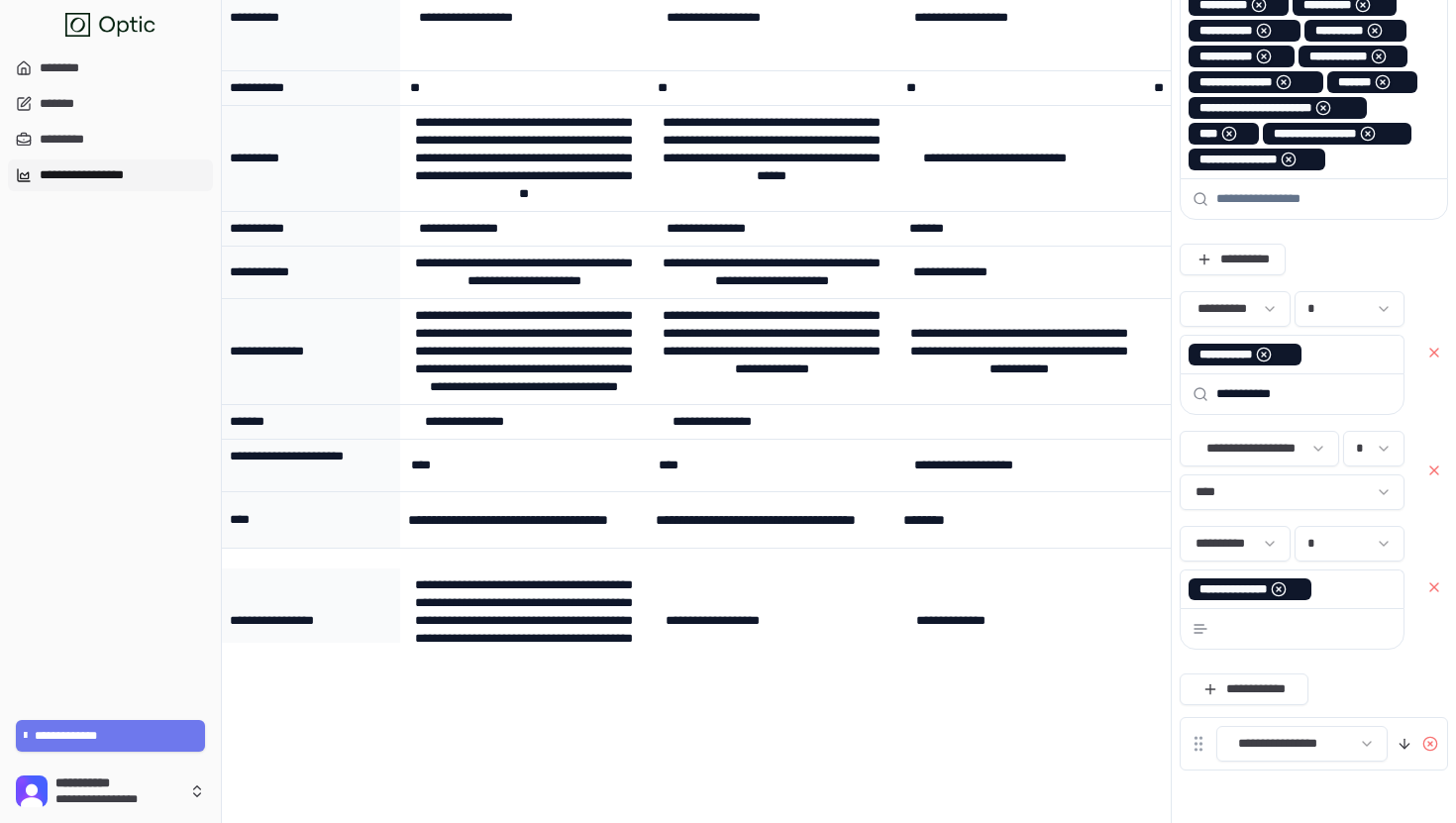 scroll, scrollTop: 0, scrollLeft: 0, axis: both 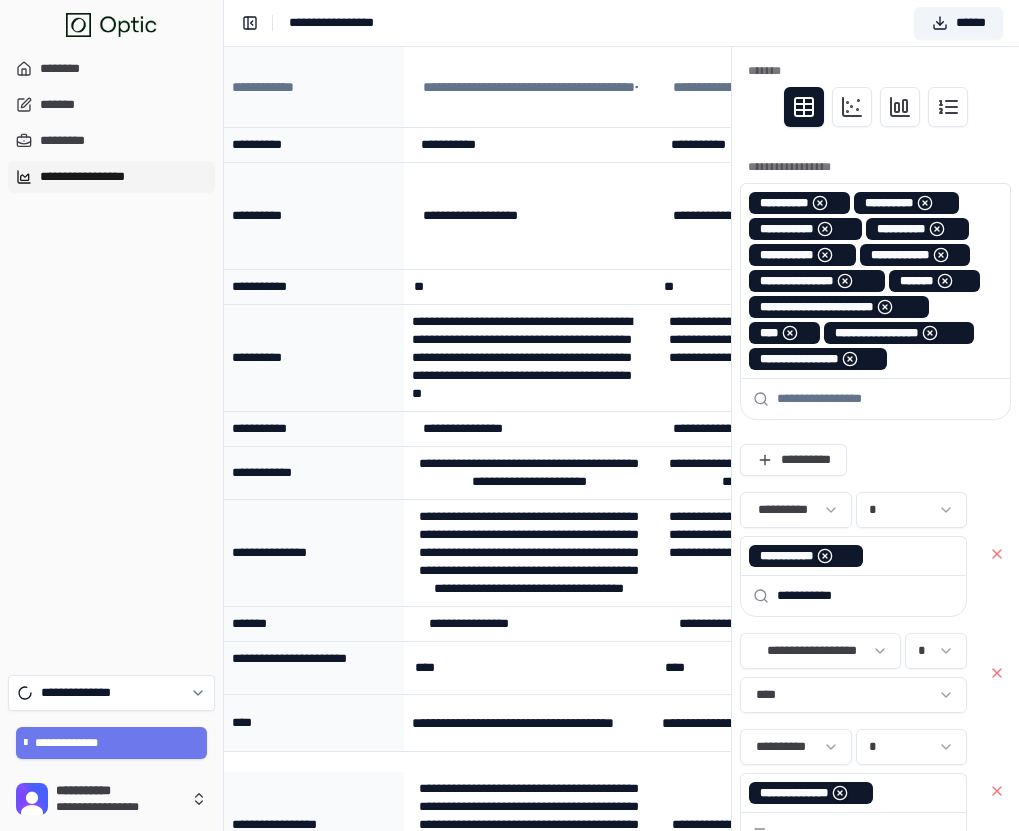 click on "**********" at bounding box center (111, 356) 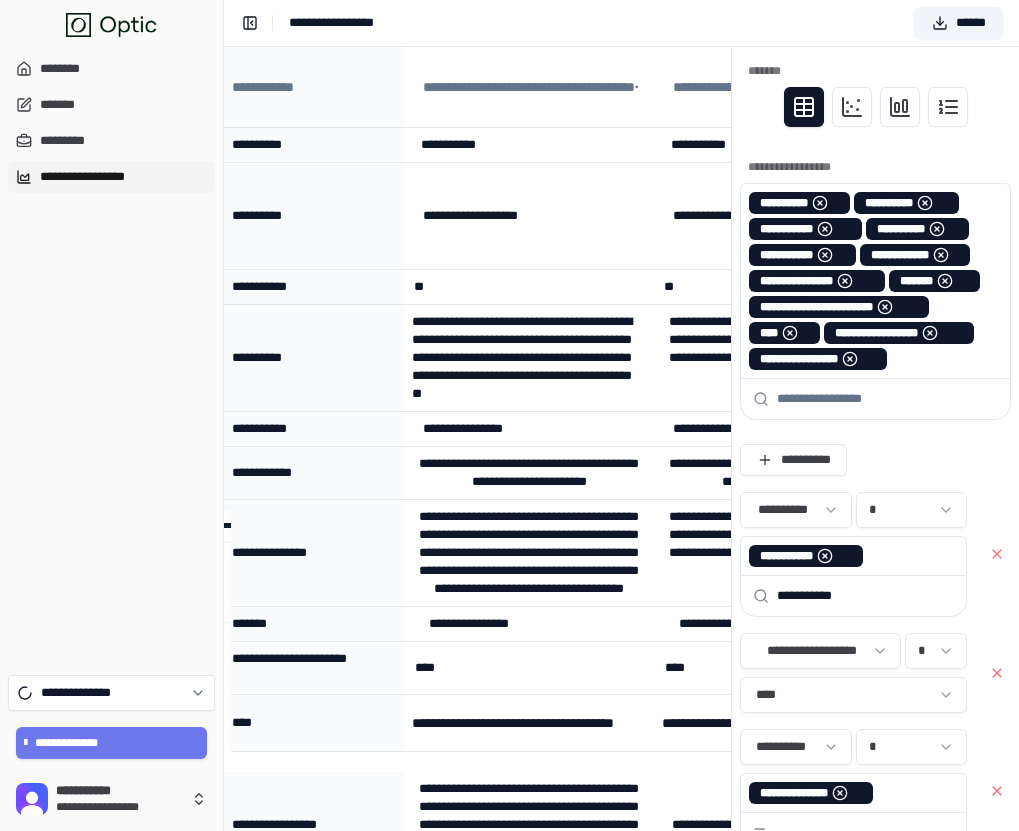 click on "**********" at bounding box center [111, 356] 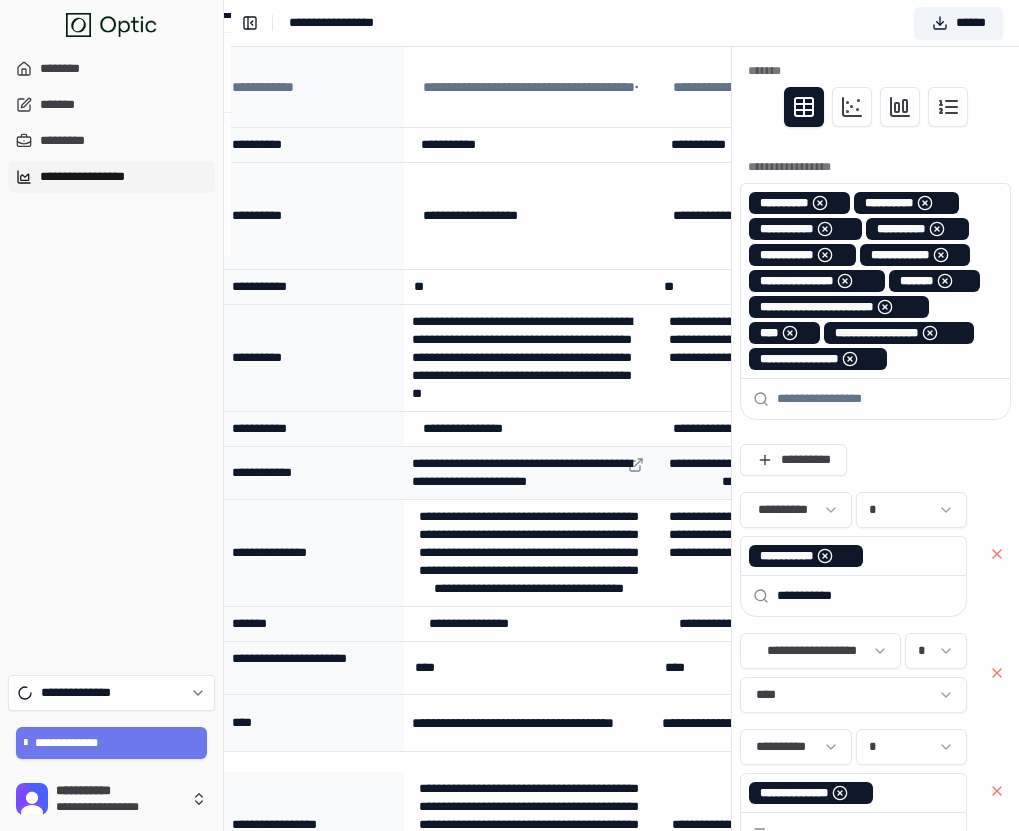 click at bounding box center (529, 473) 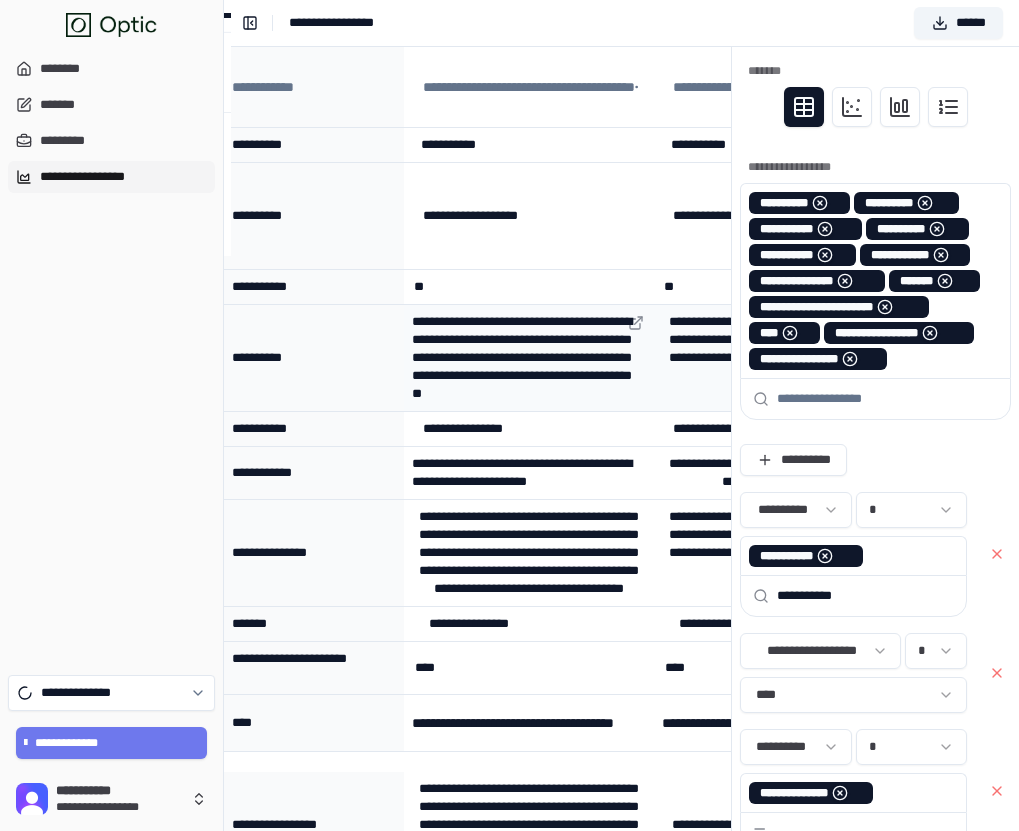 click at bounding box center [529, 358] 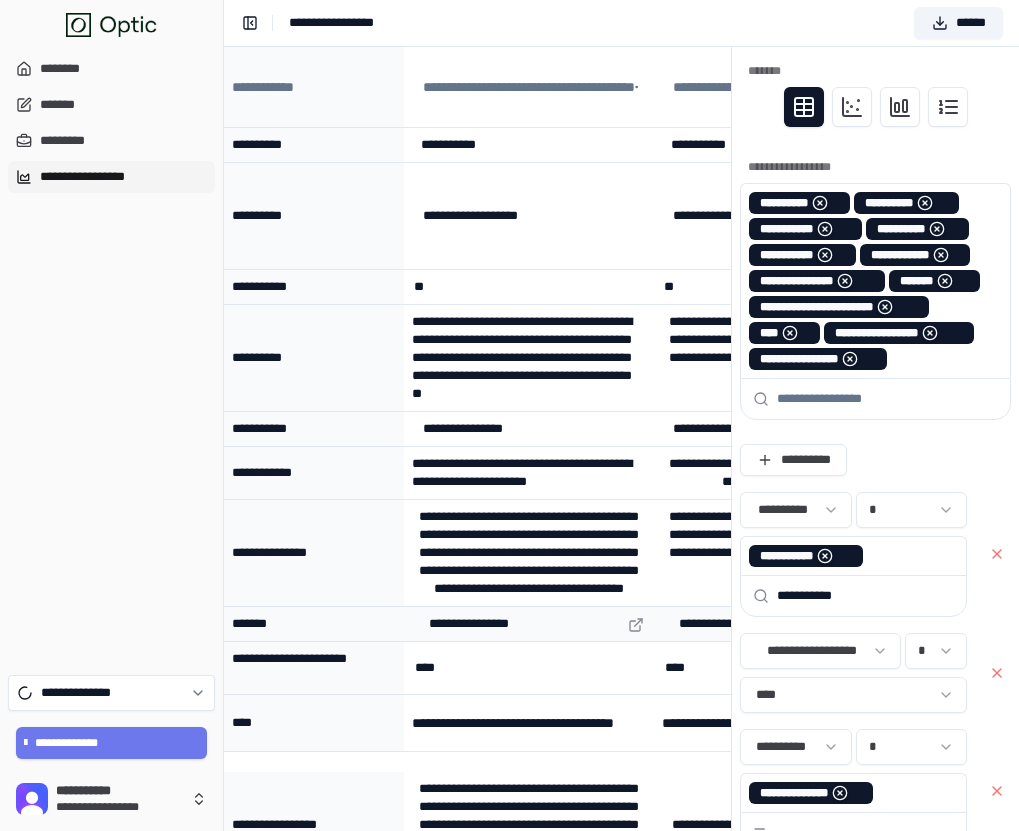 scroll, scrollTop: 66, scrollLeft: 0, axis: vertical 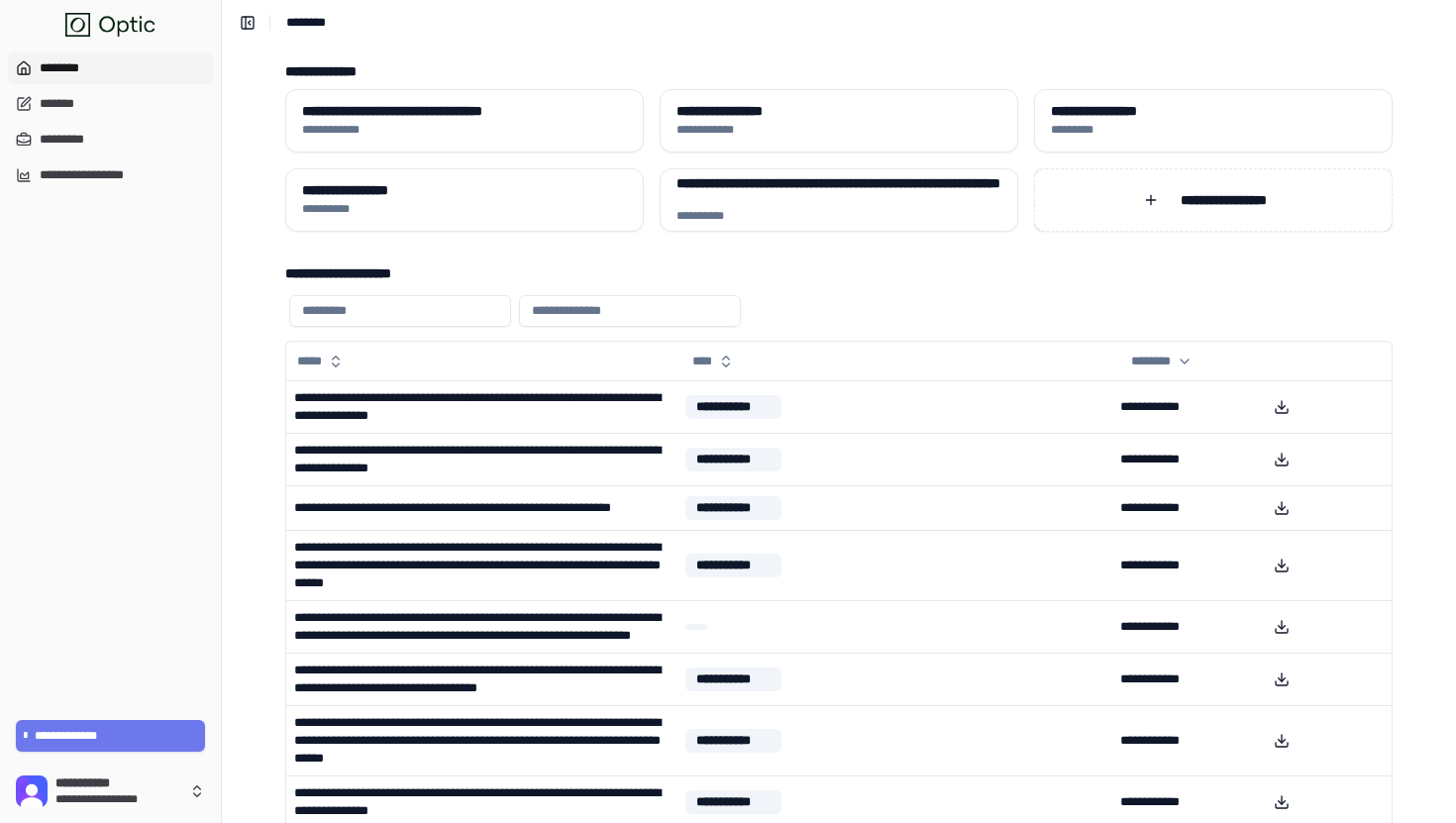click on "**********" at bounding box center [1213, 200] 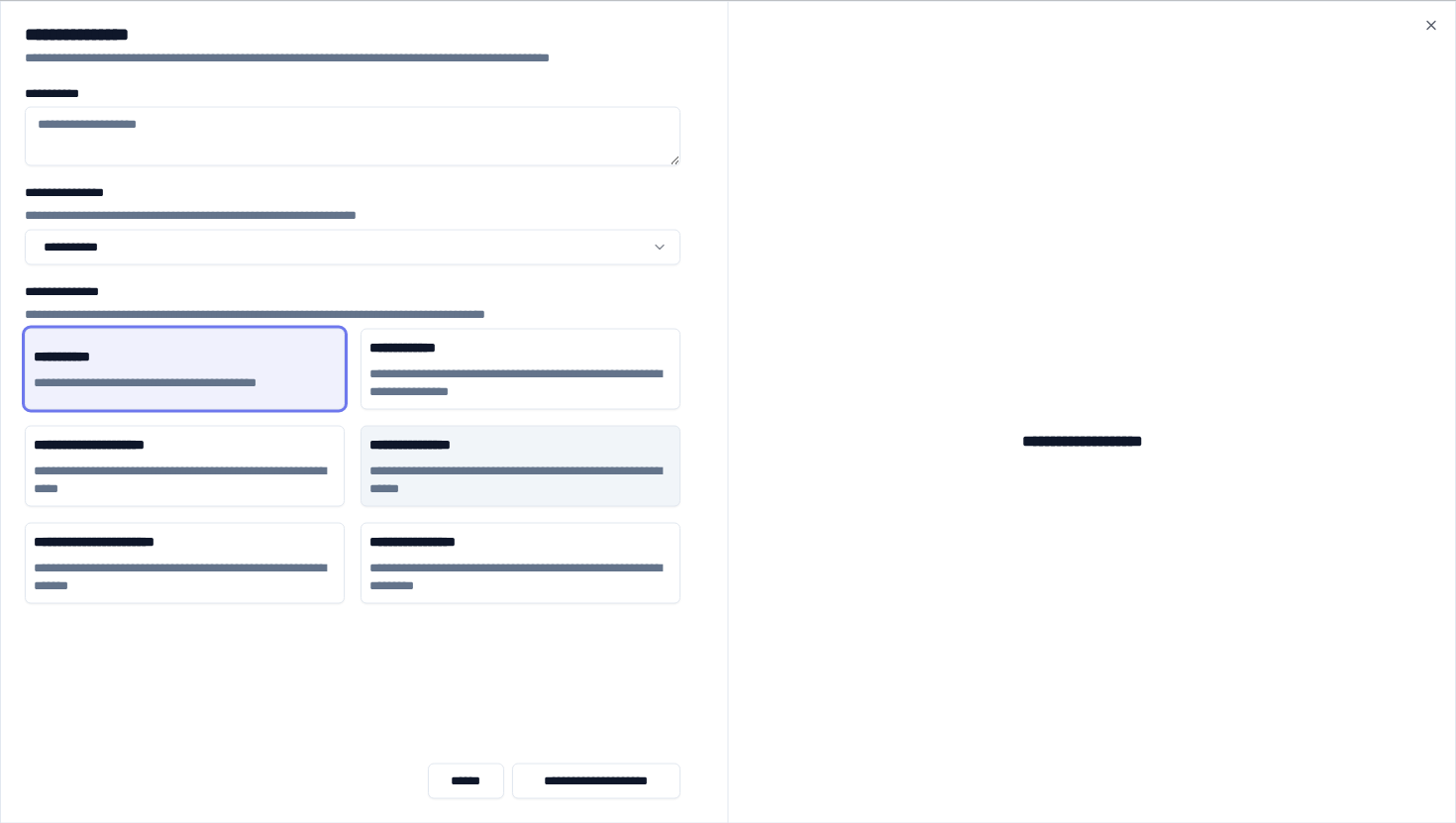 click on "**********" at bounding box center [520, 479] 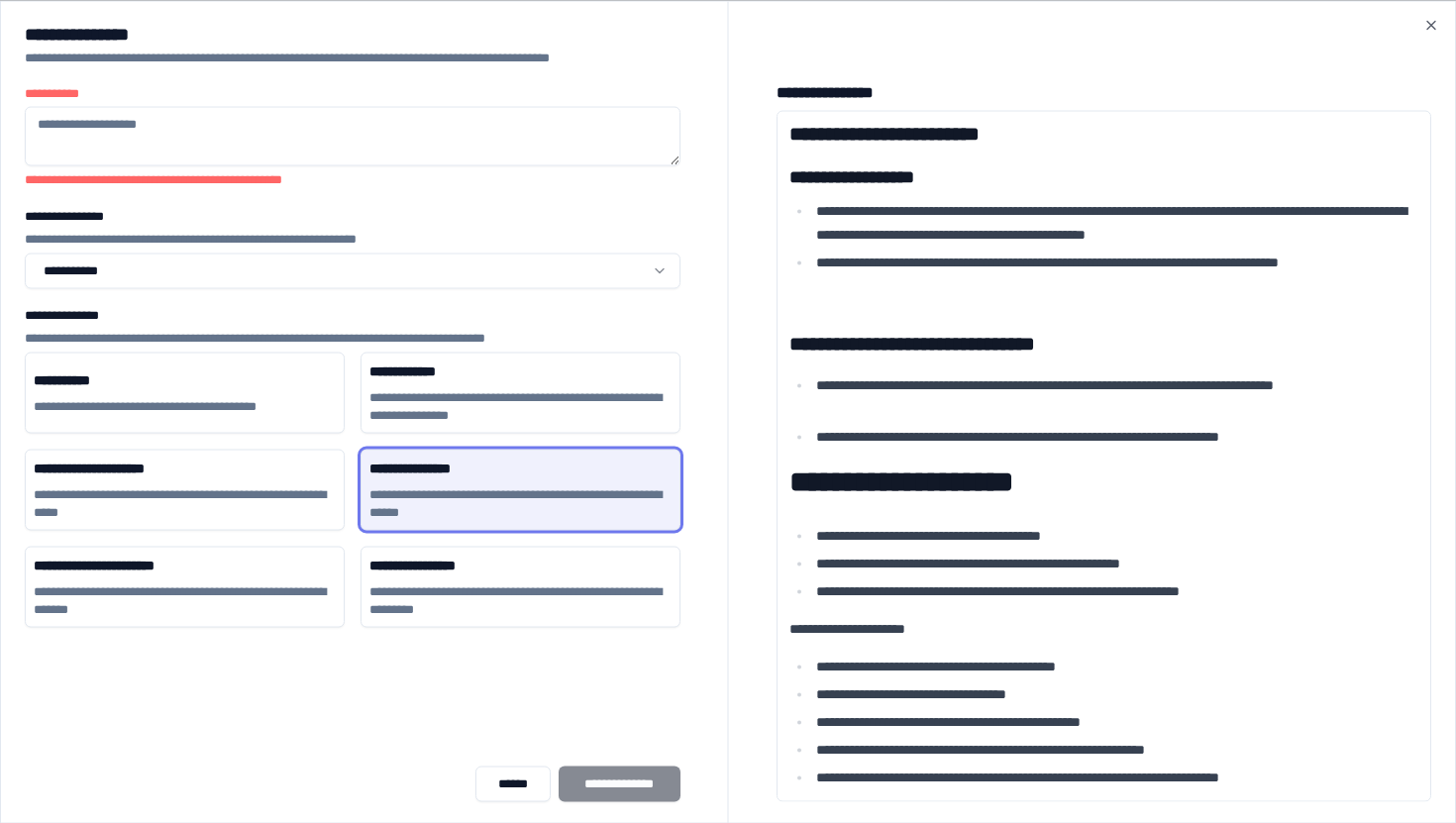 scroll, scrollTop: 345, scrollLeft: 0, axis: vertical 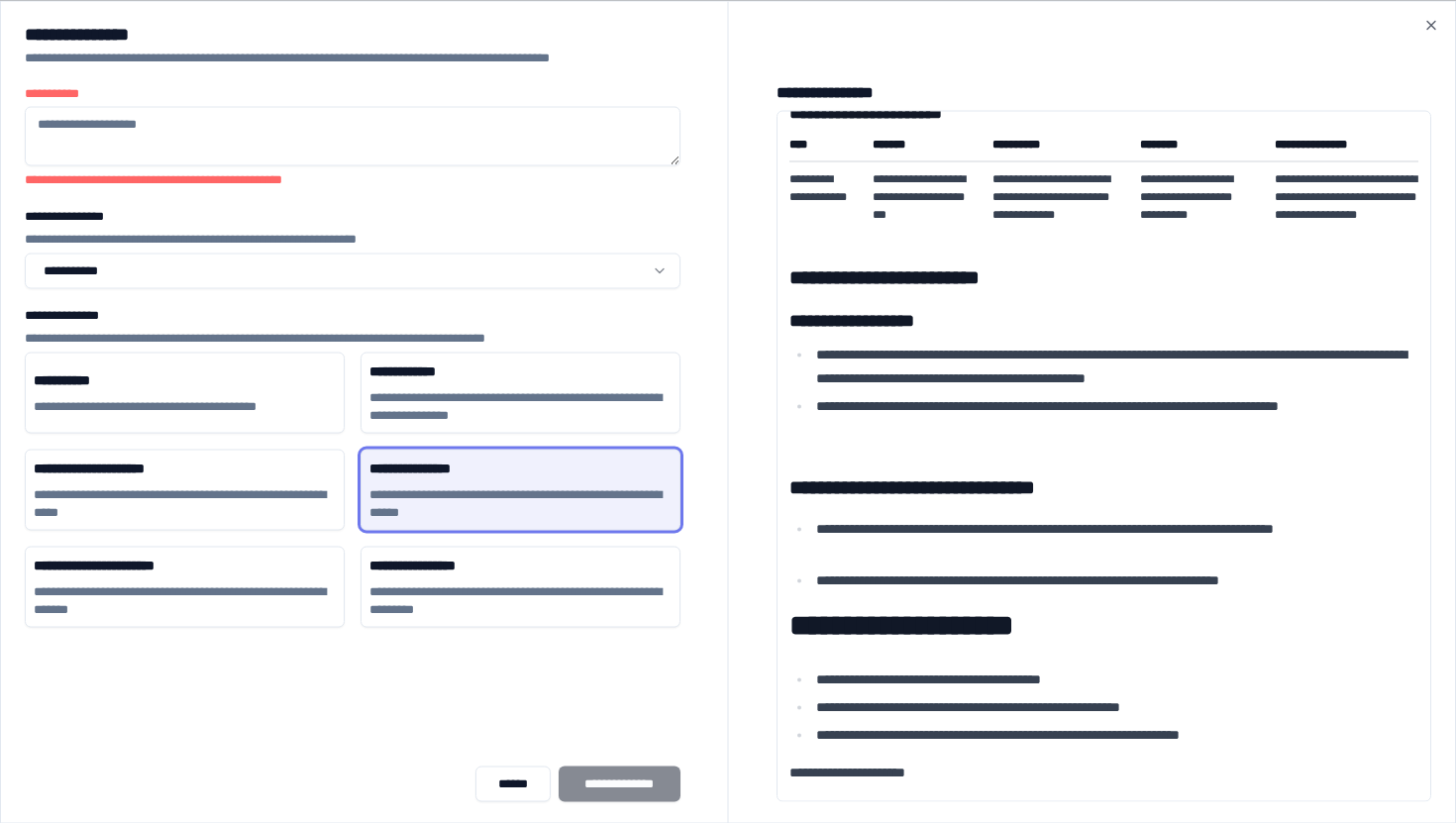 click on "**********" at bounding box center (353, 136) 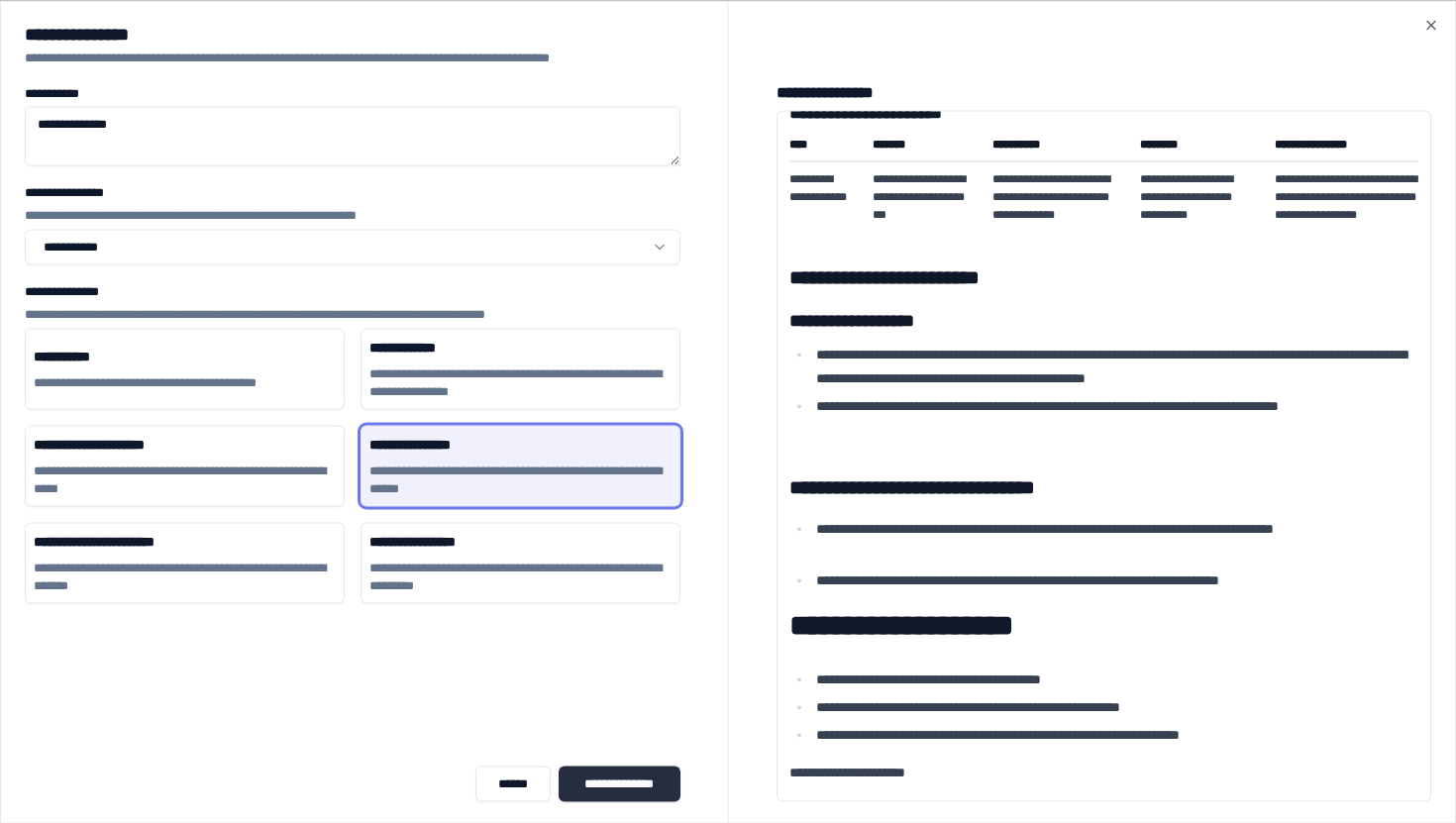 type on "**********" 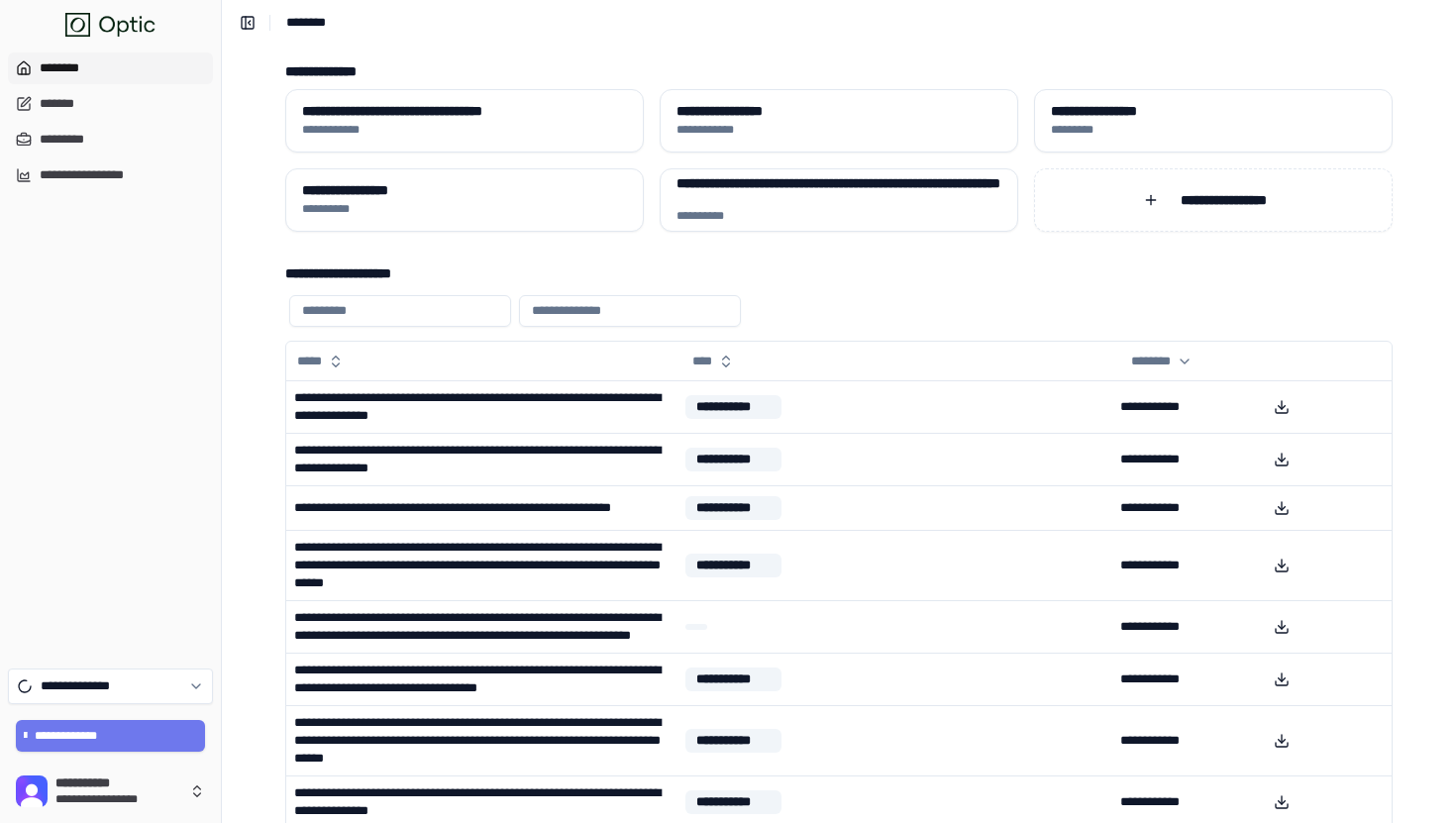 type 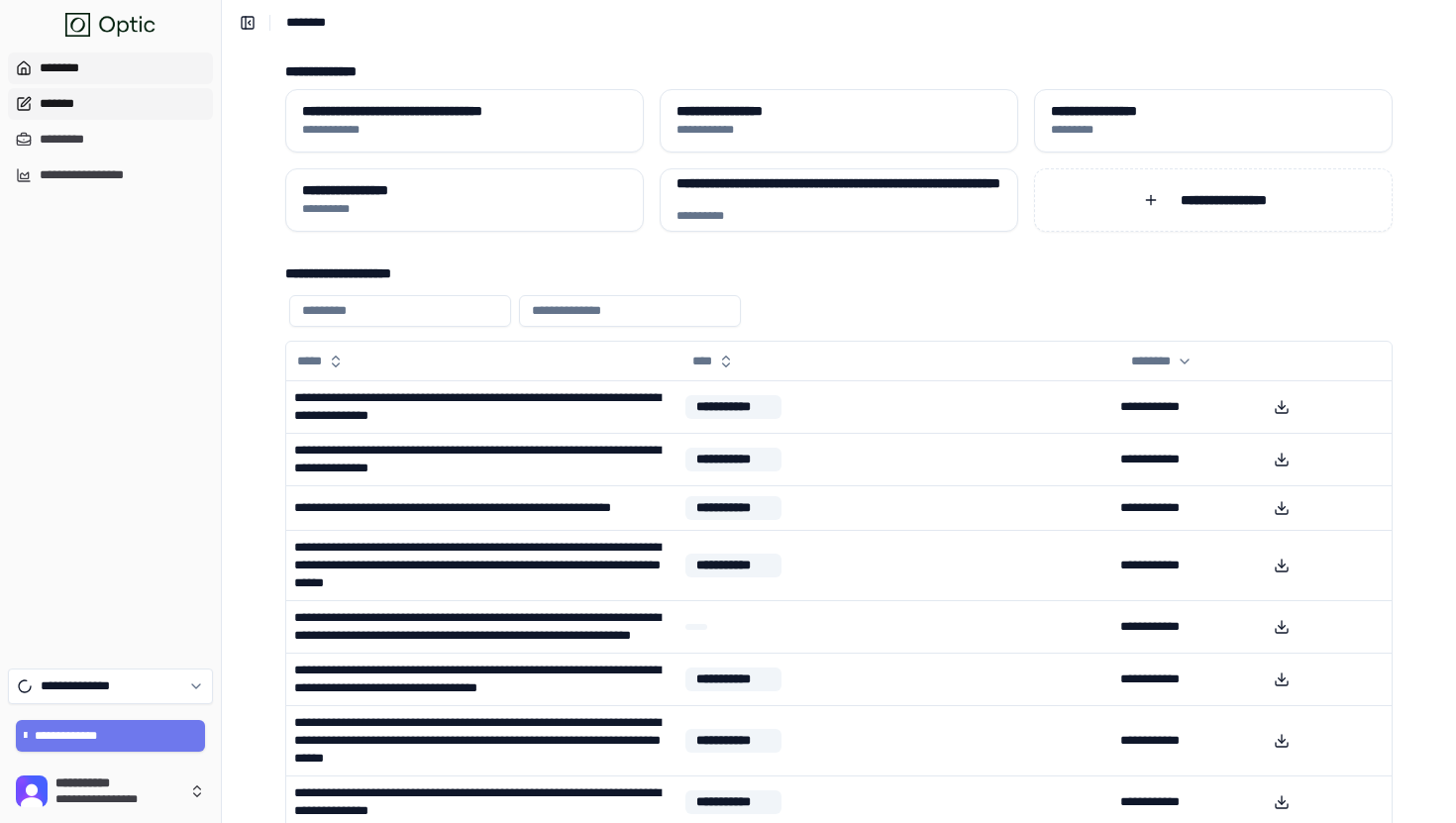click on "*******" at bounding box center (110, 104) 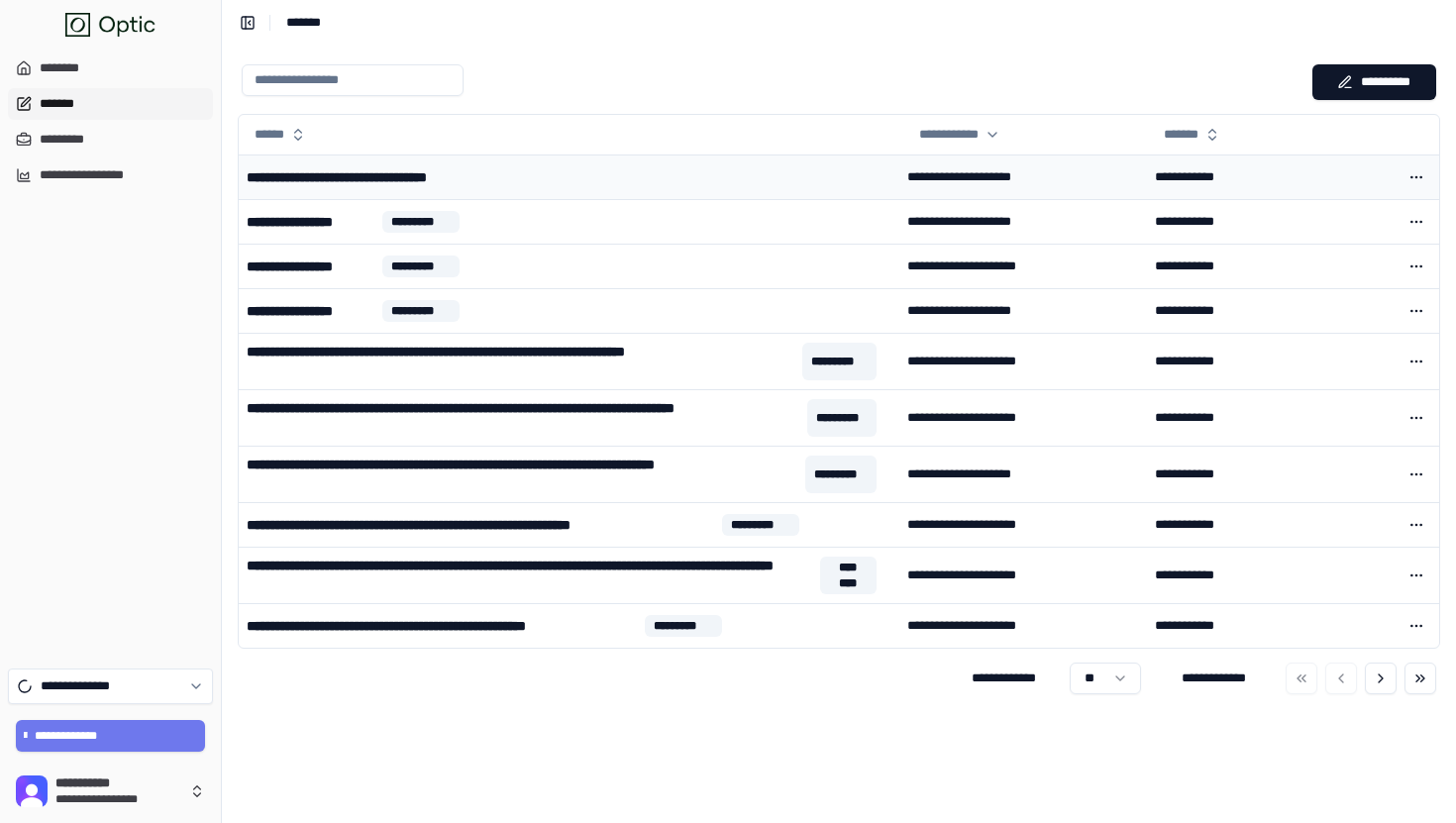 click on "**********" at bounding box center (385, 177) 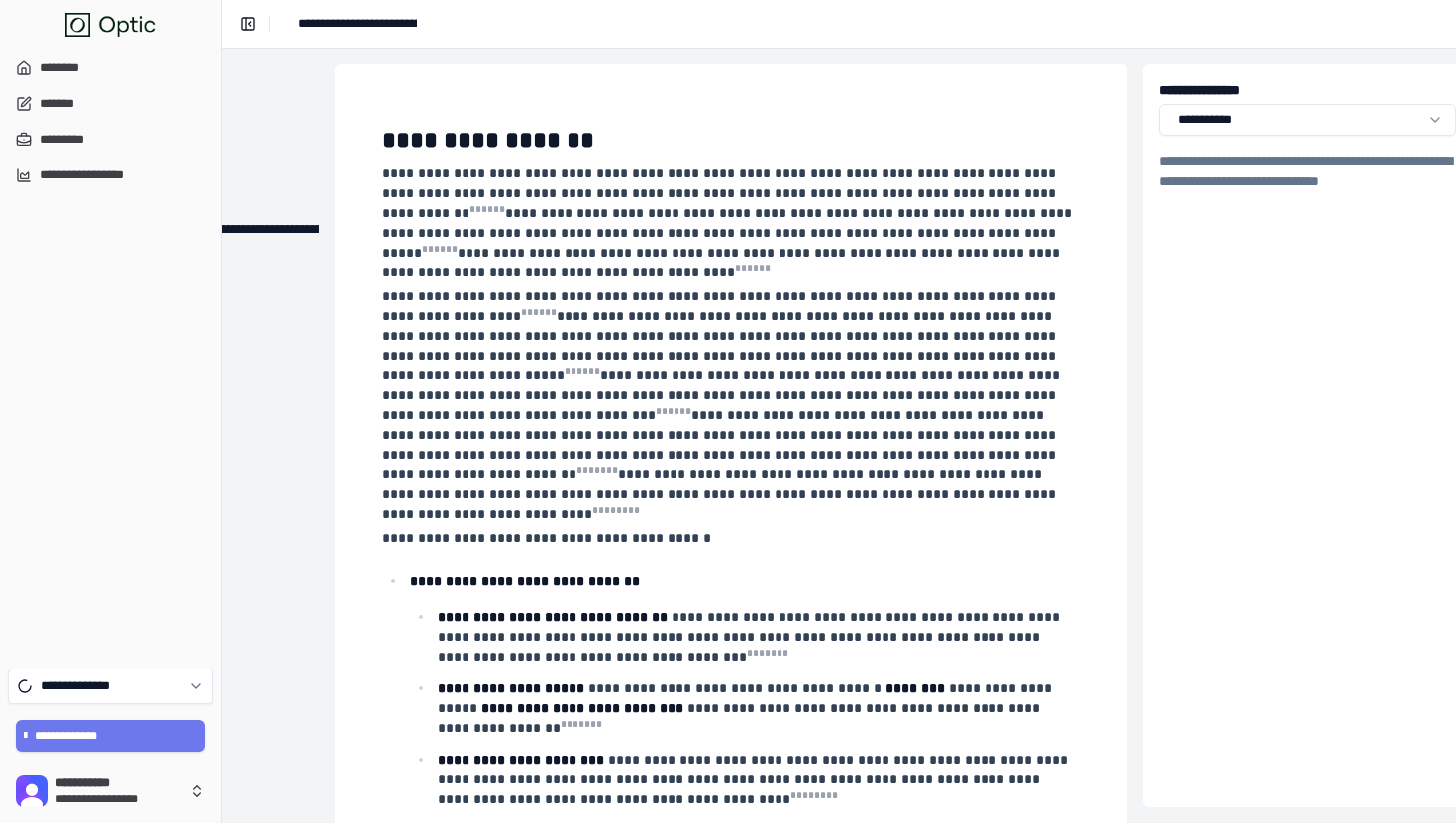 scroll, scrollTop: 0, scrollLeft: 212, axis: horizontal 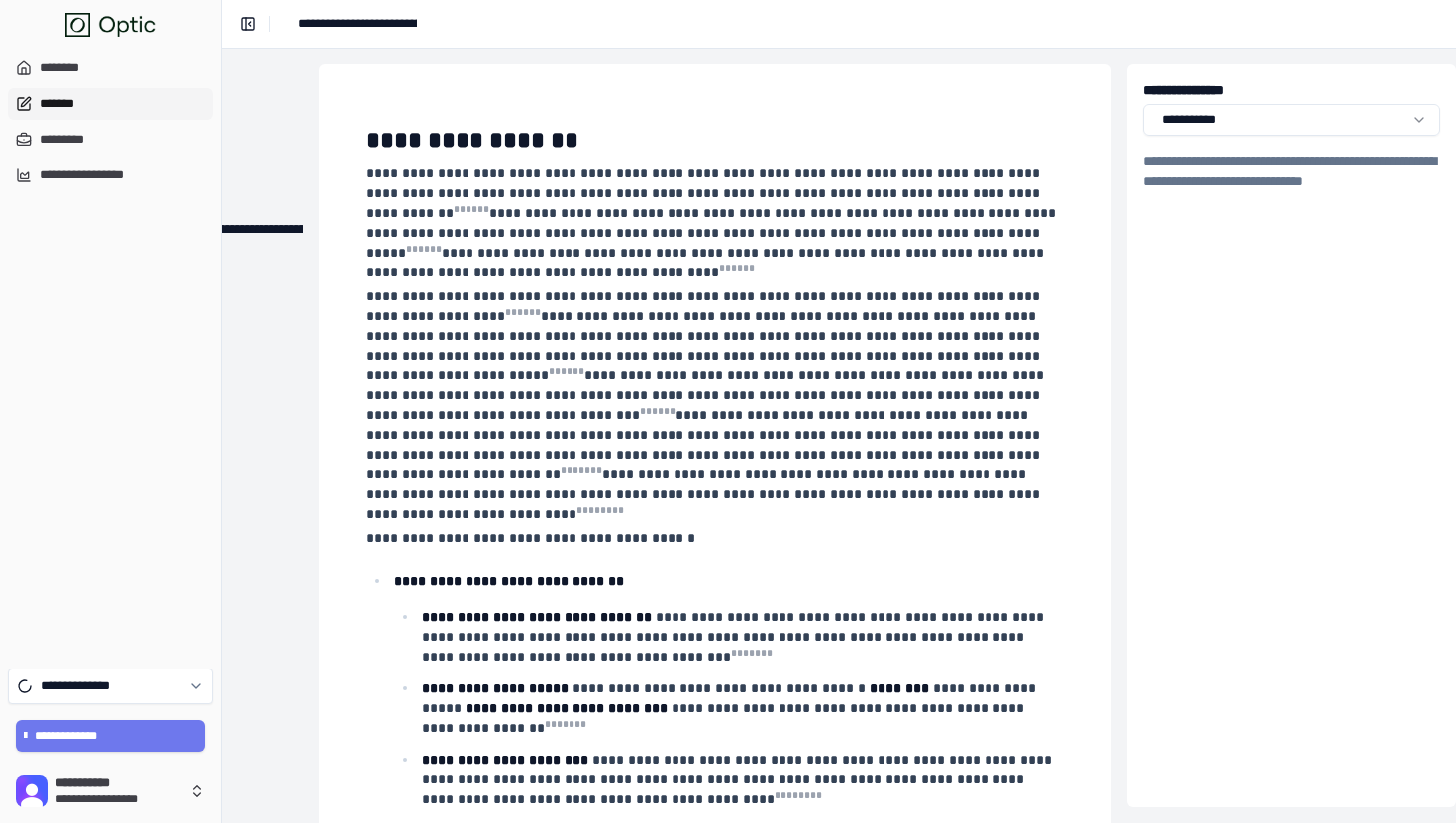 click on "*******" at bounding box center (110, 104) 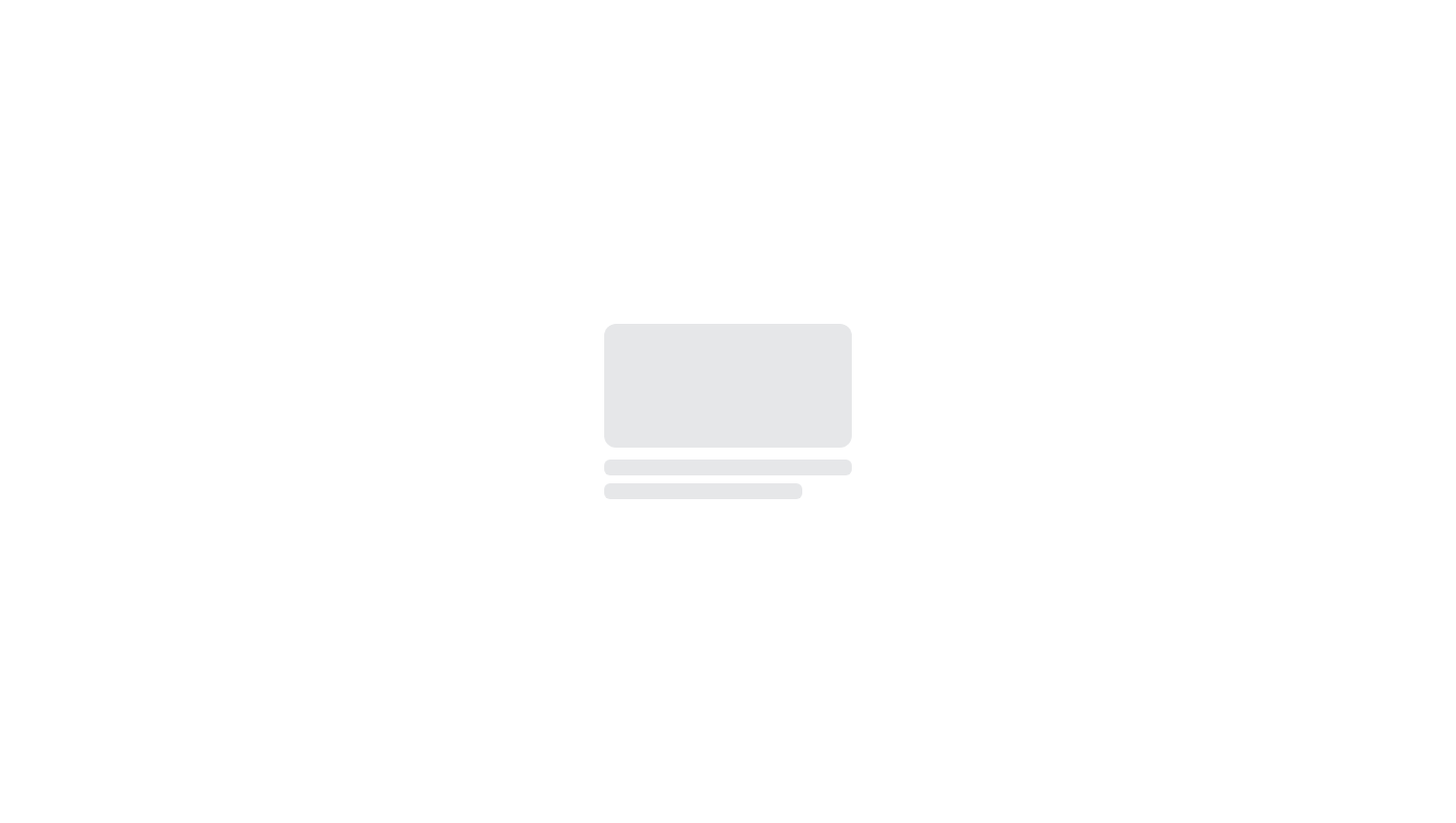 scroll, scrollTop: 0, scrollLeft: 0, axis: both 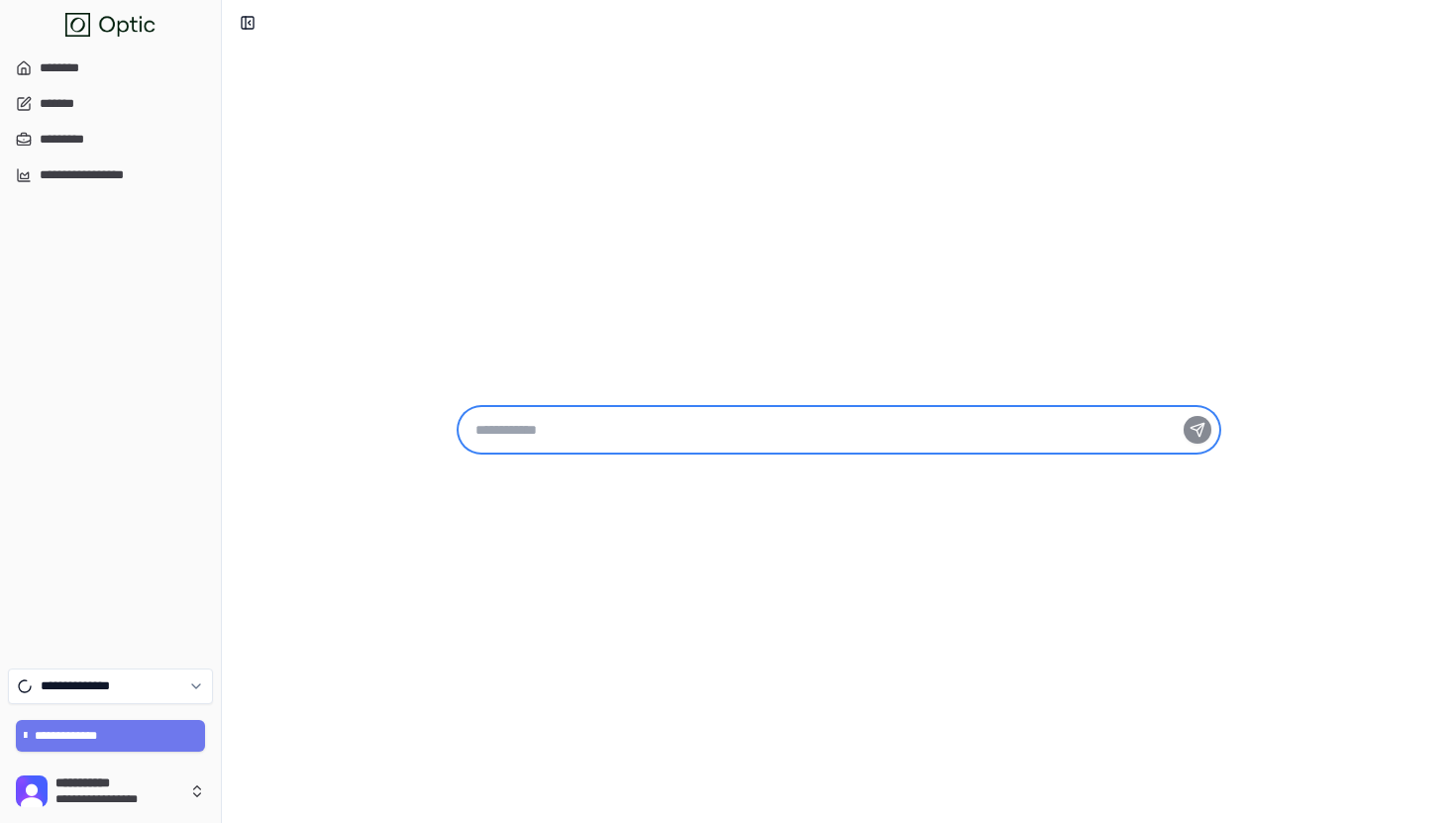 click at bounding box center (839, 430) 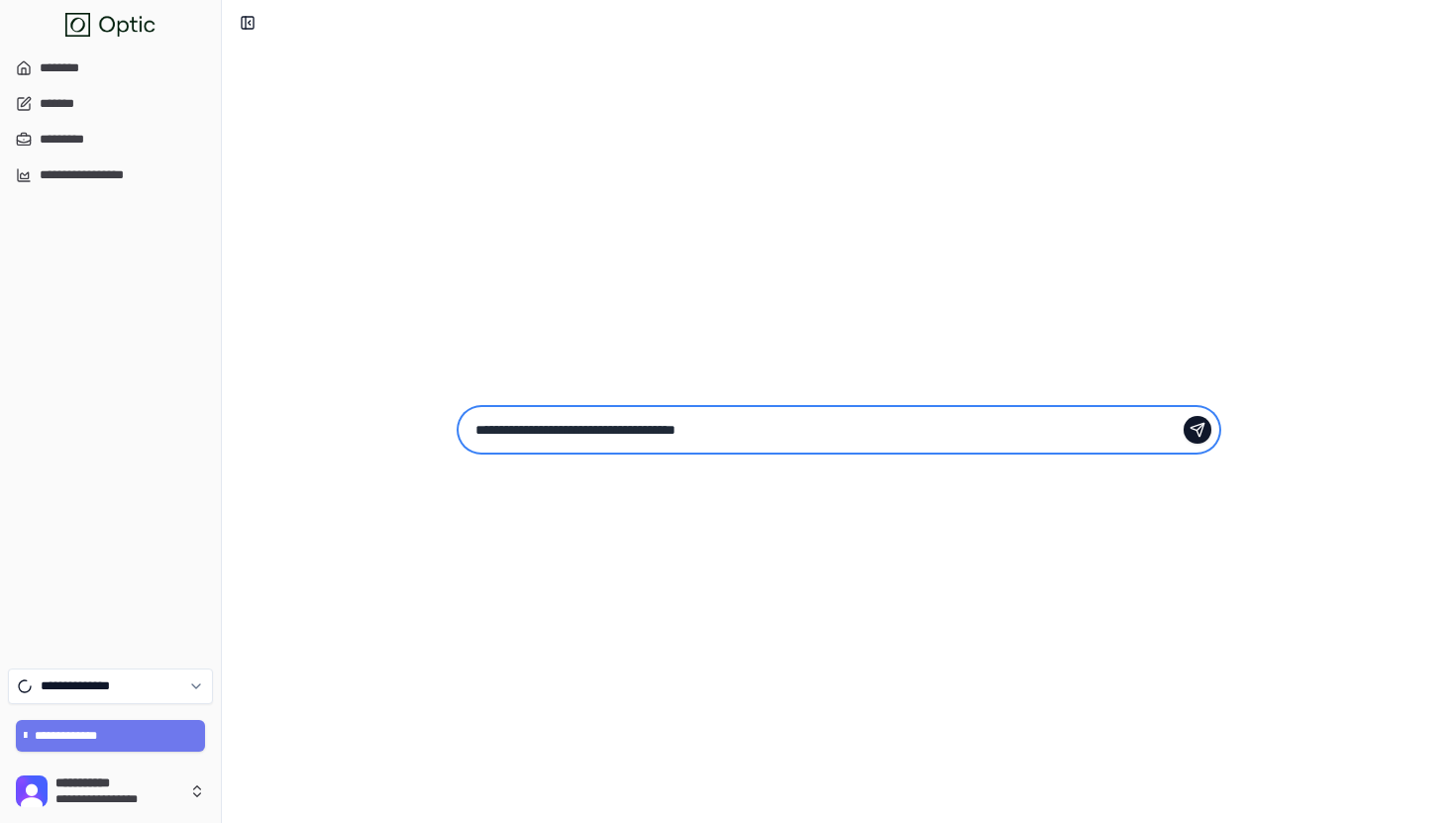 paste on "**********" 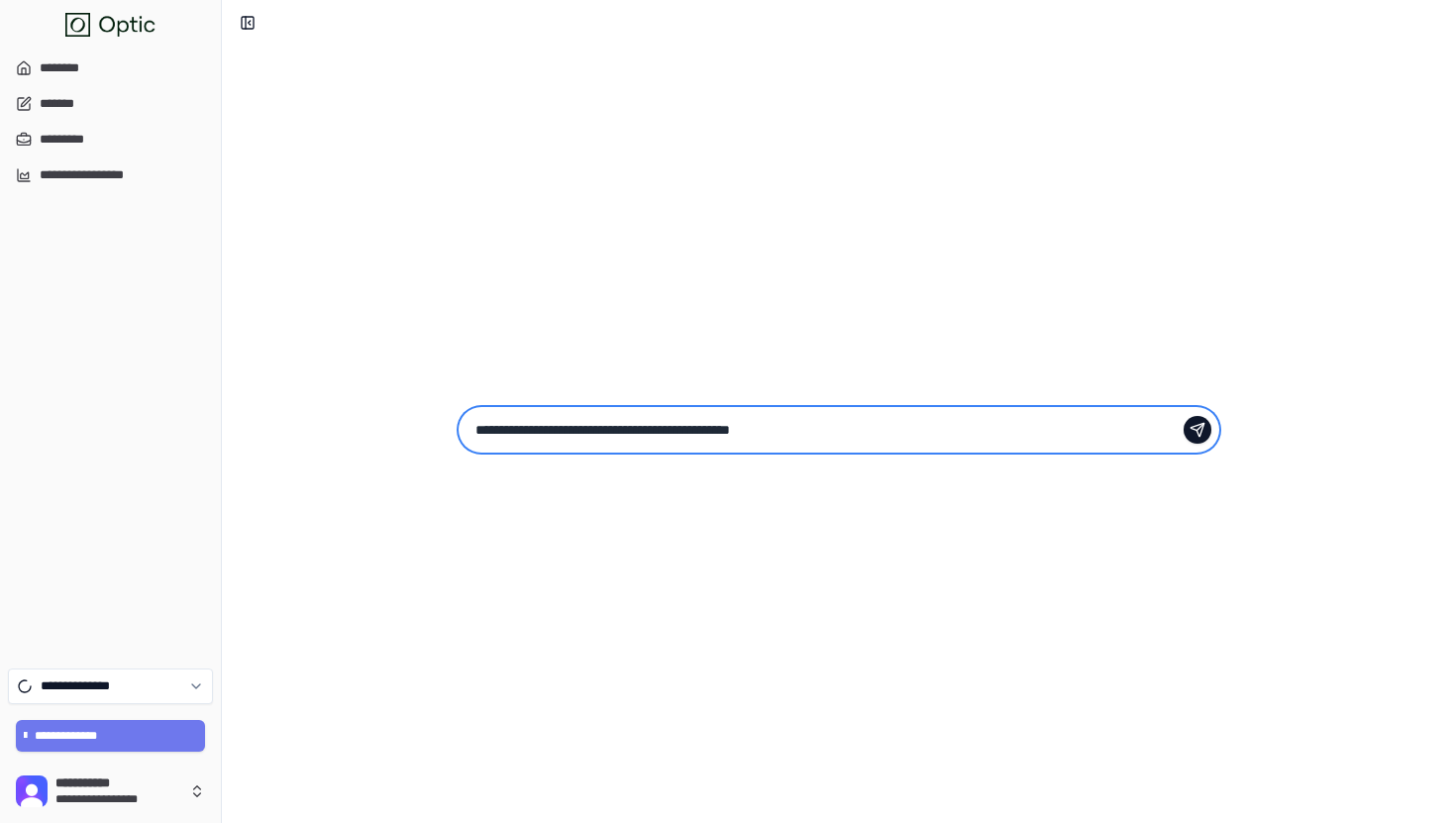 type on "**********" 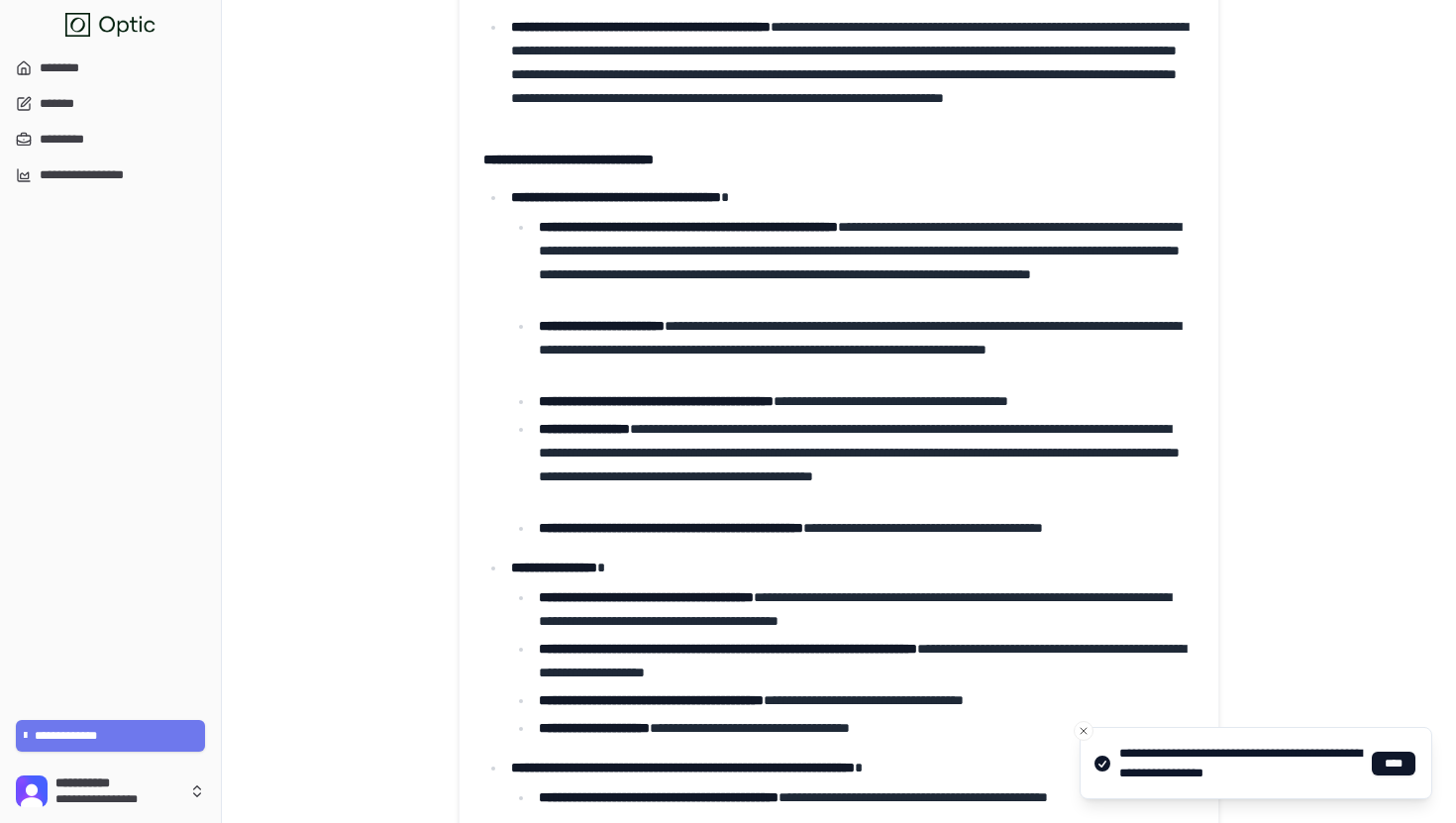 scroll, scrollTop: 0, scrollLeft: 0, axis: both 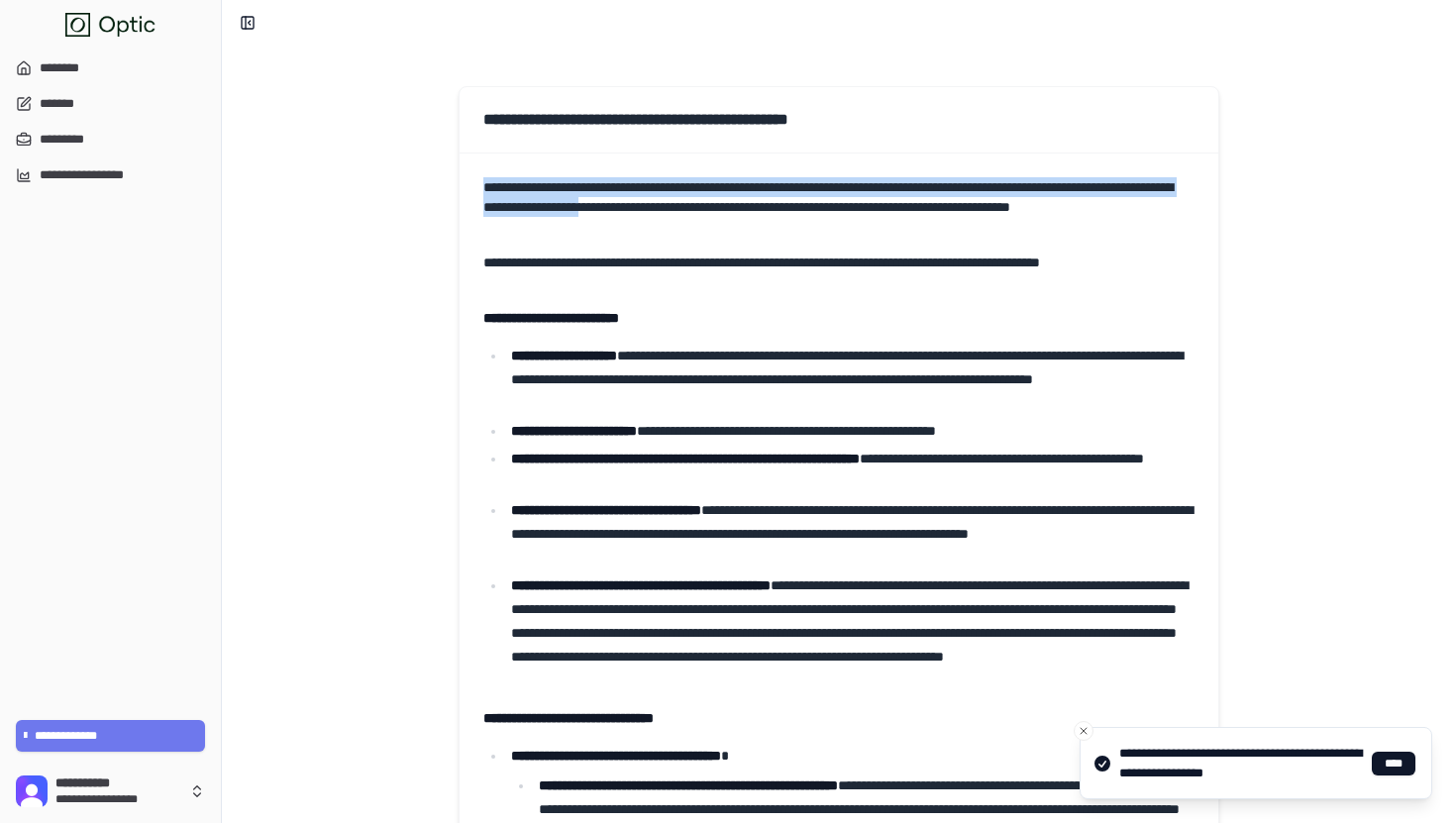 drag, startPoint x: 702, startPoint y: 131, endPoint x: 793, endPoint y: 209, distance: 119.854078 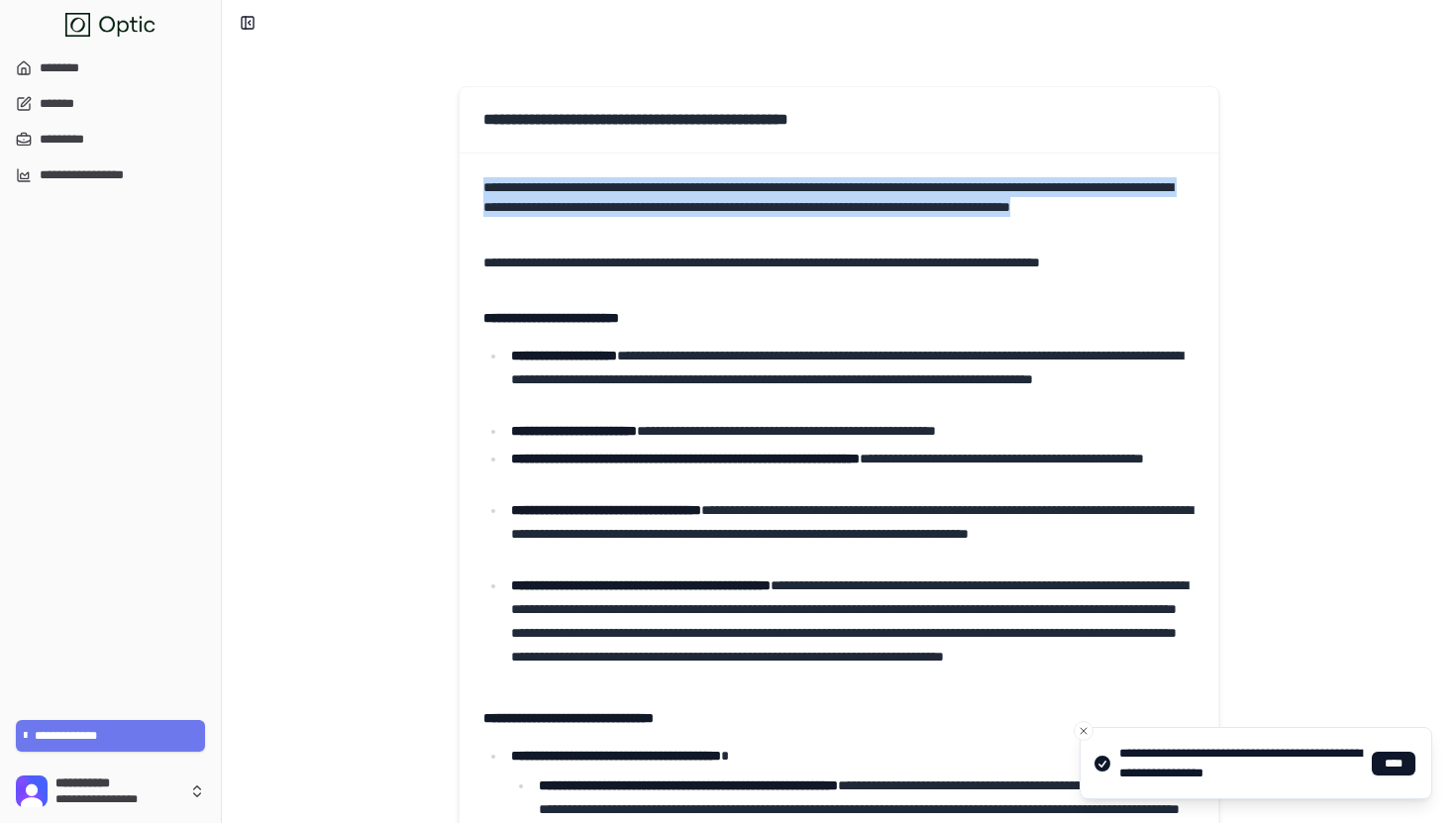 drag, startPoint x: 770, startPoint y: 223, endPoint x: 690, endPoint y: 170, distance: 95.96353 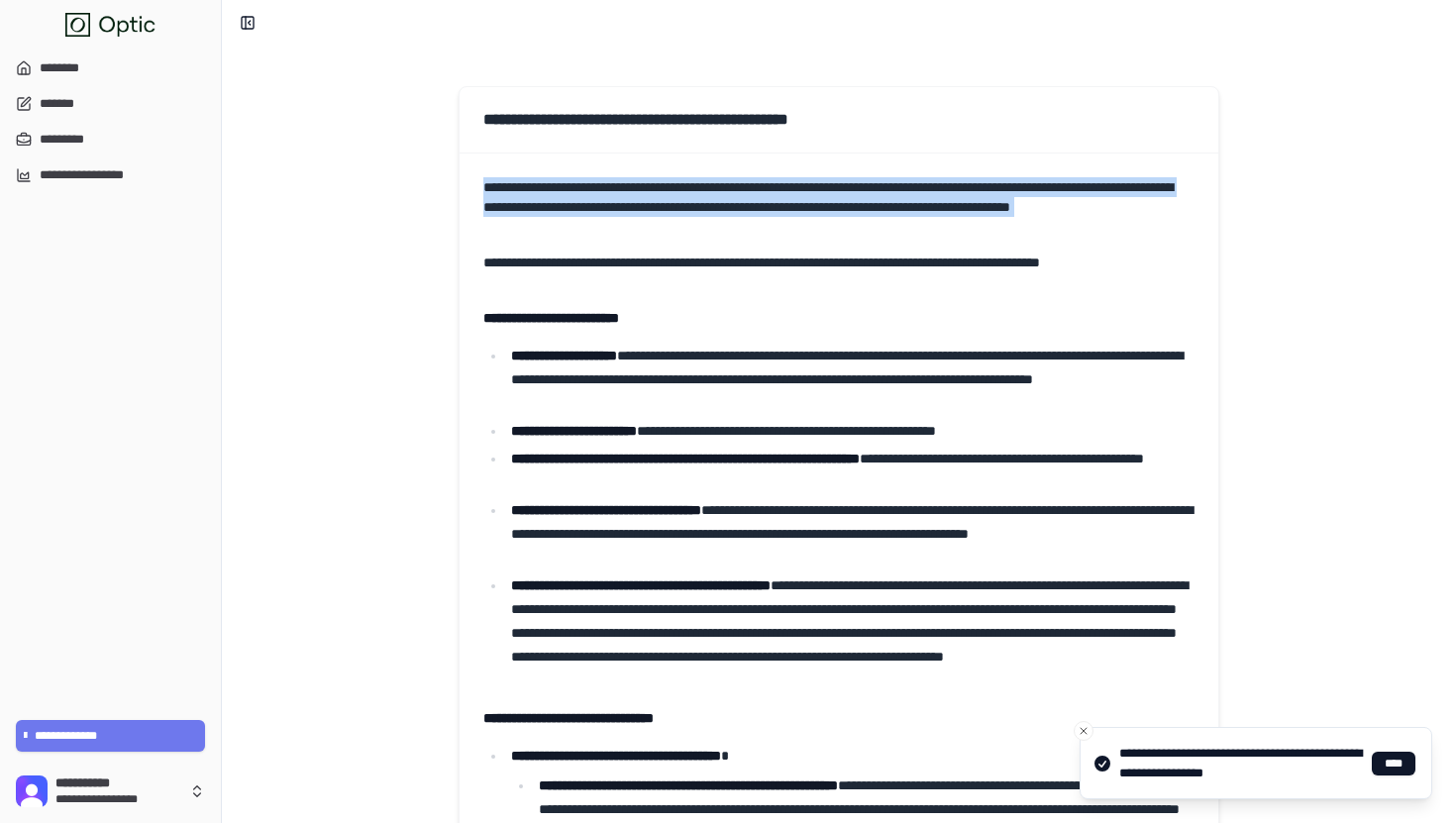 drag, startPoint x: 690, startPoint y: 170, endPoint x: 795, endPoint y: 218, distance: 115.4513 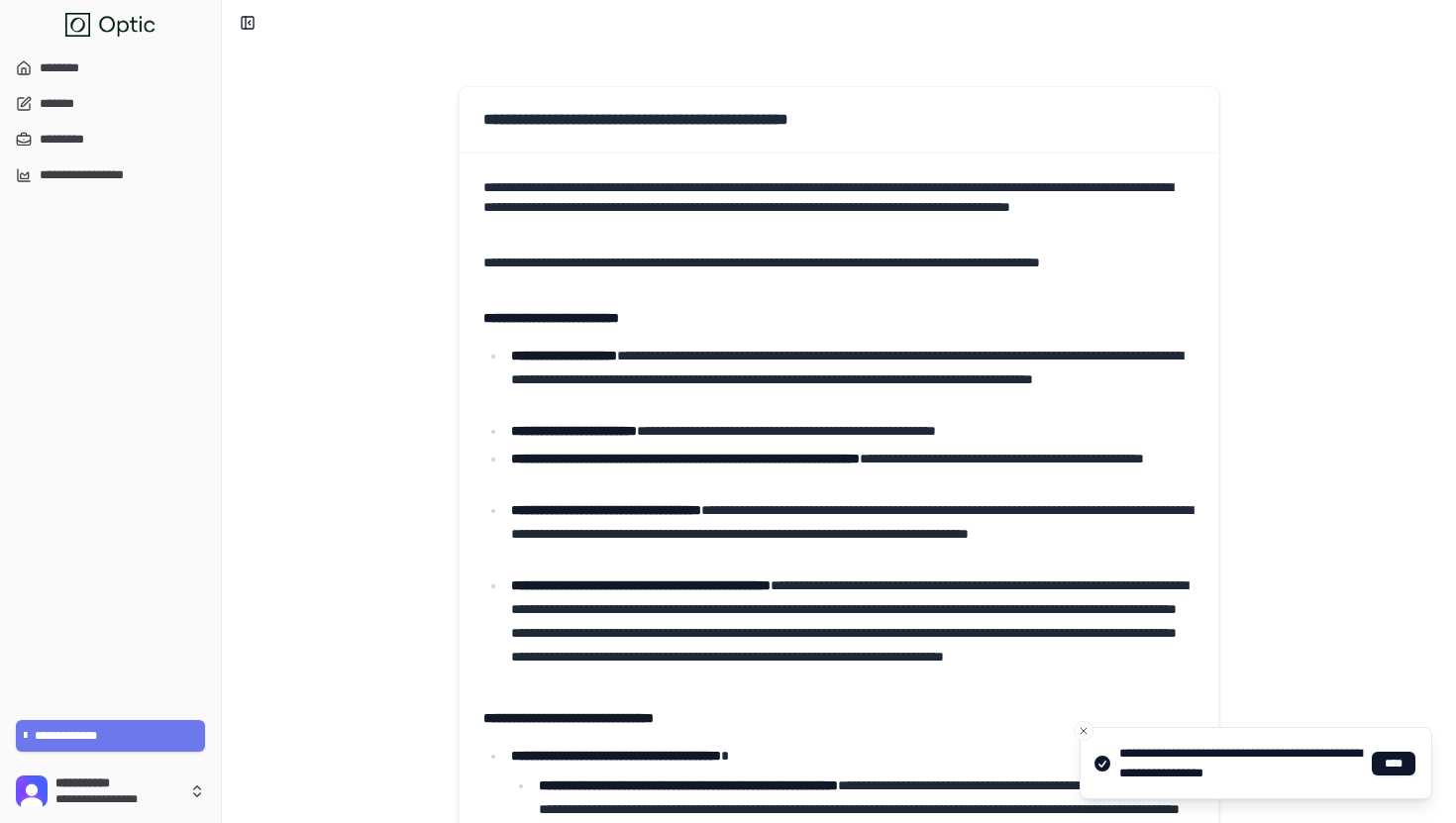 click on "**********" at bounding box center [839, 207] 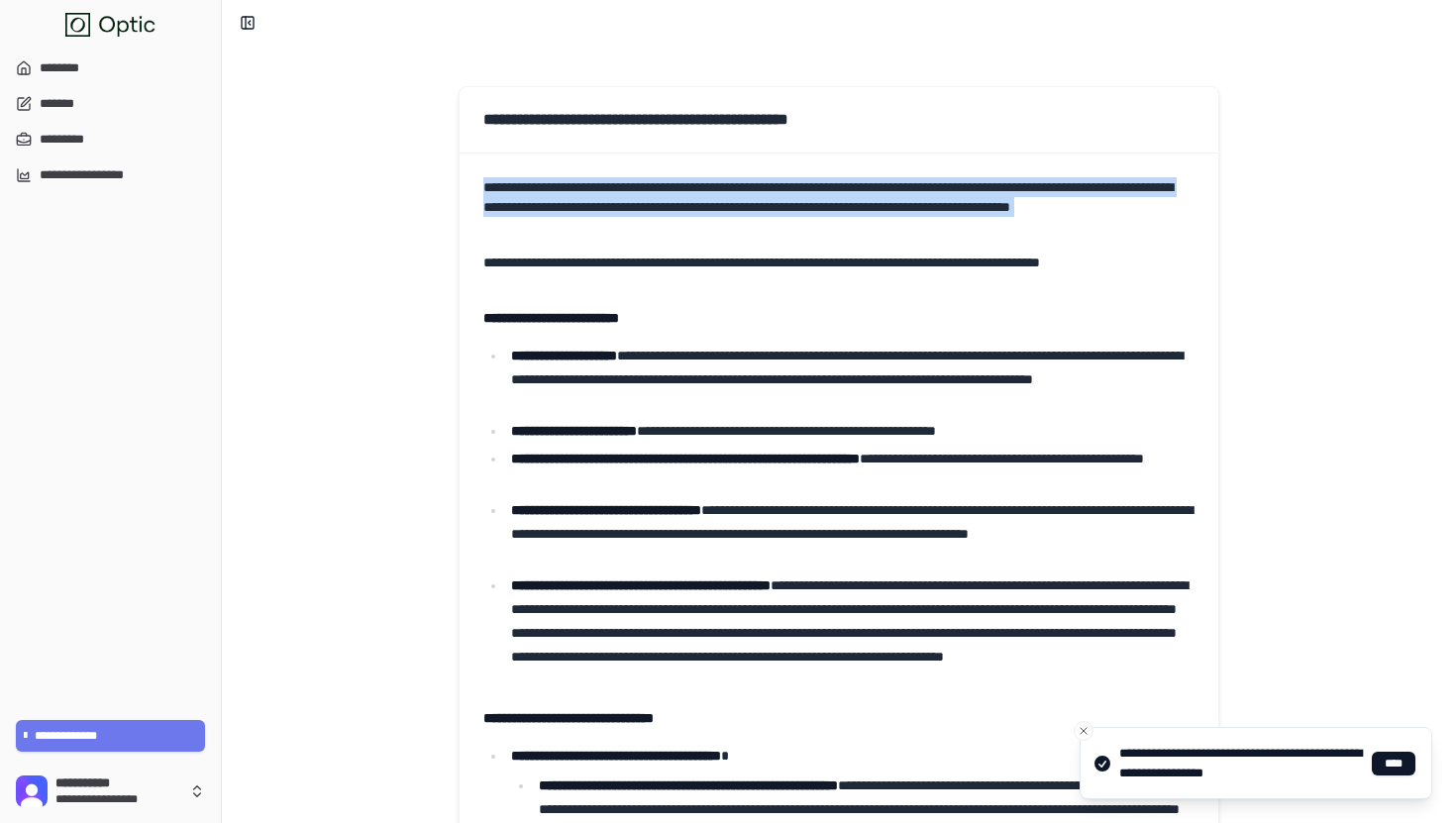 drag, startPoint x: 795, startPoint y: 218, endPoint x: 692, endPoint y: 169, distance: 114.06139 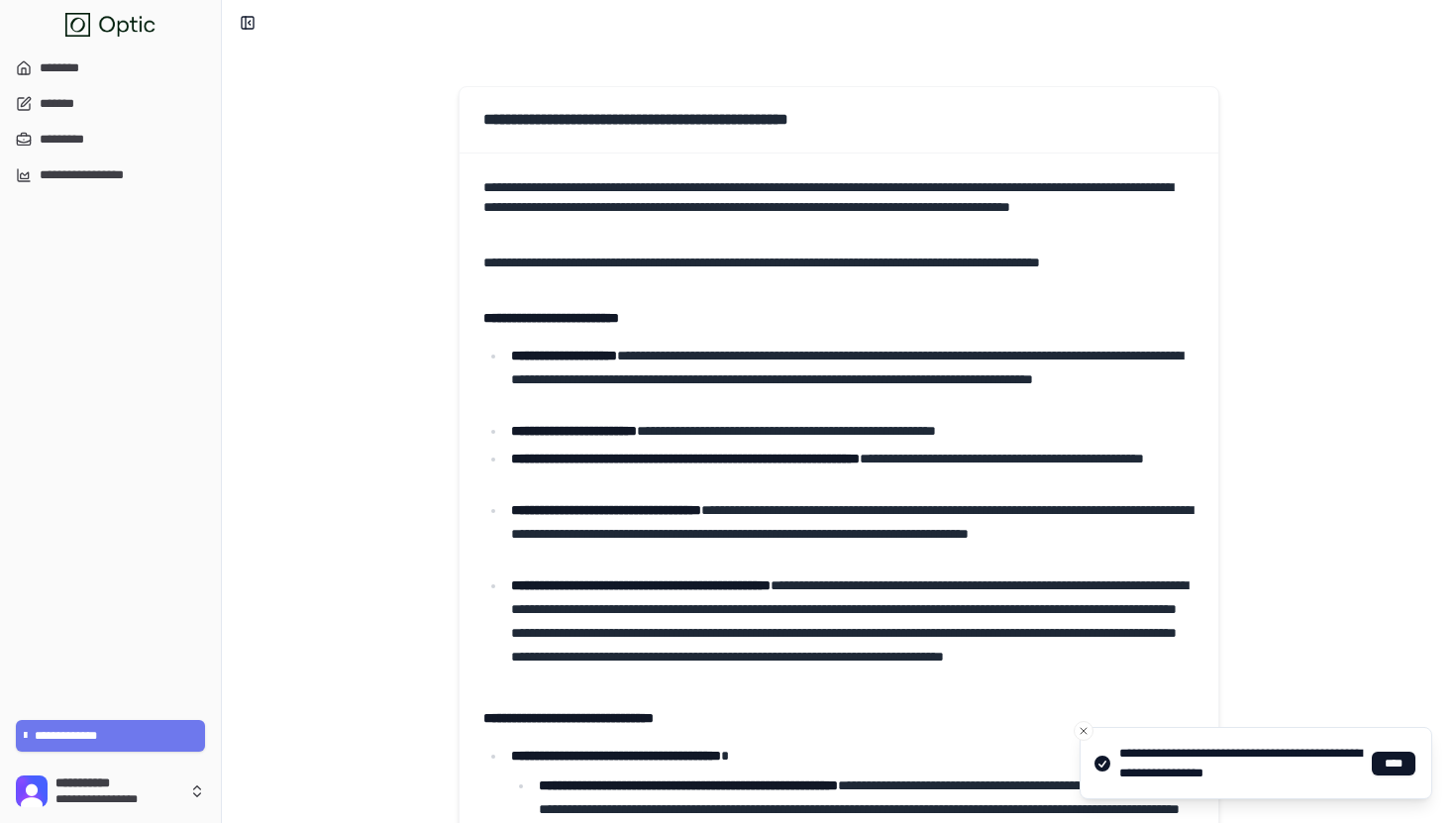 click on "**********" at bounding box center (839, 1070) 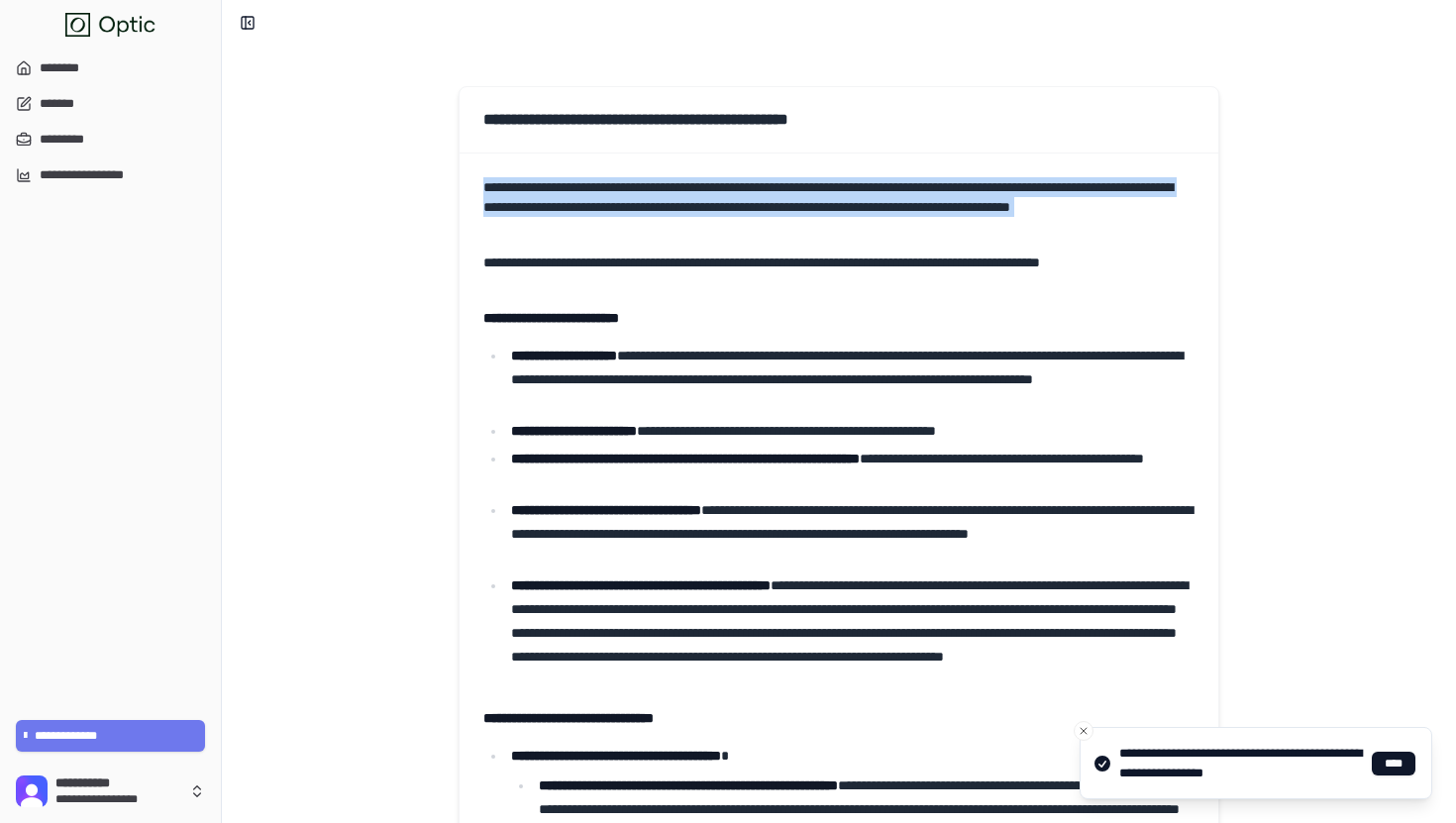 drag, startPoint x: 692, startPoint y: 169, endPoint x: 785, endPoint y: 229, distance: 110.6752 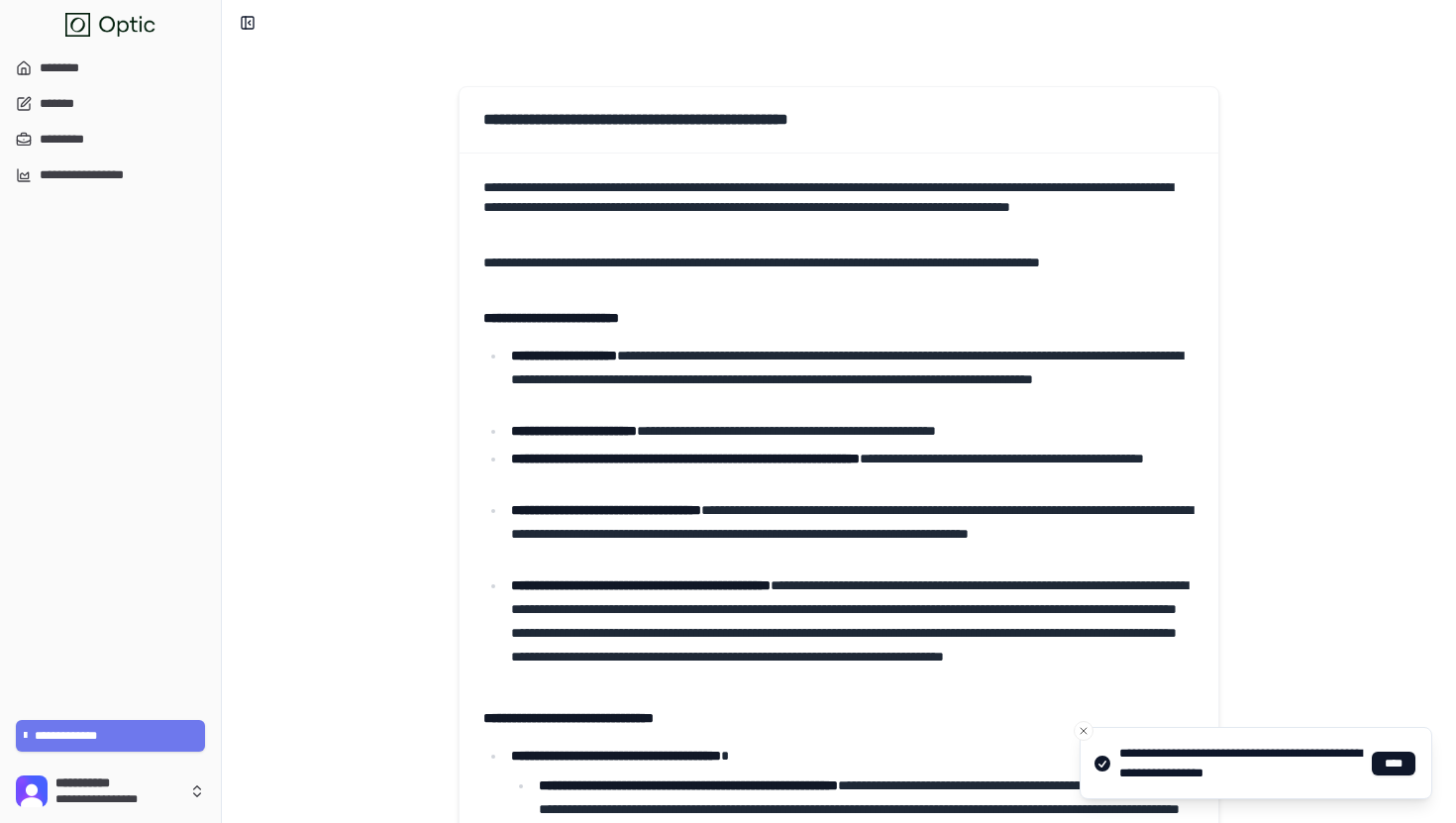 click on "**********" at bounding box center (839, 207) 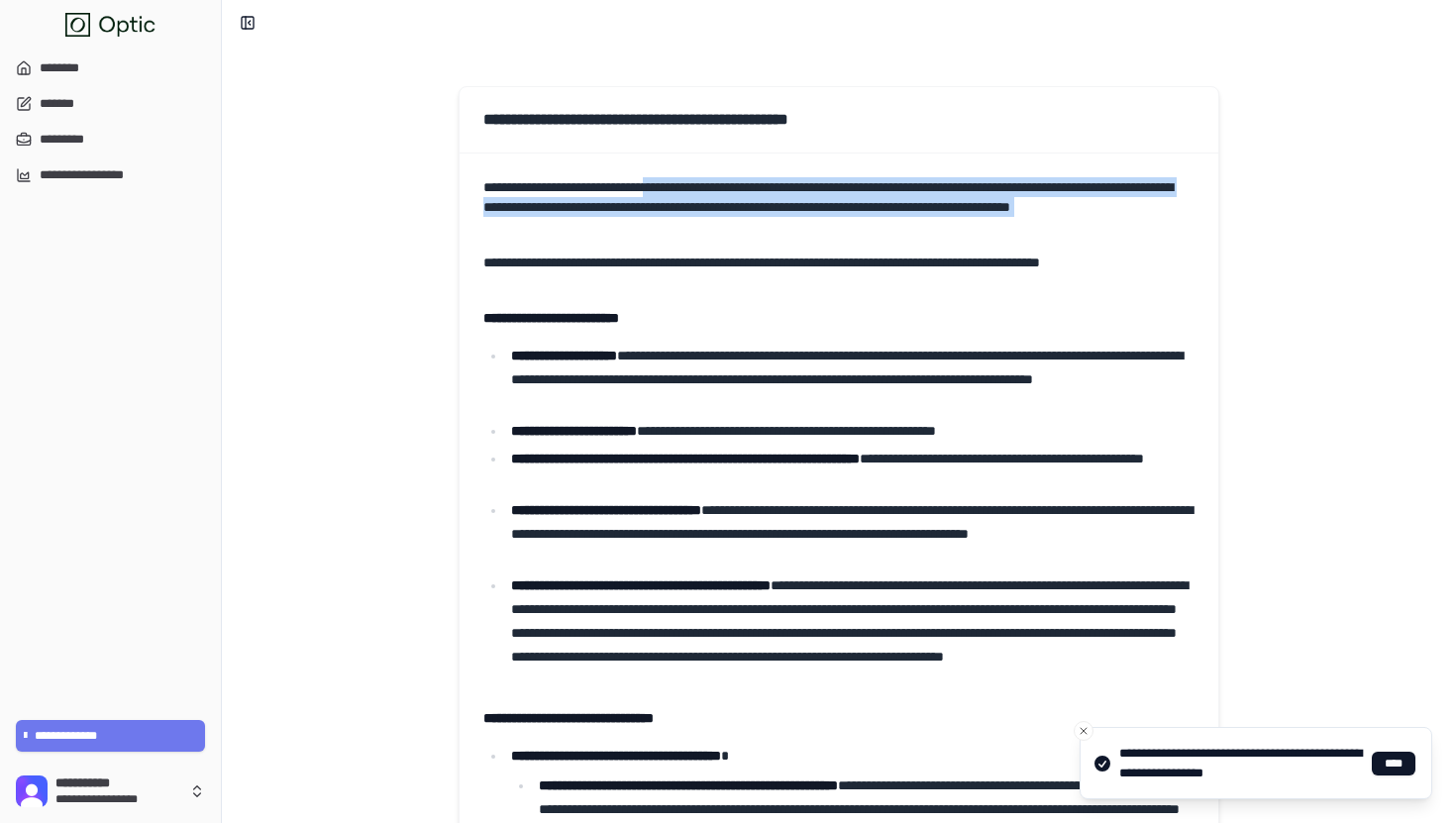 drag, startPoint x: 785, startPoint y: 229, endPoint x: 686, endPoint y: 175, distance: 112.76968 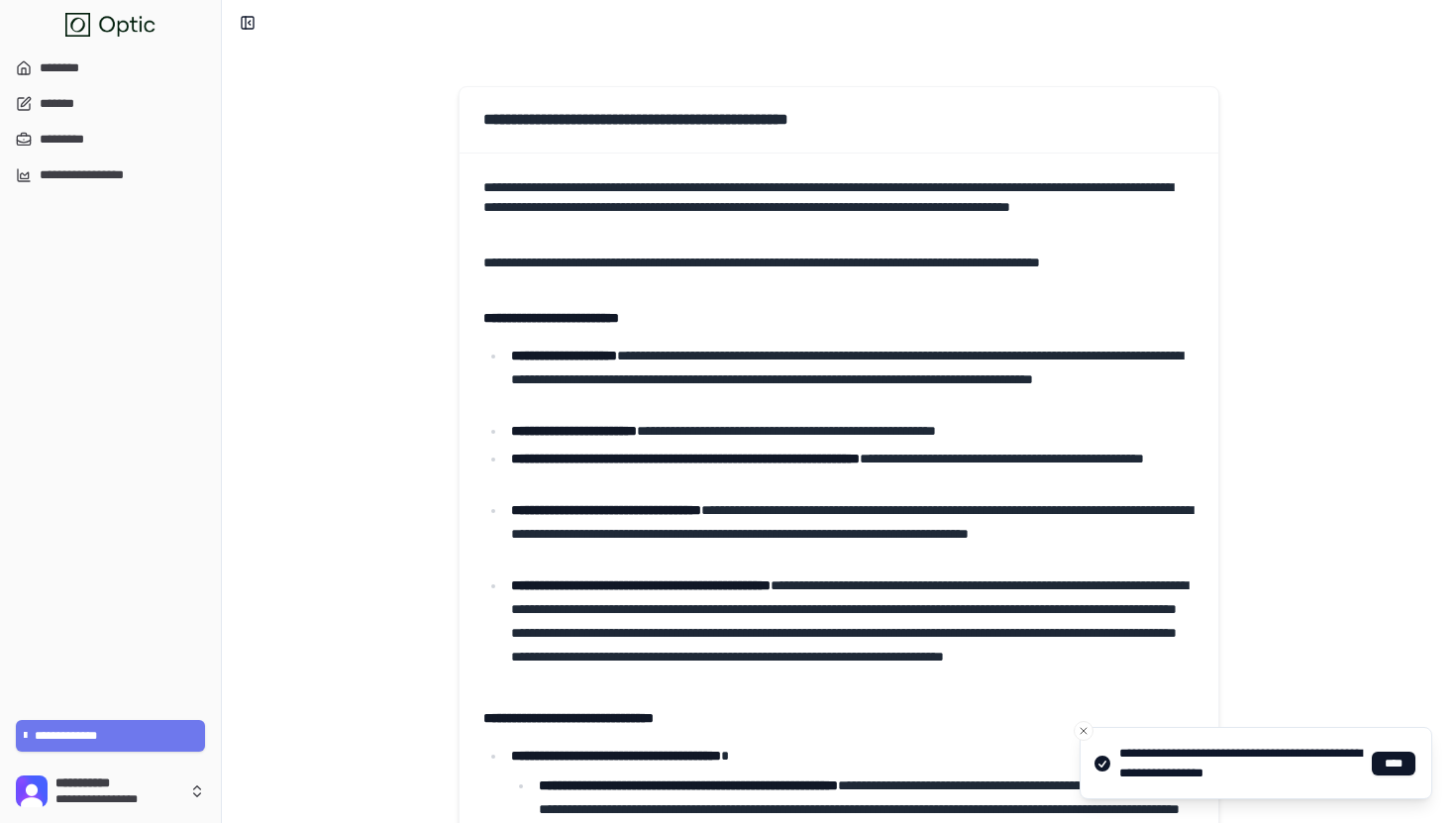 click on "**********" at bounding box center [839, 1070] 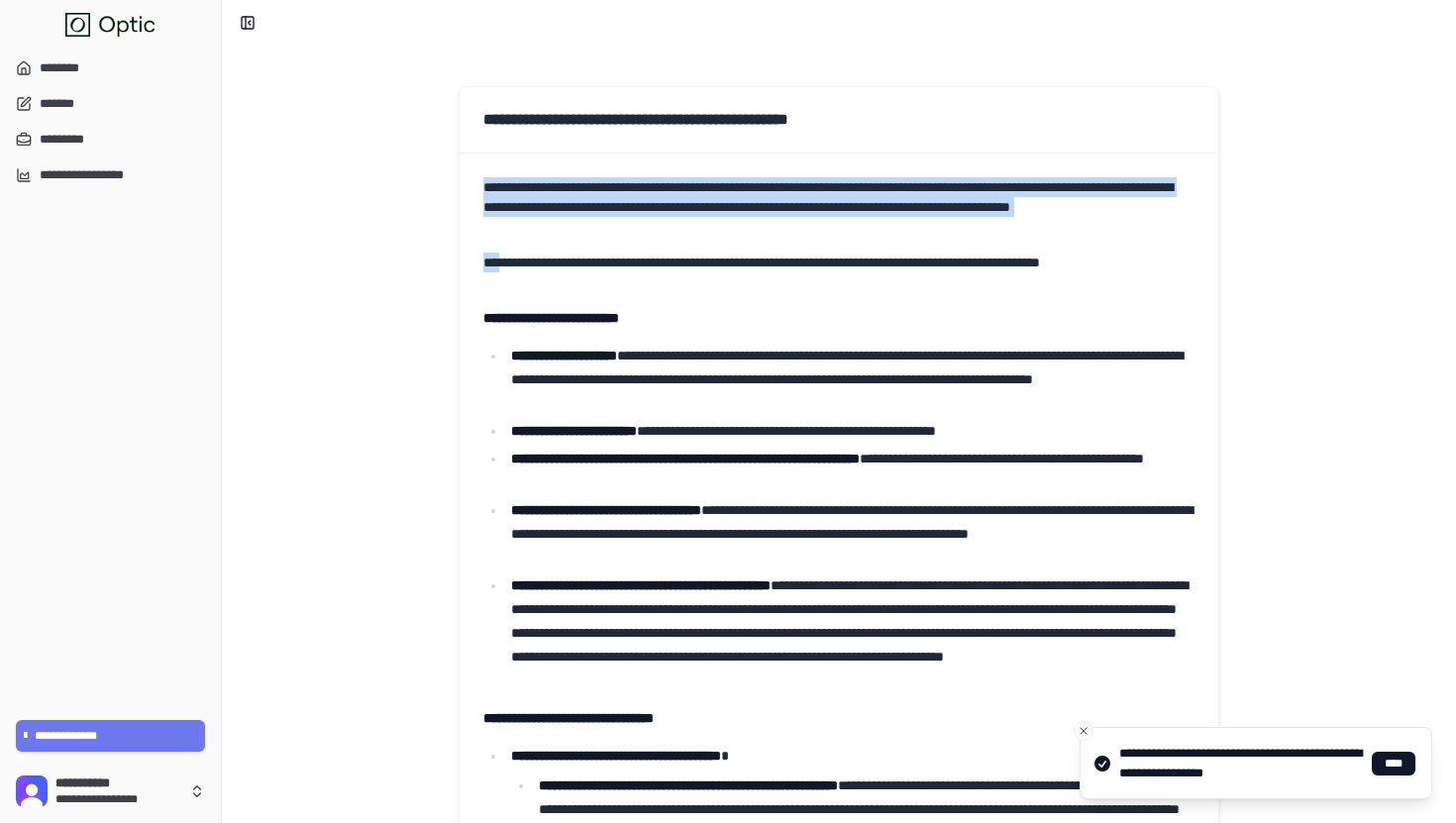 drag, startPoint x: 686, startPoint y: 175, endPoint x: 817, endPoint y: 264, distance: 158.37298 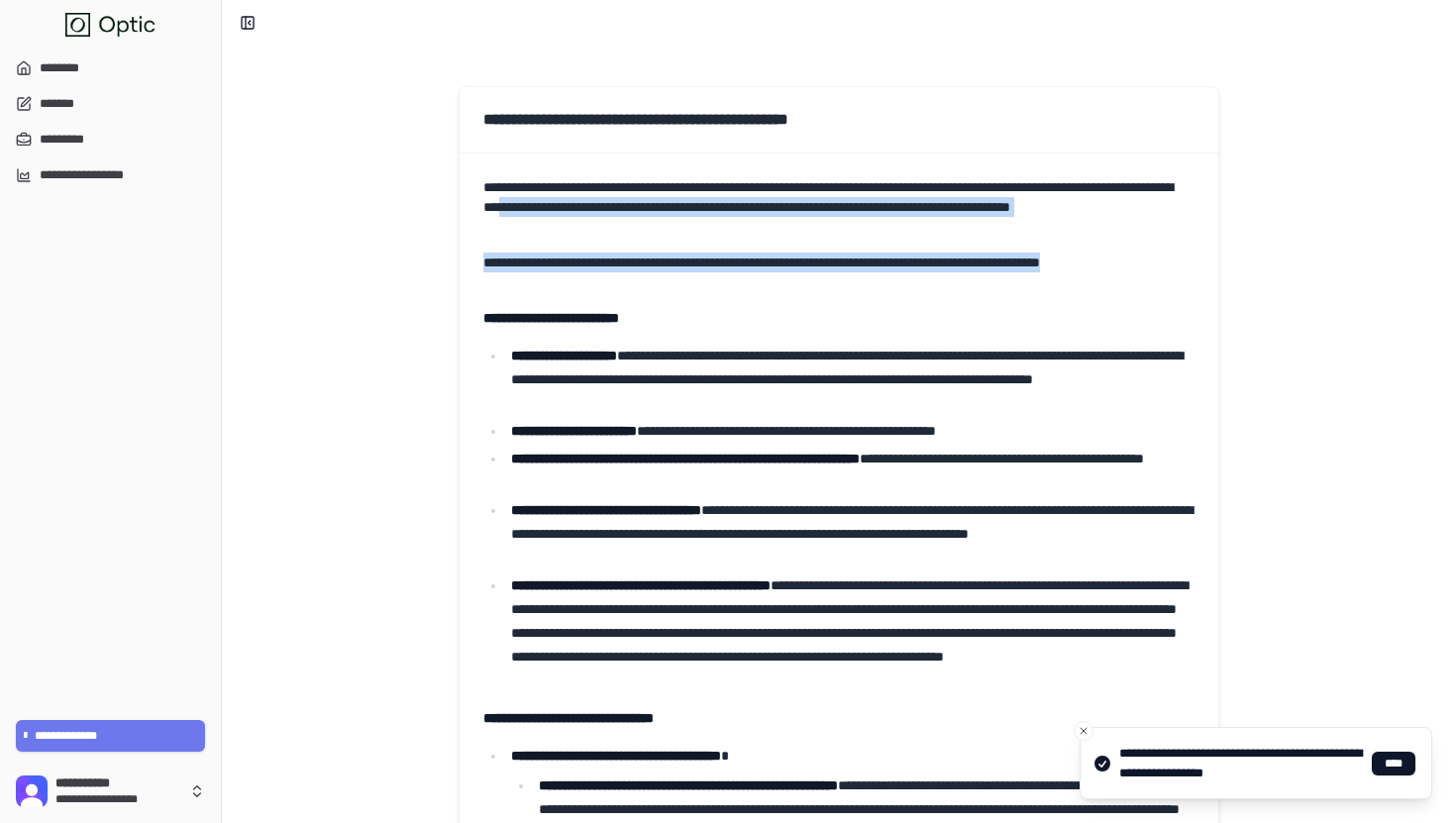drag, startPoint x: 812, startPoint y: 301, endPoint x: 693, endPoint y: 205, distance: 152.89539 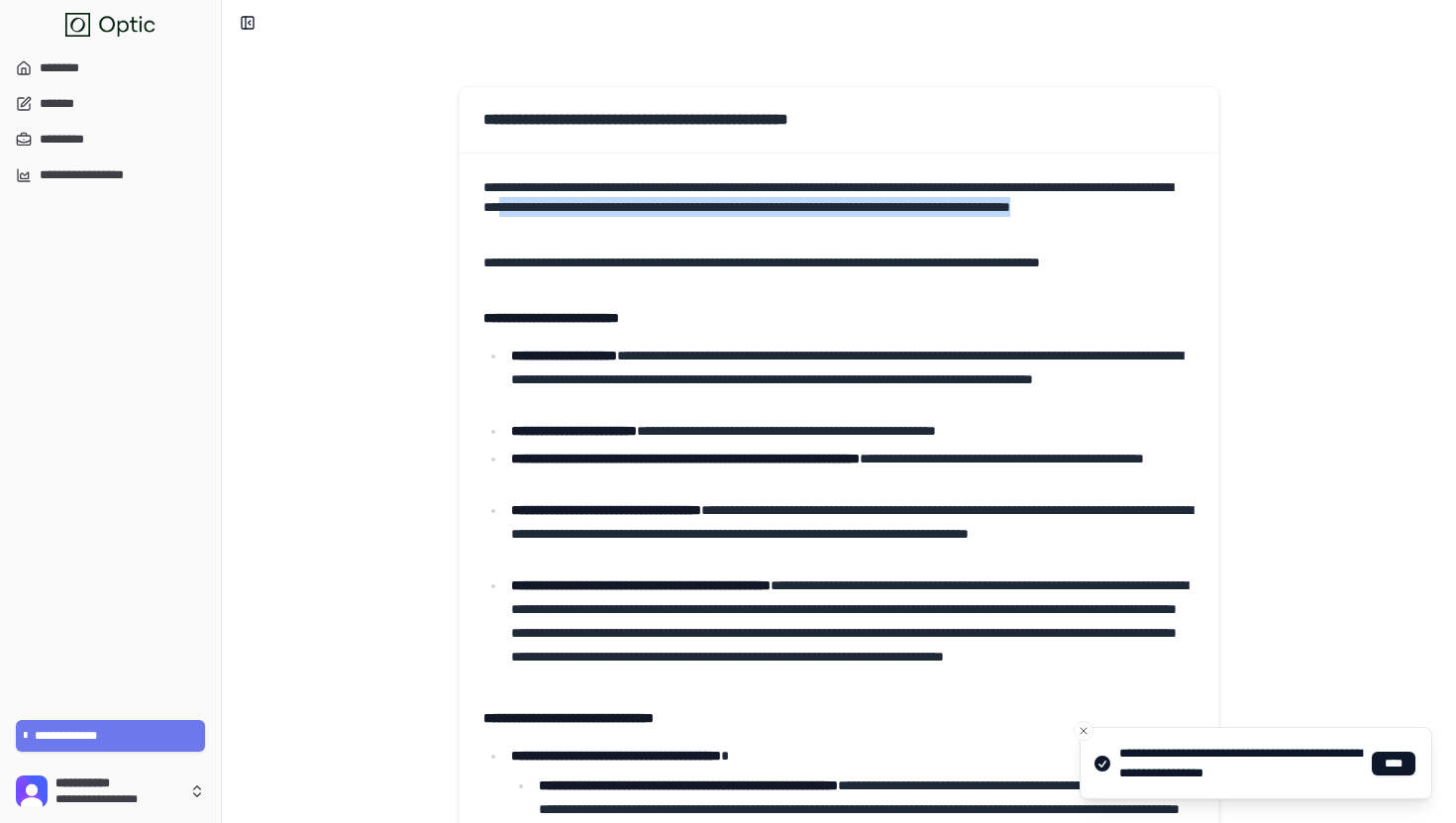 click on "**********" at bounding box center (839, 207) 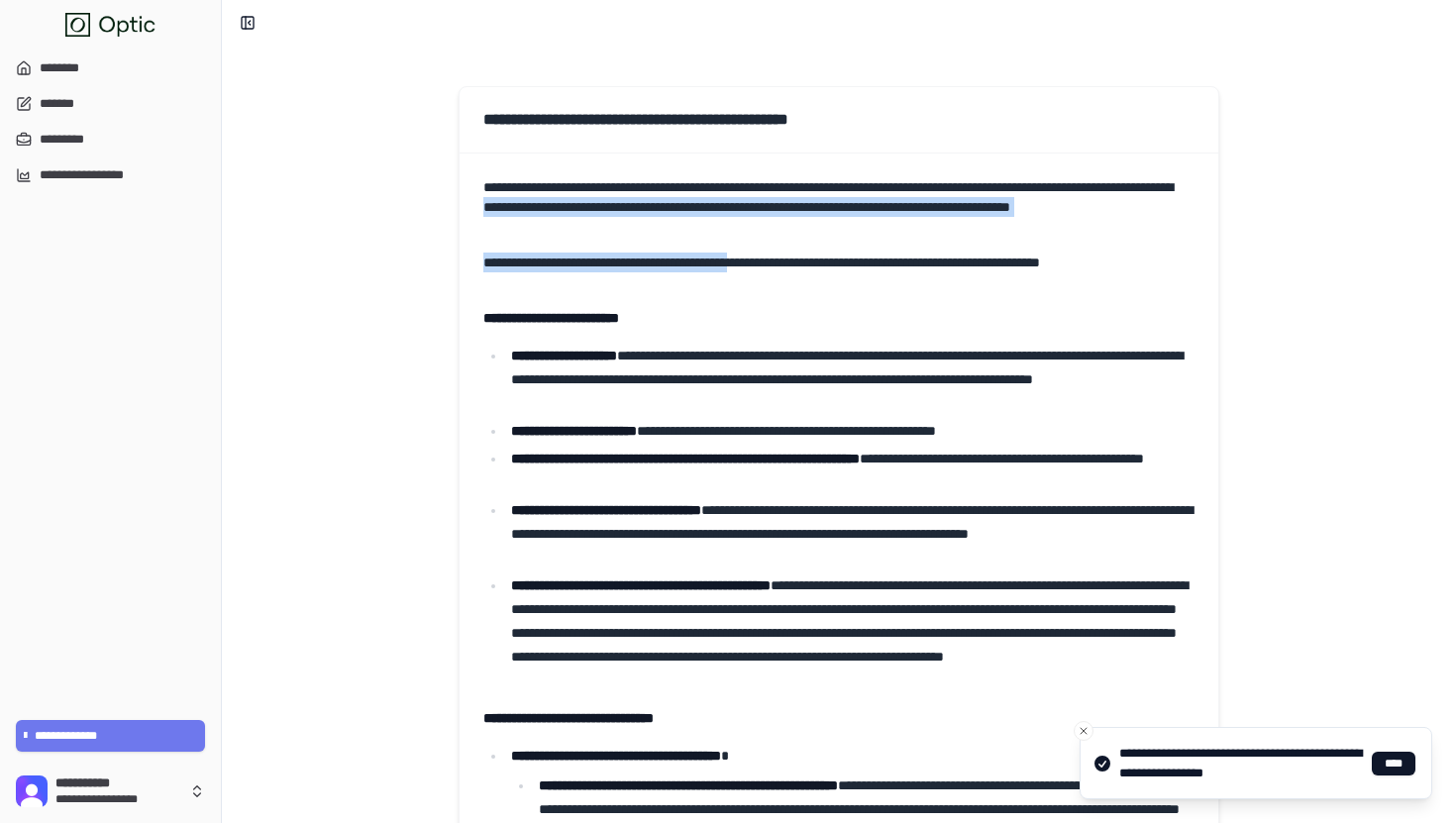 drag, startPoint x: 693, startPoint y: 205, endPoint x: 813, endPoint y: 295, distance: 150 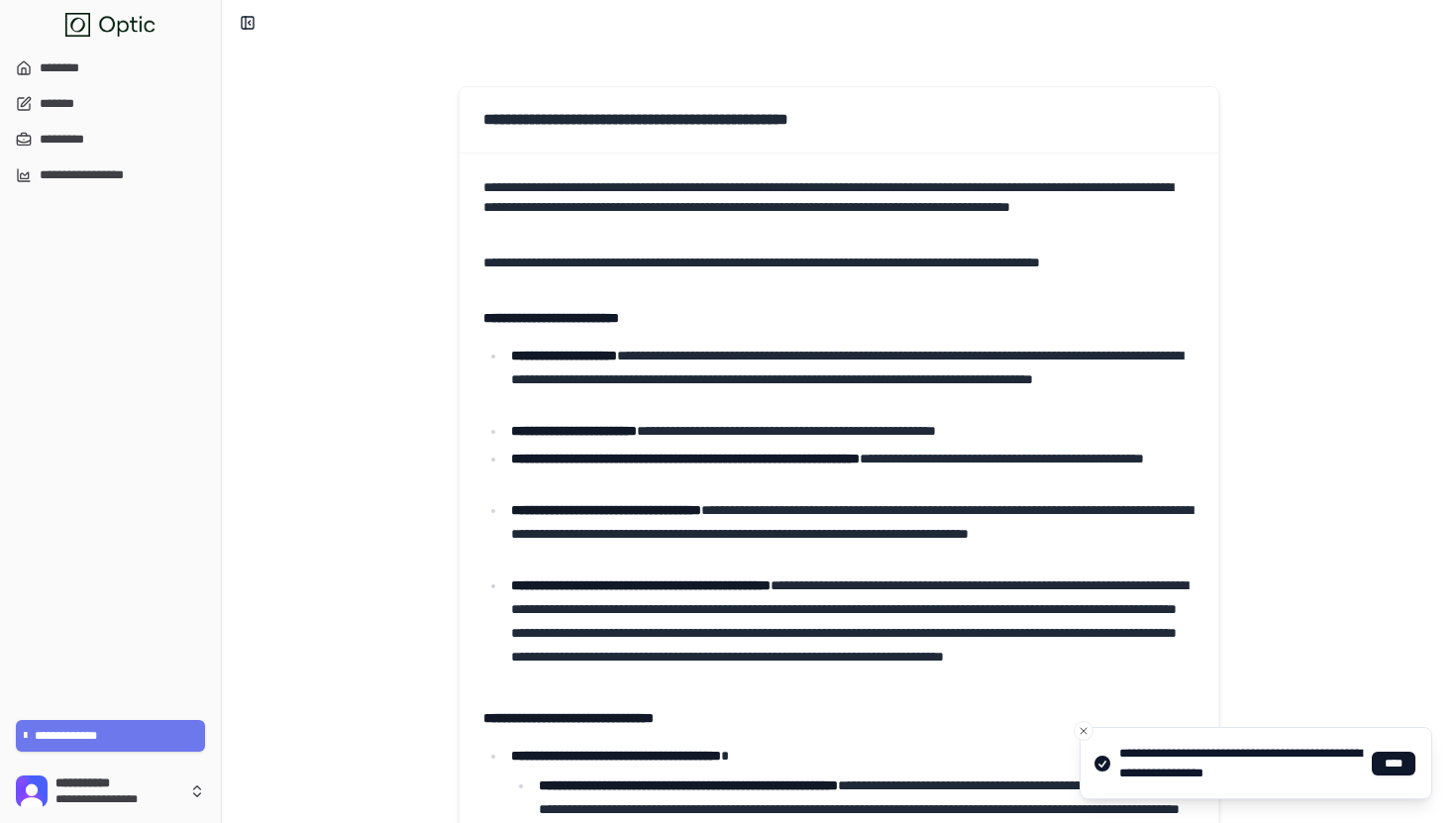 click on "**********" at bounding box center (839, 318) 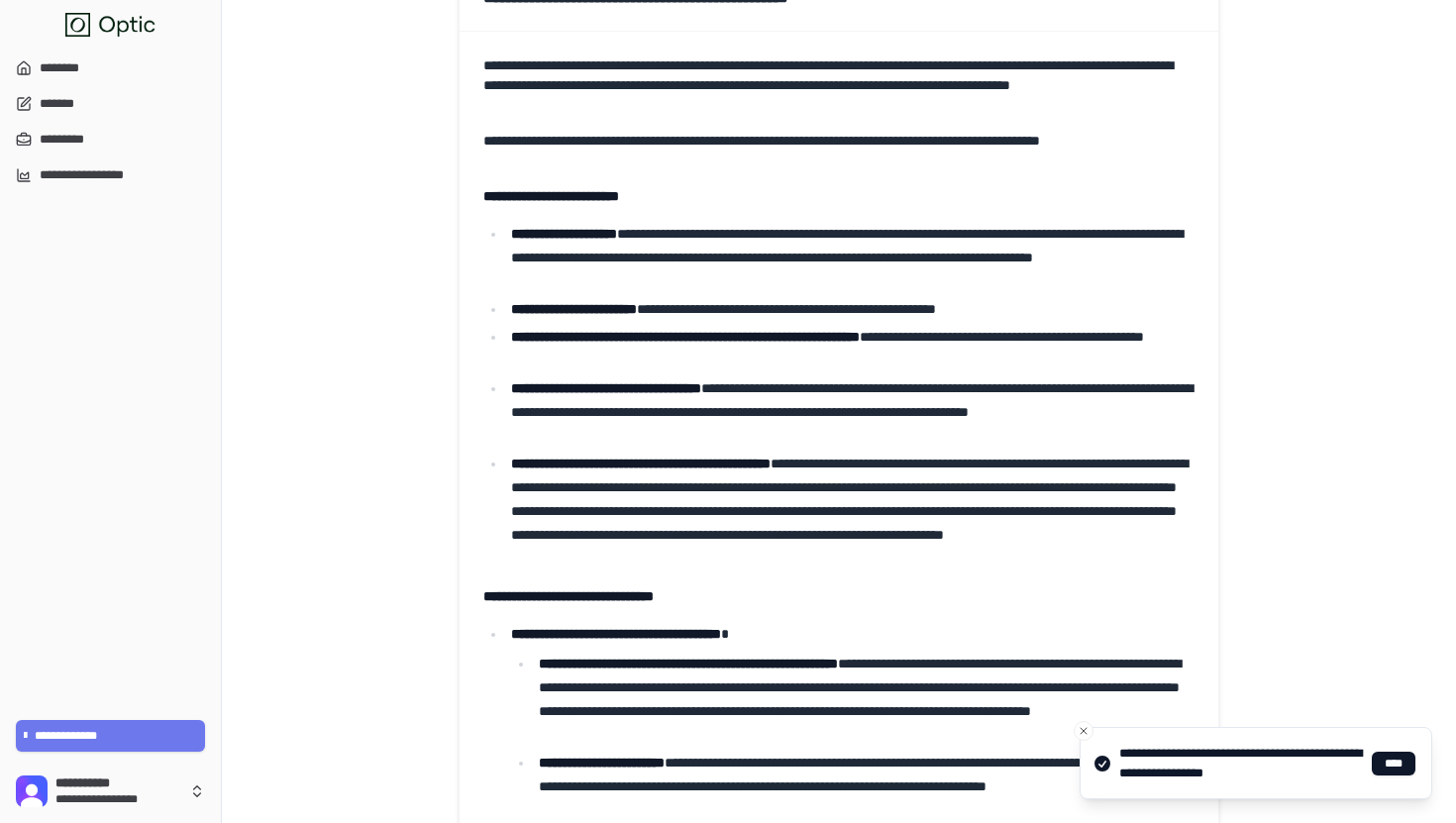 scroll, scrollTop: 124, scrollLeft: 0, axis: vertical 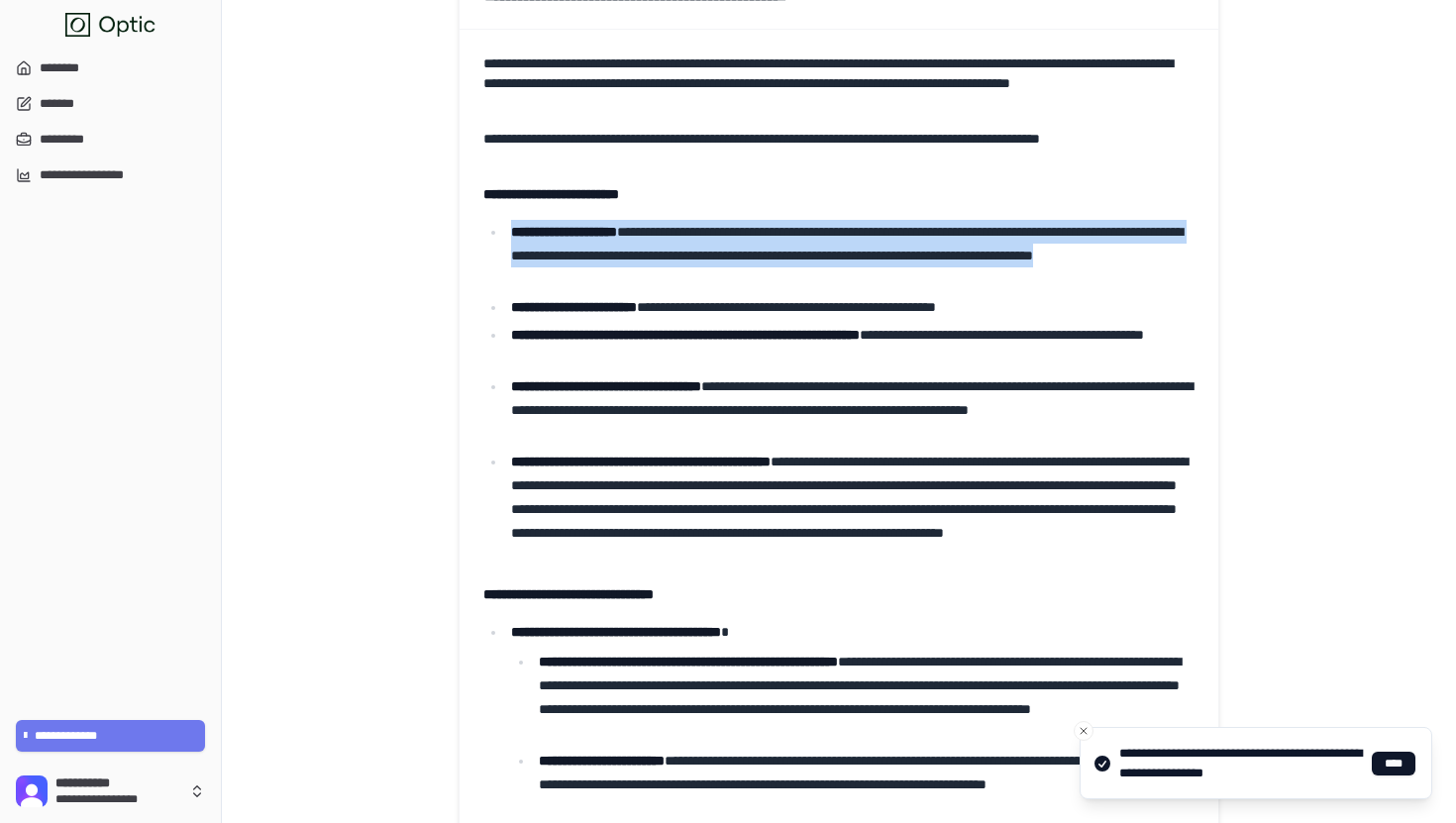 drag, startPoint x: 670, startPoint y: 207, endPoint x: 804, endPoint y: 278, distance: 151.64762 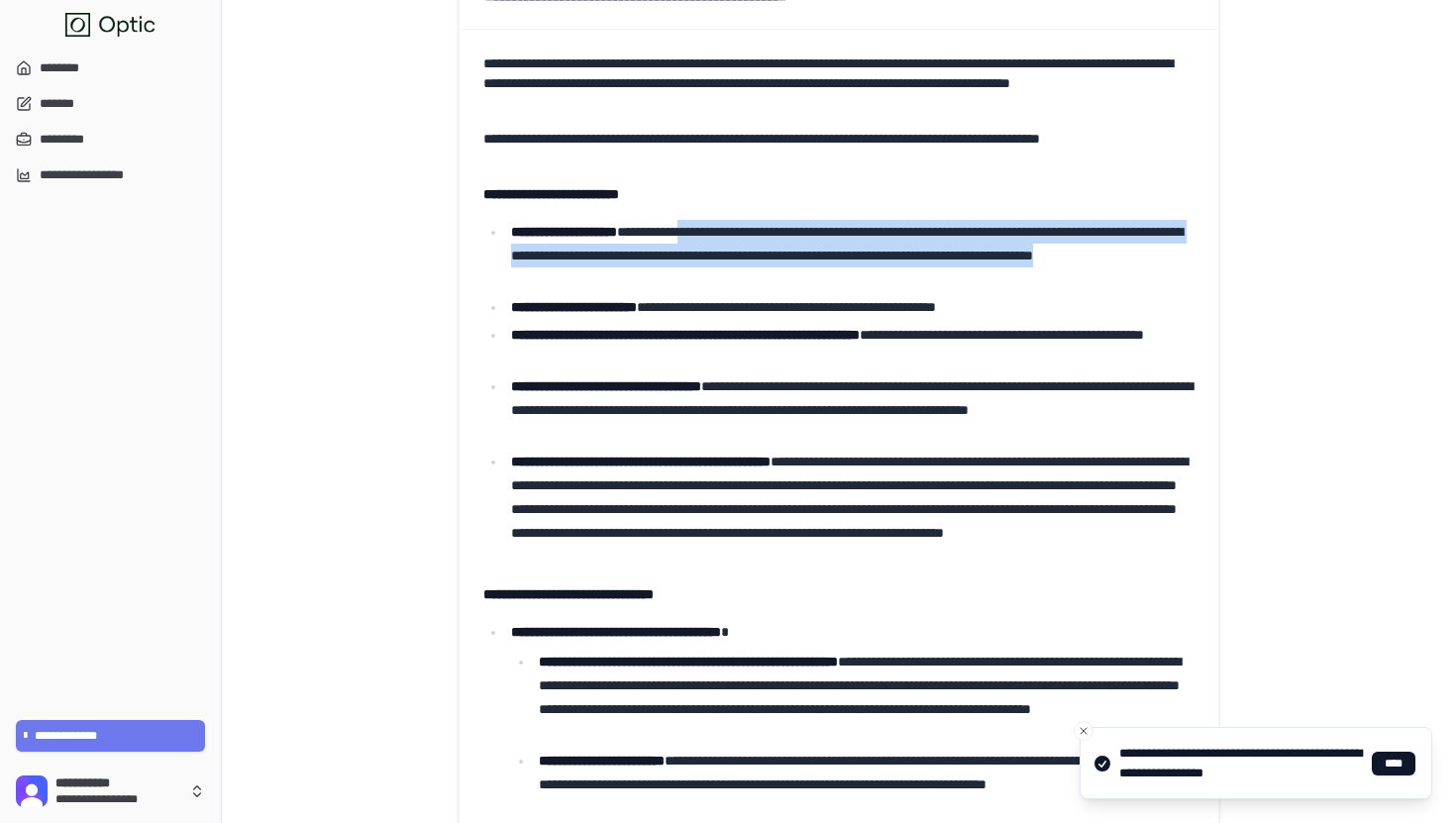 drag, startPoint x: 804, startPoint y: 278, endPoint x: 724, endPoint y: 226, distance: 95.41488 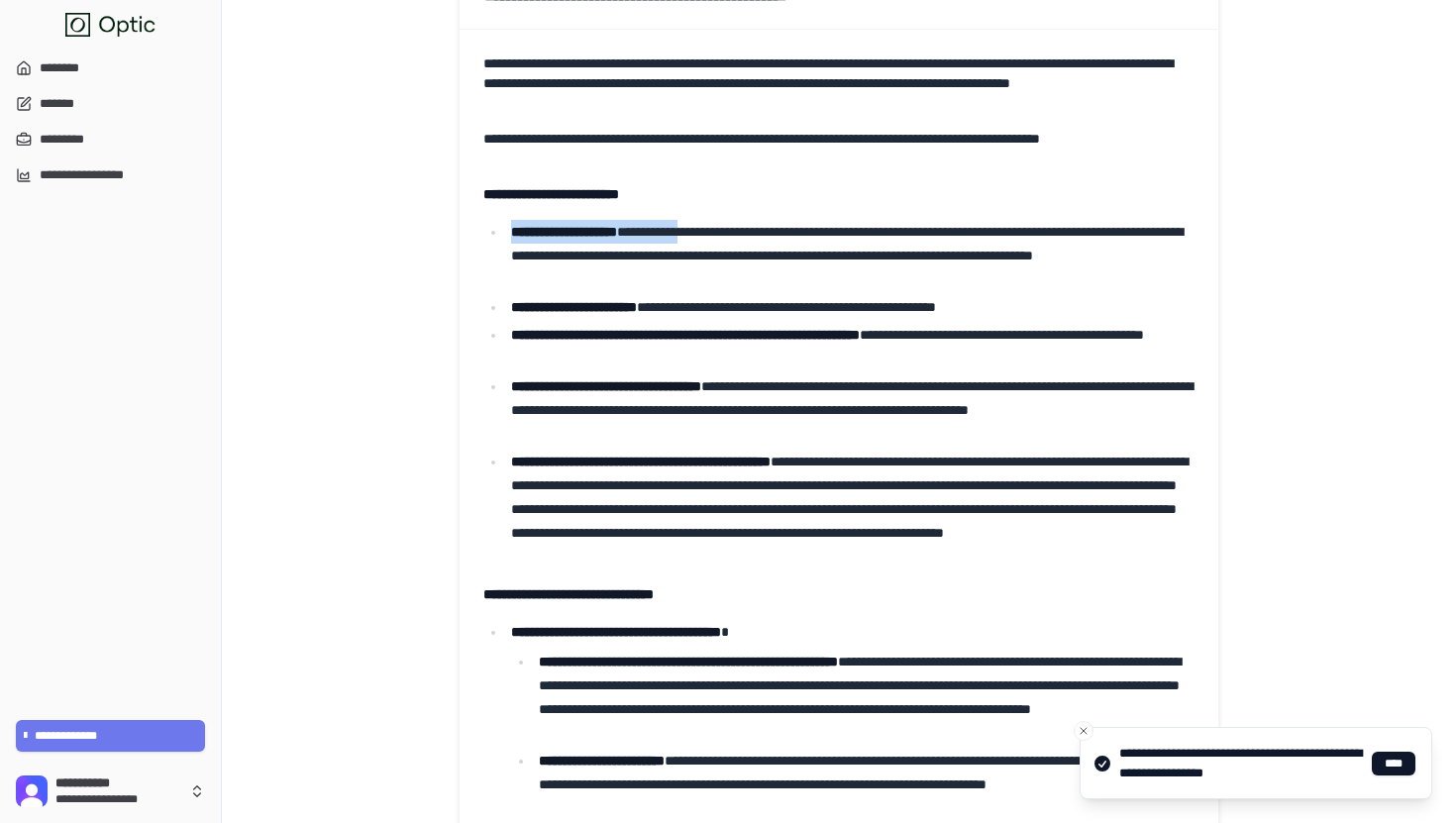click on "**********" at bounding box center (850, 256) 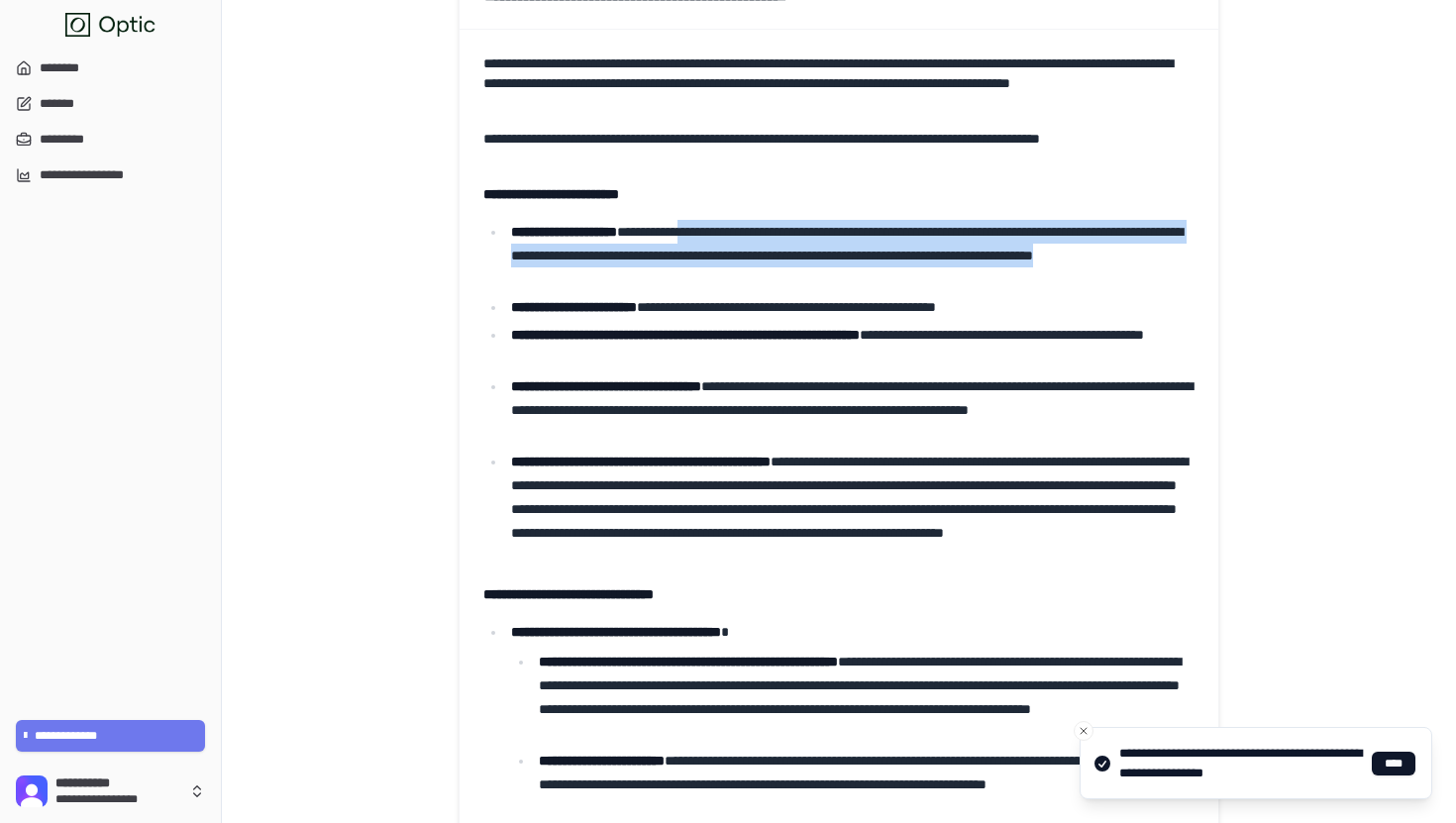 drag, startPoint x: 724, startPoint y: 226, endPoint x: 804, endPoint y: 269, distance: 90.82401 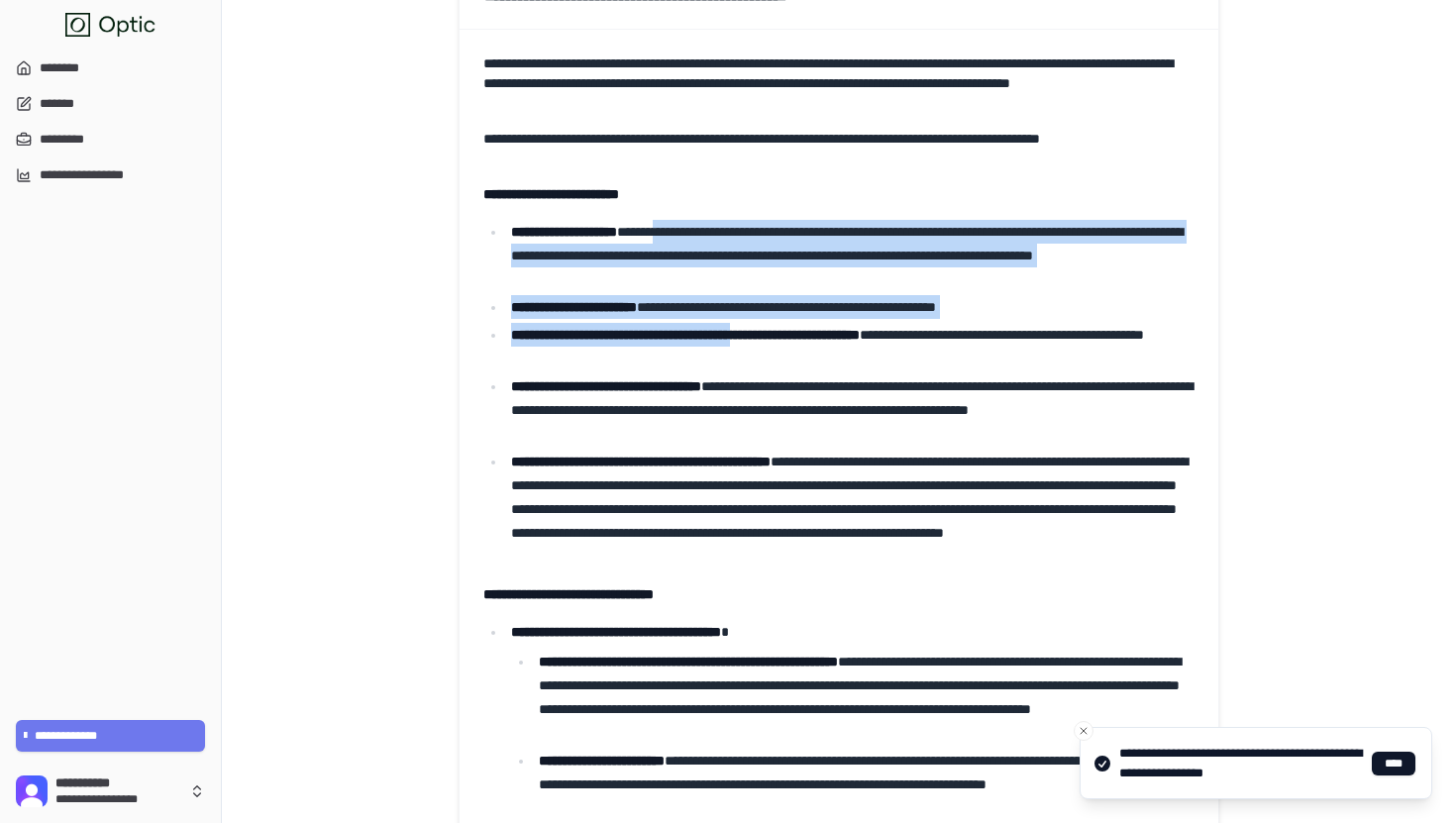 drag, startPoint x: 780, startPoint y: 332, endPoint x: 687, endPoint y: 236, distance: 133.66002 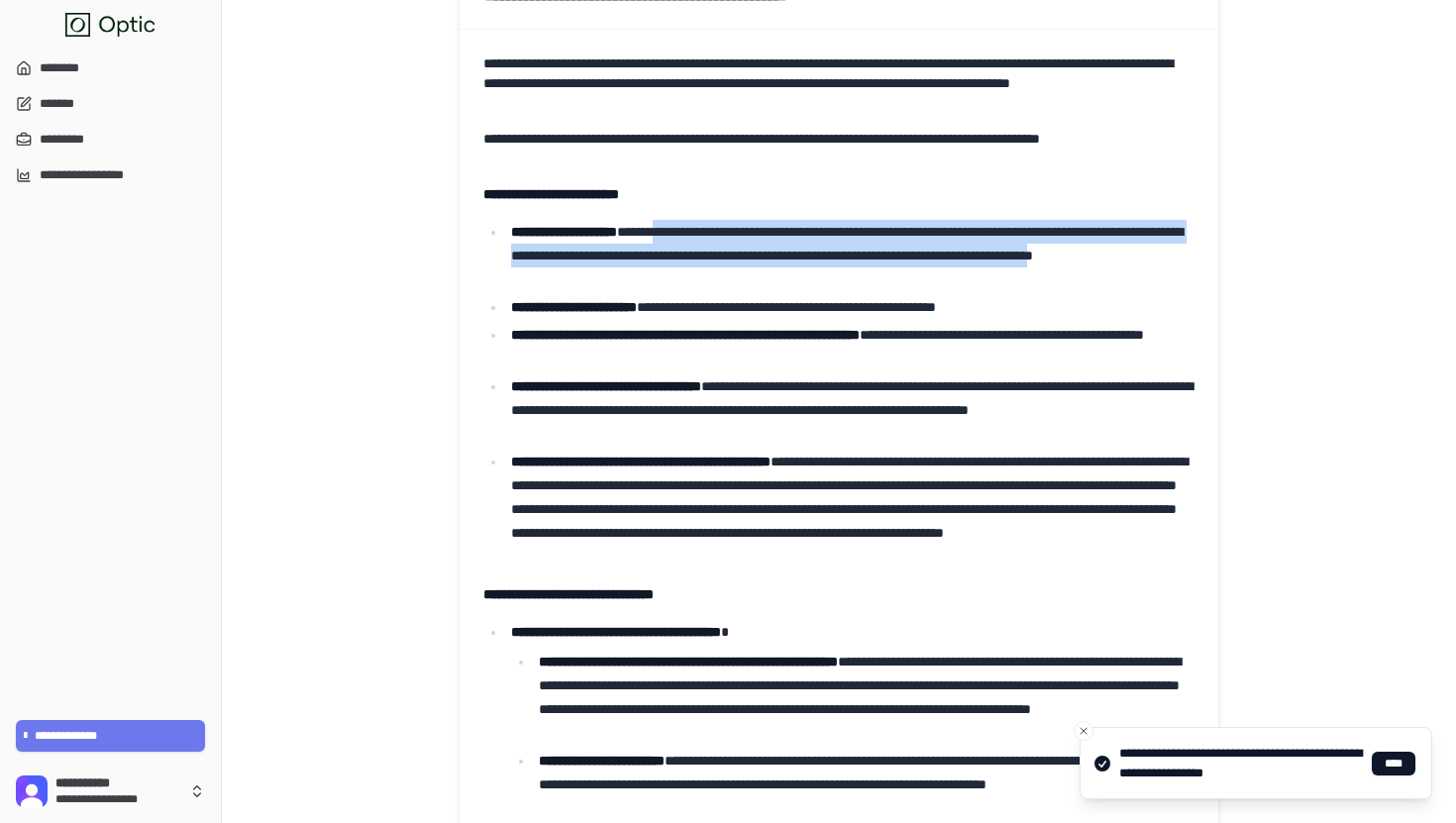 drag, startPoint x: 687, startPoint y: 236, endPoint x: 748, endPoint y: 278, distance: 74.06079 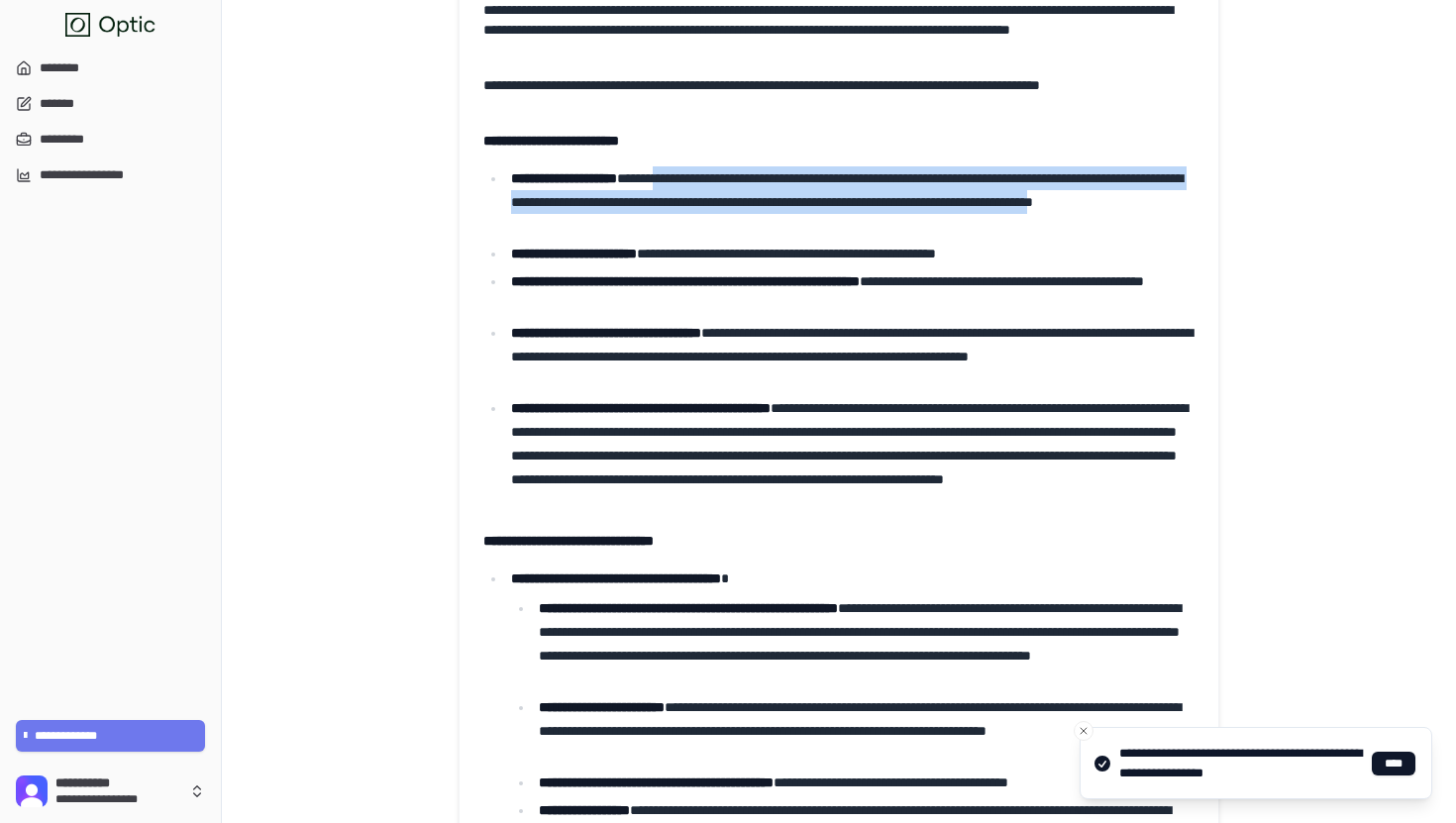 scroll, scrollTop: 184, scrollLeft: 0, axis: vertical 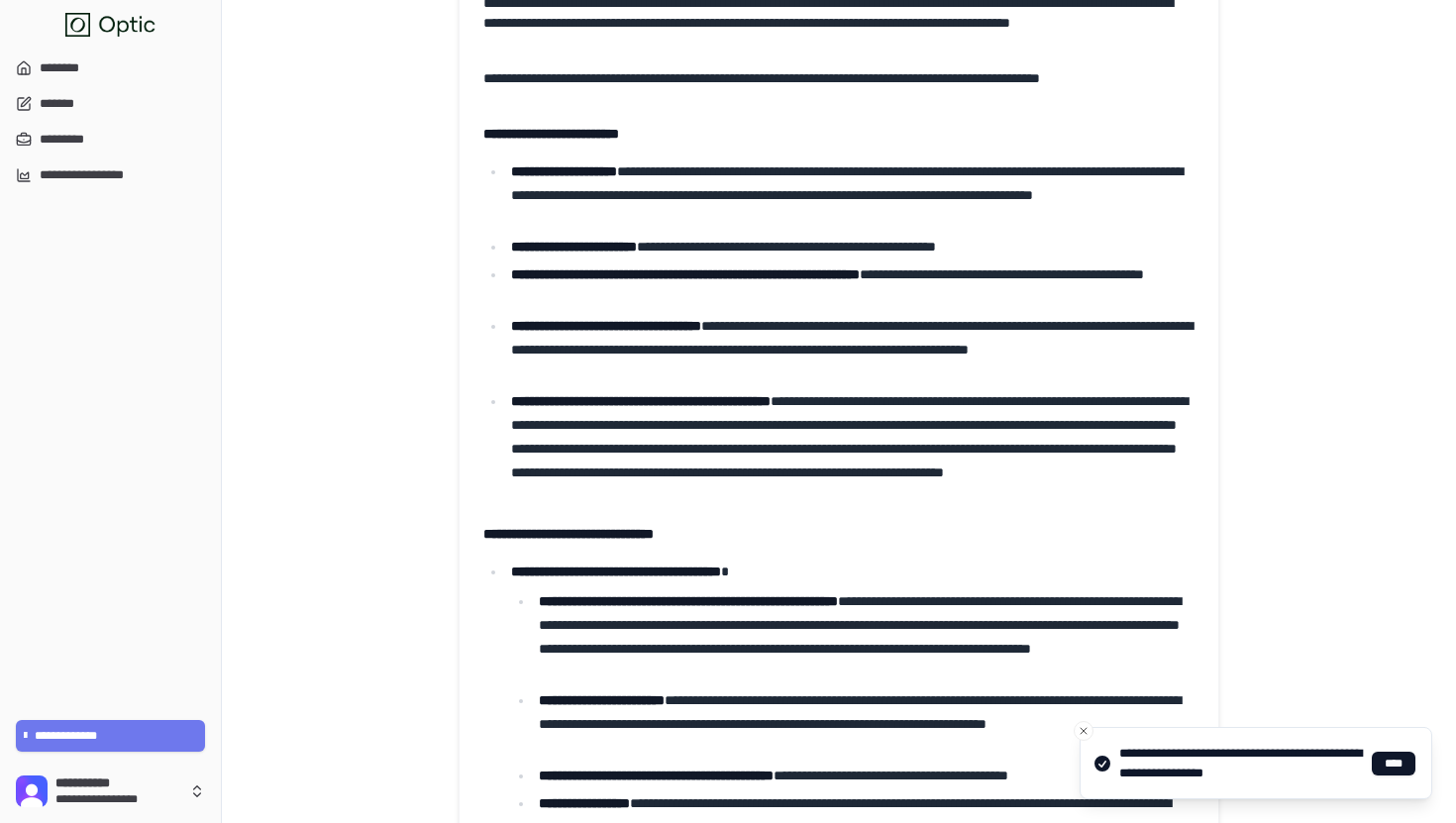 drag, startPoint x: 676, startPoint y: 260, endPoint x: 965, endPoint y: 258, distance: 289.00692 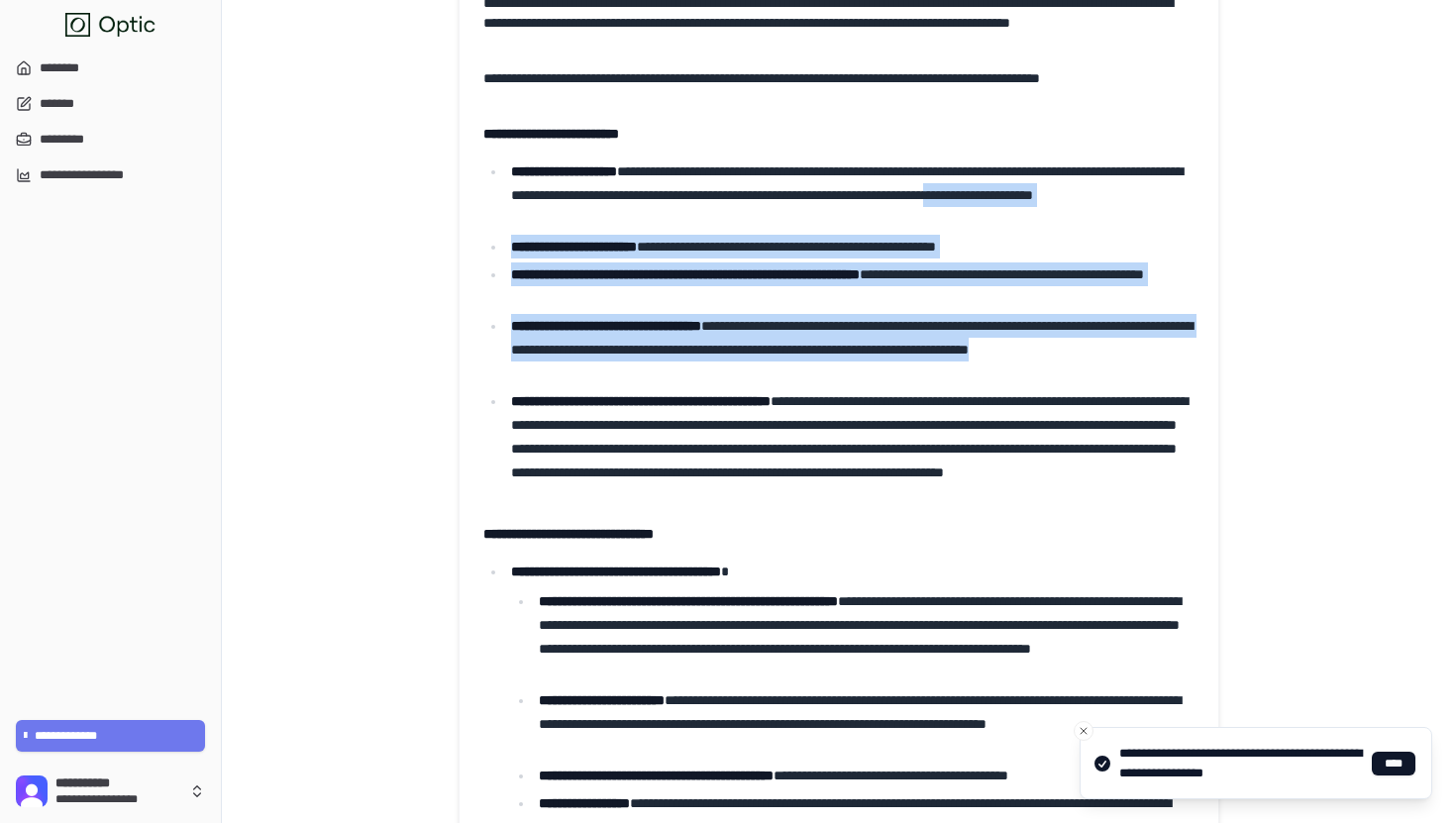 drag, startPoint x: 628, startPoint y: 219, endPoint x: 817, endPoint y: 370, distance: 241.91321 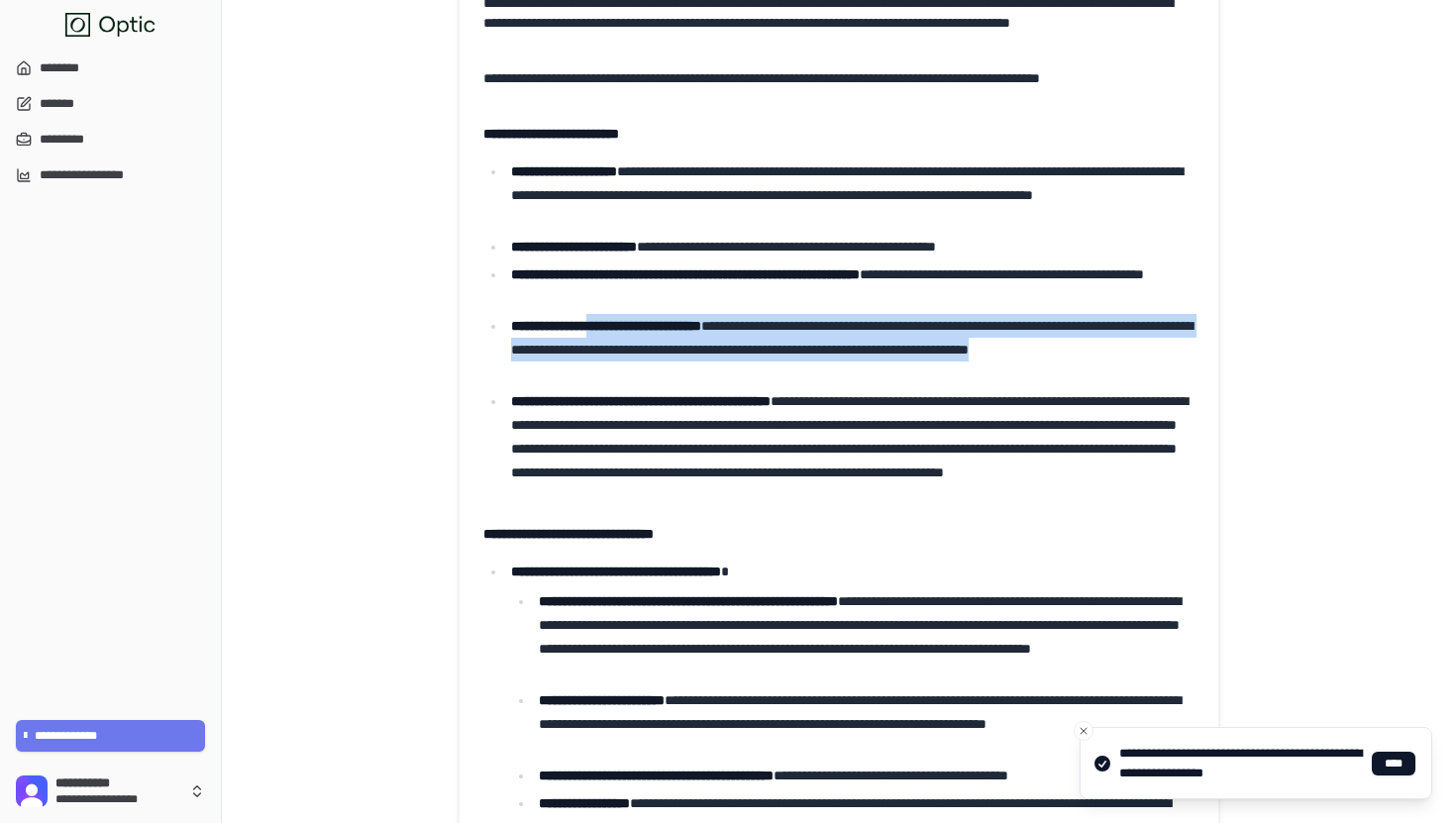 drag, startPoint x: 817, startPoint y: 370, endPoint x: 624, endPoint y: 330, distance: 197.1015 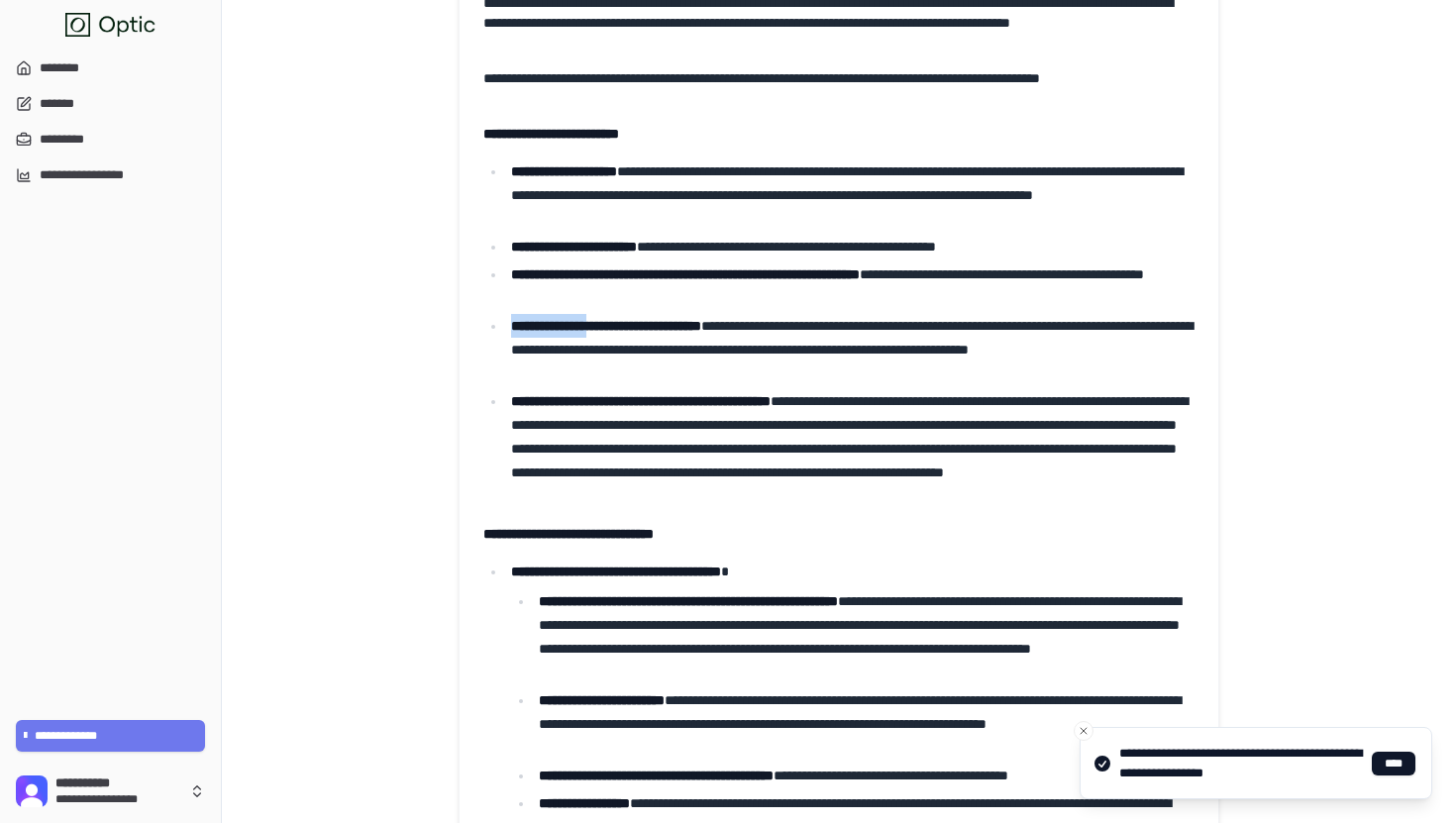 click on "**********" at bounding box center (606, 326) 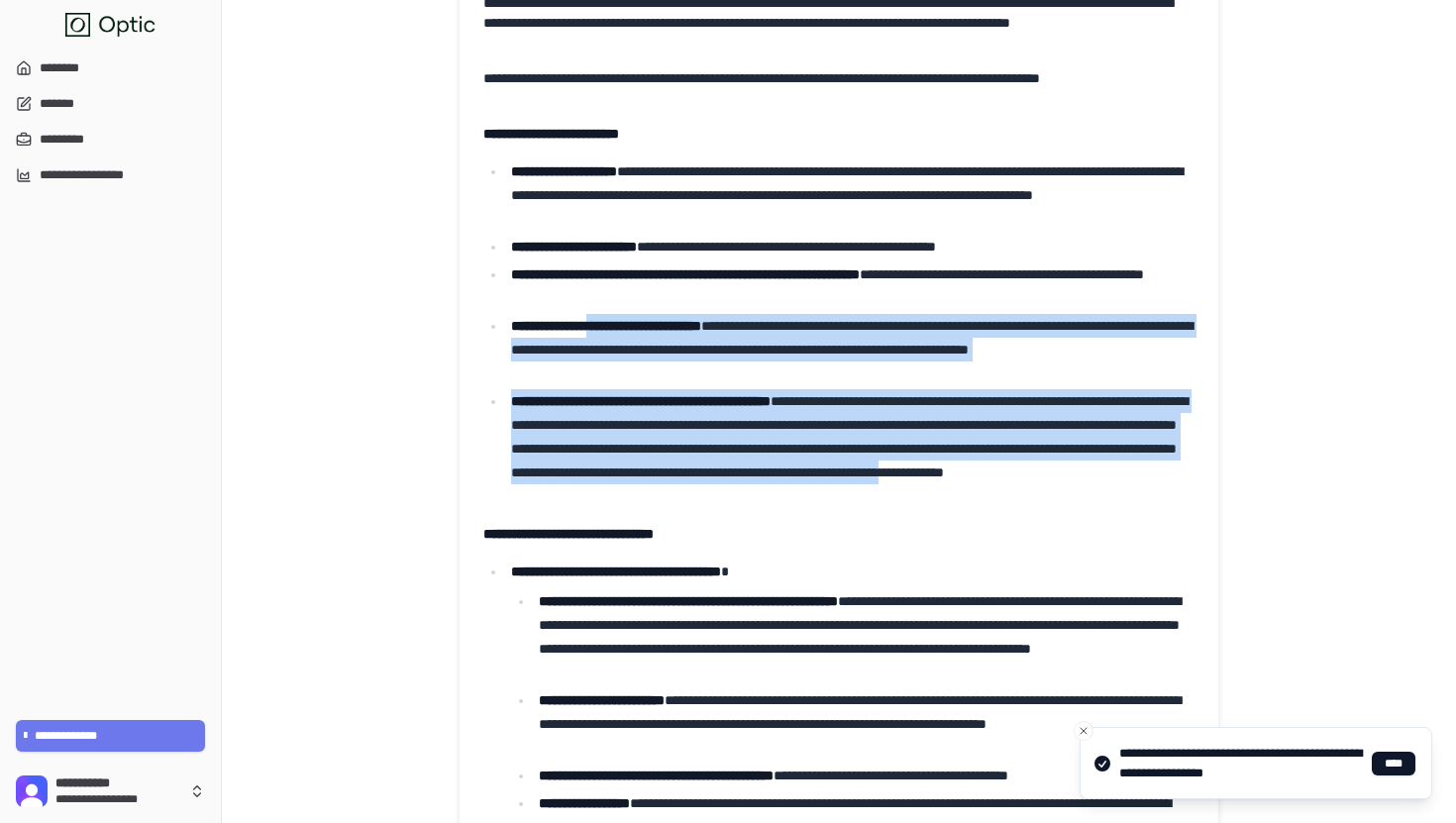 drag, startPoint x: 624, startPoint y: 330, endPoint x: 1072, endPoint y: 499, distance: 478.81625 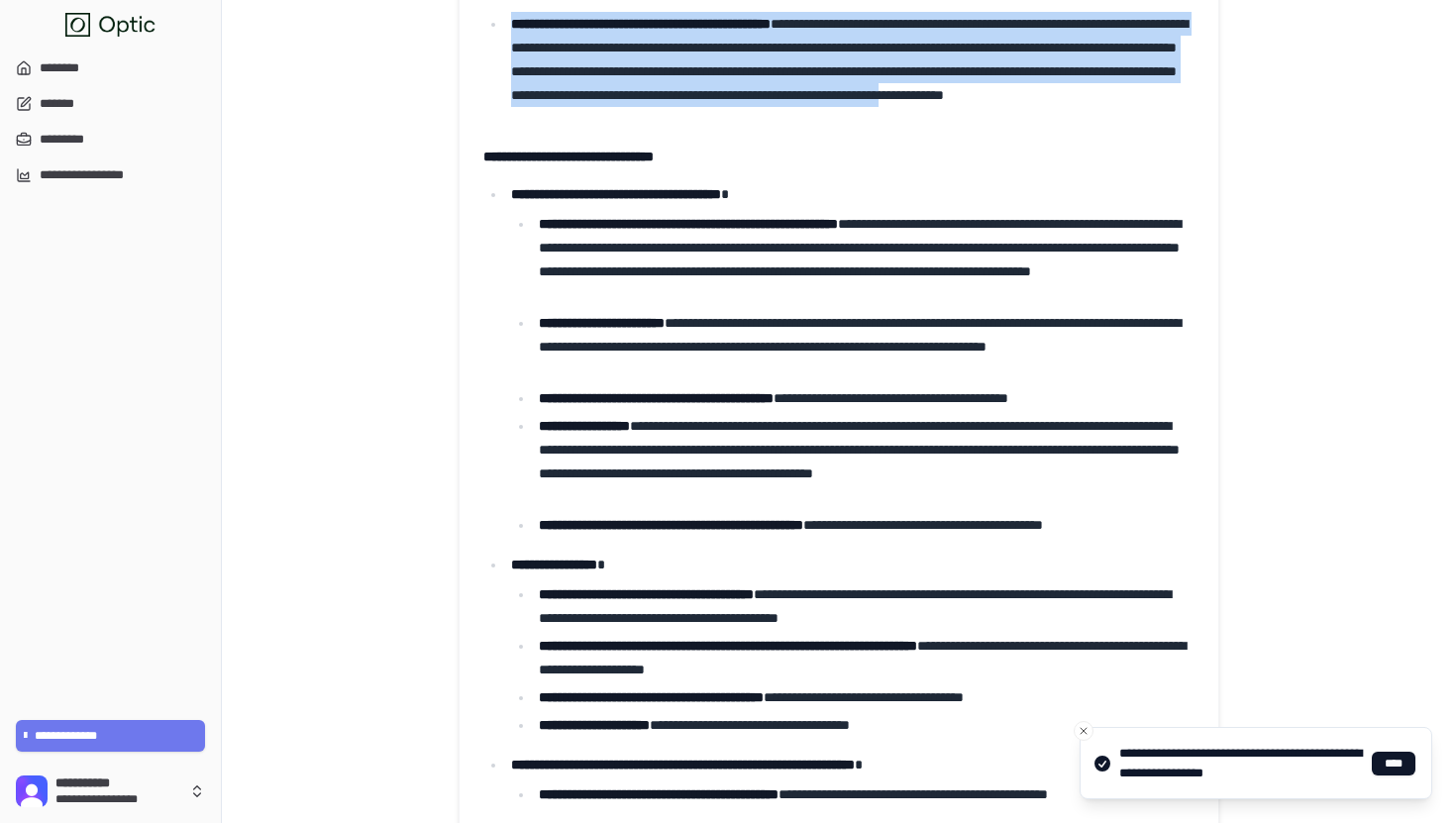 scroll, scrollTop: 563, scrollLeft: 0, axis: vertical 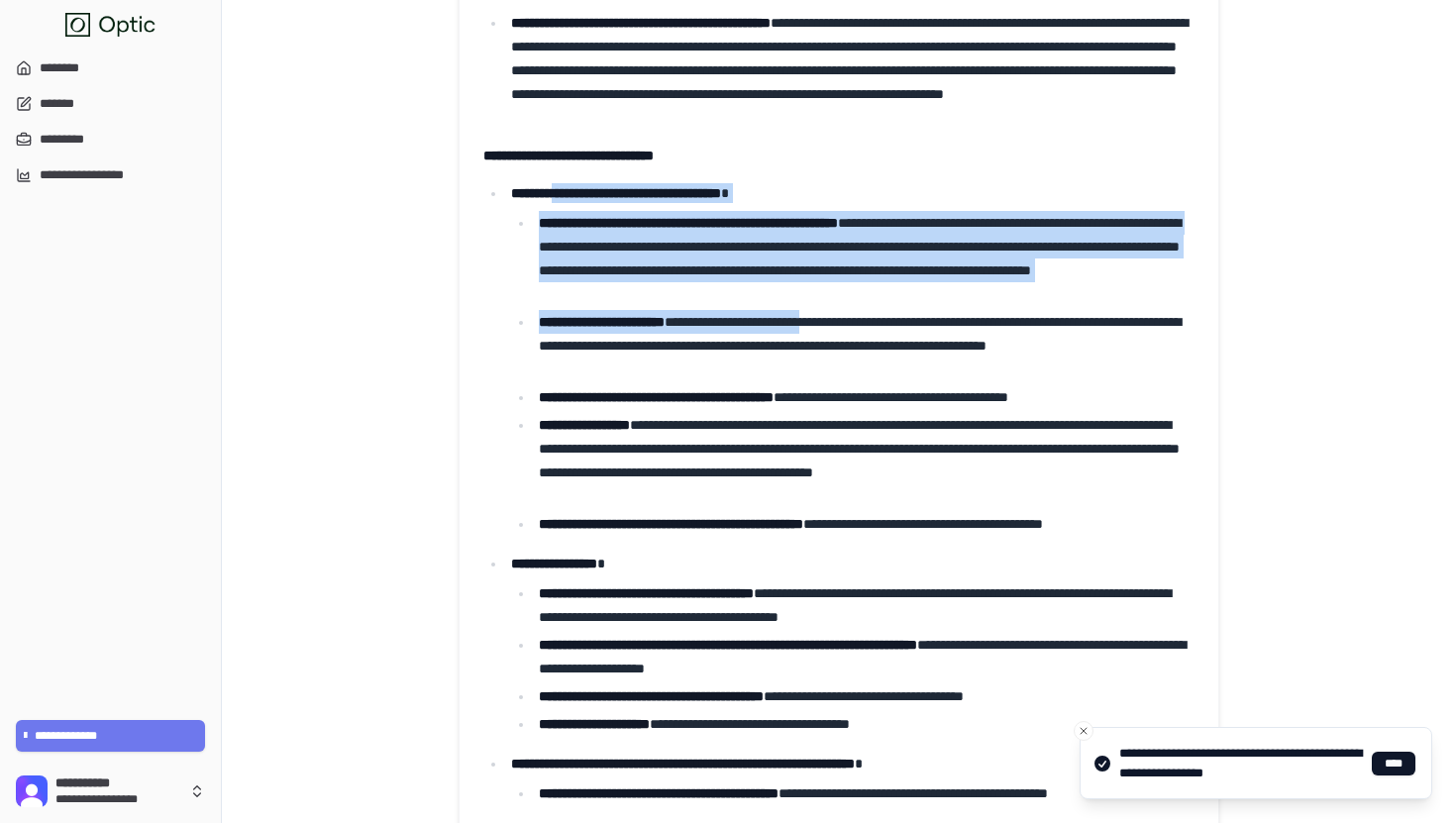 drag, startPoint x: 567, startPoint y: 194, endPoint x: 901, endPoint y: 313, distance: 354.56593 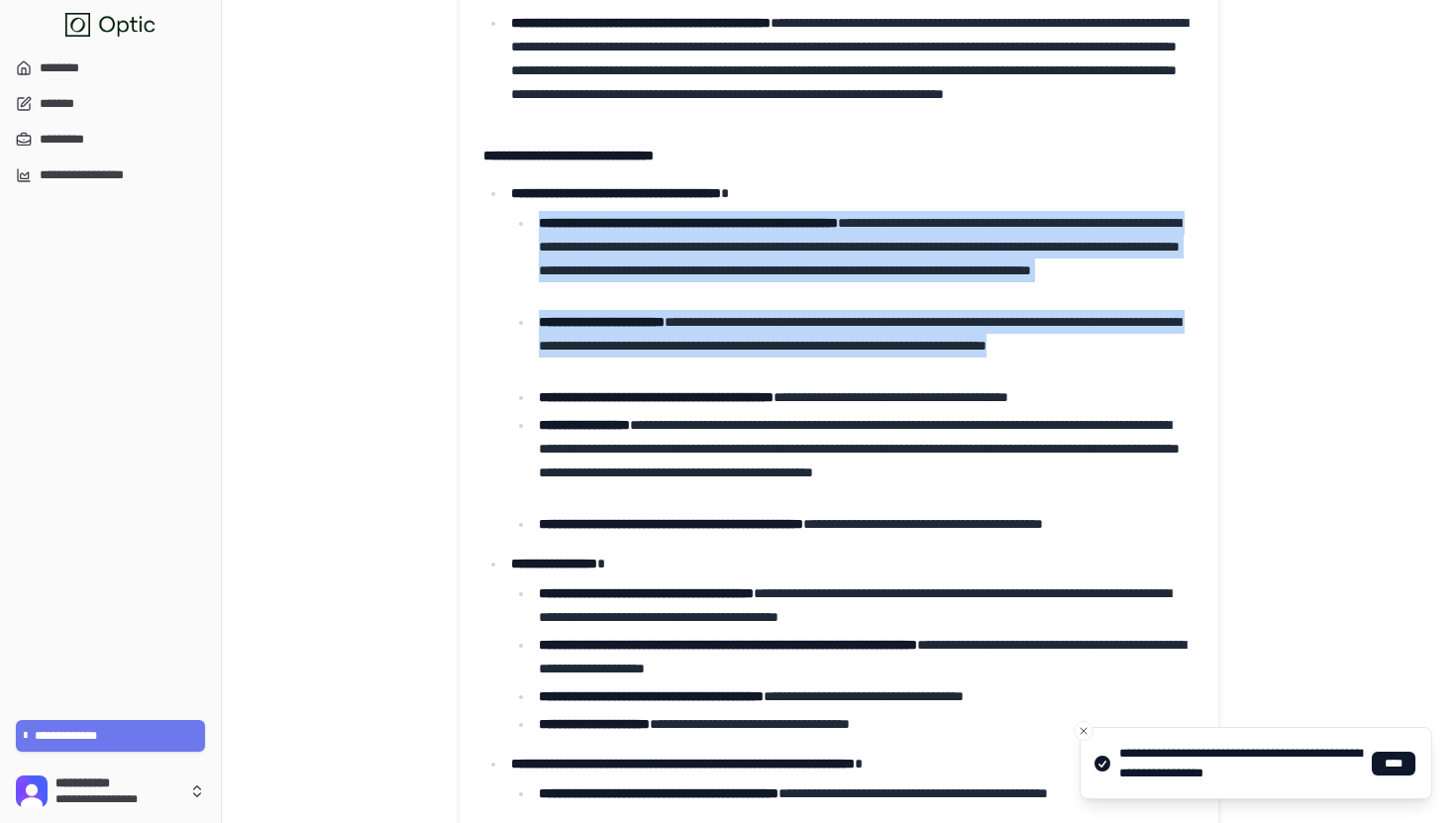 drag, startPoint x: 894, startPoint y: 379, endPoint x: 535, endPoint y: 209, distance: 397.21657 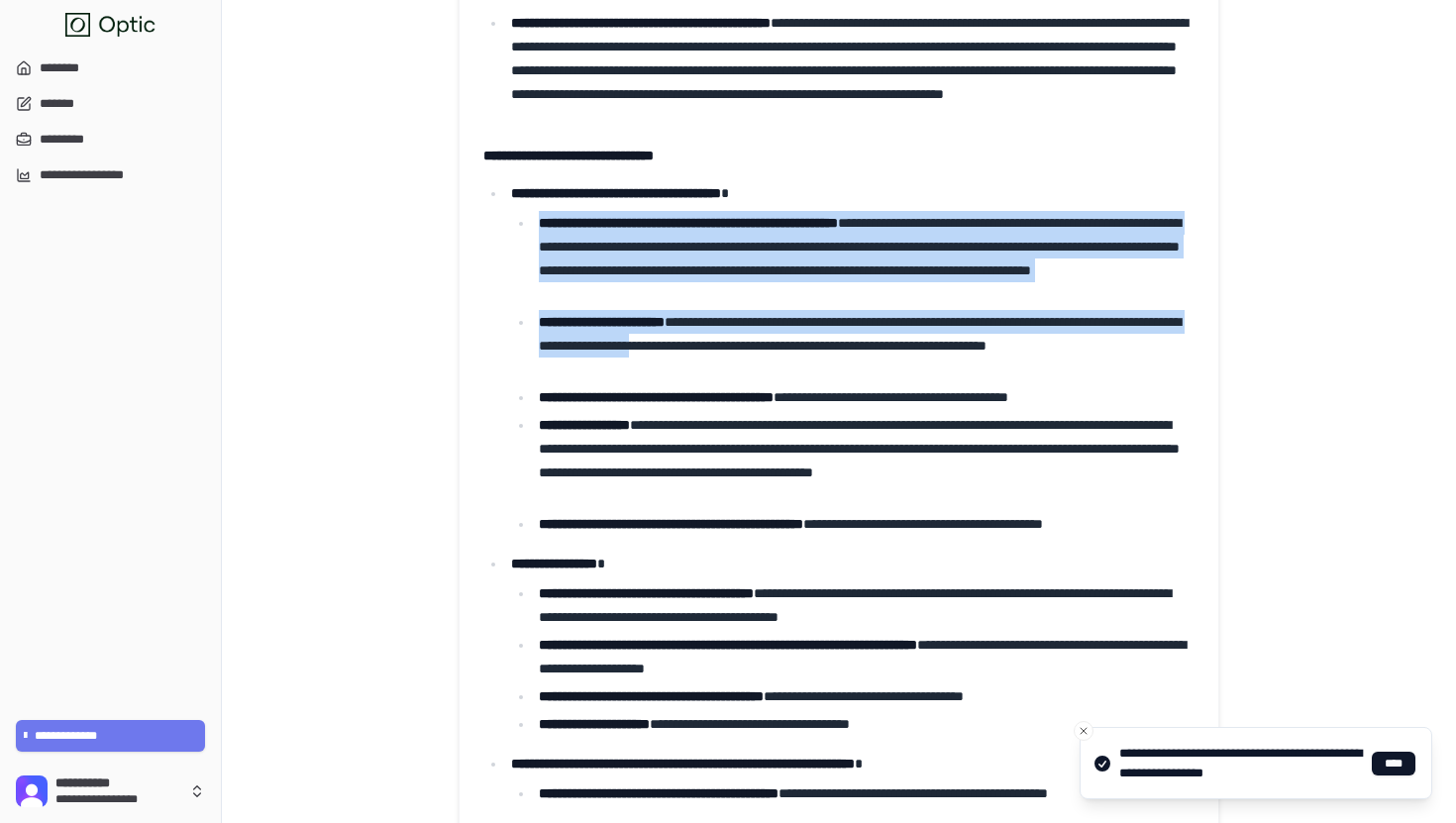drag, startPoint x: 535, startPoint y: 209, endPoint x: 809, endPoint y: 338, distance: 302.84815 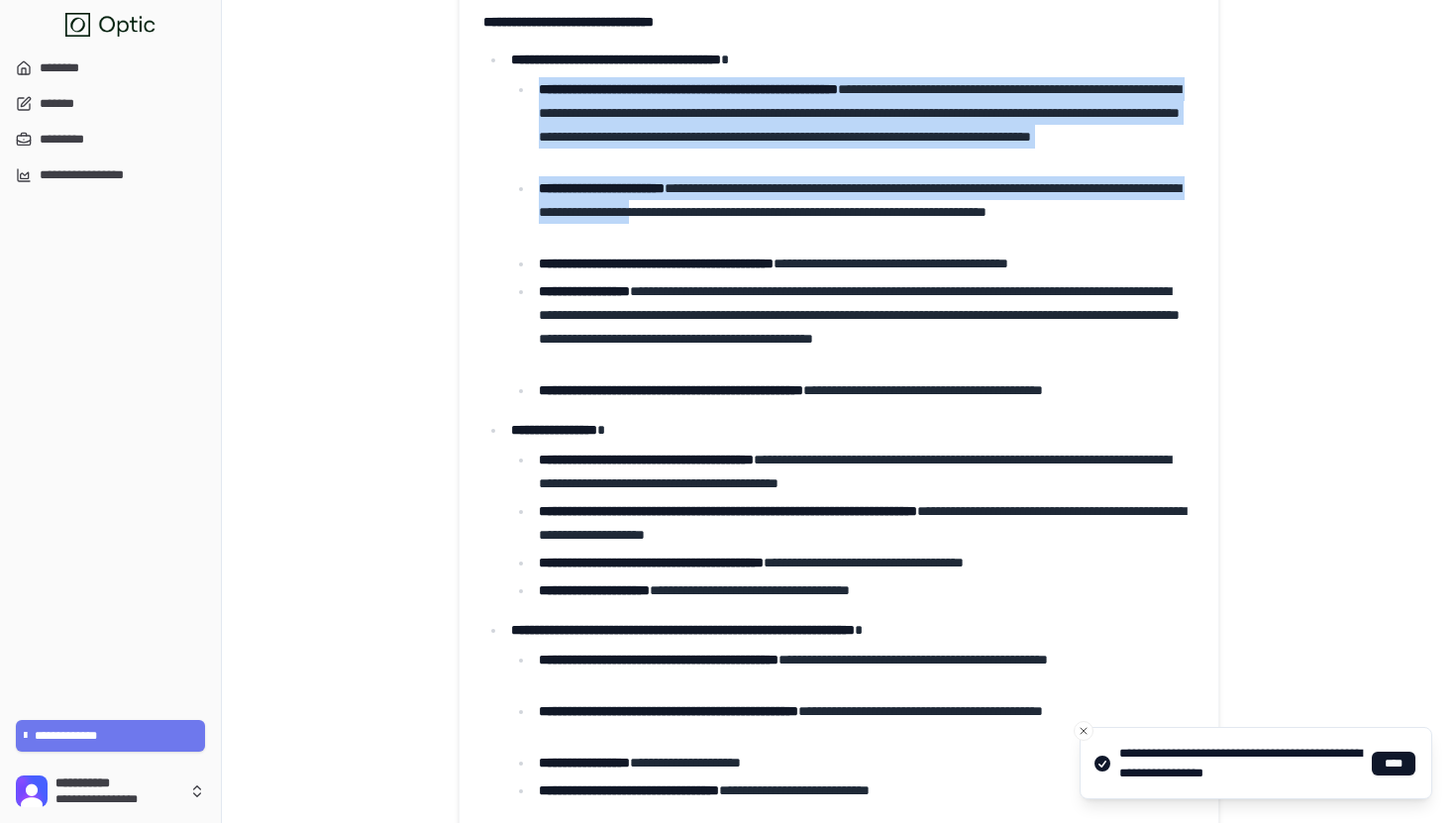 scroll, scrollTop: 759, scrollLeft: 0, axis: vertical 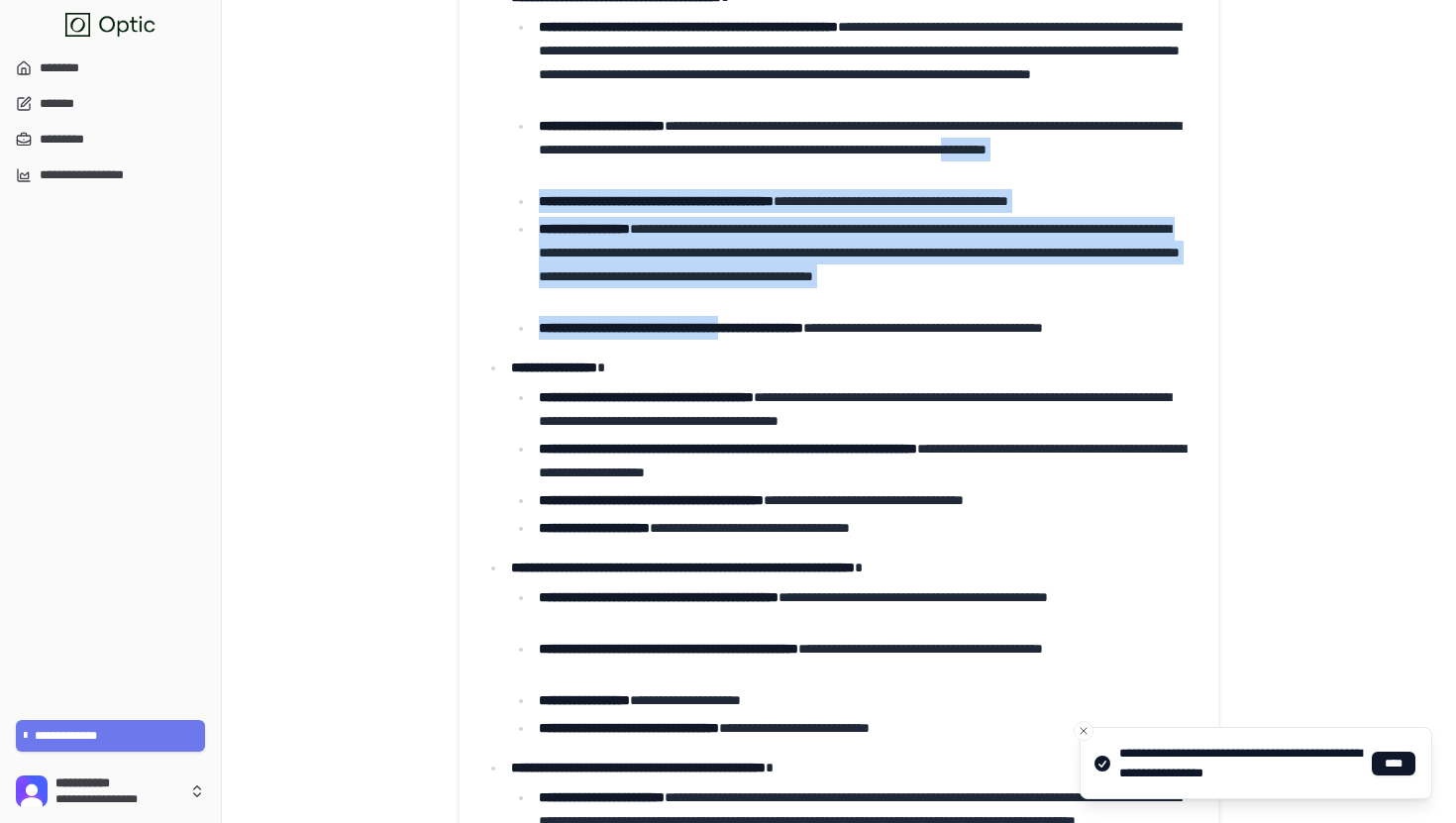 drag, startPoint x: 778, startPoint y: 319, endPoint x: 612, endPoint y: 158, distance: 231.251 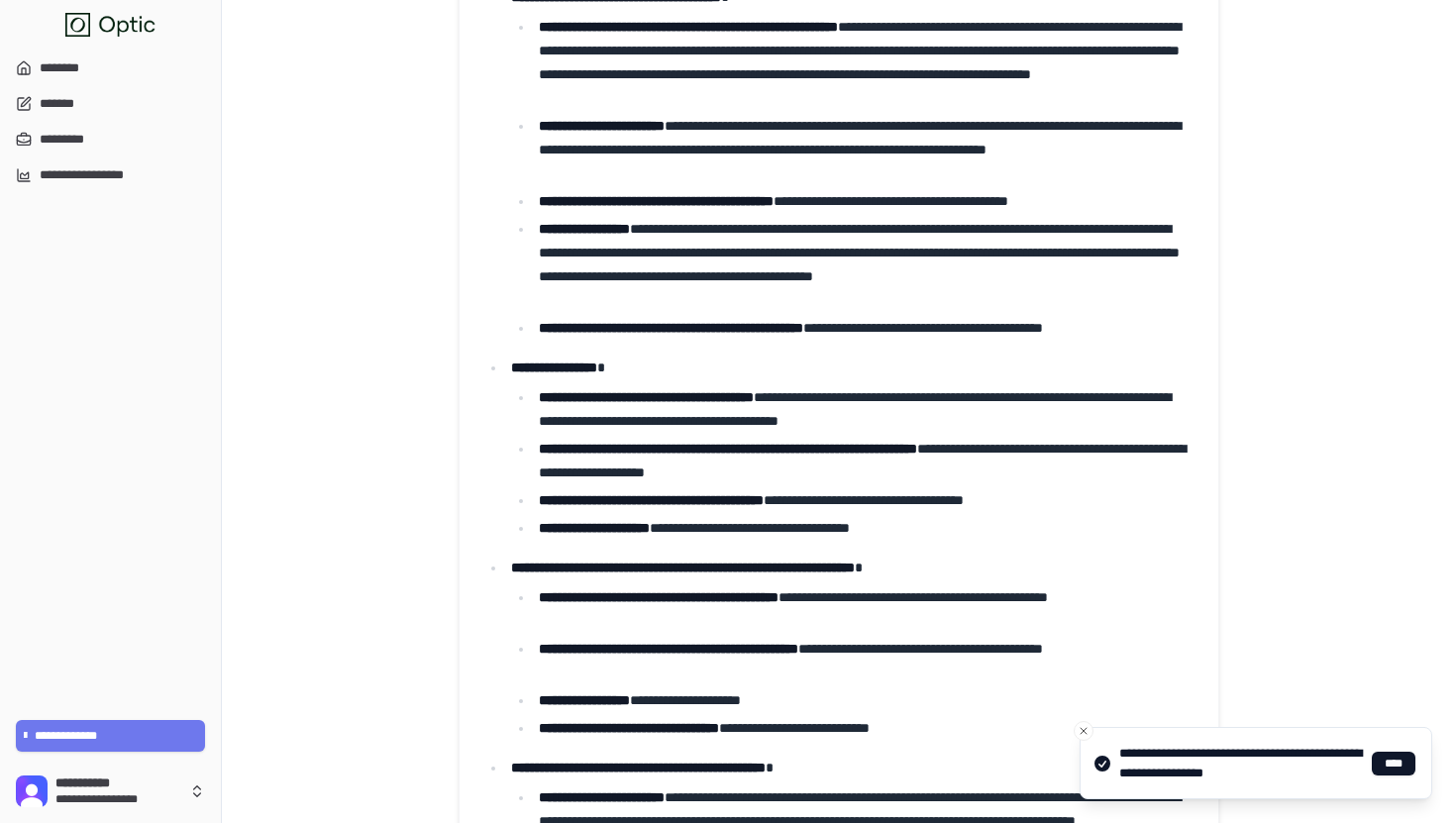 click on "**********" at bounding box center [864, 150] 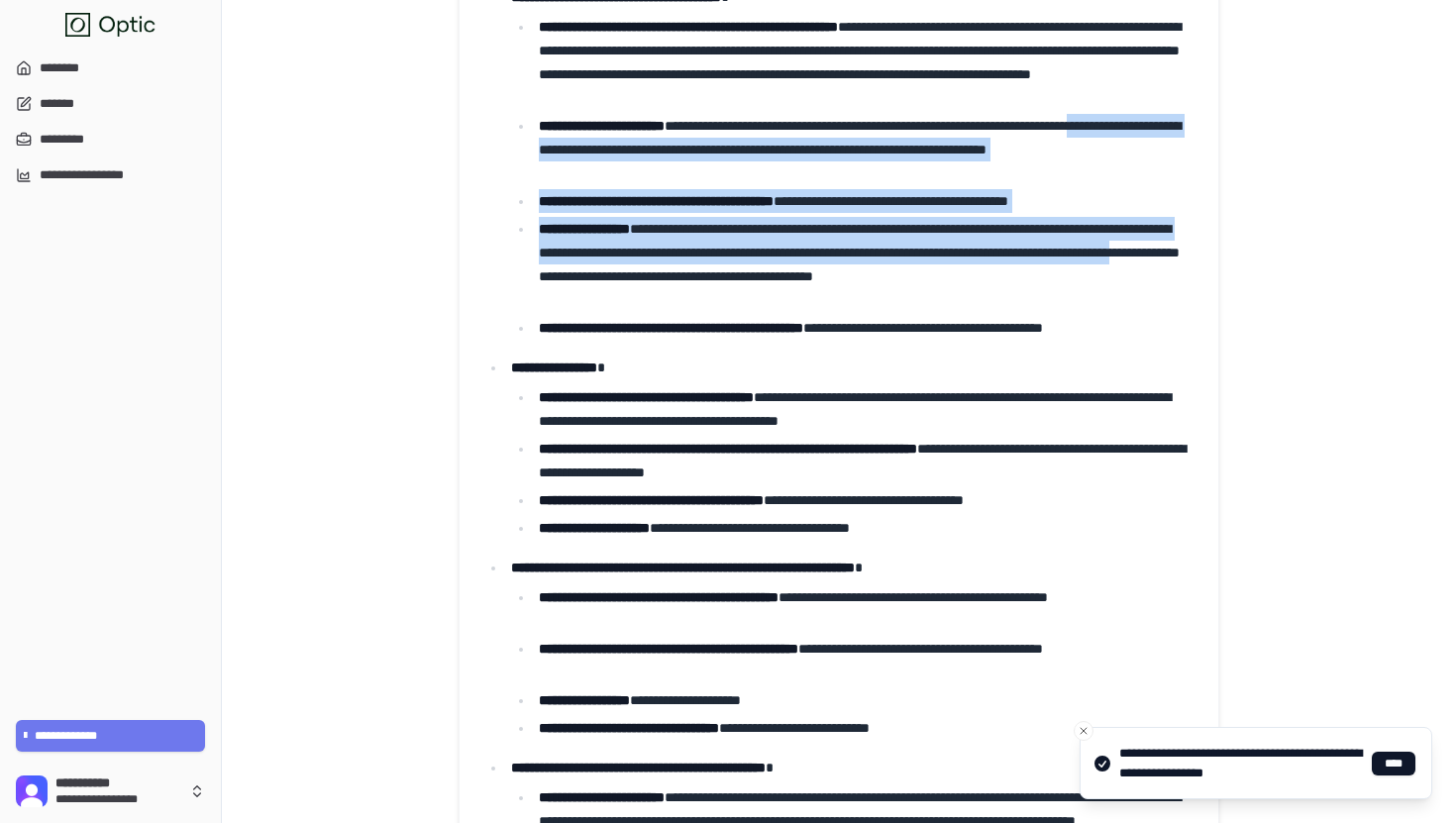 drag, startPoint x: 612, startPoint y: 158, endPoint x: 795, endPoint y: 307, distance: 235.9873 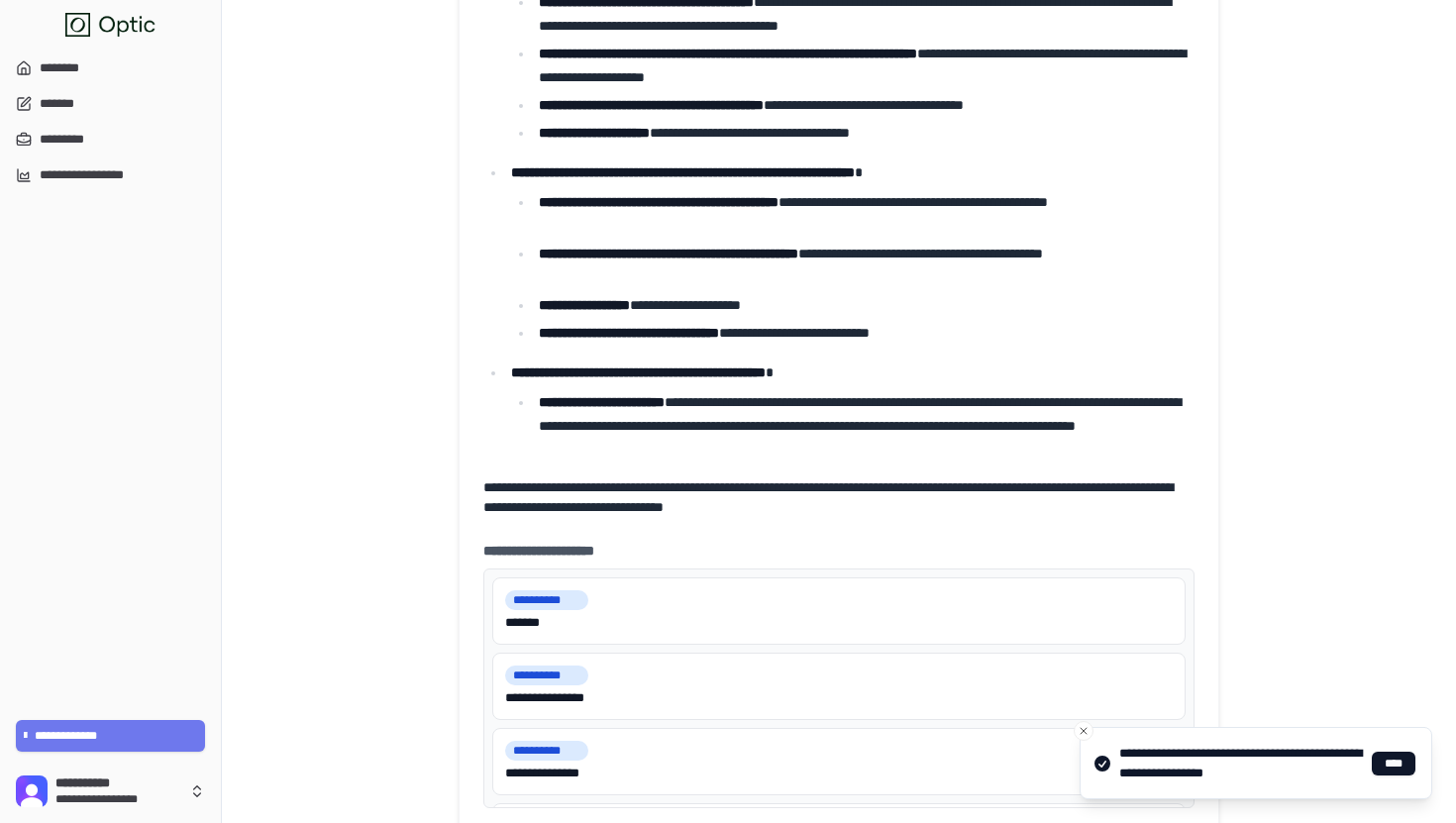 scroll, scrollTop: 1378, scrollLeft: 0, axis: vertical 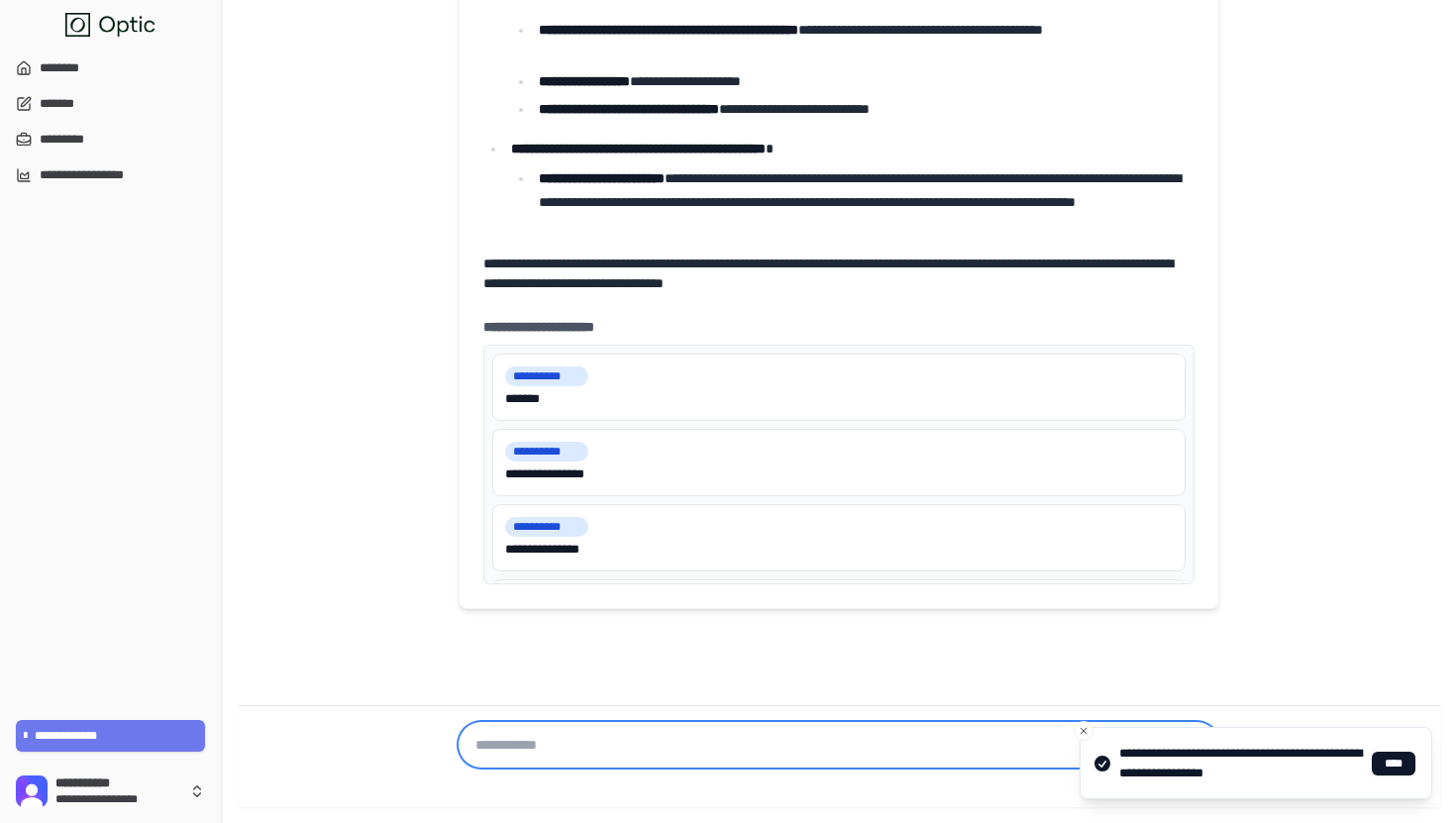 click at bounding box center (839, 745) 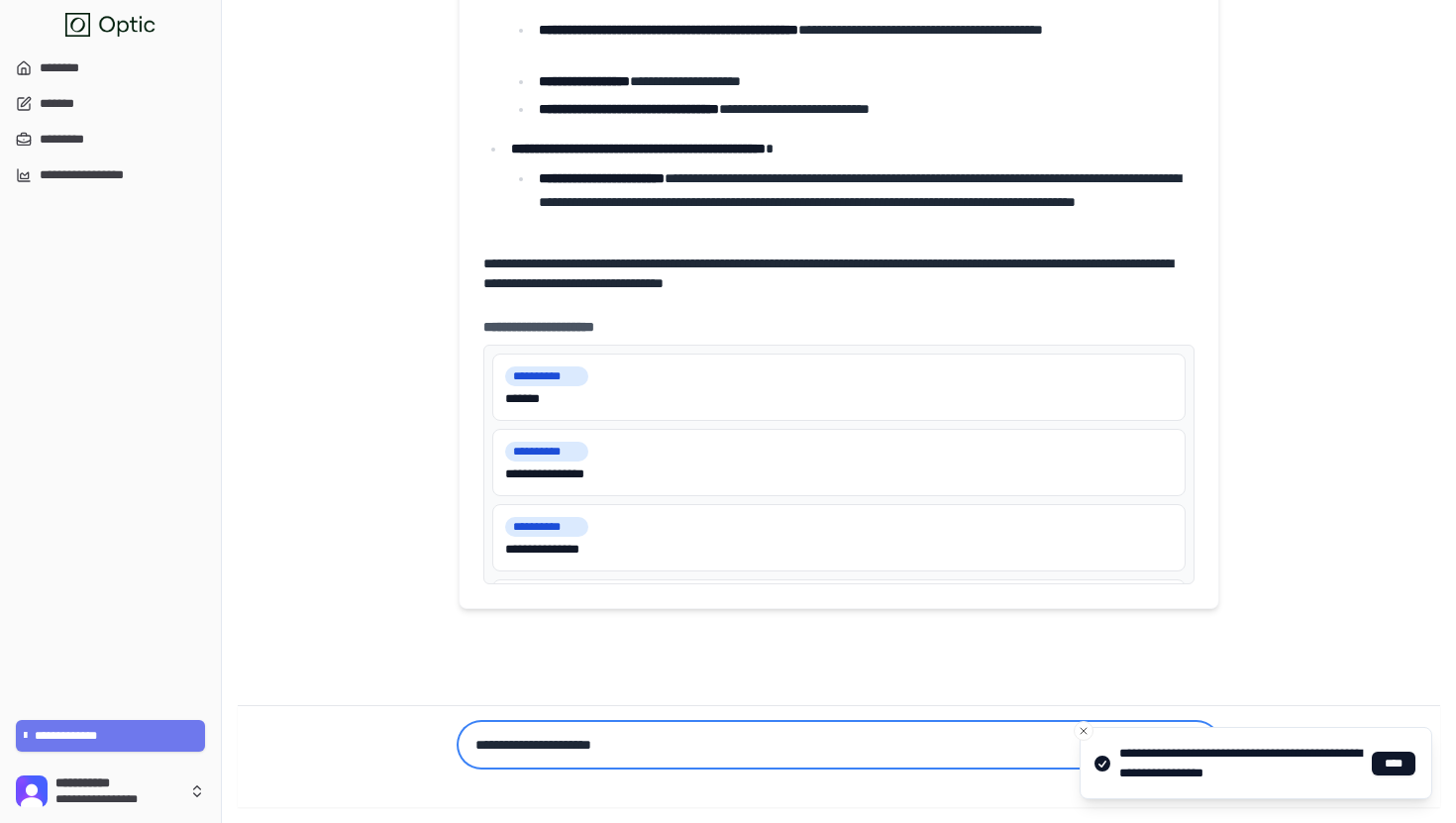 paste on "**********" 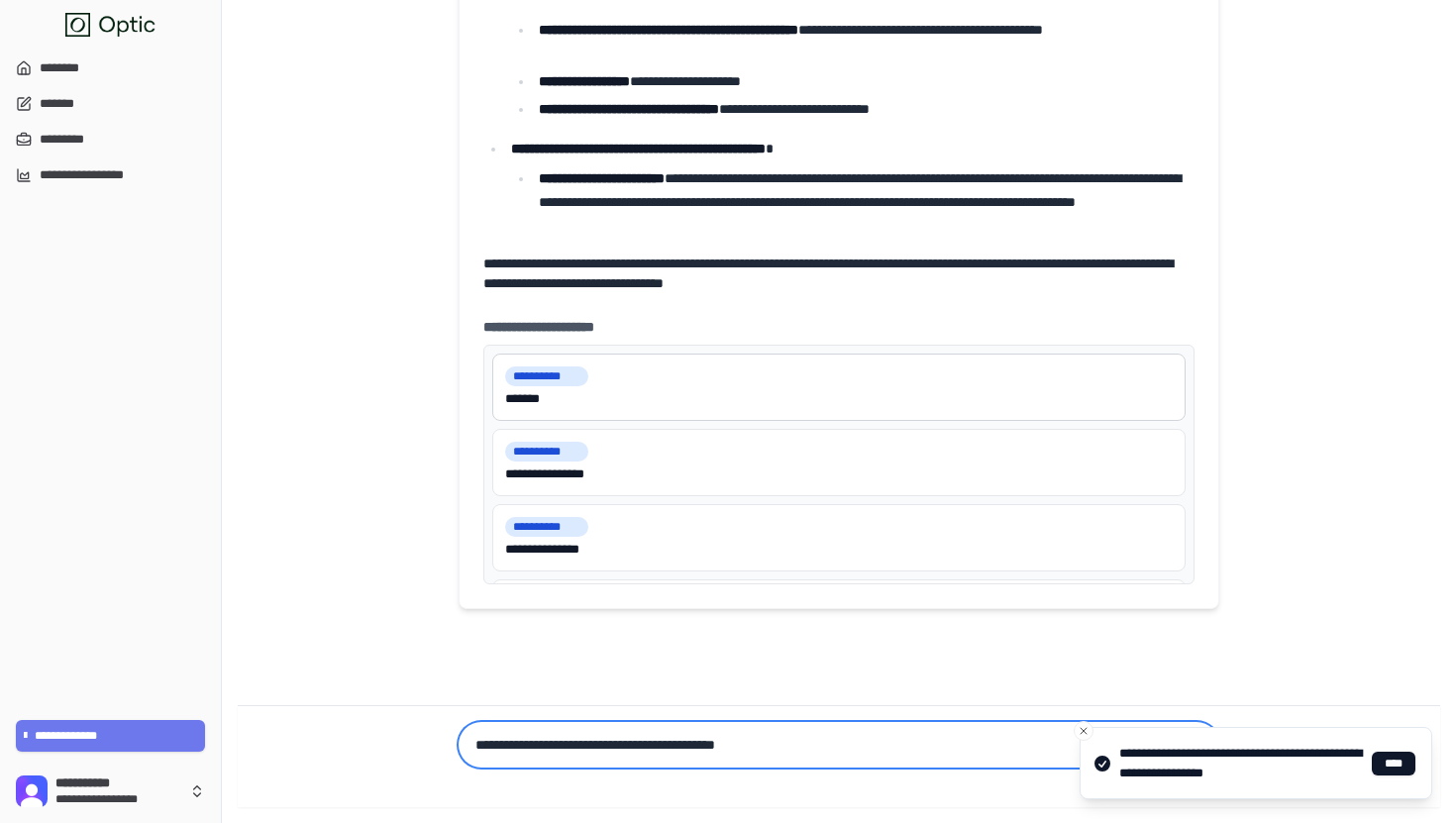 scroll, scrollTop: 0, scrollLeft: 0, axis: both 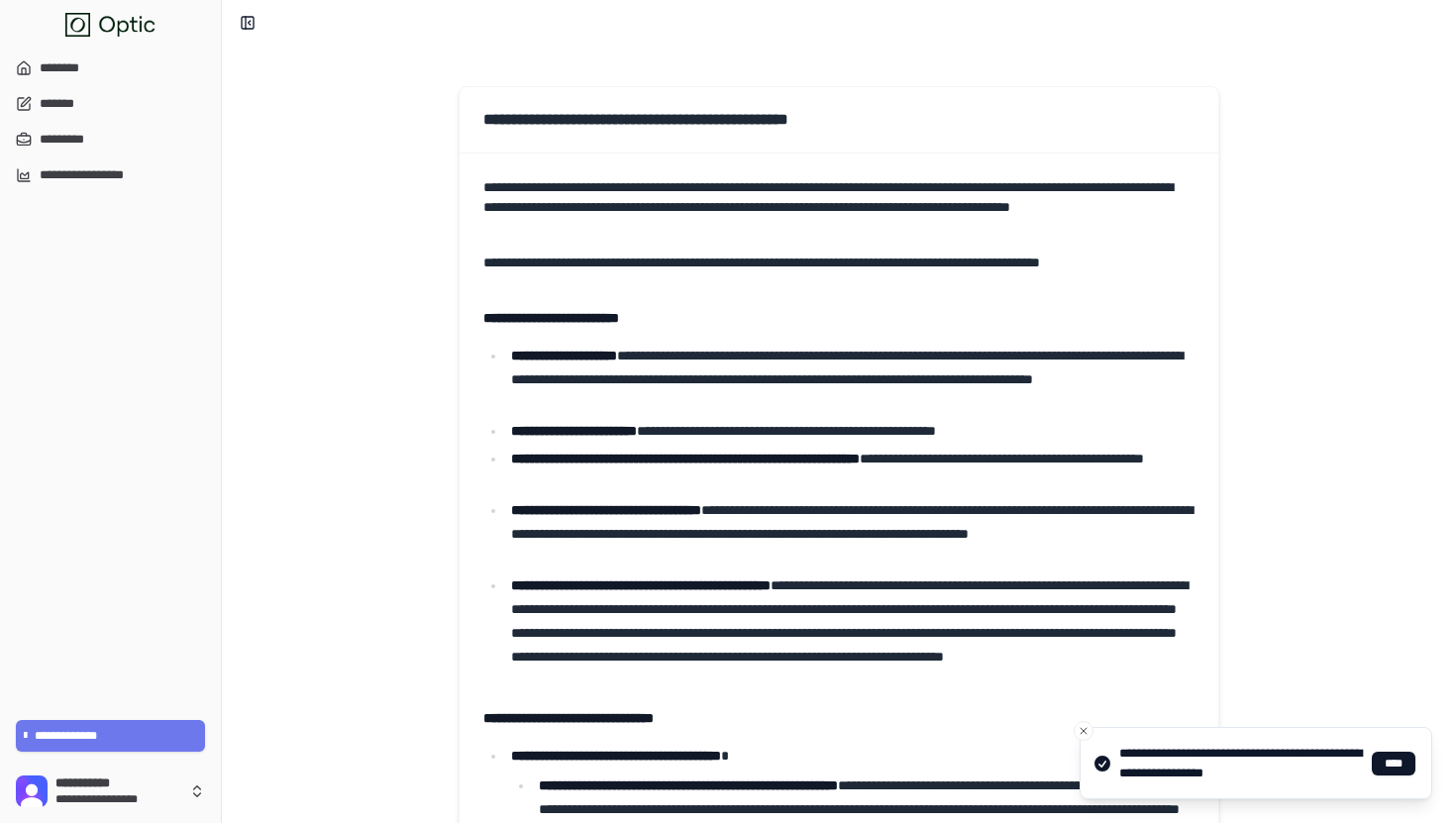 click on "**********" at bounding box center (839, 120) 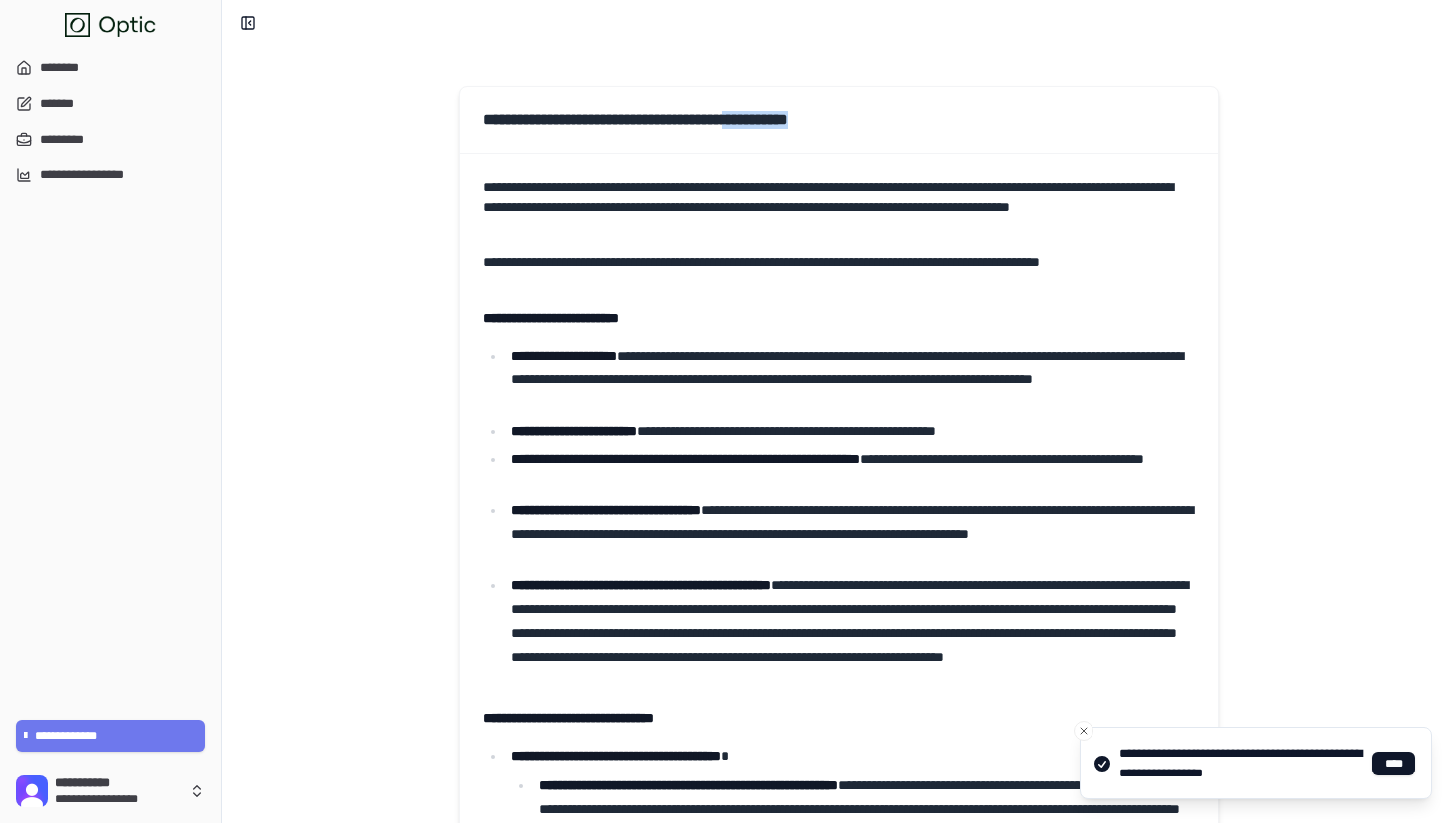 click on "**********" at bounding box center [839, 120] 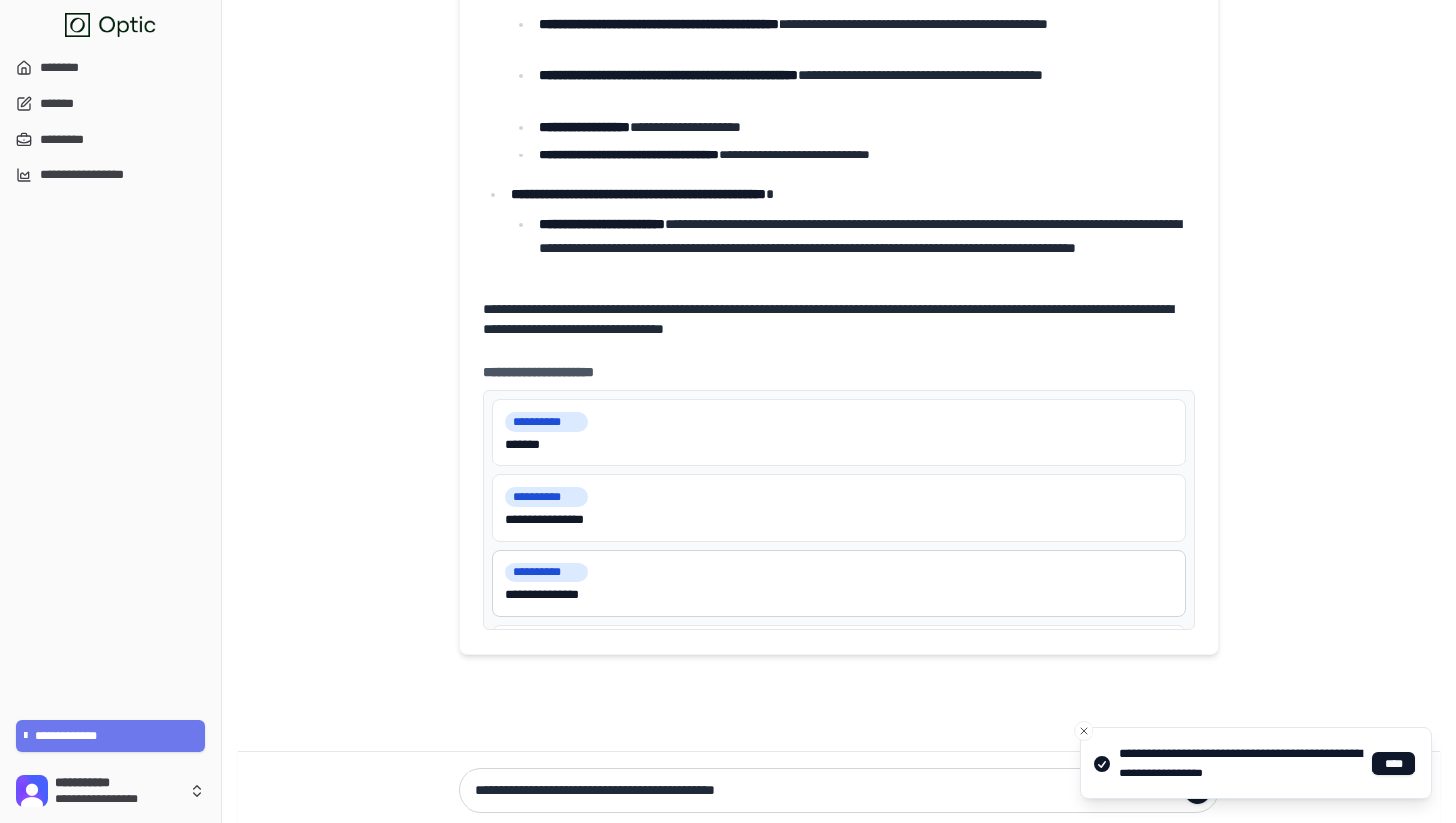 scroll, scrollTop: 1378, scrollLeft: 0, axis: vertical 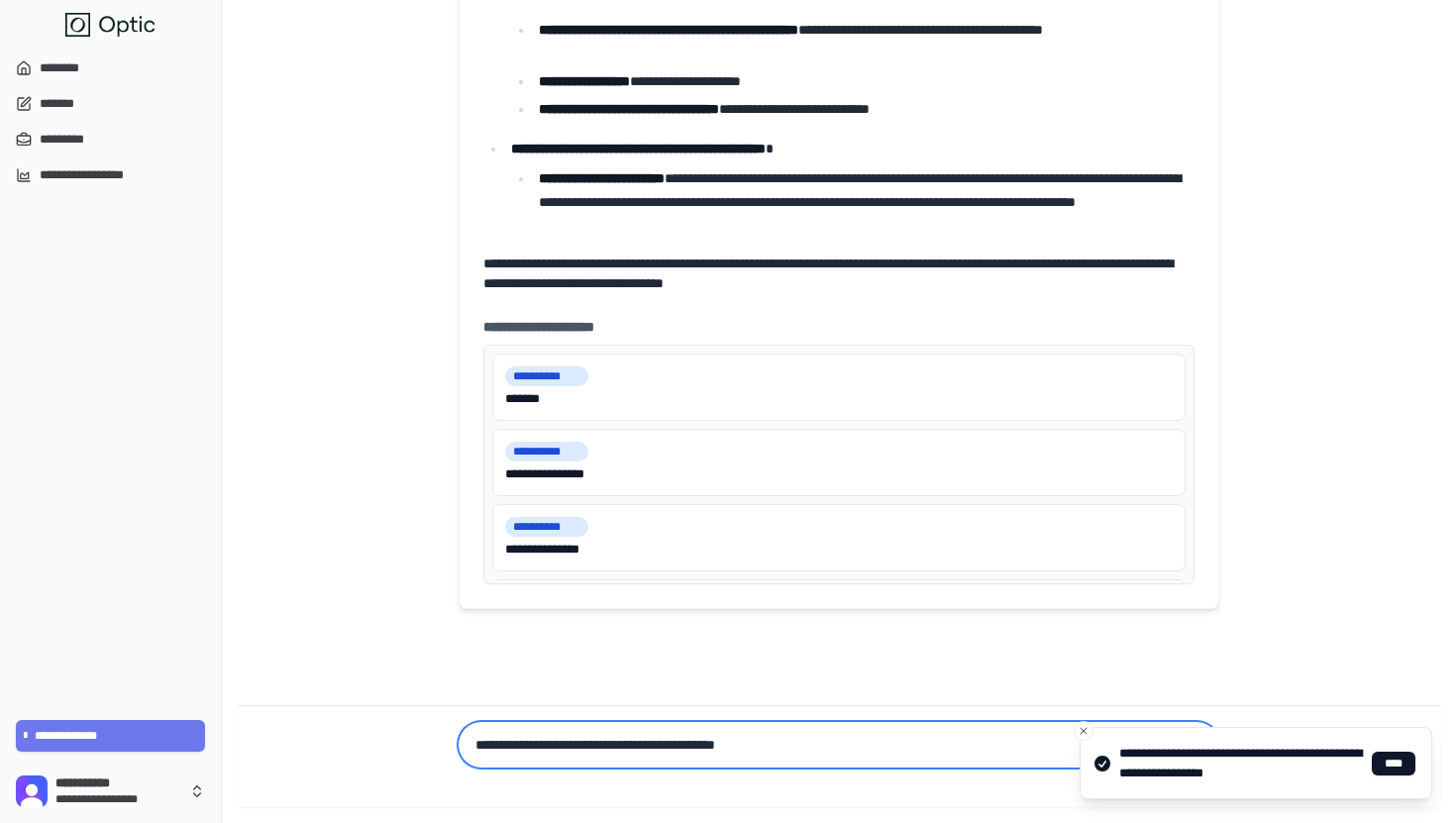 click on "**********" at bounding box center [839, 745] 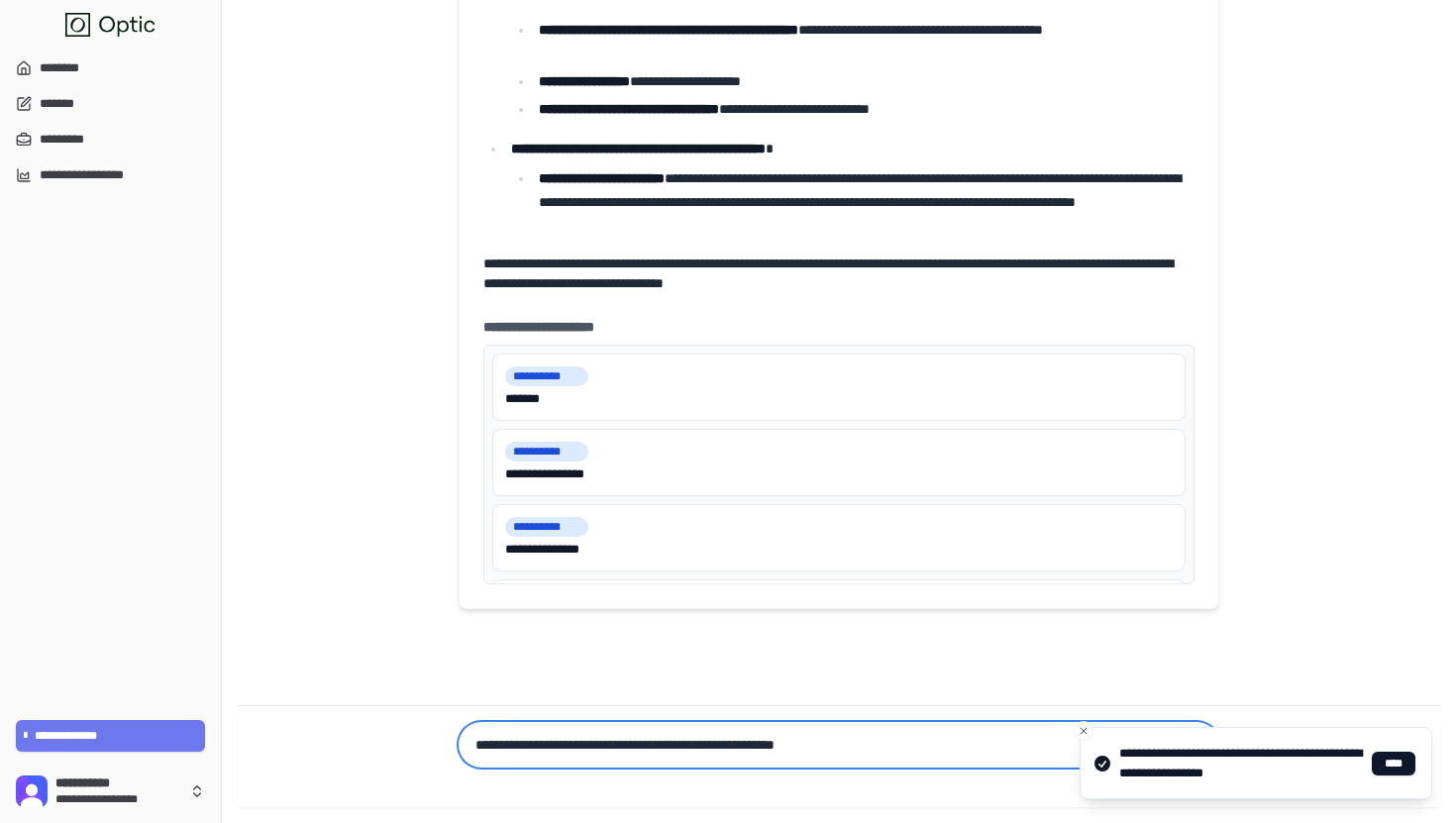 type on "**********" 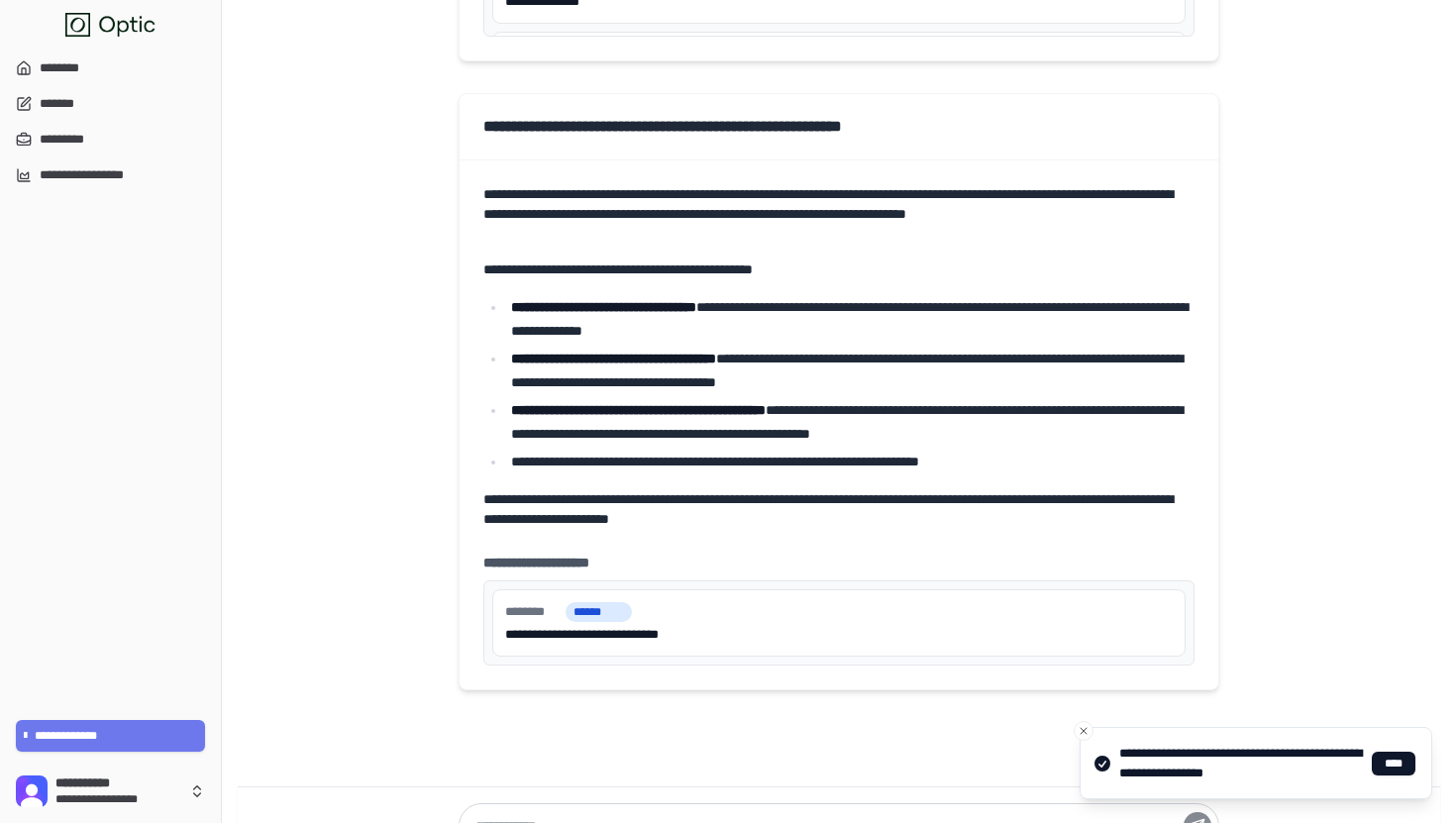 scroll, scrollTop: 1958, scrollLeft: 0, axis: vertical 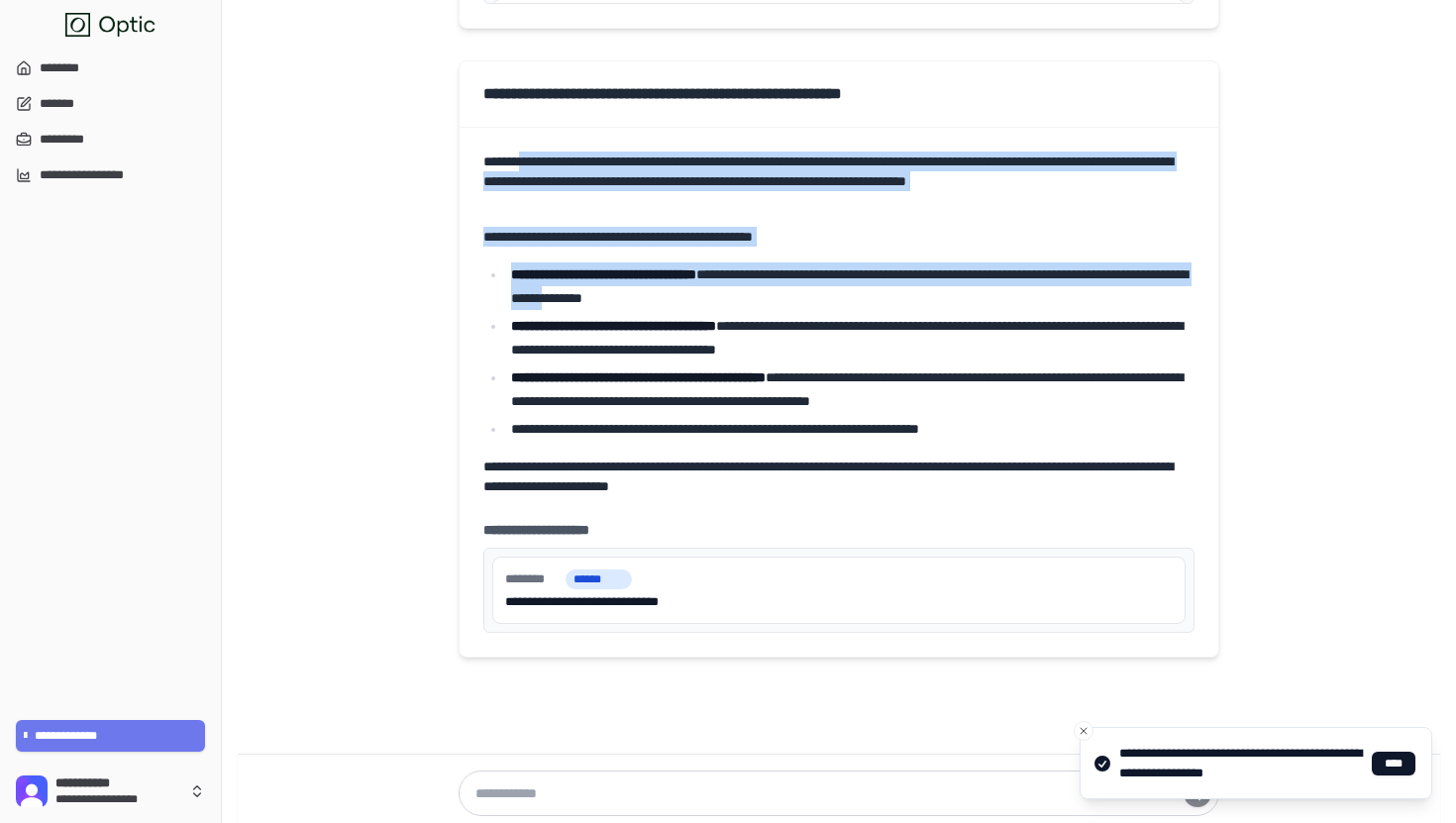 drag, startPoint x: 545, startPoint y: 157, endPoint x: 911, endPoint y: 287, distance: 388.40185 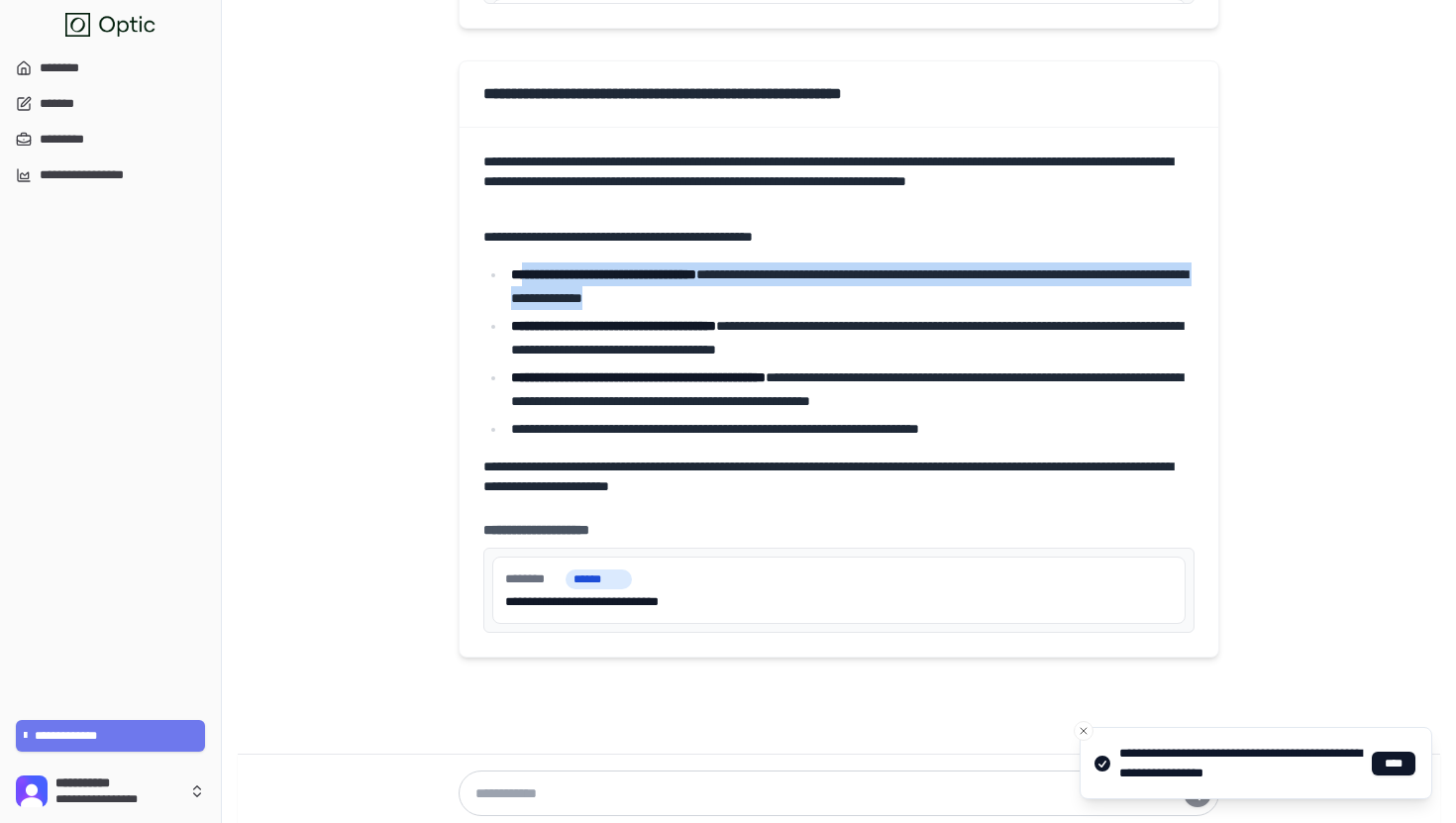drag, startPoint x: 990, startPoint y: 299, endPoint x: 527, endPoint y: 265, distance: 464.2467 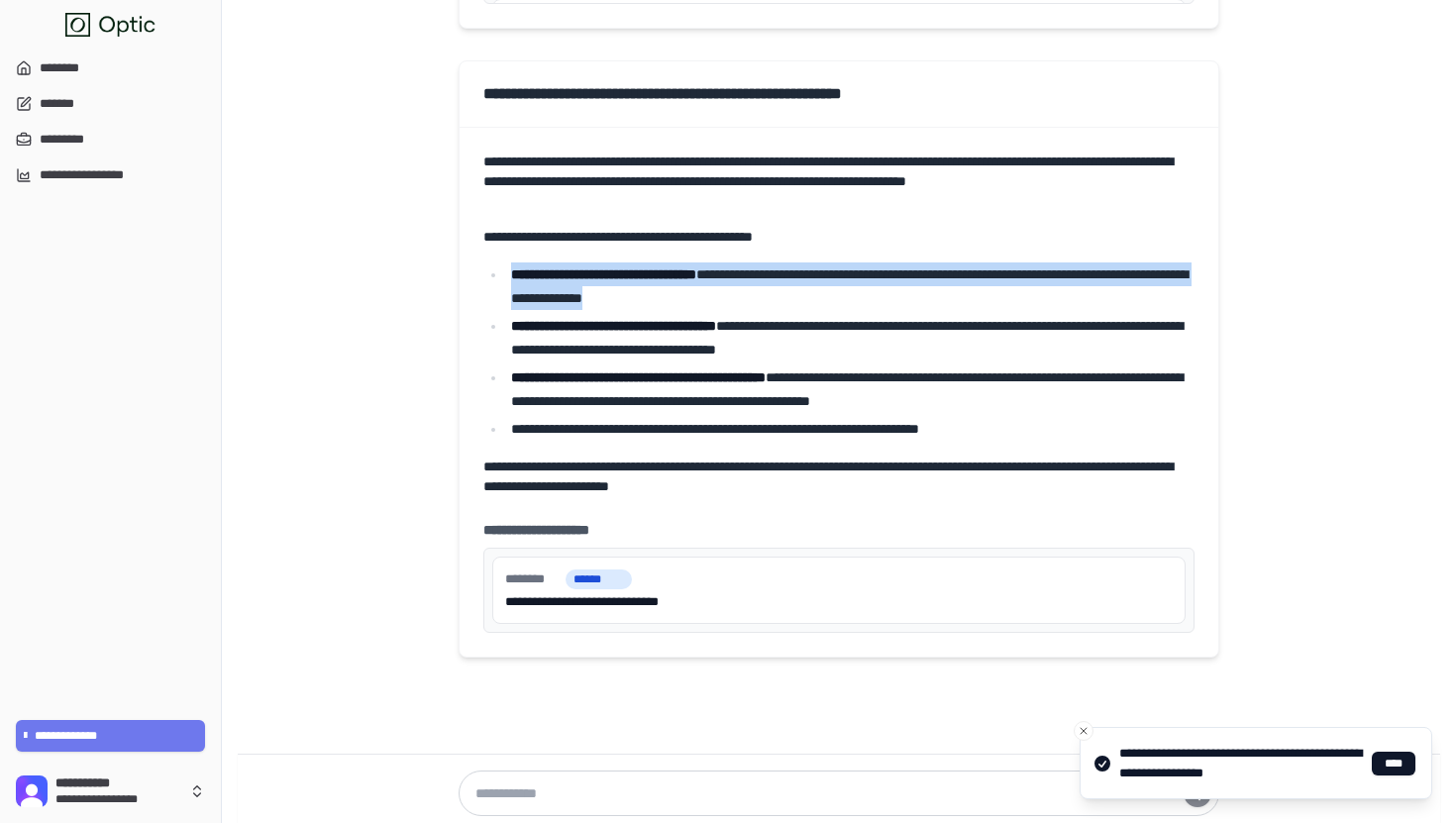 drag, startPoint x: 527, startPoint y: 265, endPoint x: 992, endPoint y: 300, distance: 466.3153 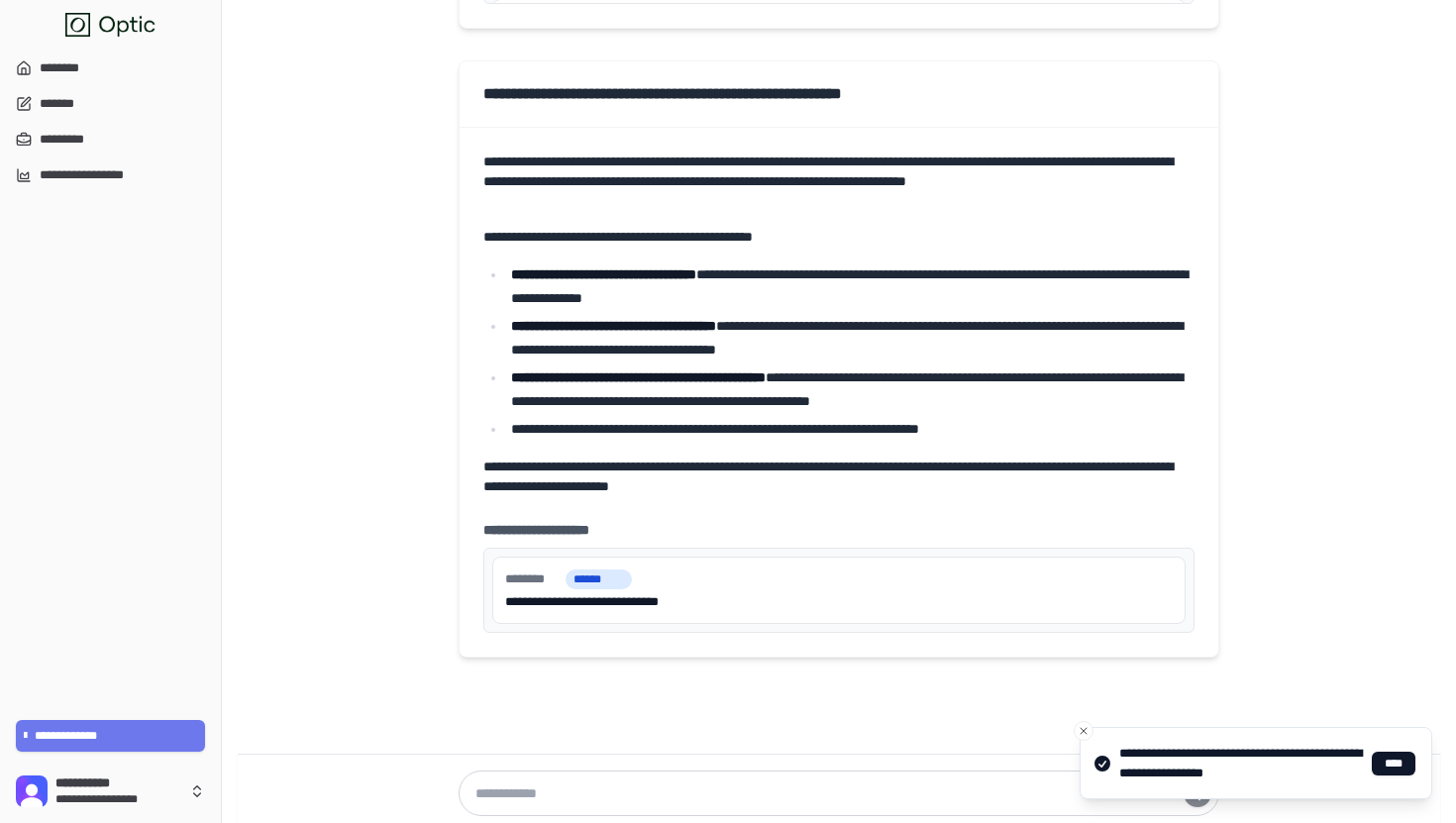 click on "**********" at bounding box center (850, 286) 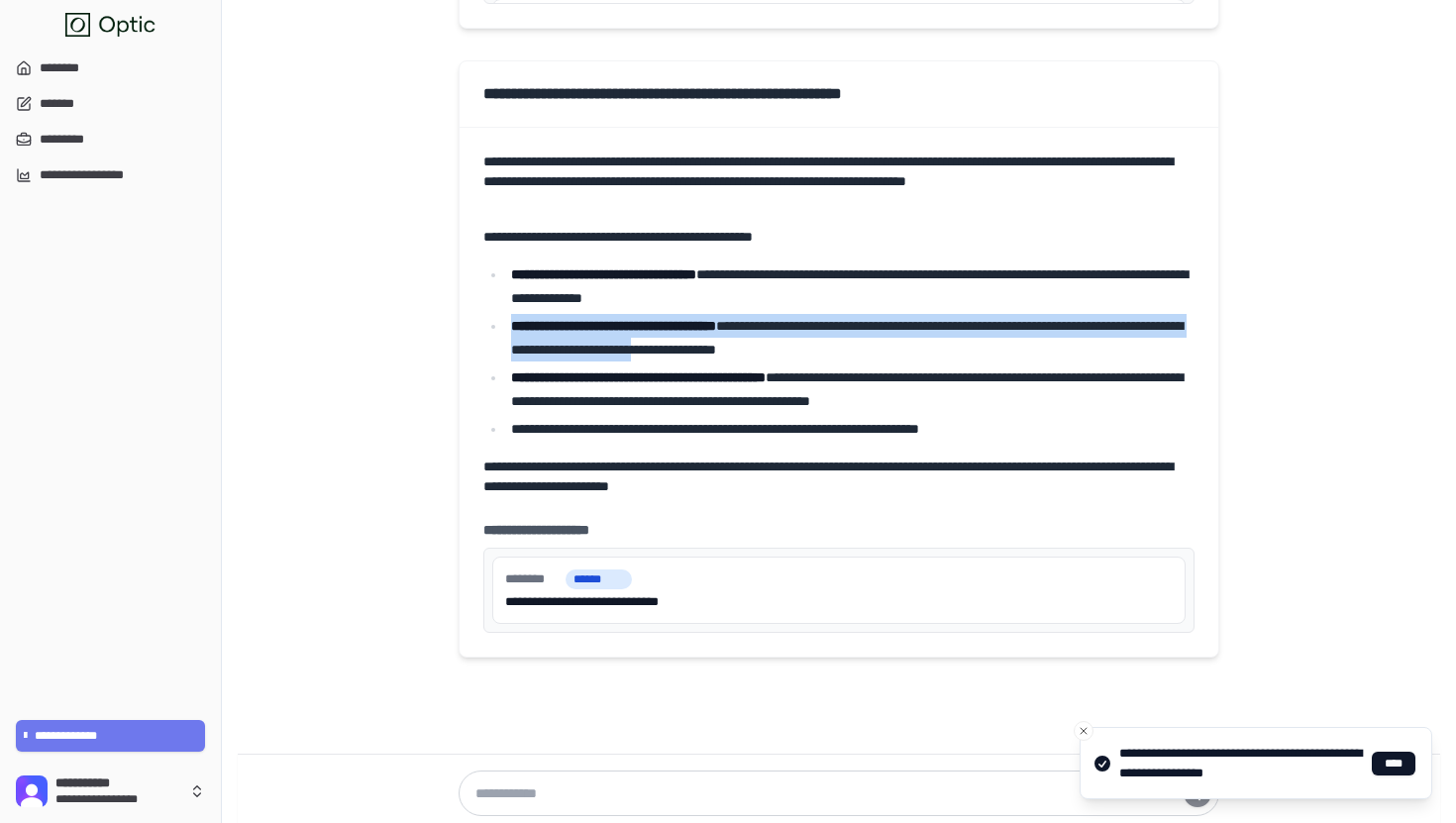 drag, startPoint x: 992, startPoint y: 300, endPoint x: 962, endPoint y: 360, distance: 67.08204 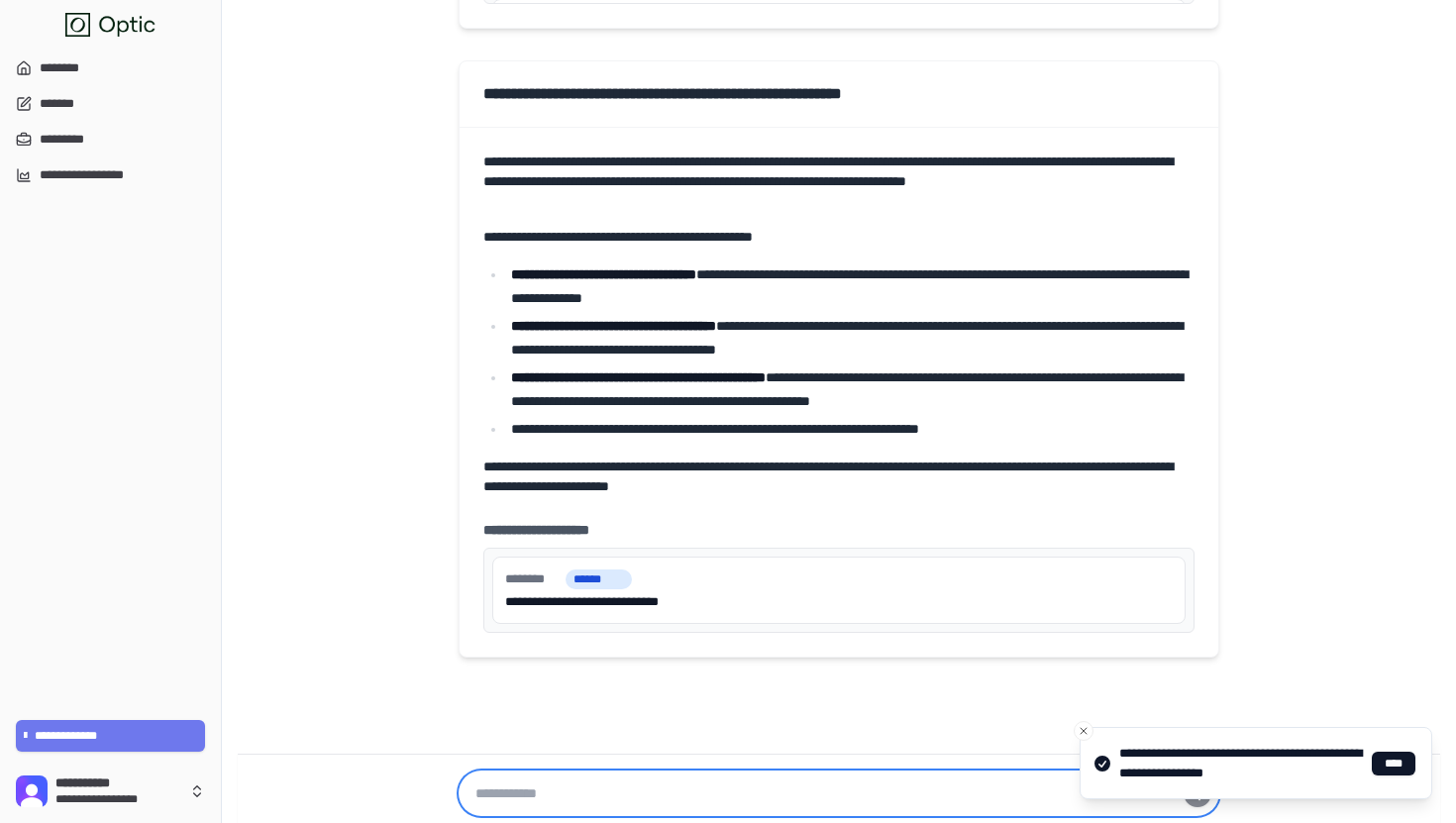 click at bounding box center [839, 793] 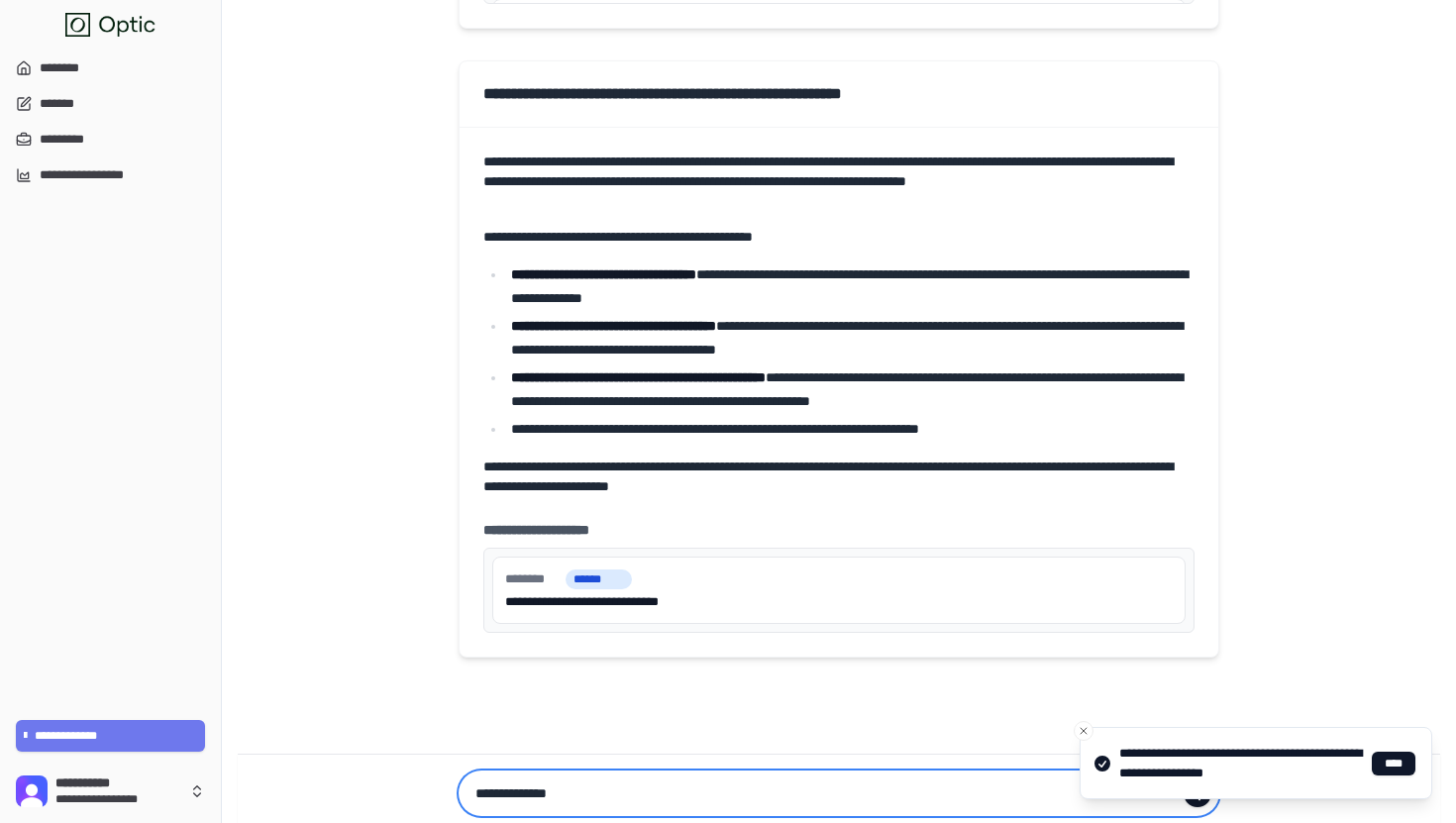 paste on "**********" 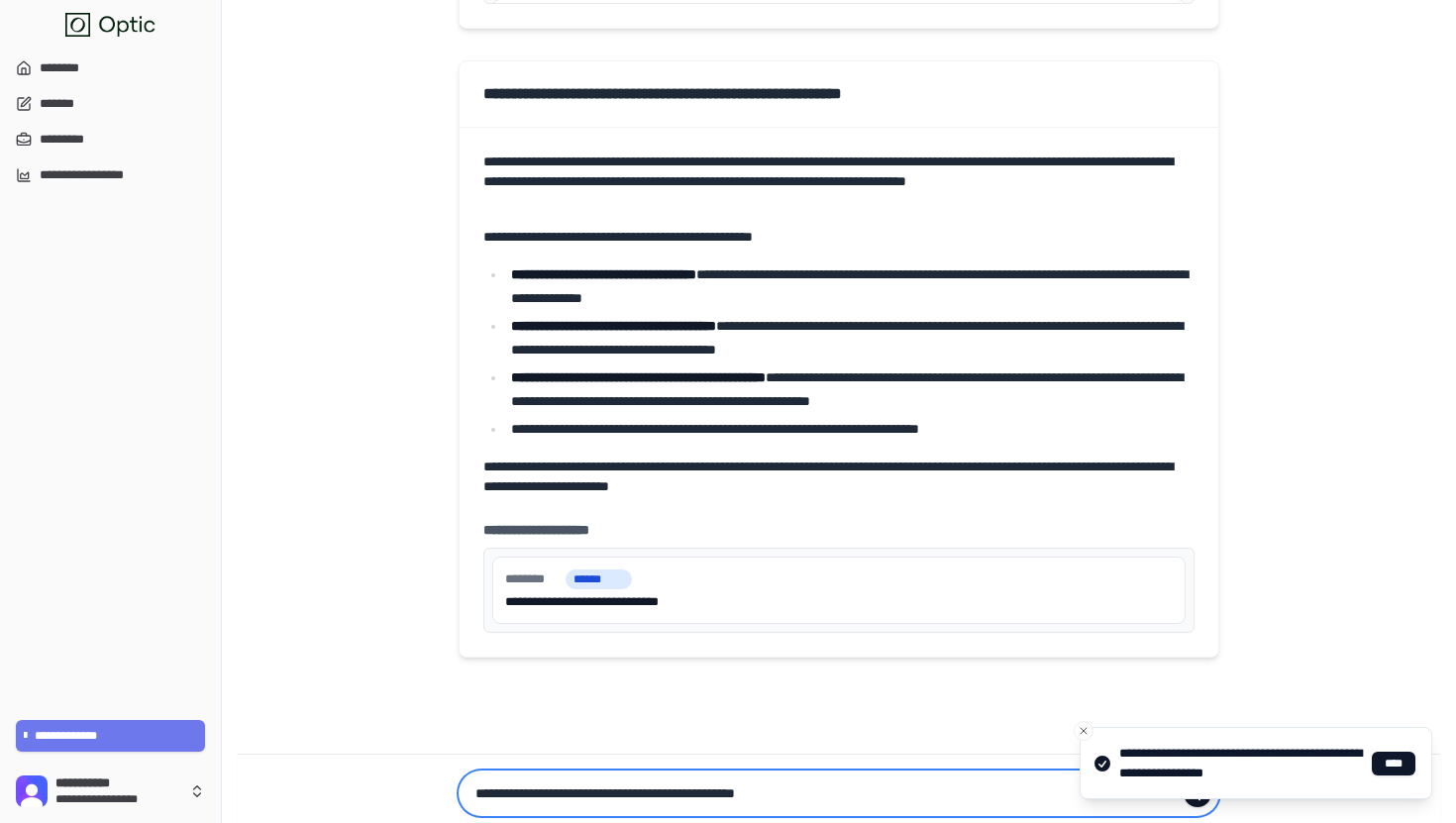 type on "**********" 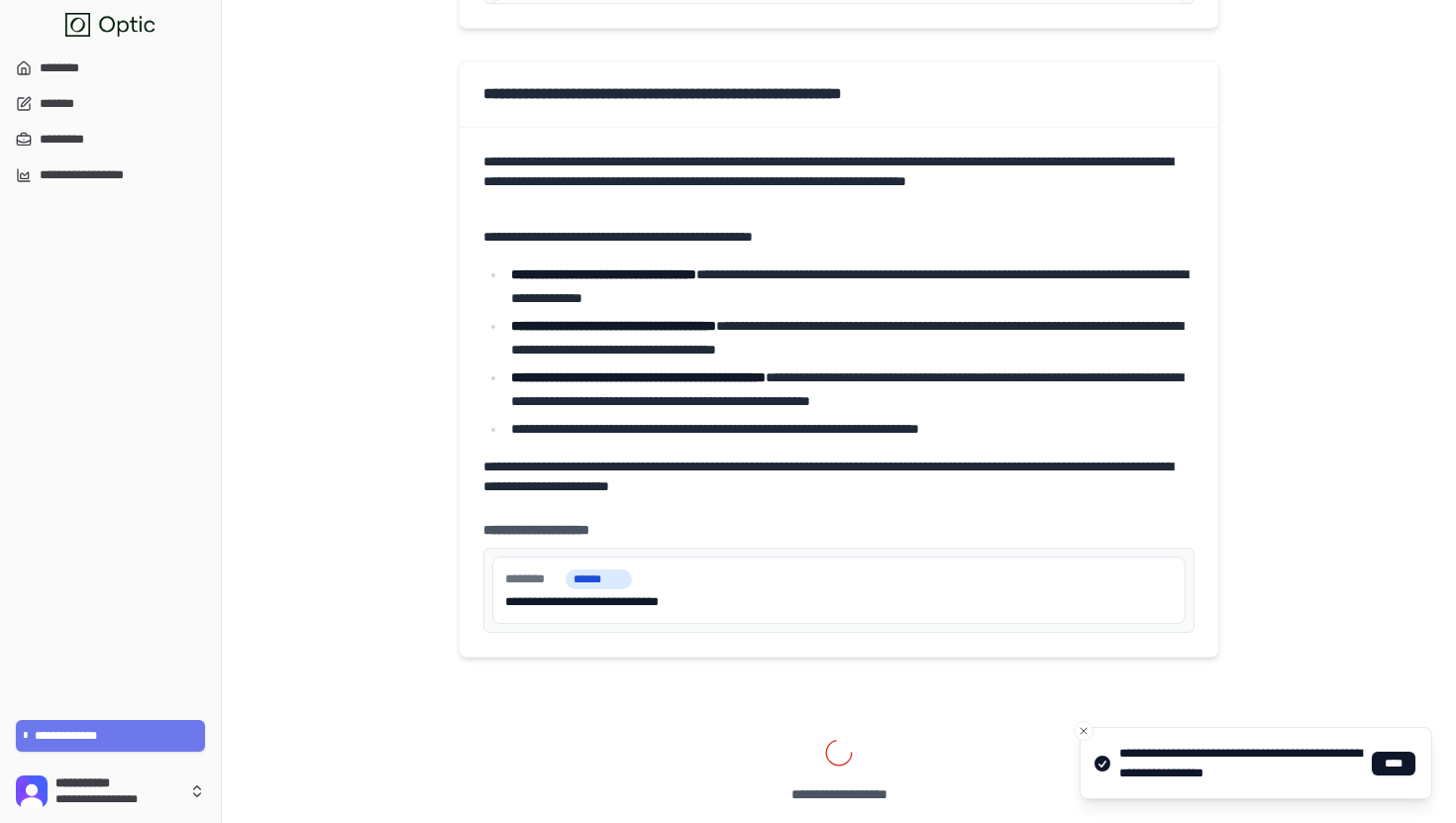 scroll, scrollTop: 1971, scrollLeft: 0, axis: vertical 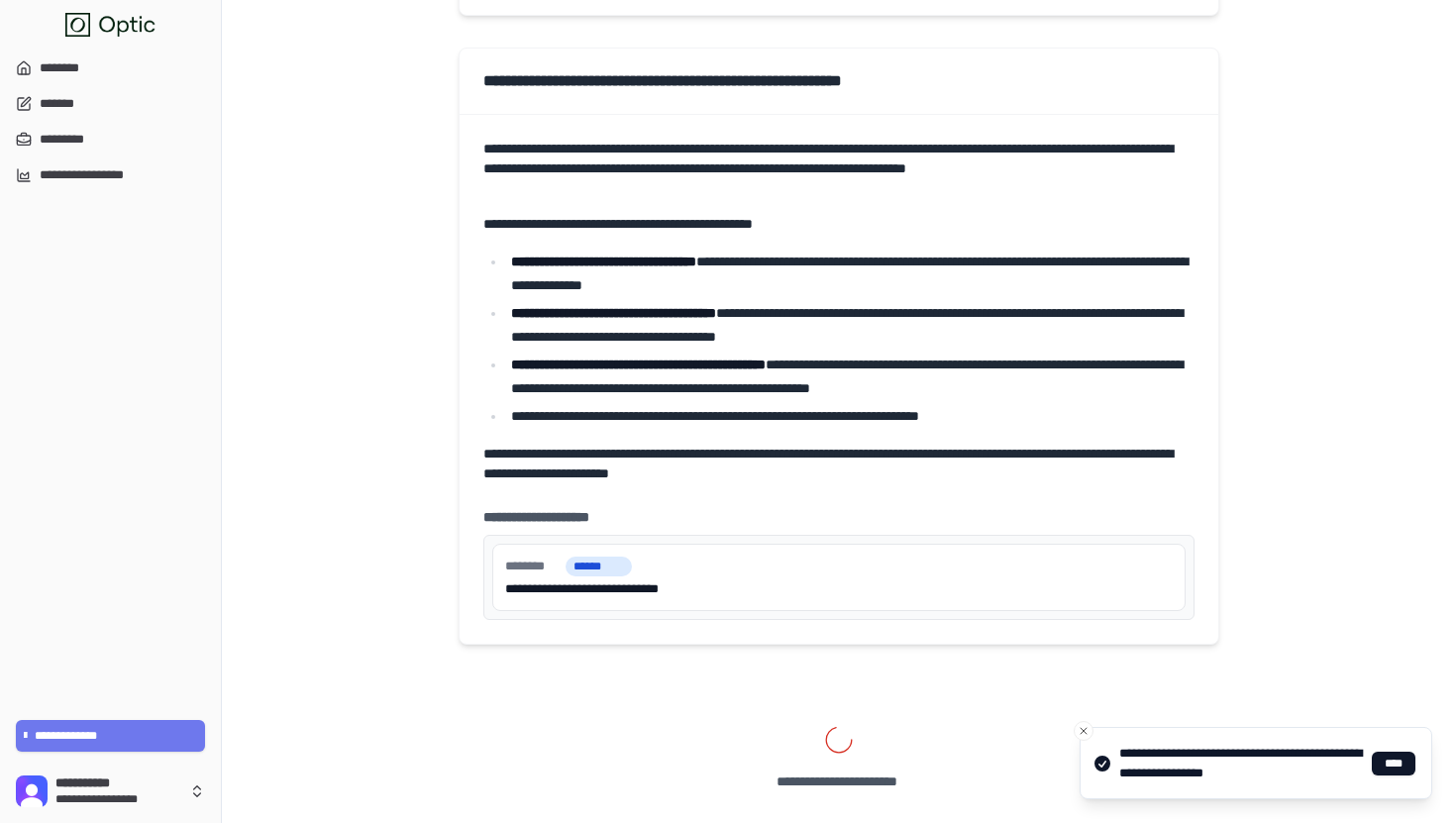 type 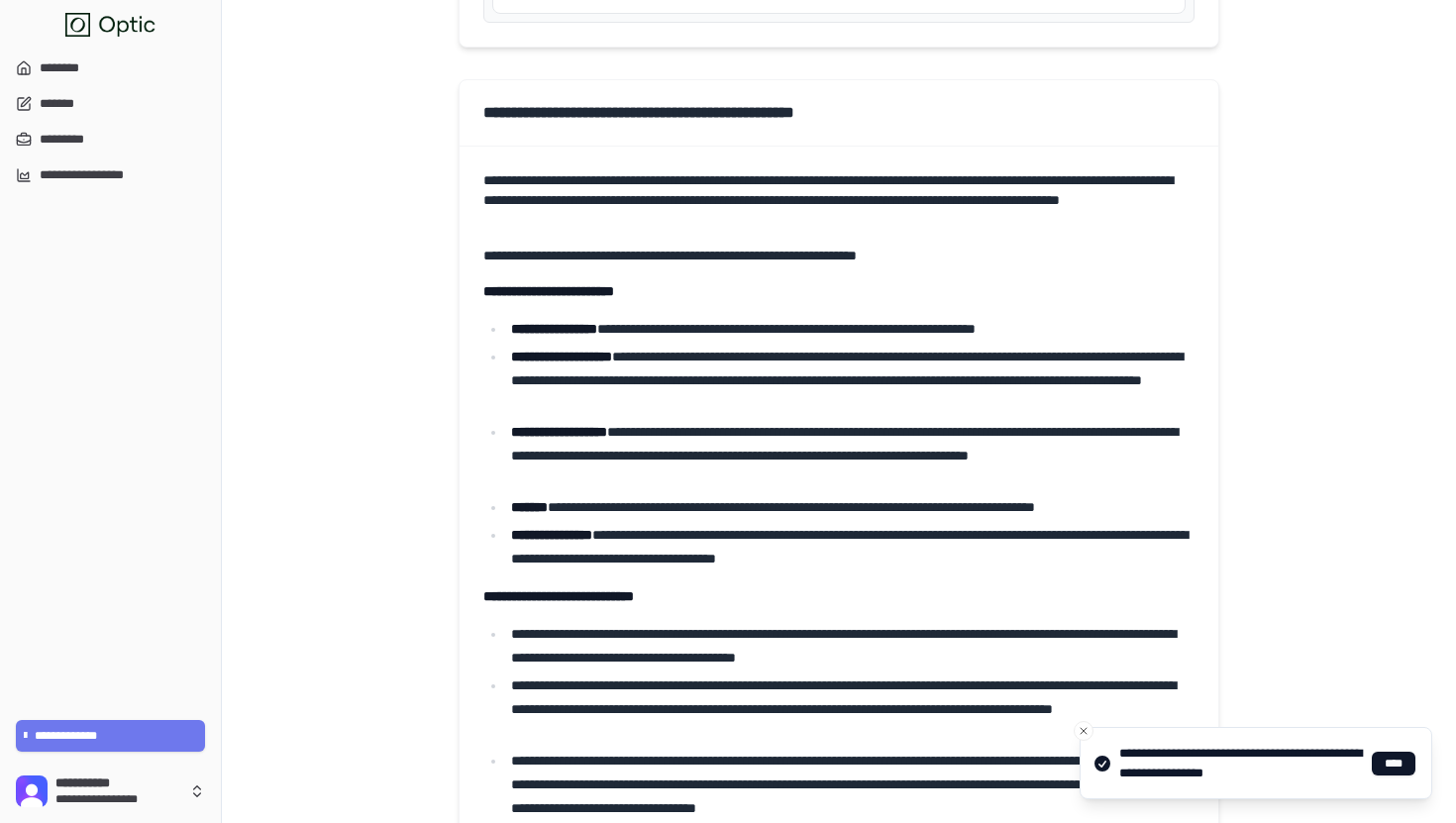 scroll, scrollTop: 2538, scrollLeft: 0, axis: vertical 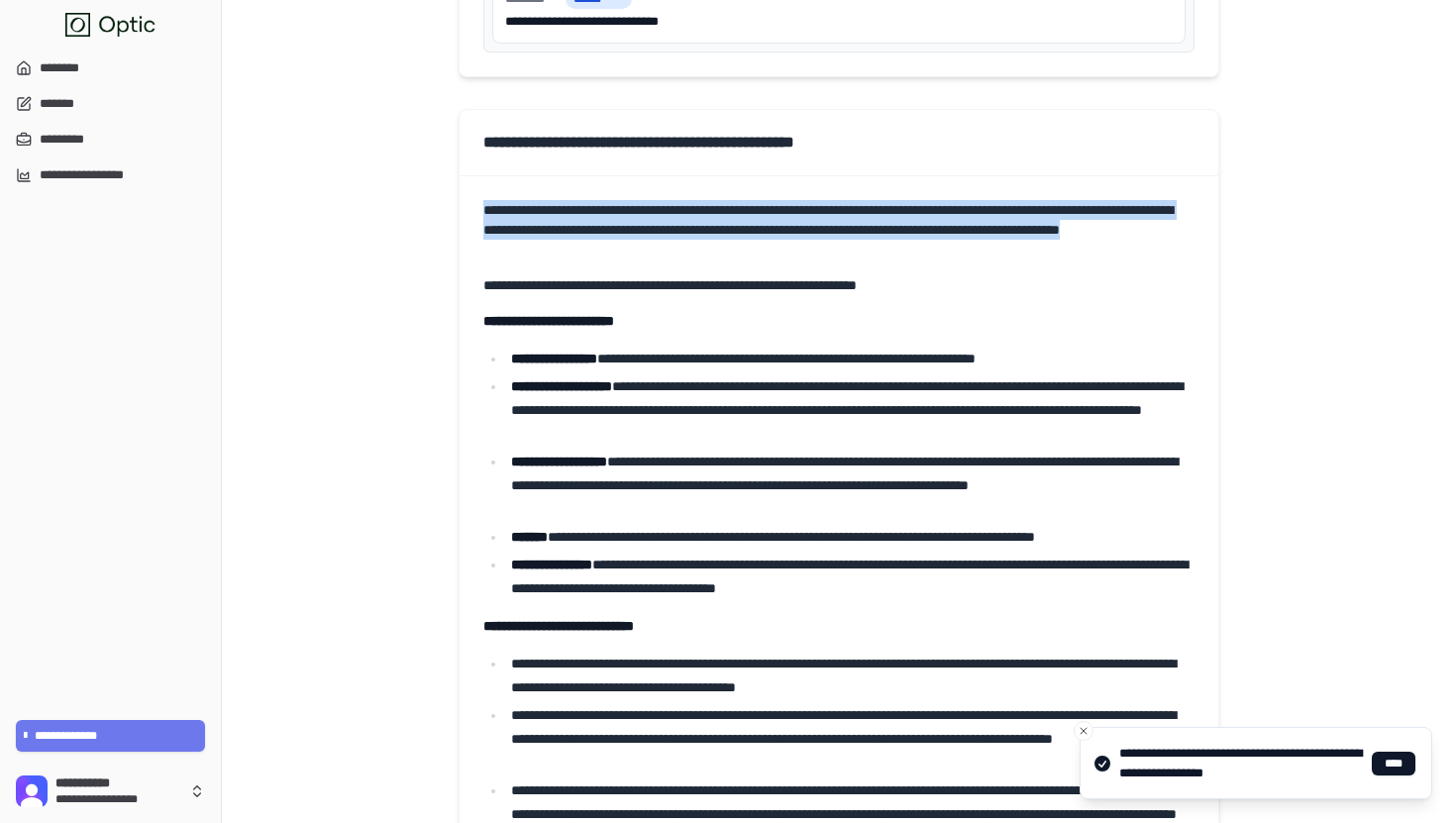 drag, startPoint x: 590, startPoint y: 195, endPoint x: 763, endPoint y: 244, distance: 179.8055 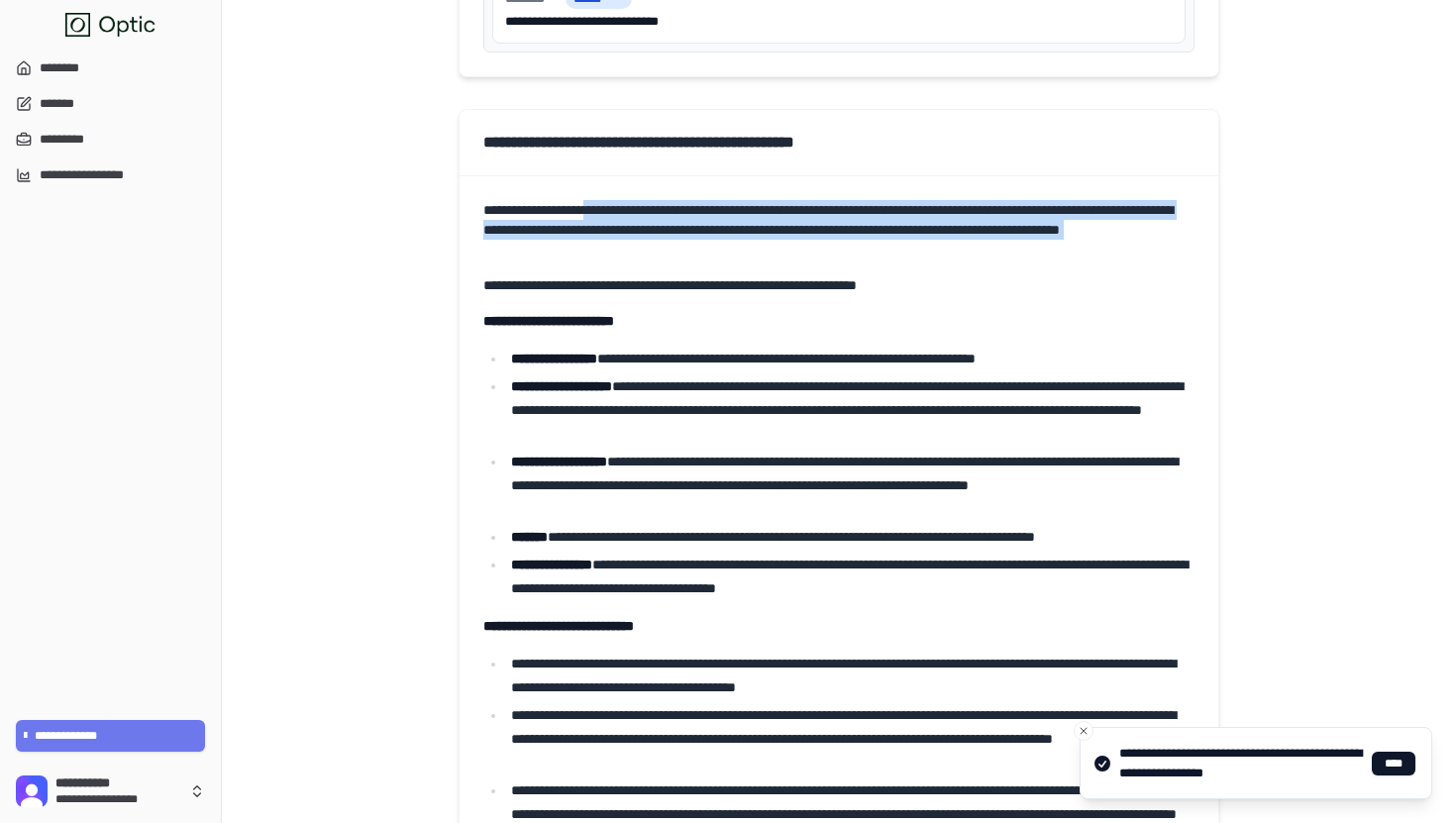 drag, startPoint x: 765, startPoint y: 257, endPoint x: 629, endPoint y: 201, distance: 147.07821 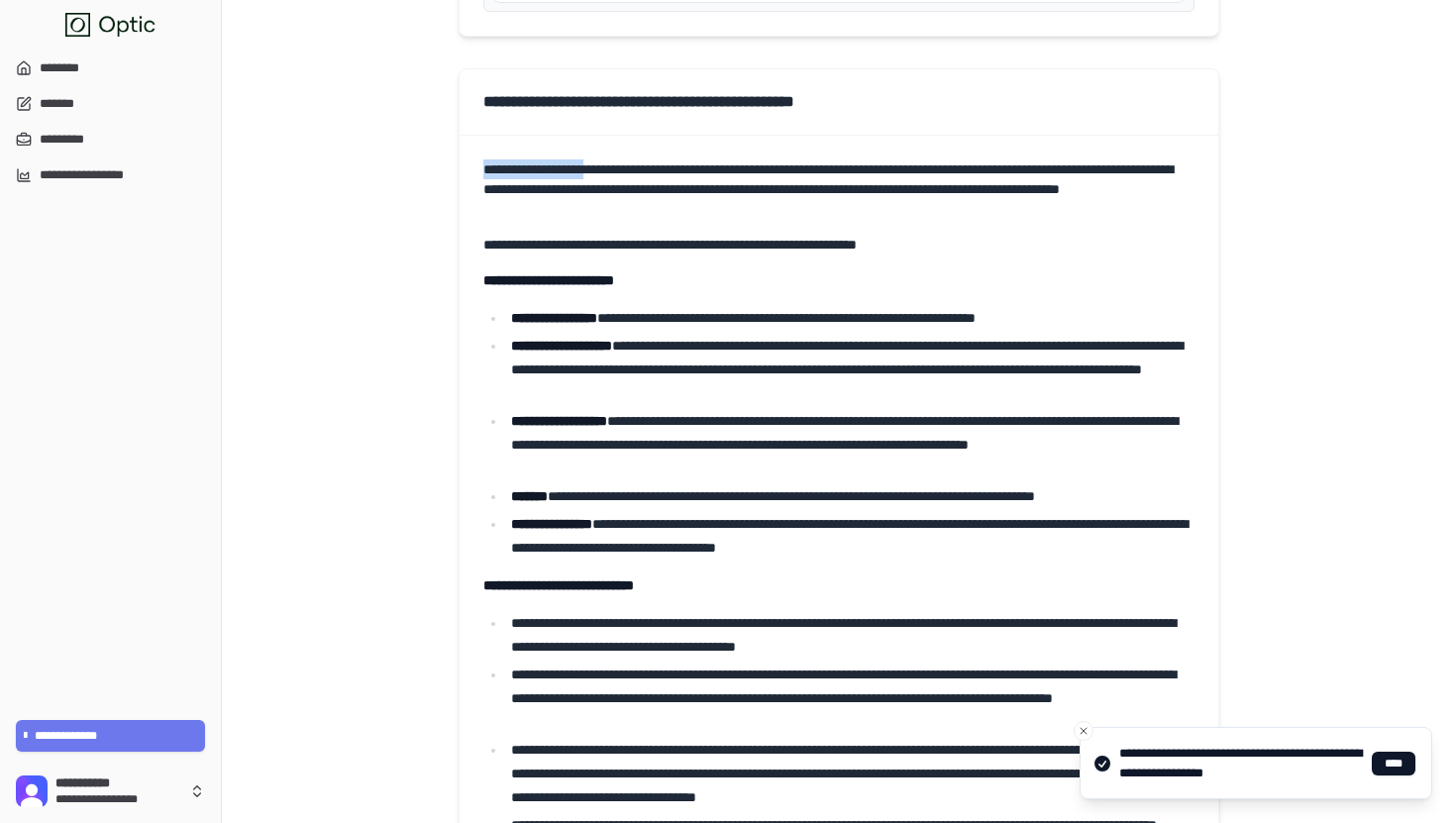 scroll, scrollTop: 2582, scrollLeft: 0, axis: vertical 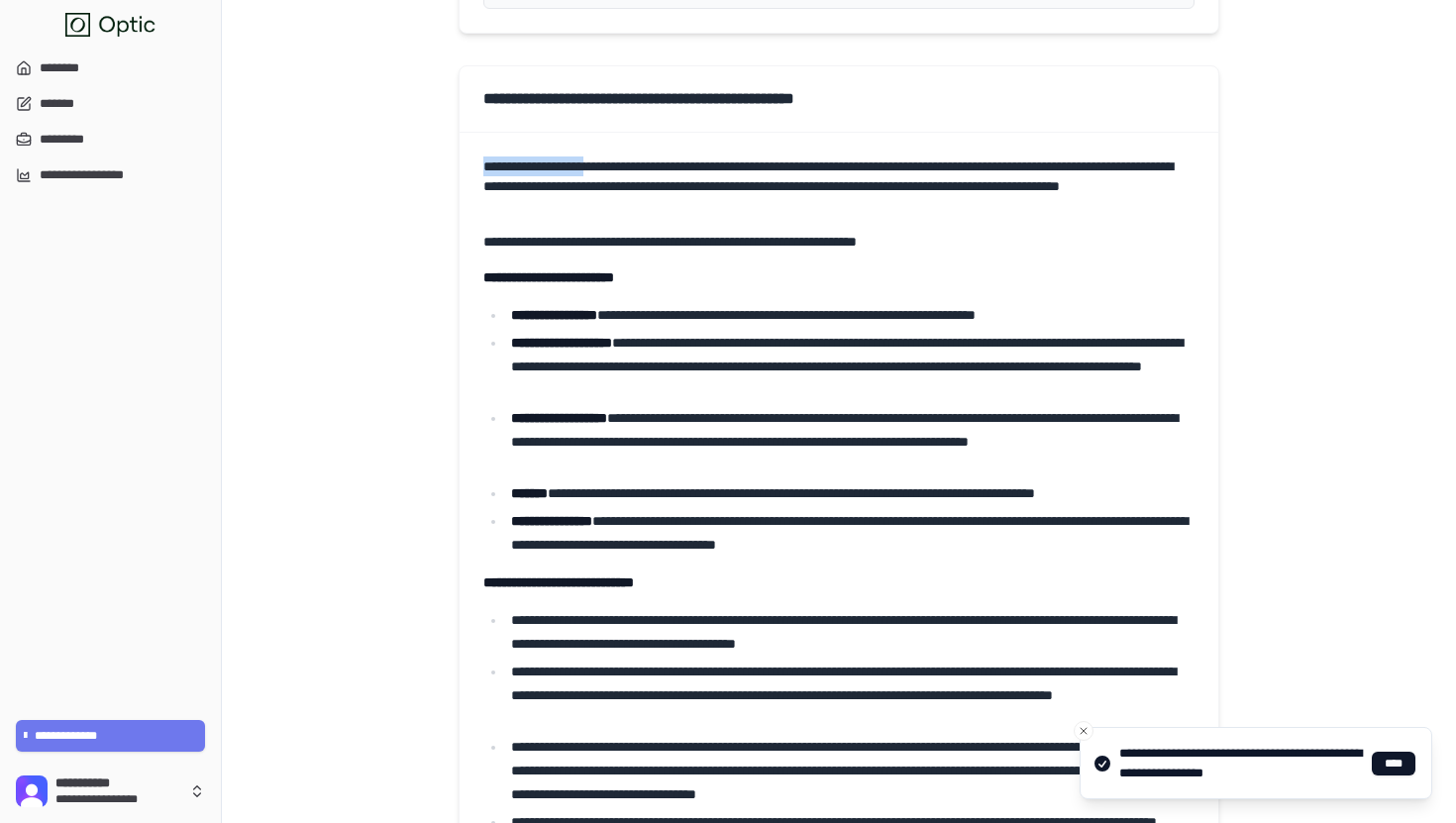 click on "**********" at bounding box center [839, 186] 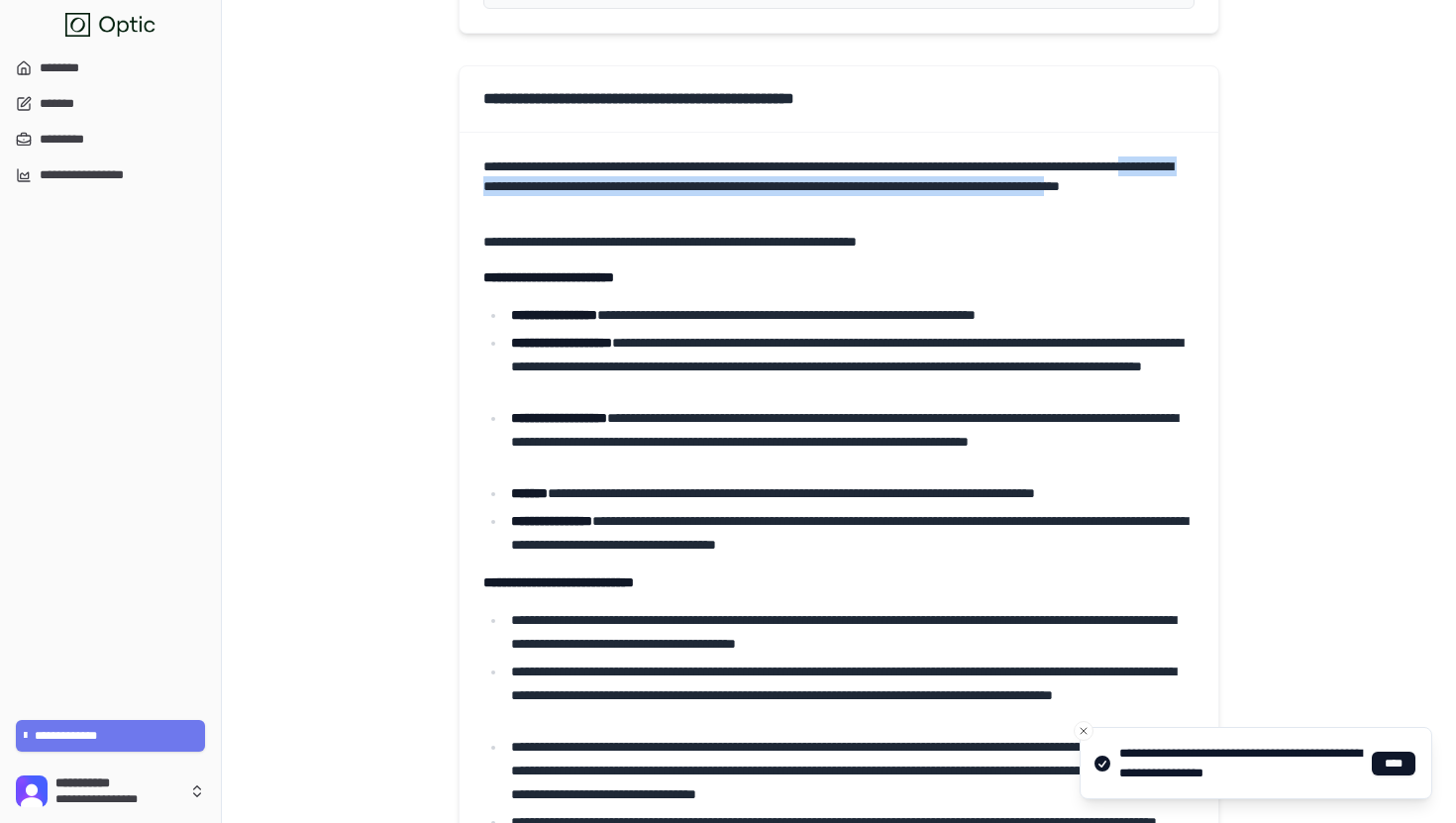 drag, startPoint x: 619, startPoint y: 190, endPoint x: 713, endPoint y: 204, distance: 95.03683 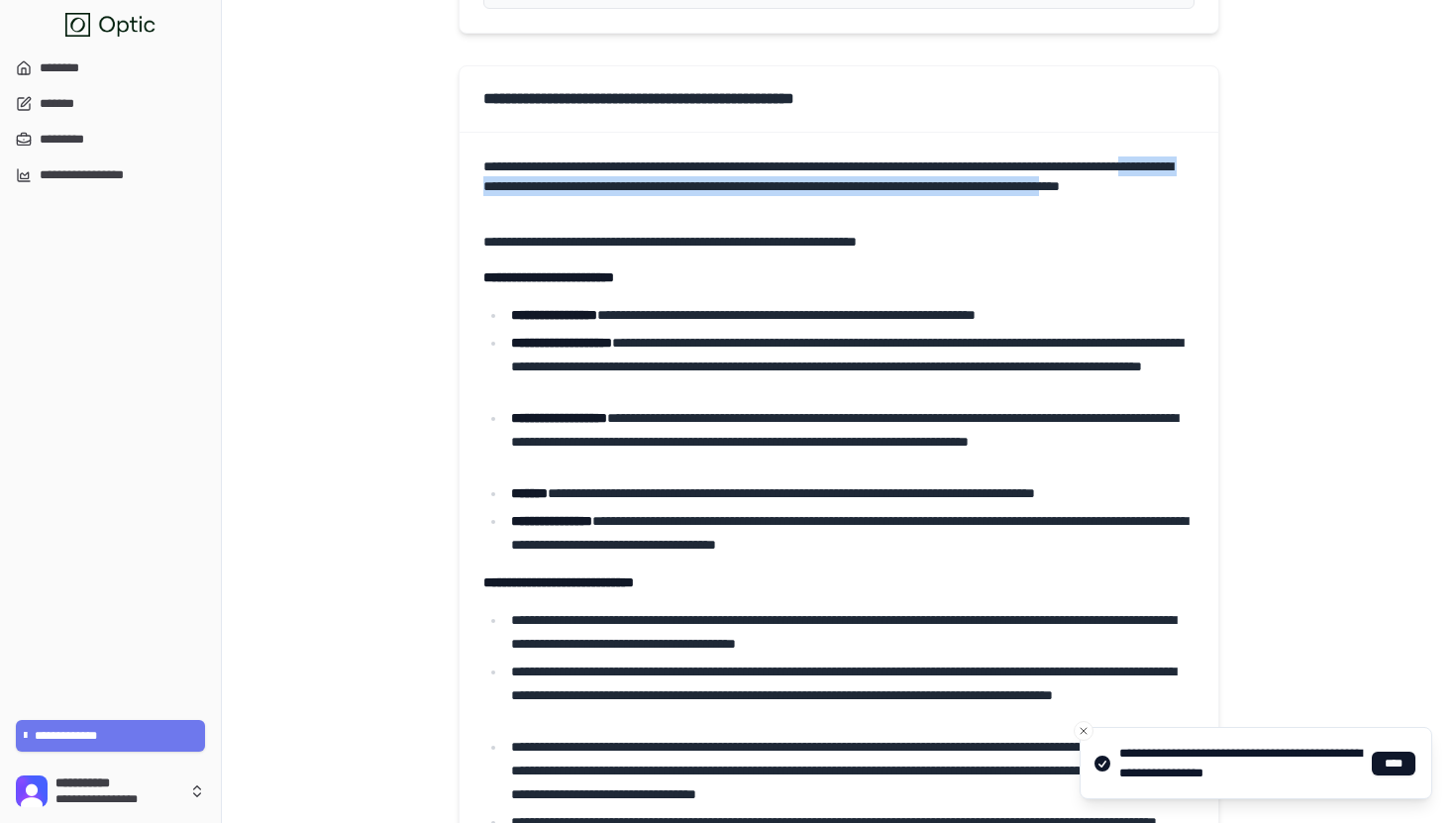 click on "**********" at bounding box center (839, 186) 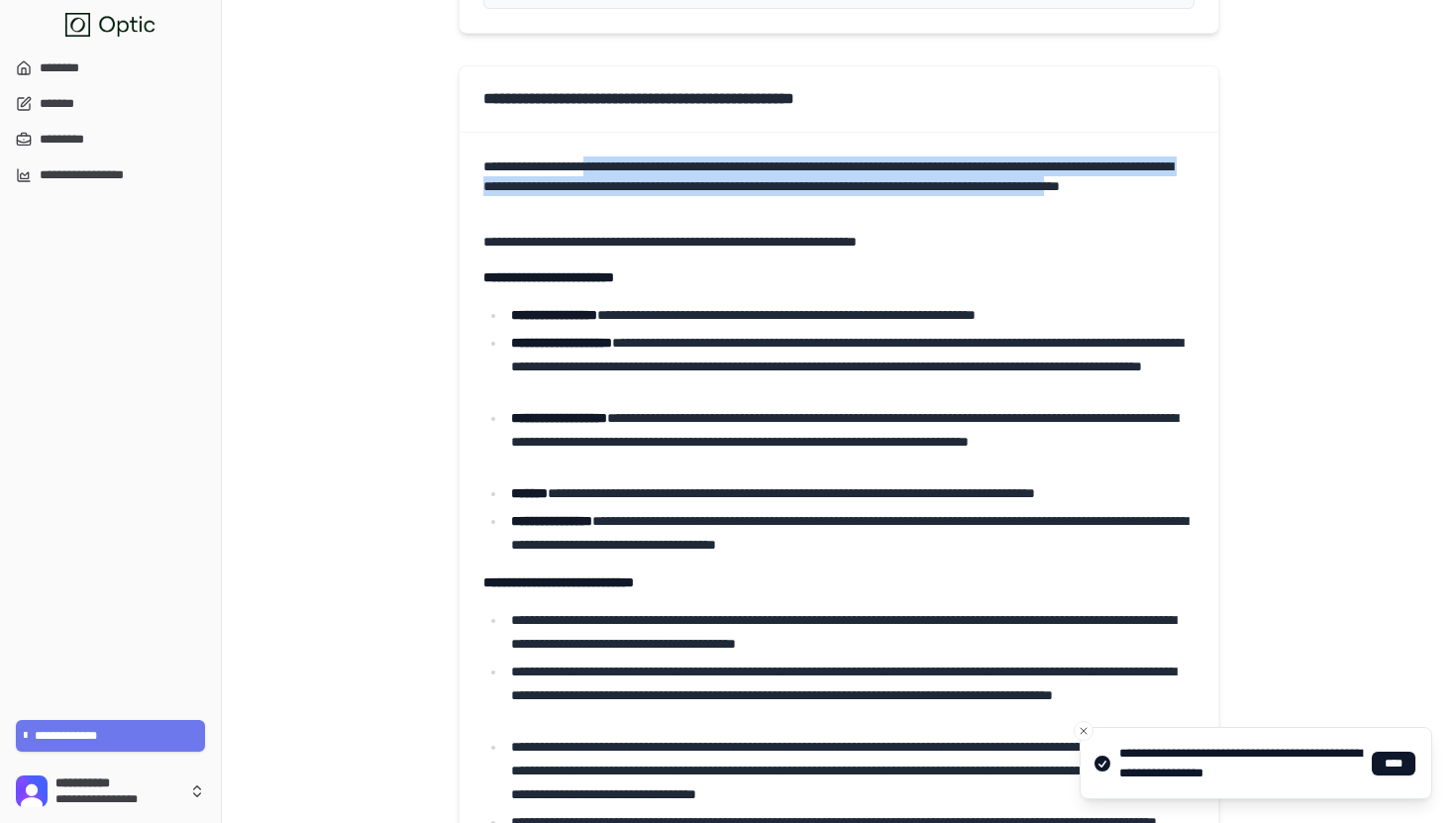 drag, startPoint x: 713, startPoint y: 204, endPoint x: 628, endPoint y: 163, distance: 94.37161 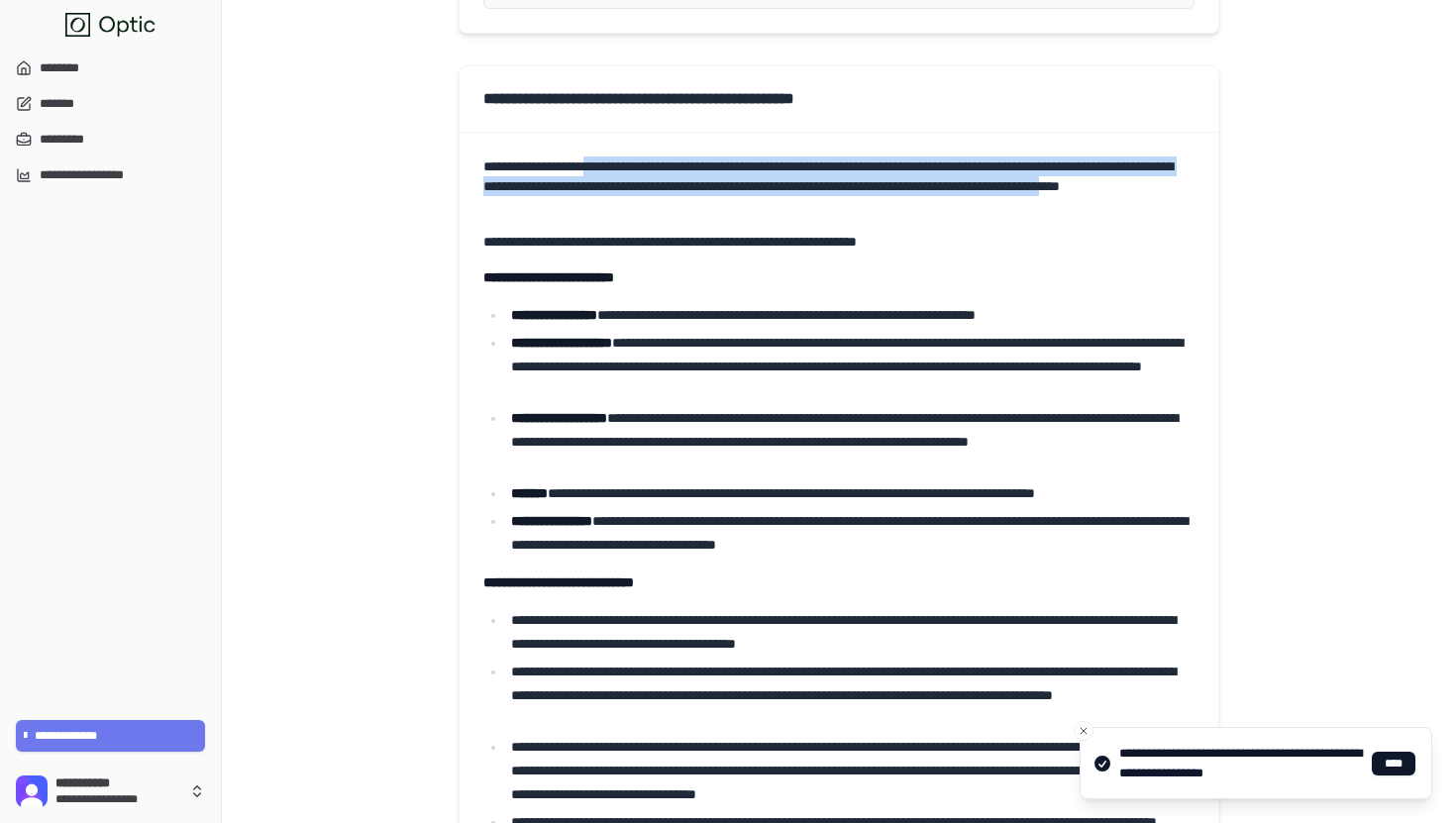 click on "**********" at bounding box center (839, 186) 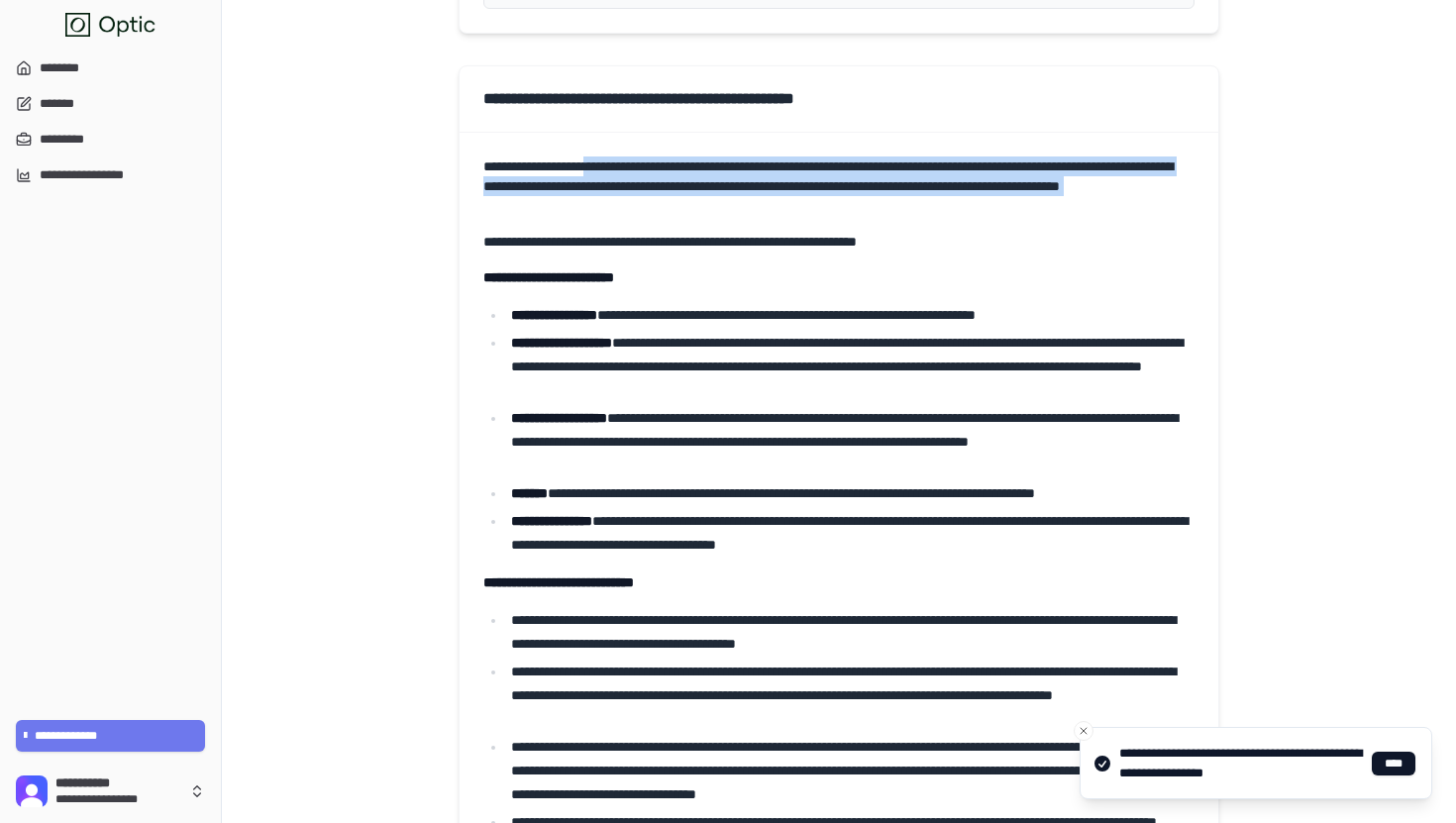 drag, startPoint x: 628, startPoint y: 163, endPoint x: 728, endPoint y: 206, distance: 108.85311 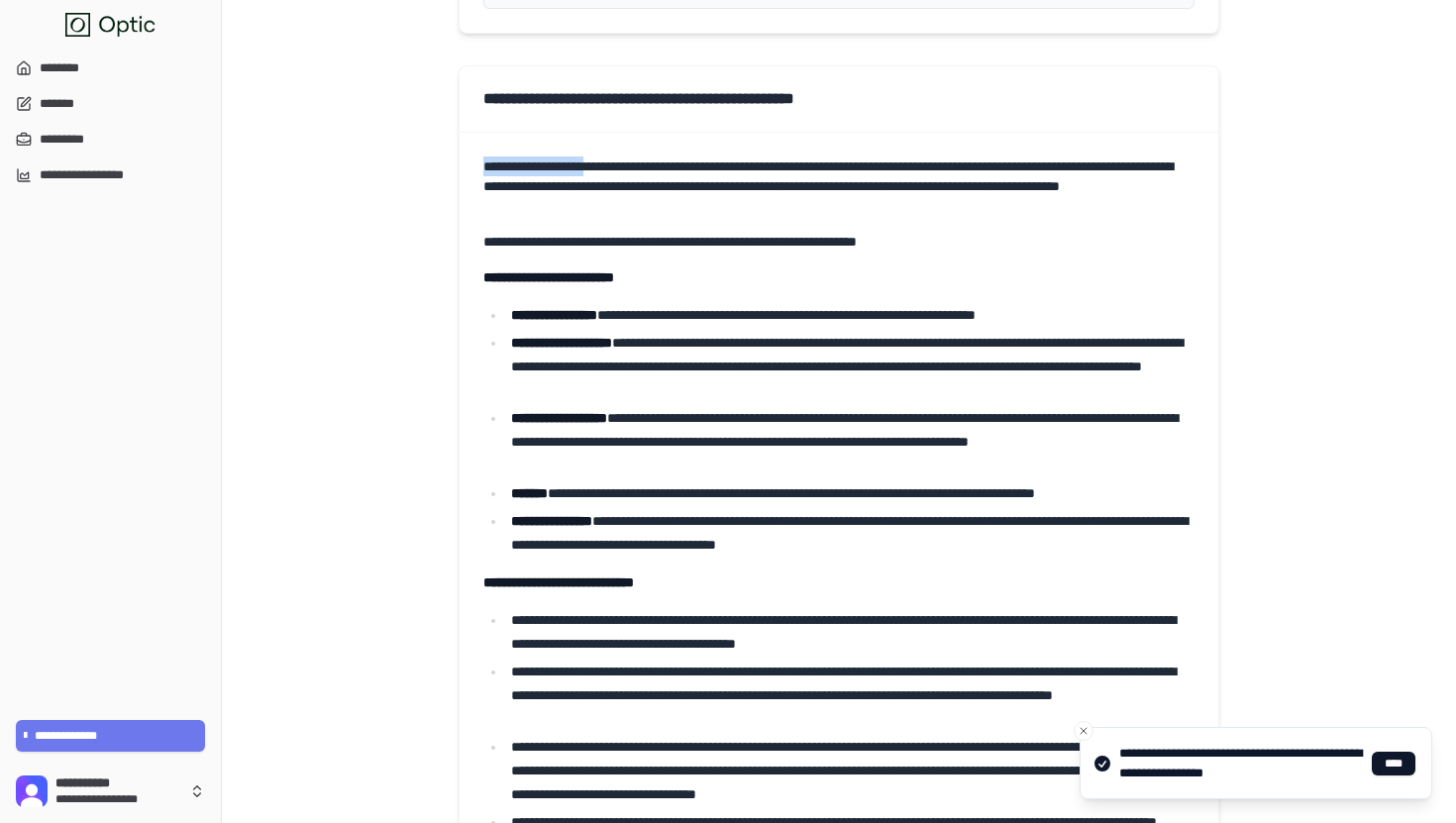 click on "**********" at bounding box center (839, 186) 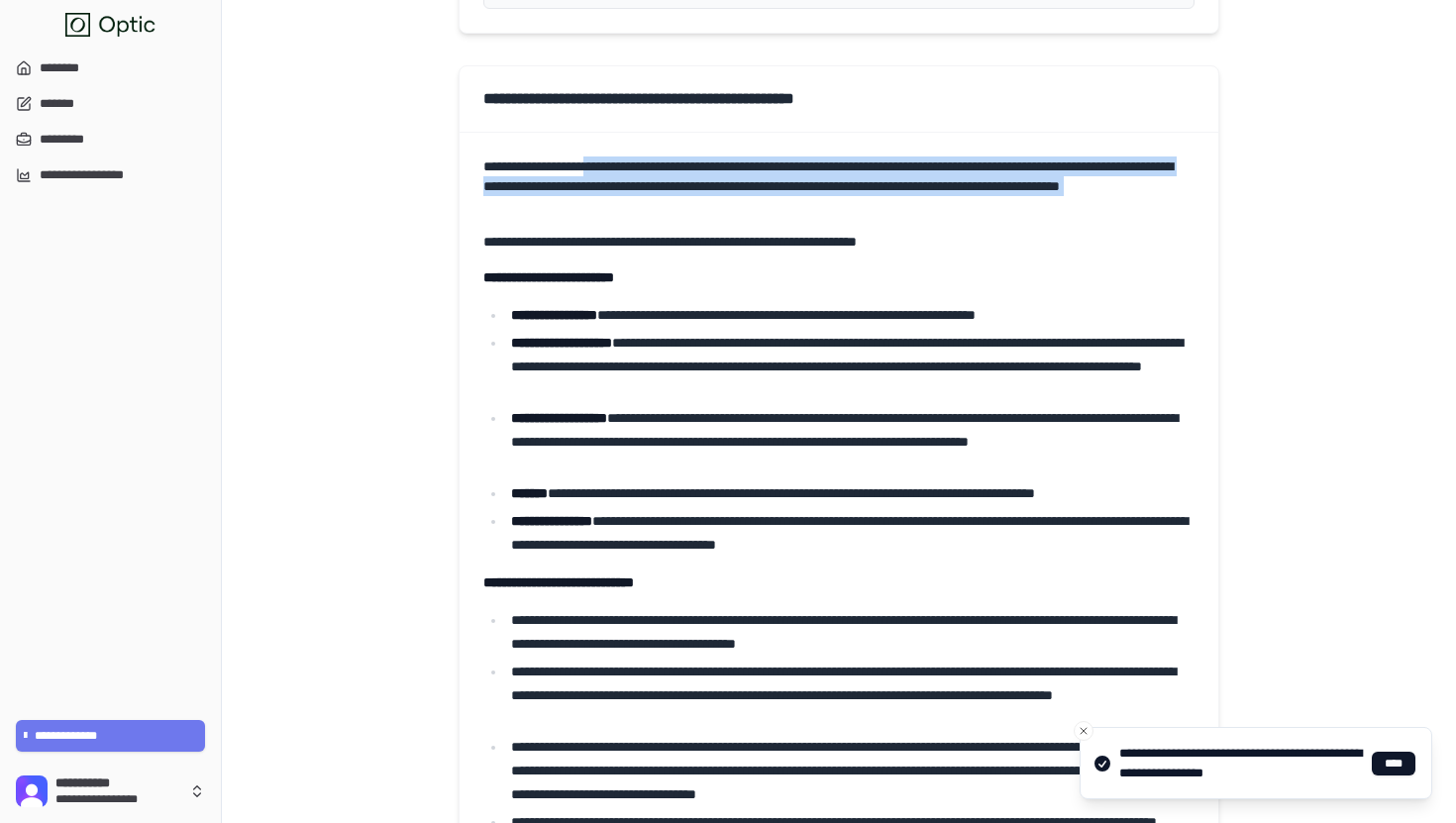 drag, startPoint x: 728, startPoint y: 206, endPoint x: 621, endPoint y: 158, distance: 117.273185 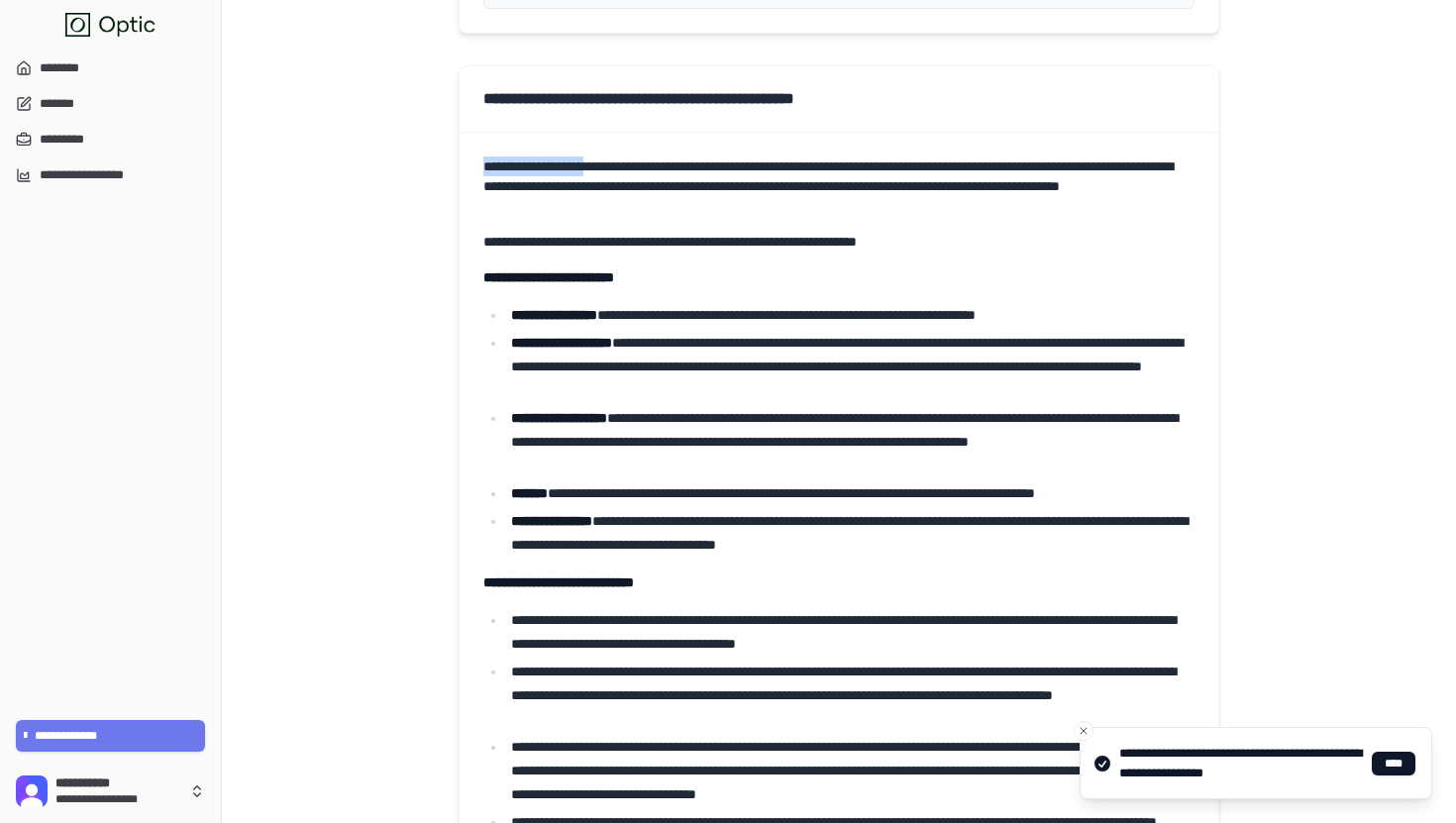 click on "**********" at bounding box center [839, 186] 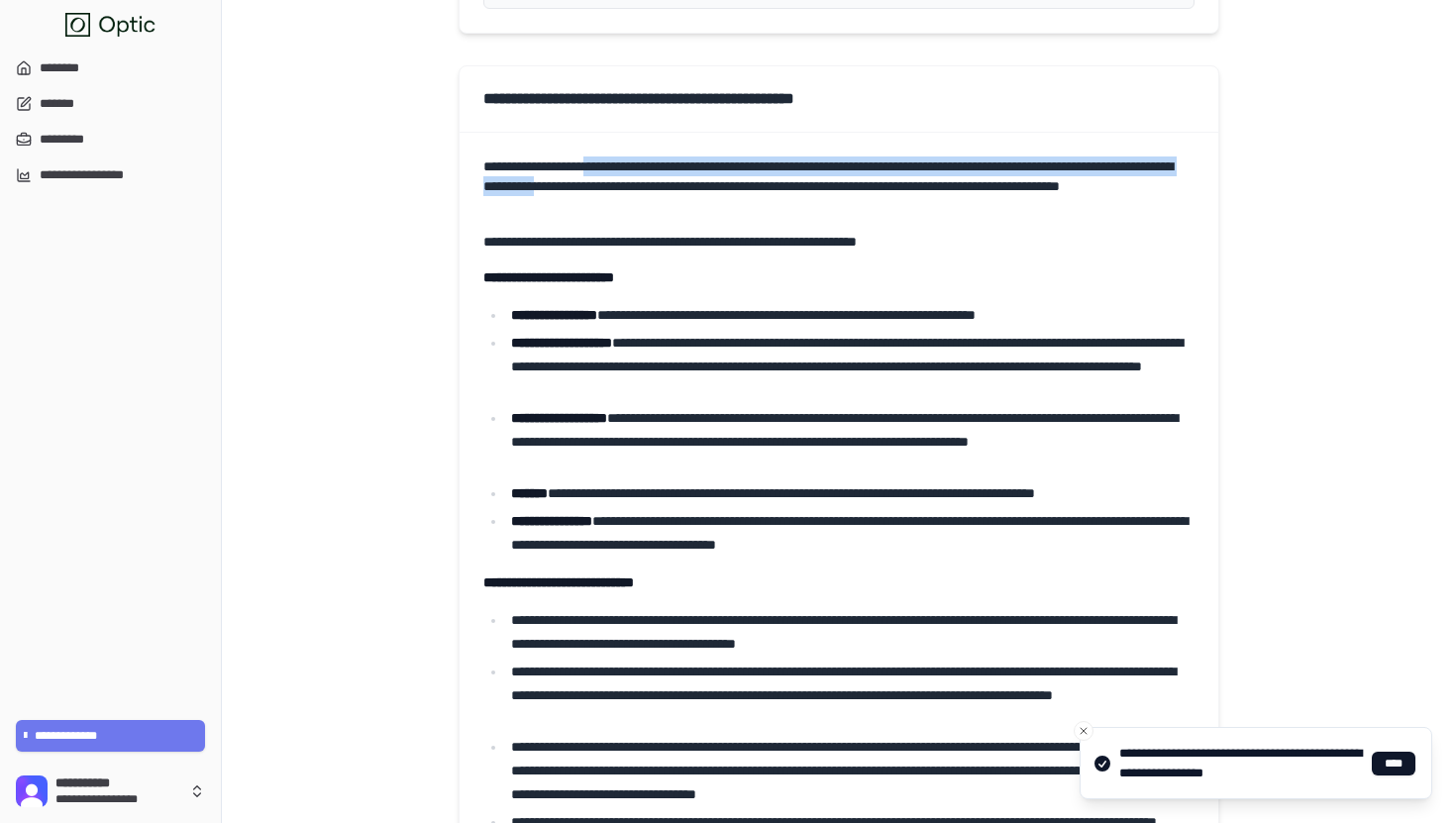 drag, startPoint x: 621, startPoint y: 158, endPoint x: 750, endPoint y: 200, distance: 135.66503 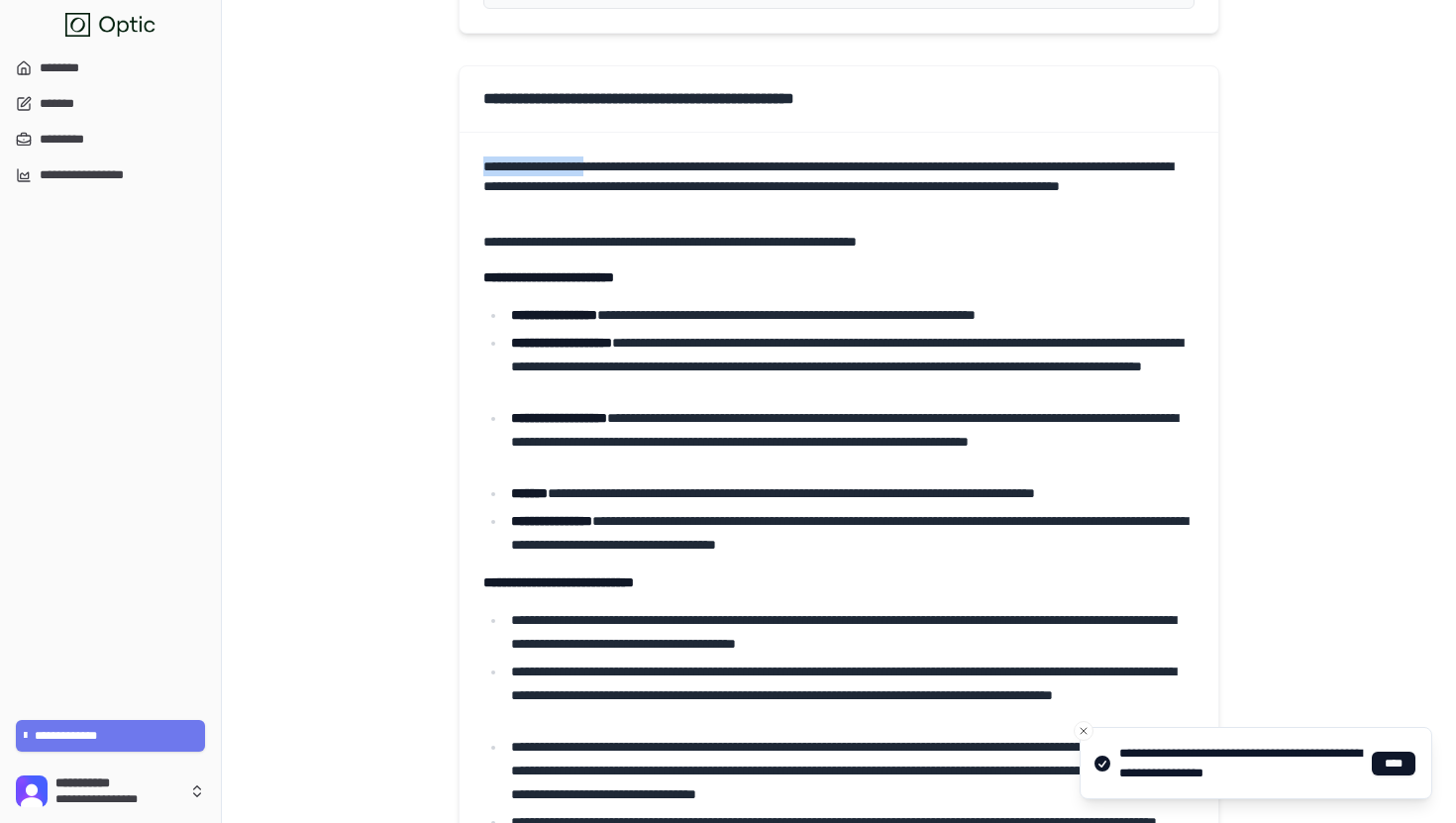 click on "**********" at bounding box center (839, 186) 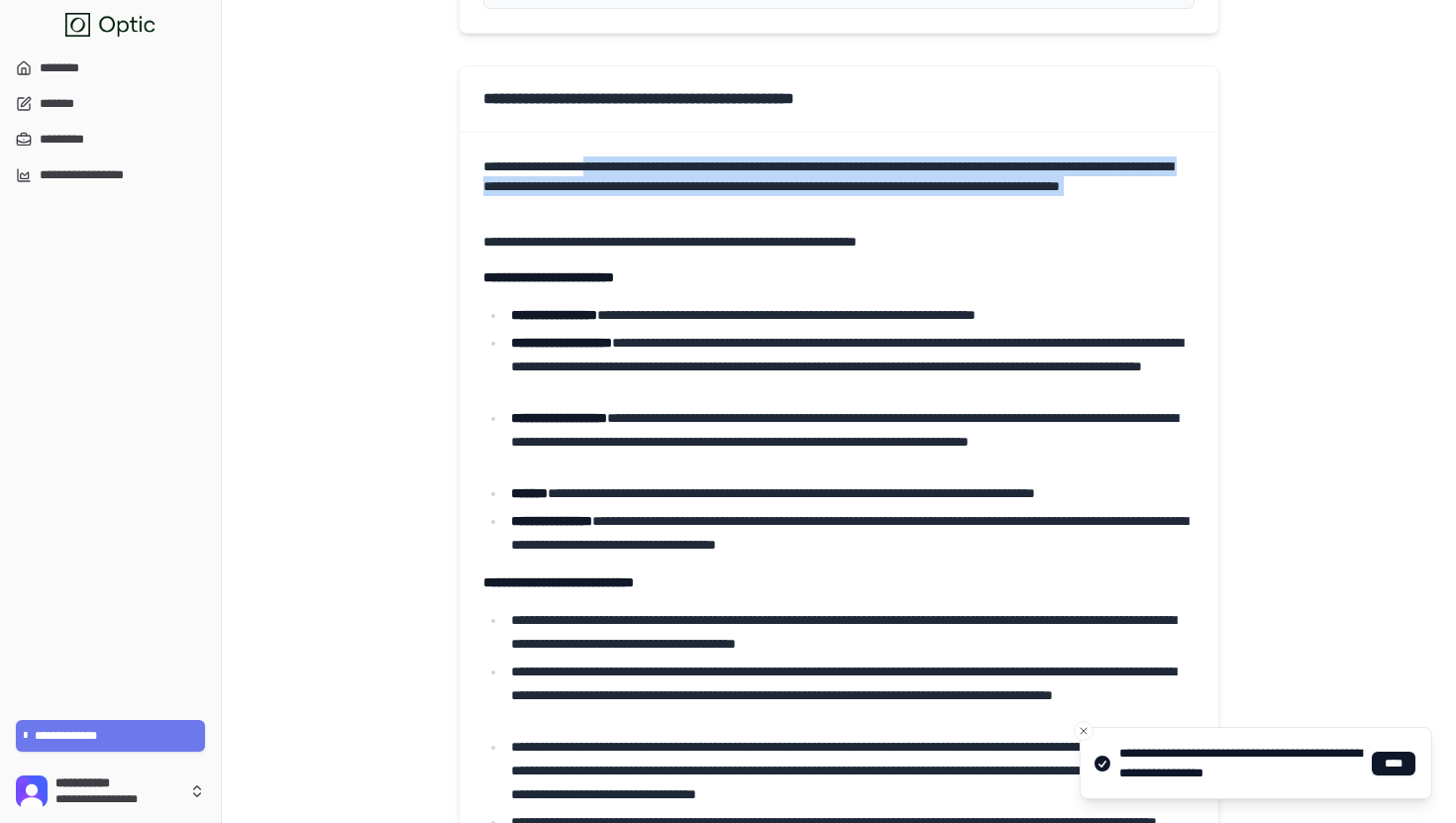 drag, startPoint x: 750, startPoint y: 200, endPoint x: 623, endPoint y: 154, distance: 135.07405 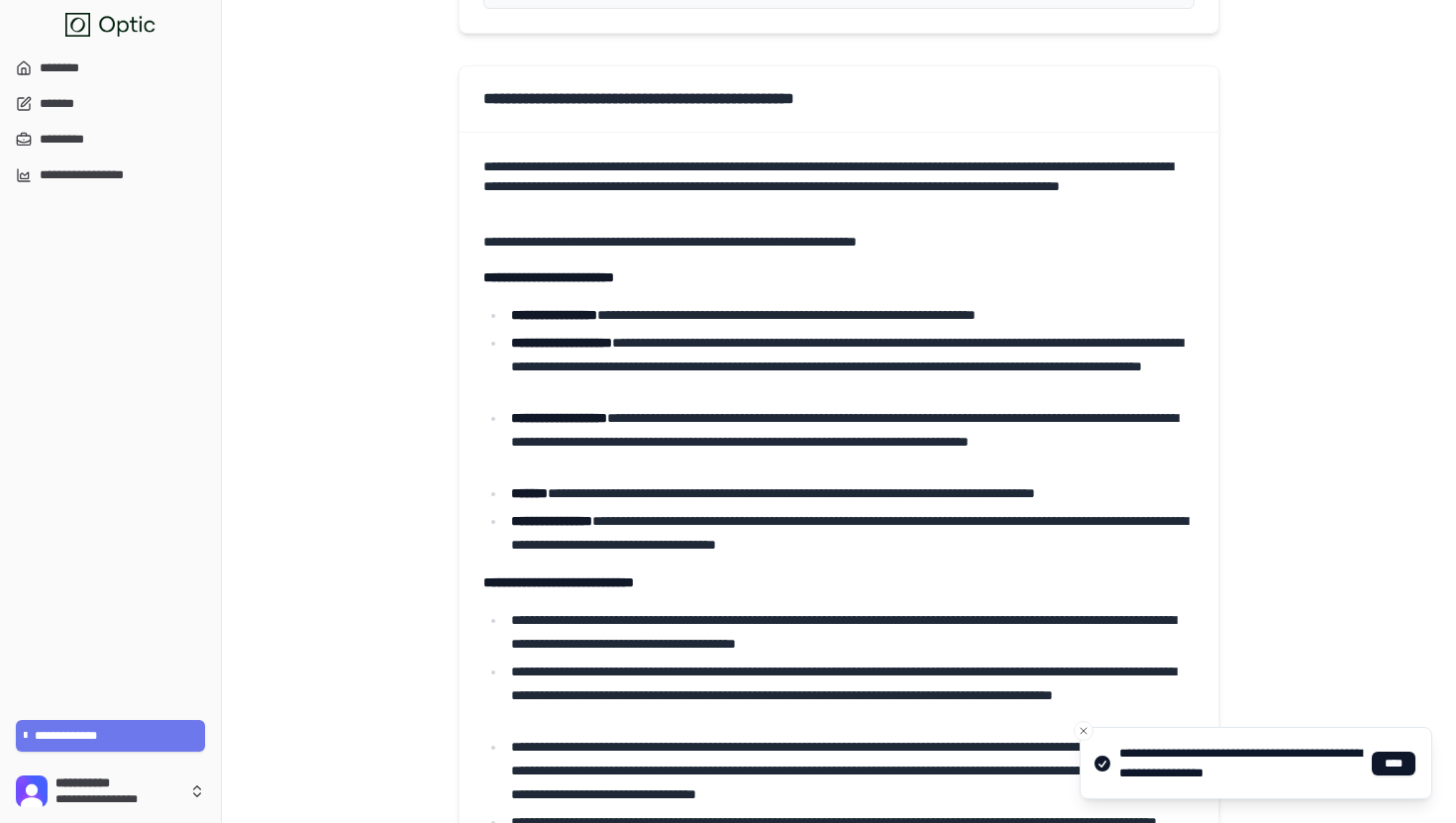 click on "**********" at bounding box center [839, 667] 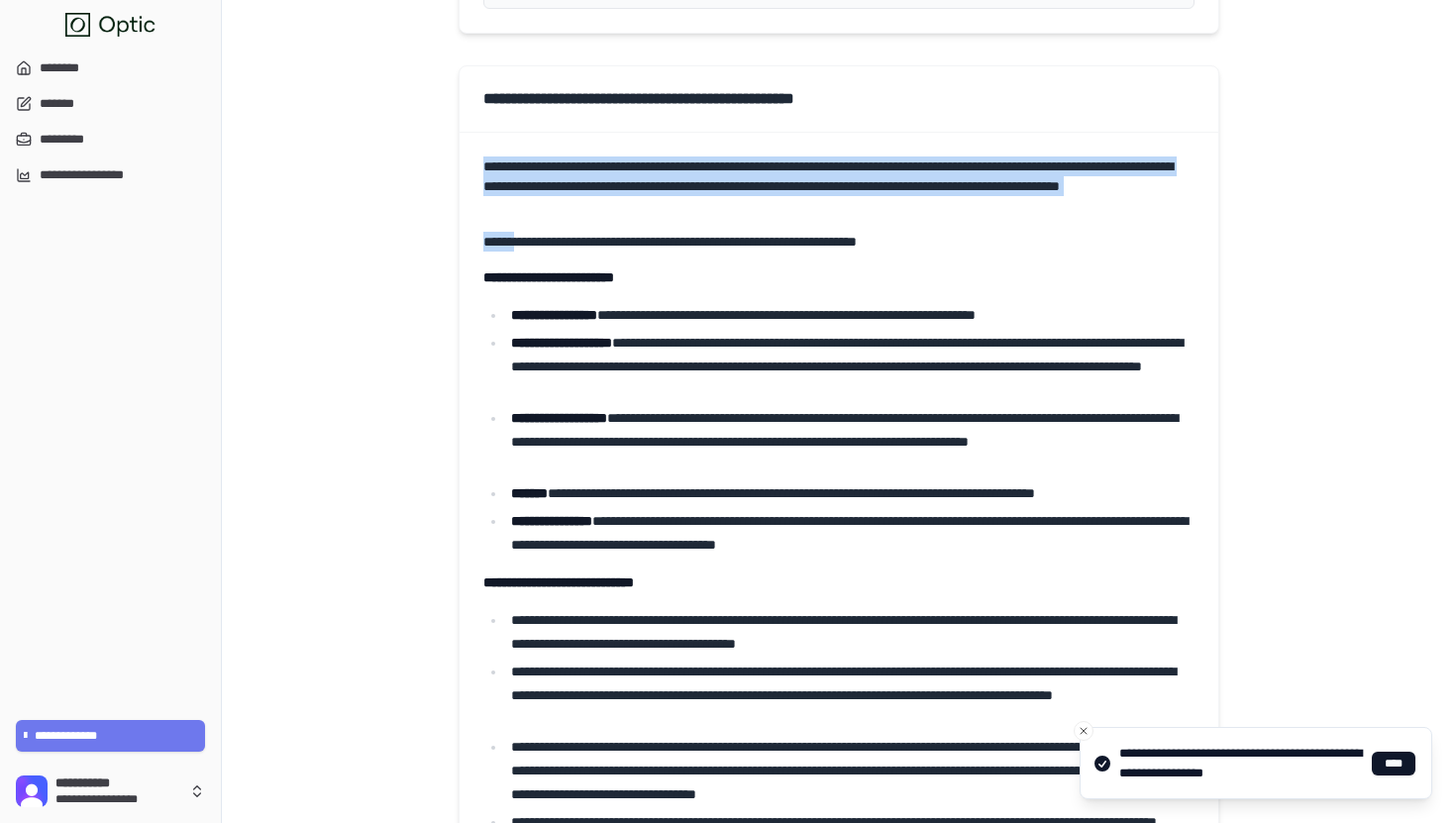 drag, startPoint x: 623, startPoint y: 154, endPoint x: 768, endPoint y: 225, distance: 161.44968 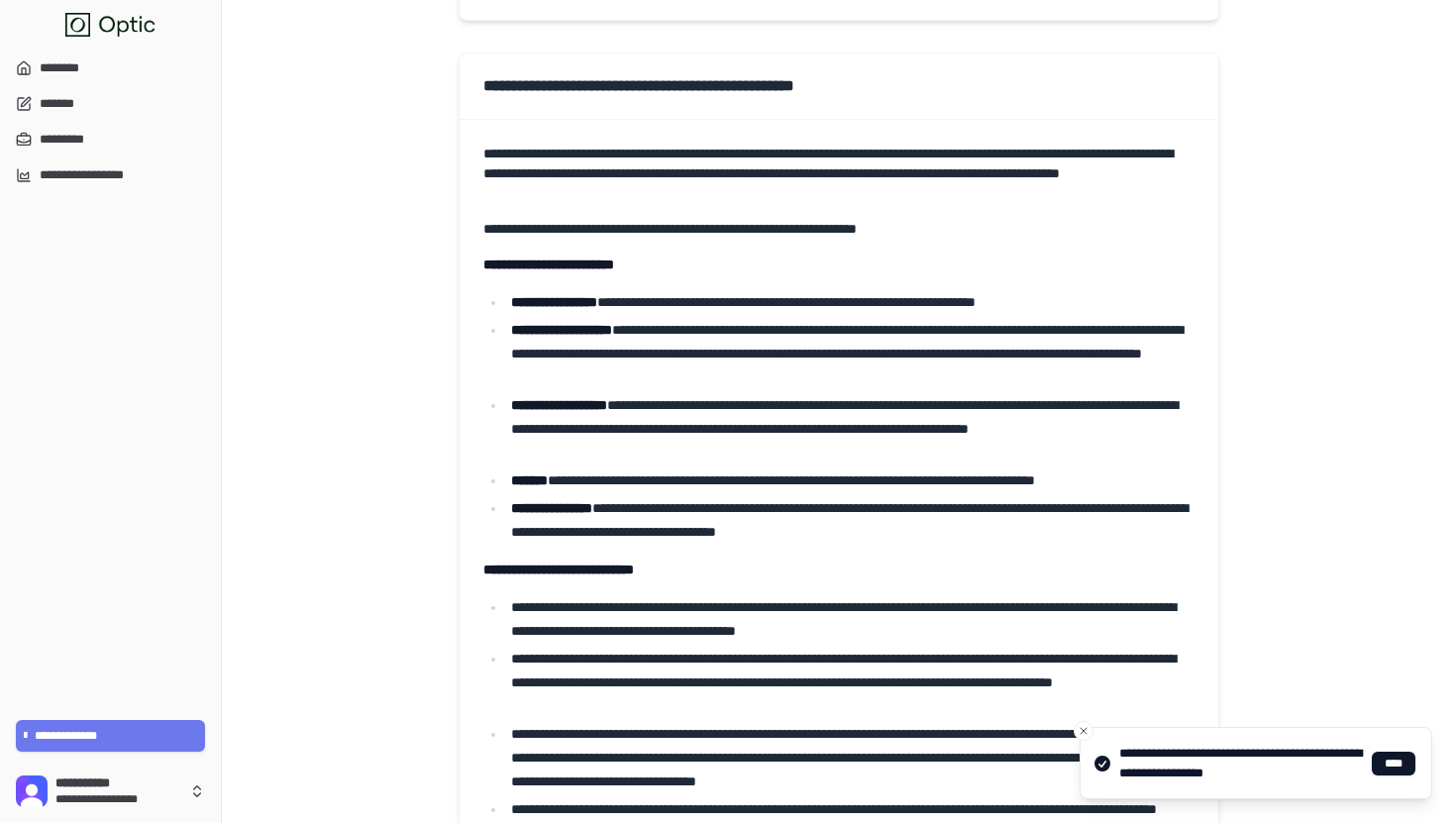 click on "**********" at bounding box center [839, 264] 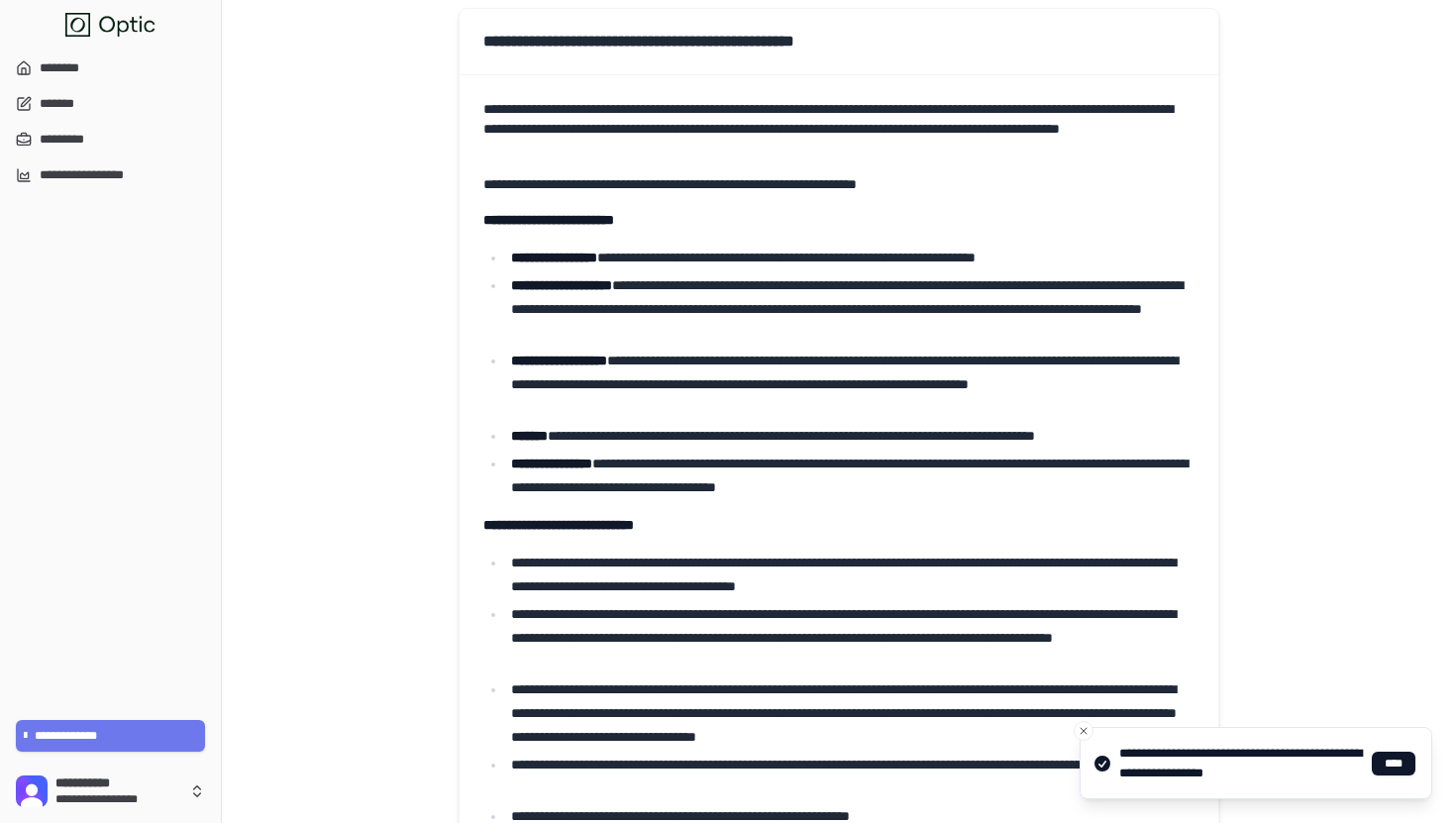 scroll, scrollTop: 2628, scrollLeft: 0, axis: vertical 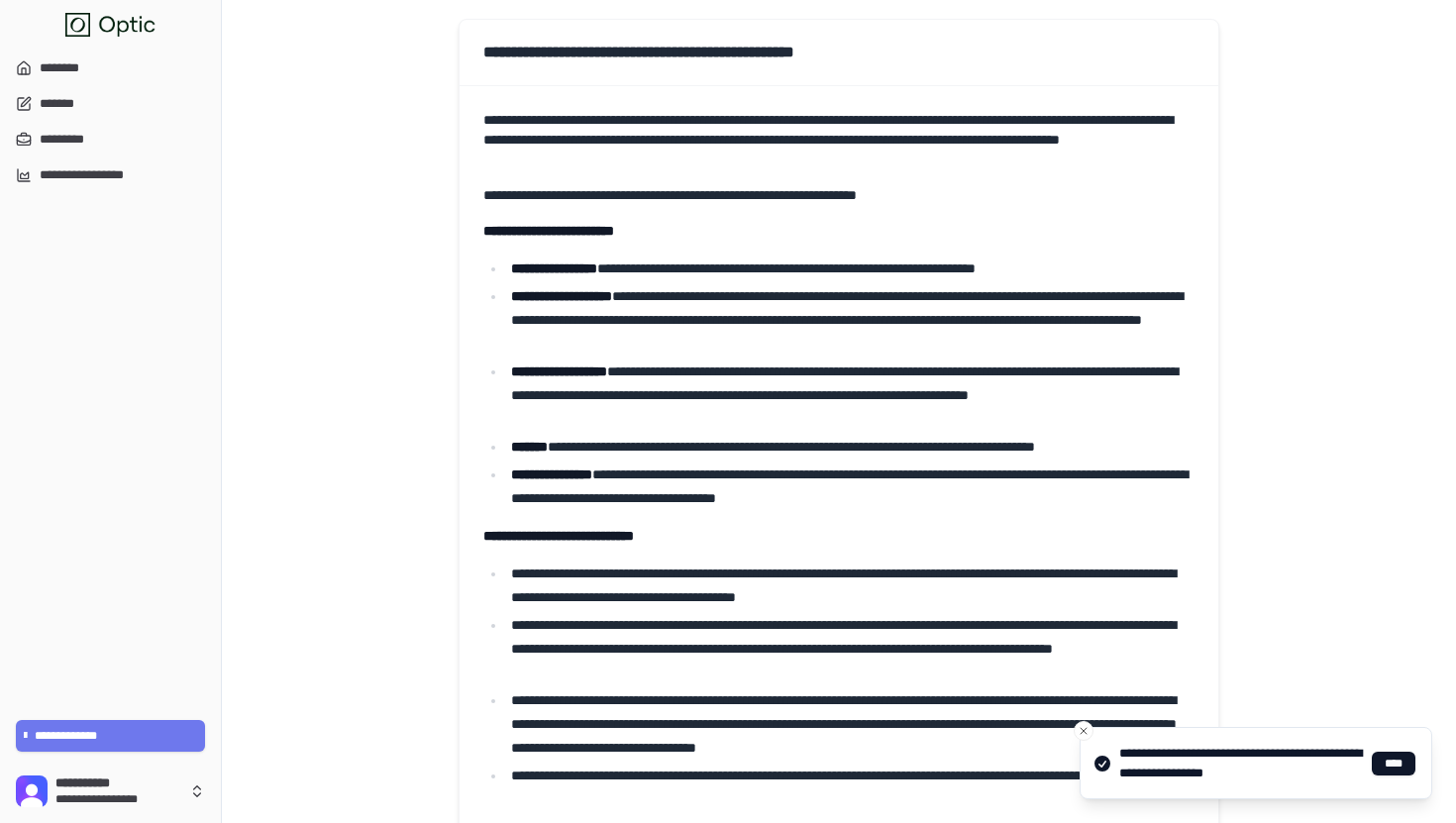 click on "**********" at bounding box center [839, 52] 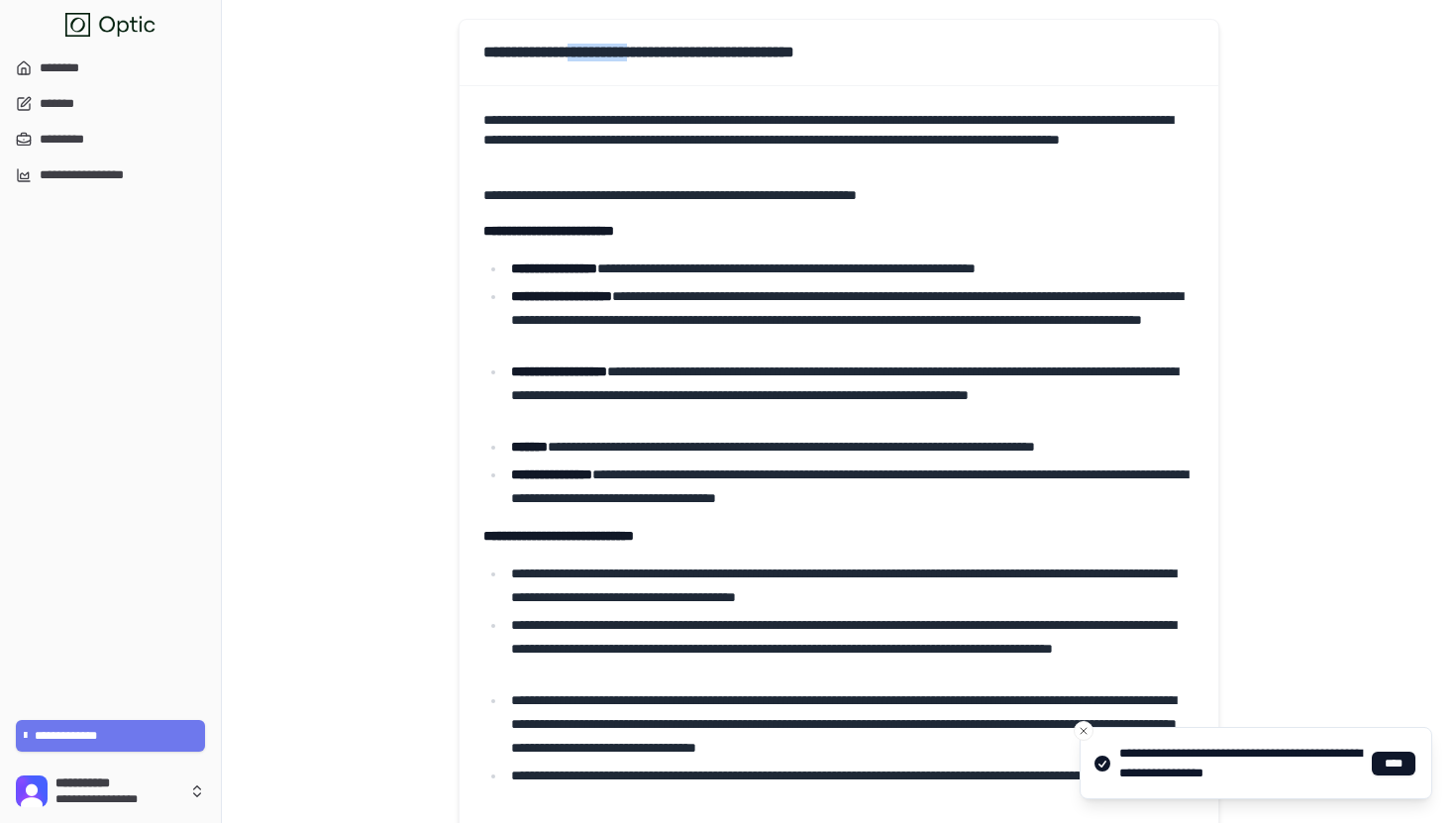 click on "**********" at bounding box center (839, 52) 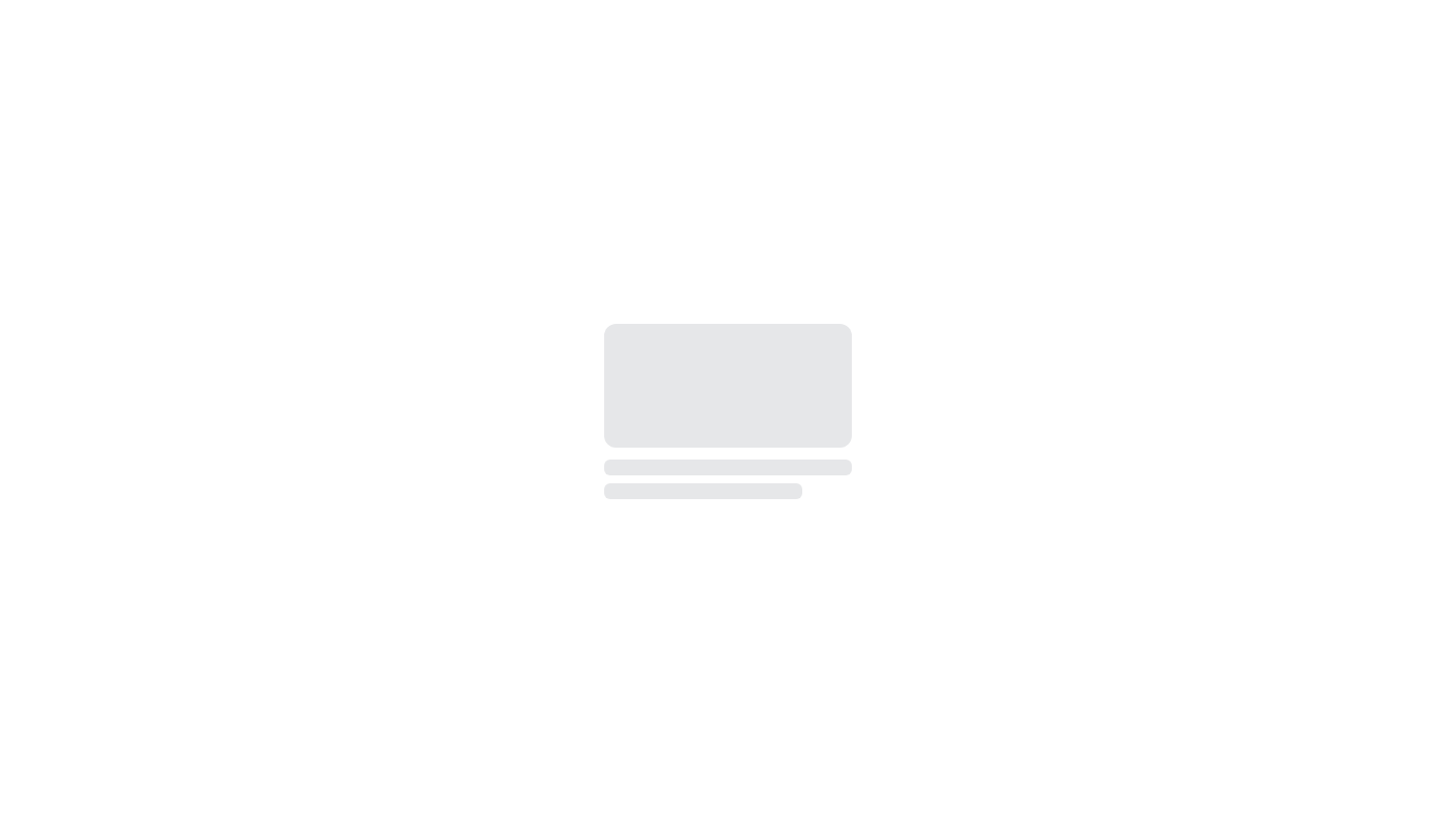 scroll, scrollTop: 0, scrollLeft: 0, axis: both 